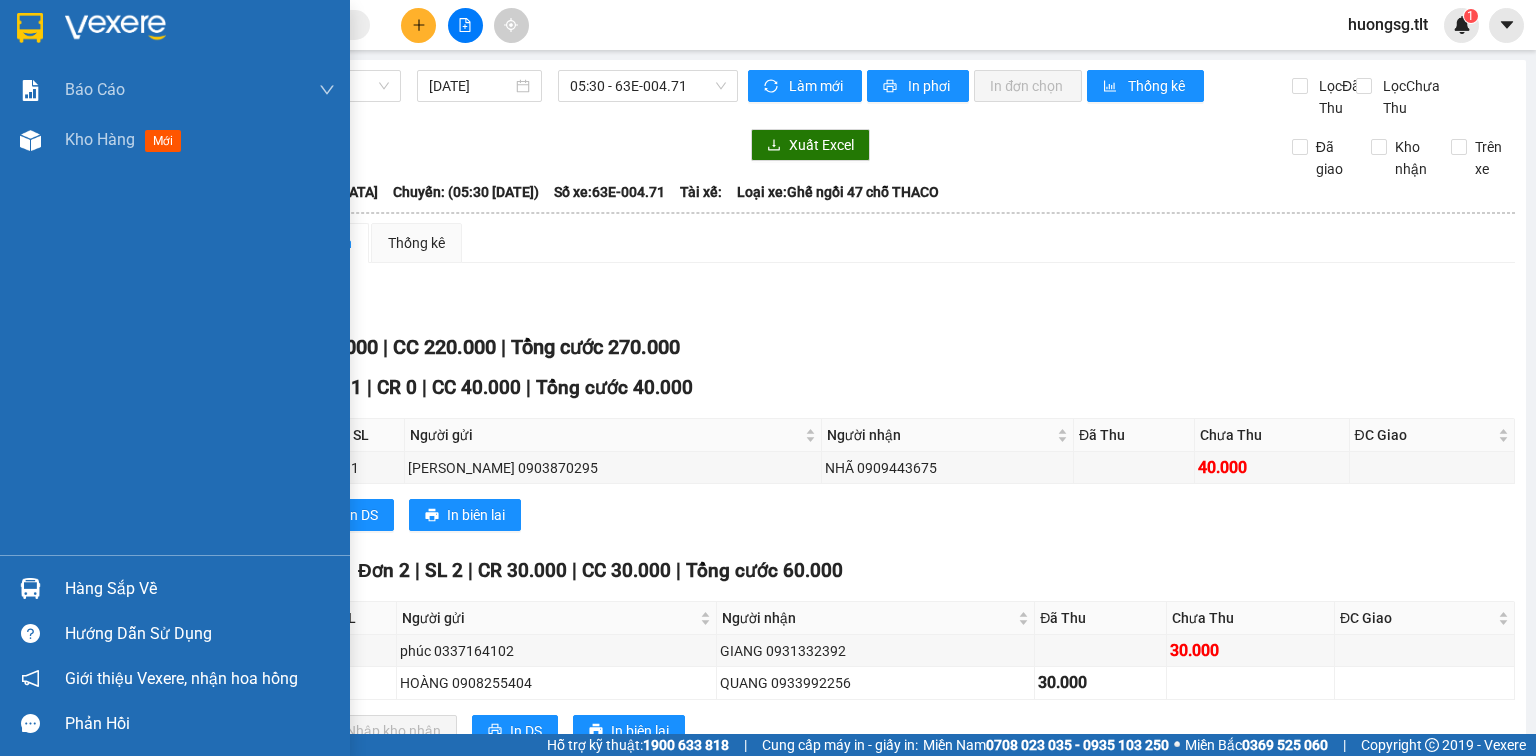scroll, scrollTop: 0, scrollLeft: 0, axis: both 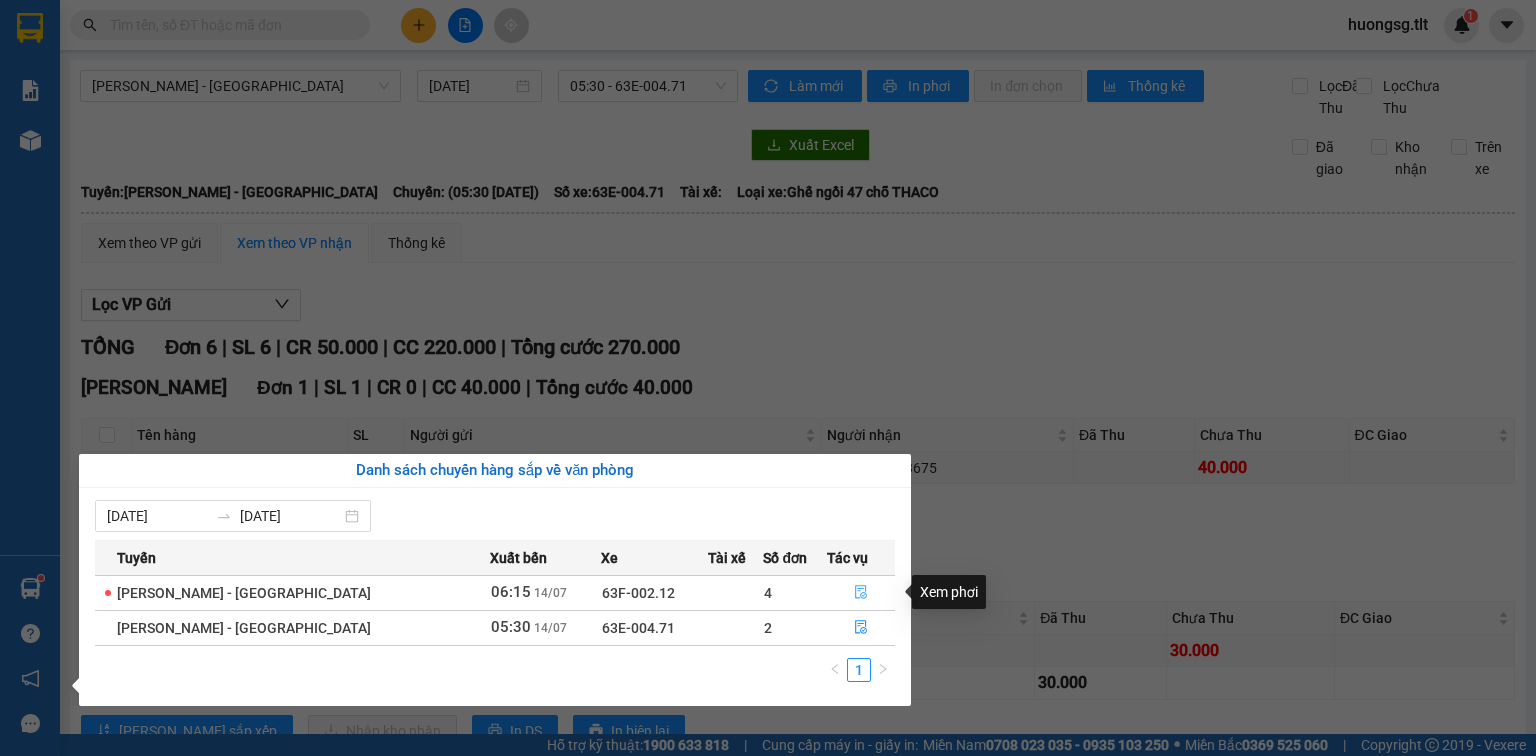 click 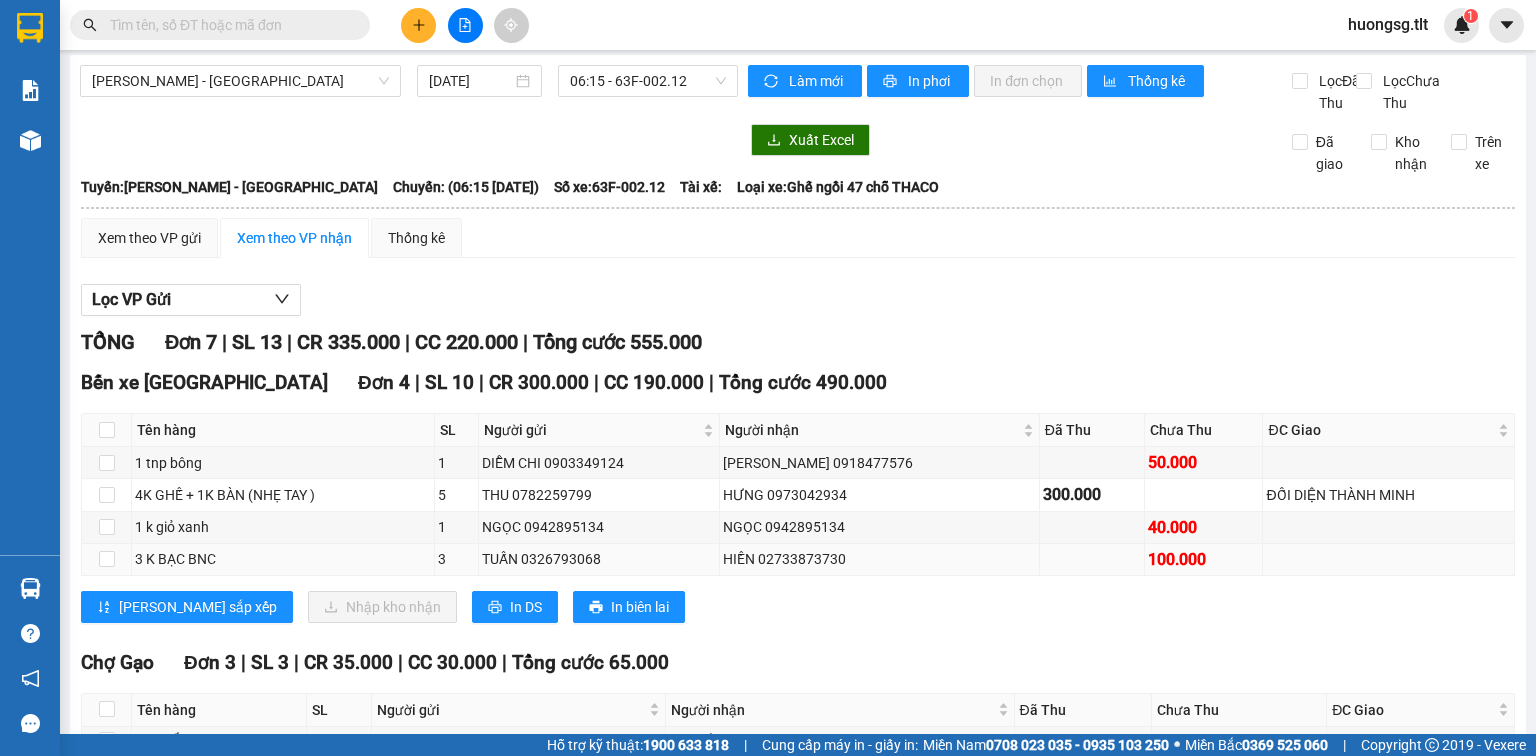 scroll, scrollTop: 0, scrollLeft: 0, axis: both 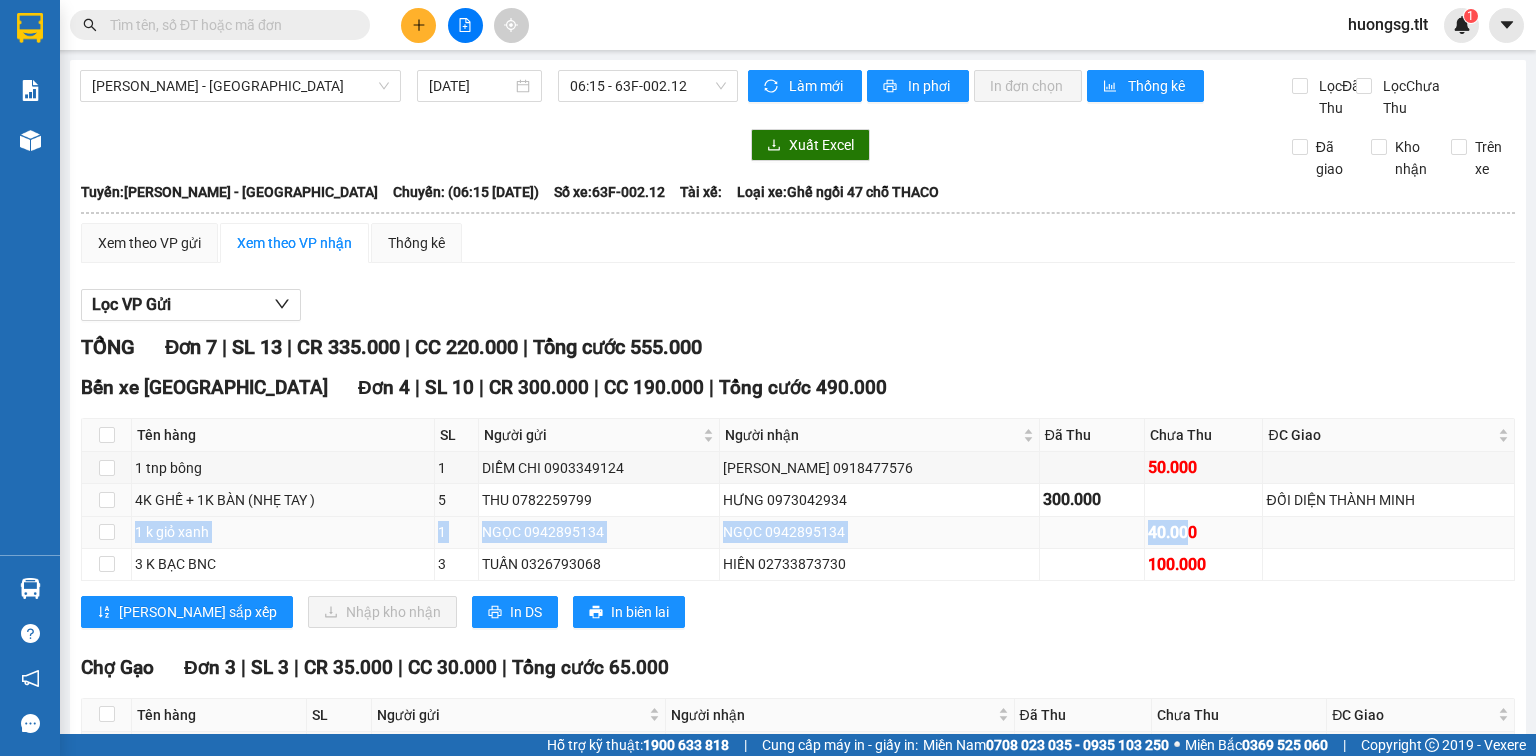 drag, startPoint x: 1392, startPoint y: 522, endPoint x: 1138, endPoint y: 542, distance: 254.78618 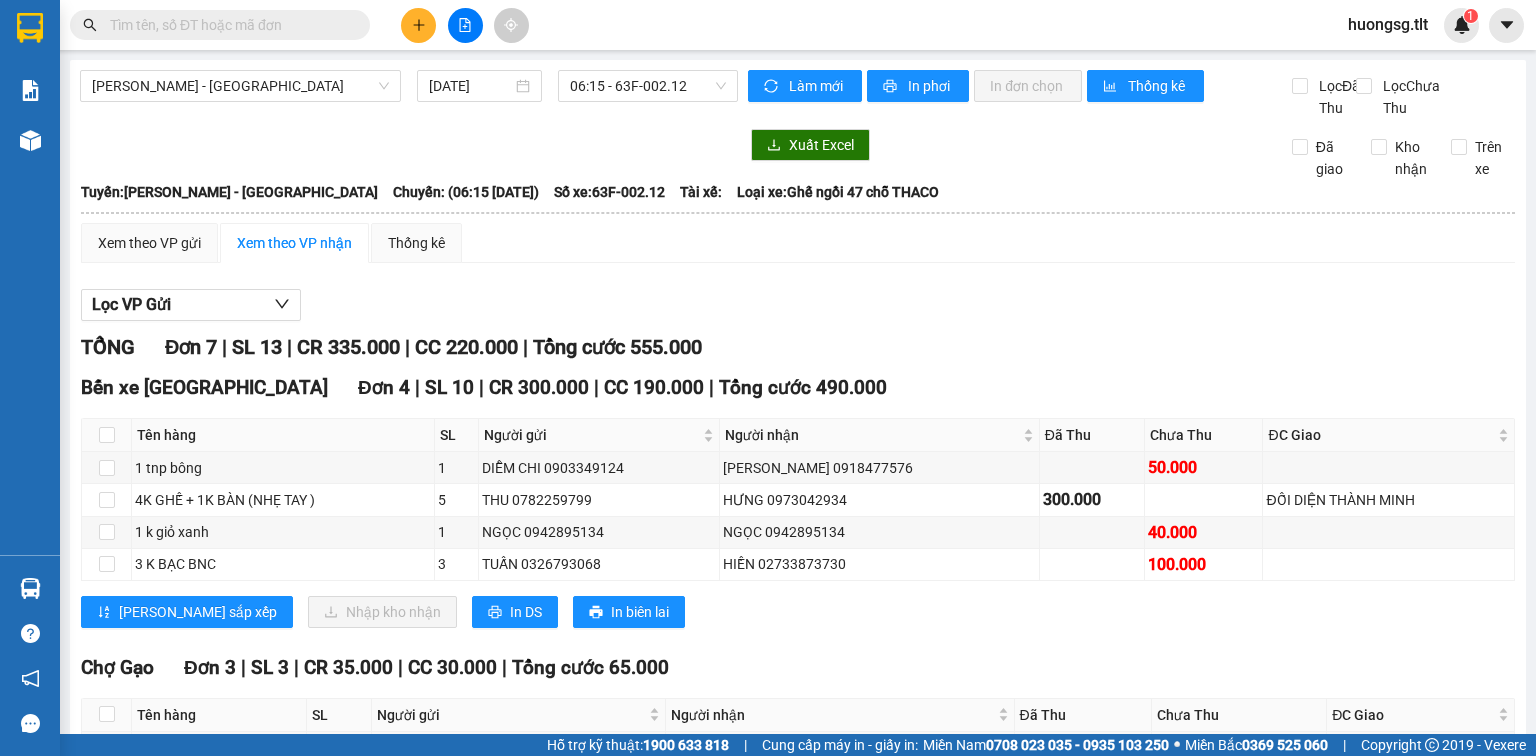 click on "Lưu sắp xếp Nhập kho nhận In DS In biên lai" at bounding box center [798, 612] 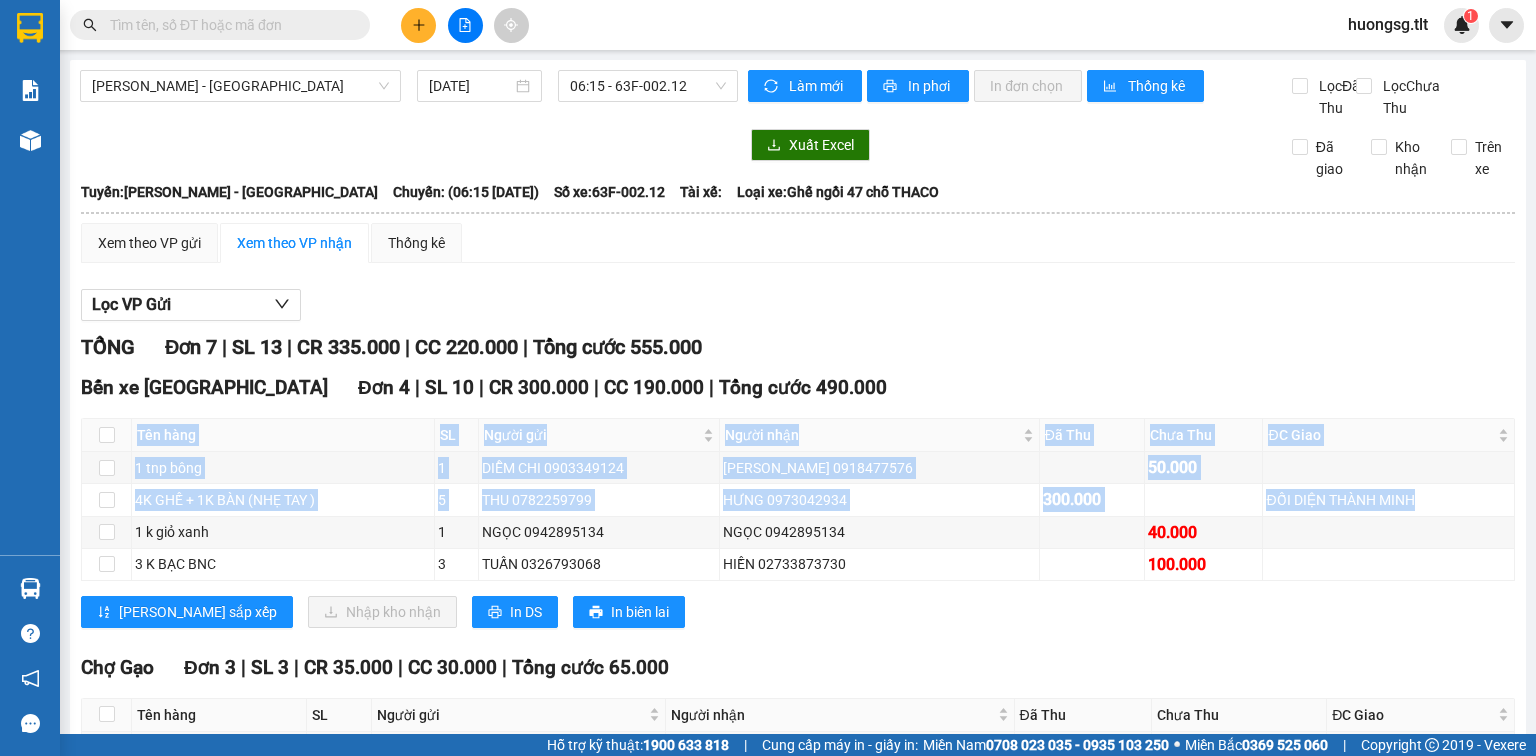 drag, startPoint x: 1412, startPoint y: 519, endPoint x: 91, endPoint y: 461, distance: 1322.2727 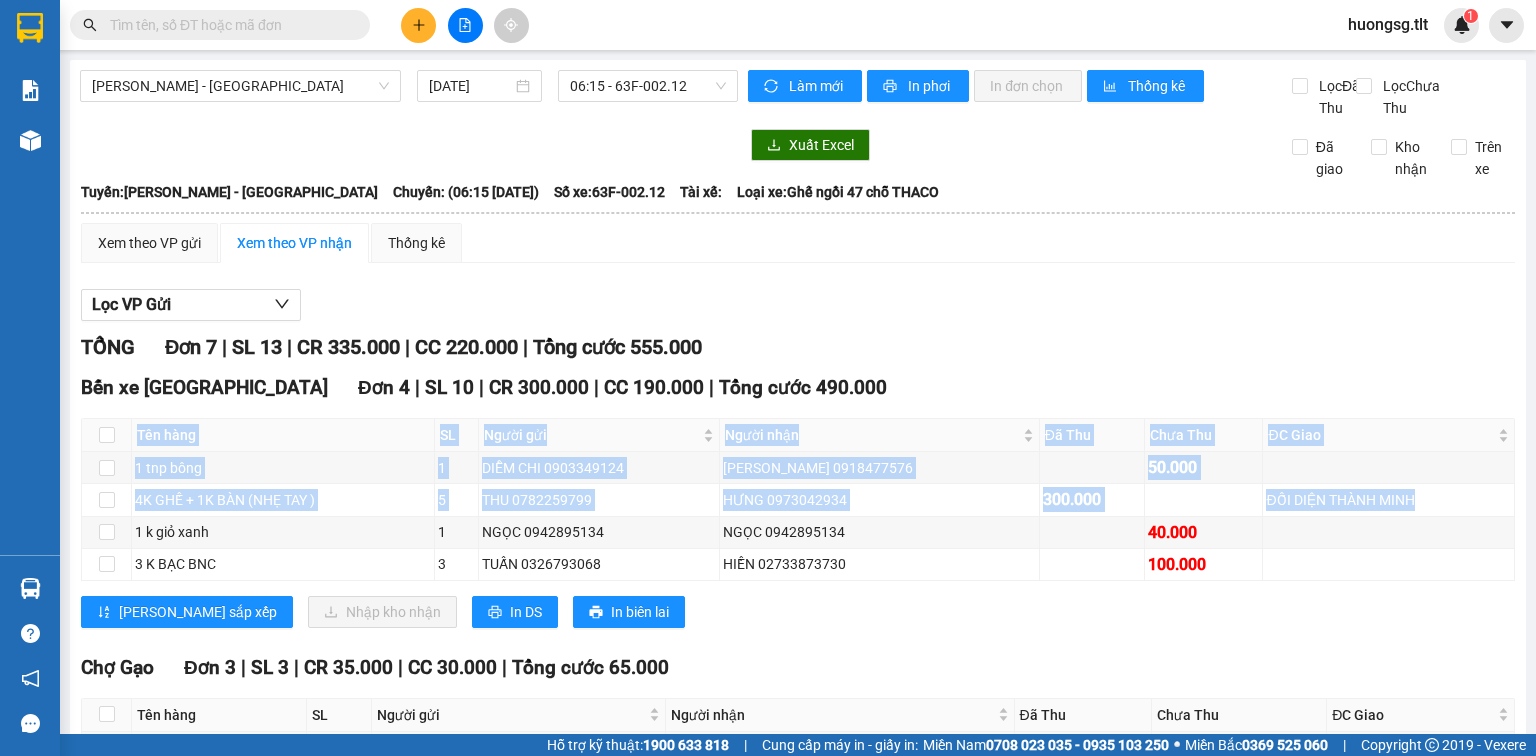 click on "Tên hàng SL Người gửi Người nhận Đã Thu Chưa Thu ĐC Giao Ký nhận                   1 tnp bông 1 DIỄM CHI  0903349124 CẨM PHƯƠNG 0918477576 50.000 4K GHẾ + 1K BÀN (NHẸ TAY ) 5 THU 0782259799 HƯNG 0973042934 300.000 ĐỐI DIỆN THÀNH MINH 1 k giỏ xanh 1 NGỌC 0942895134 NGỌC 0942895134 40.000 3 K BẠC BNC 3 TUẤN 0326793068 HIỀN 02733873730 100.000" at bounding box center [798, 499] 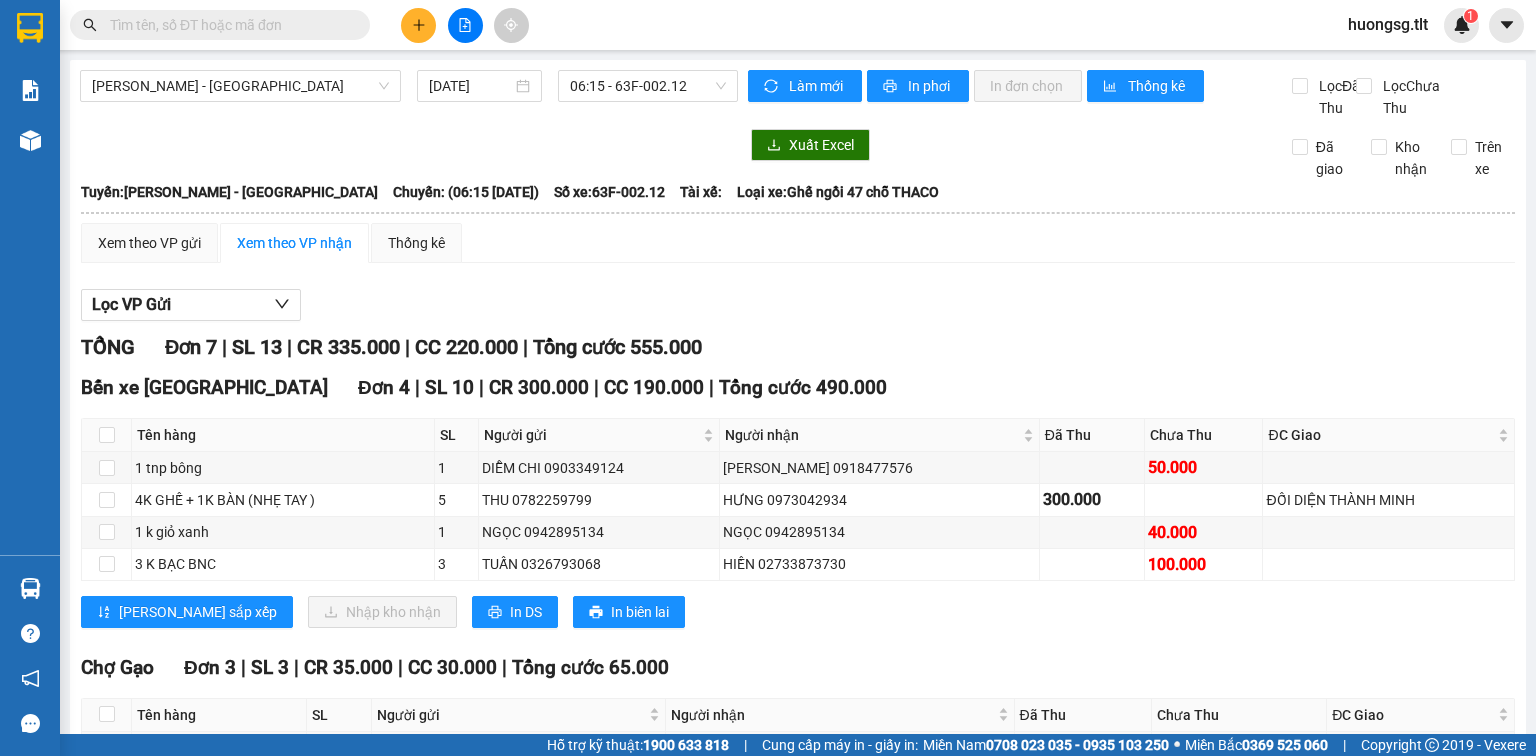 click at bounding box center [107, 435] 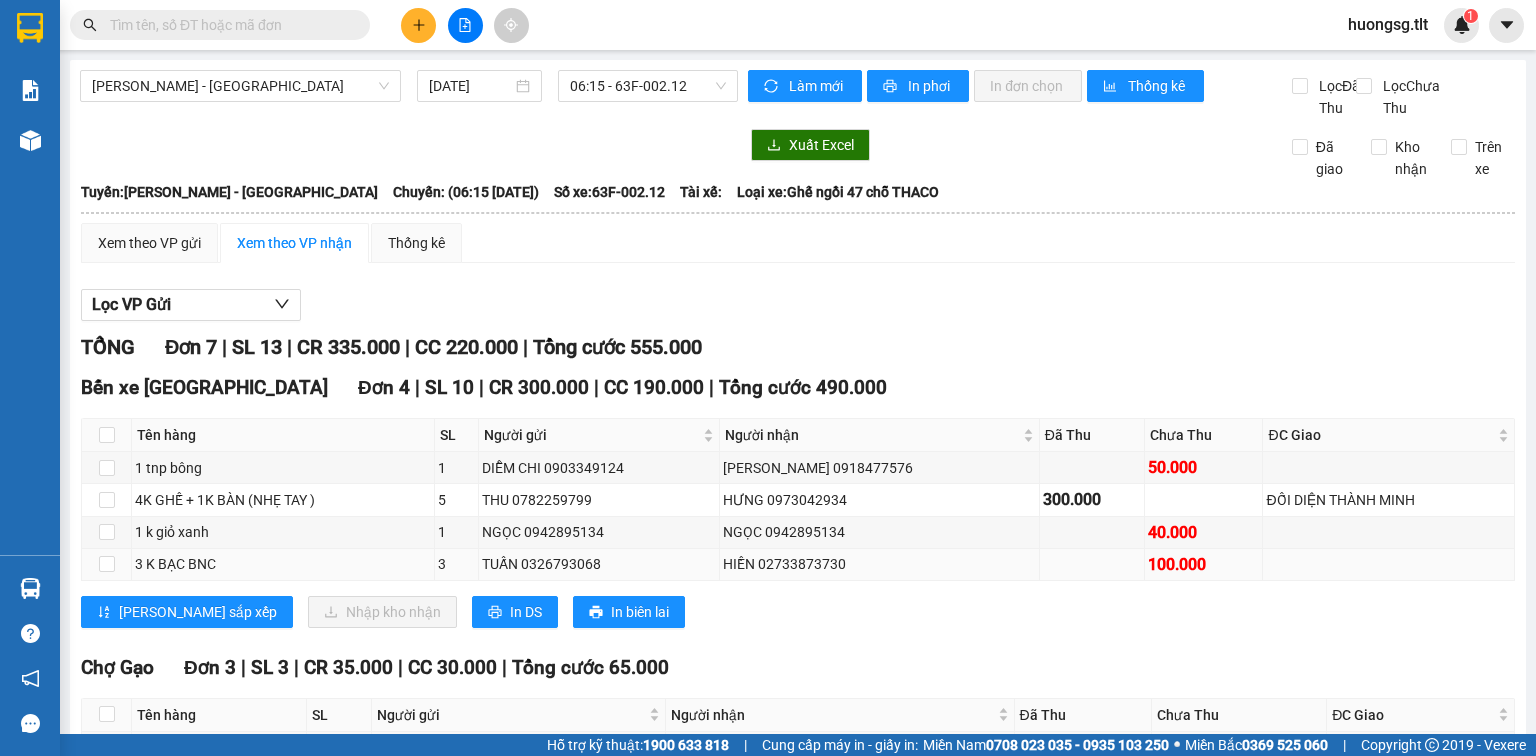 drag, startPoint x: 123, startPoint y: 448, endPoint x: 1245, endPoint y: 584, distance: 1130.2124 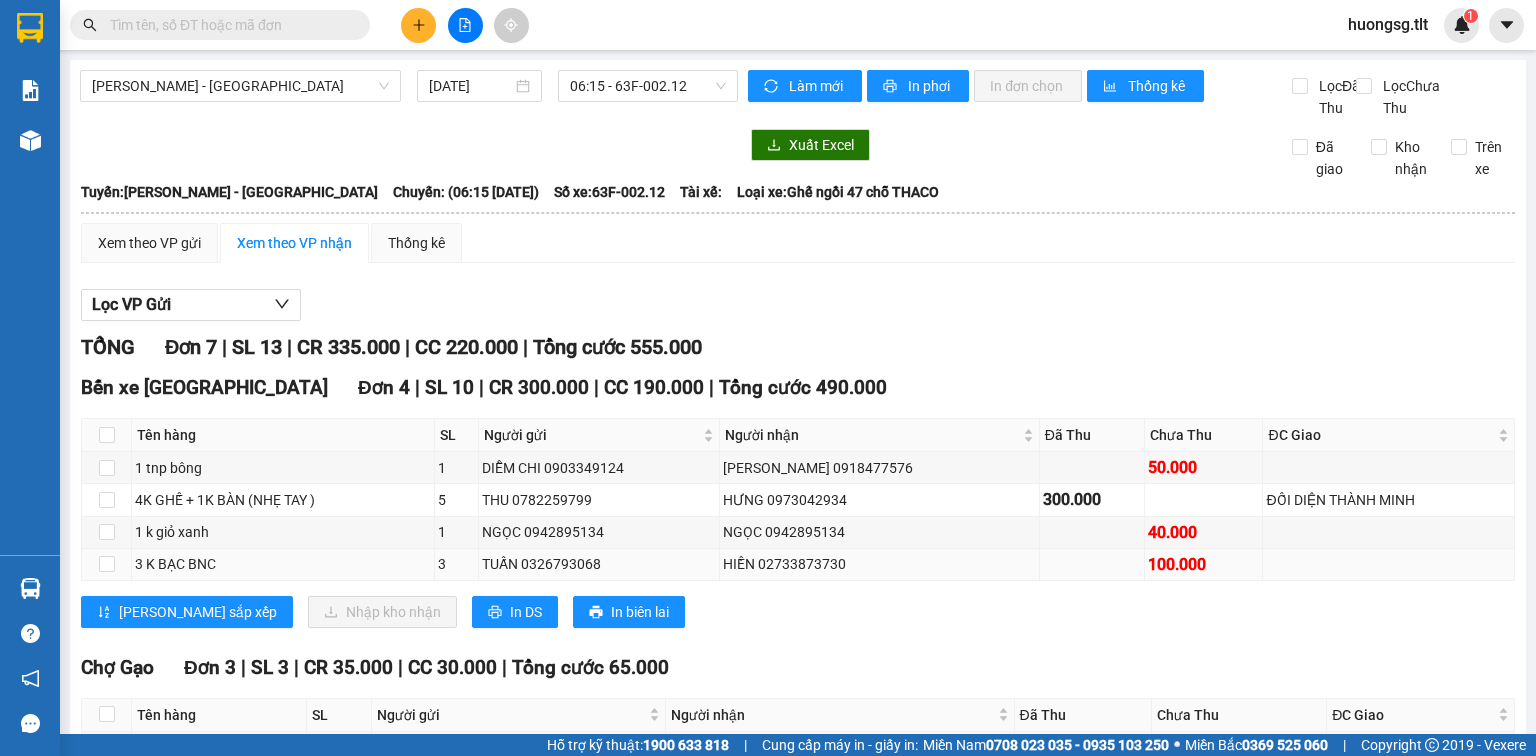 click on "Tên hàng SL Người gửi Người nhận Đã Thu Chưa Thu ĐC Giao Ký nhận                   1 tnp bông 1 DIỄM CHI  0903349124 CẨM PHƯƠNG 0918477576 50.000 4K GHẾ + 1K BÀN (NHẸ TAY ) 5 THU 0782259799 HƯNG 0973042934 300.000 ĐỐI DIỆN THÀNH MINH 1 k giỏ xanh 1 NGỌC 0942895134 NGỌC 0942895134 40.000 3 K BẠC BNC 3 TUẤN 0326793068 HIỀN 02733873730 100.000" at bounding box center [798, 499] 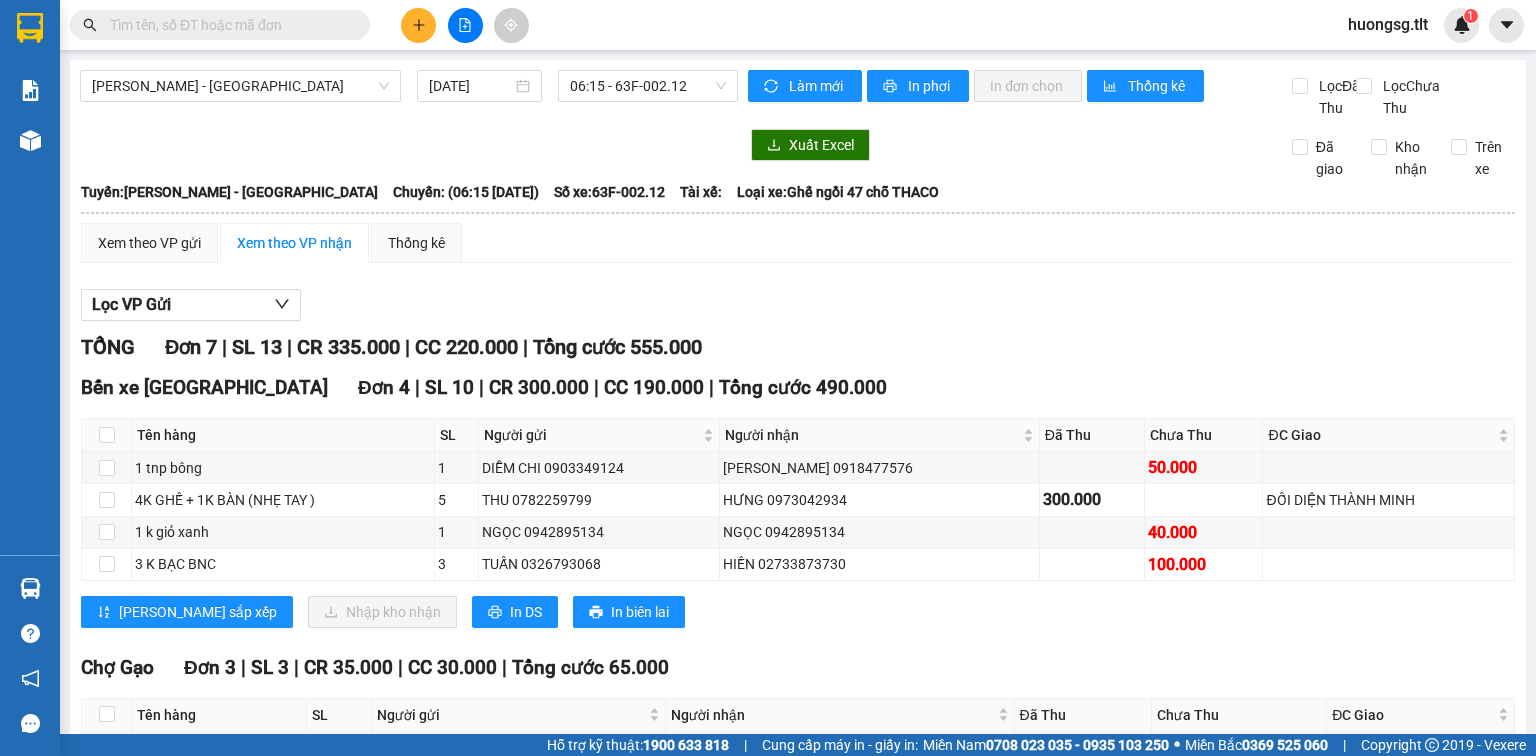 click on "Lưu sắp xếp Nhập kho nhận In DS In biên lai" at bounding box center (798, 612) 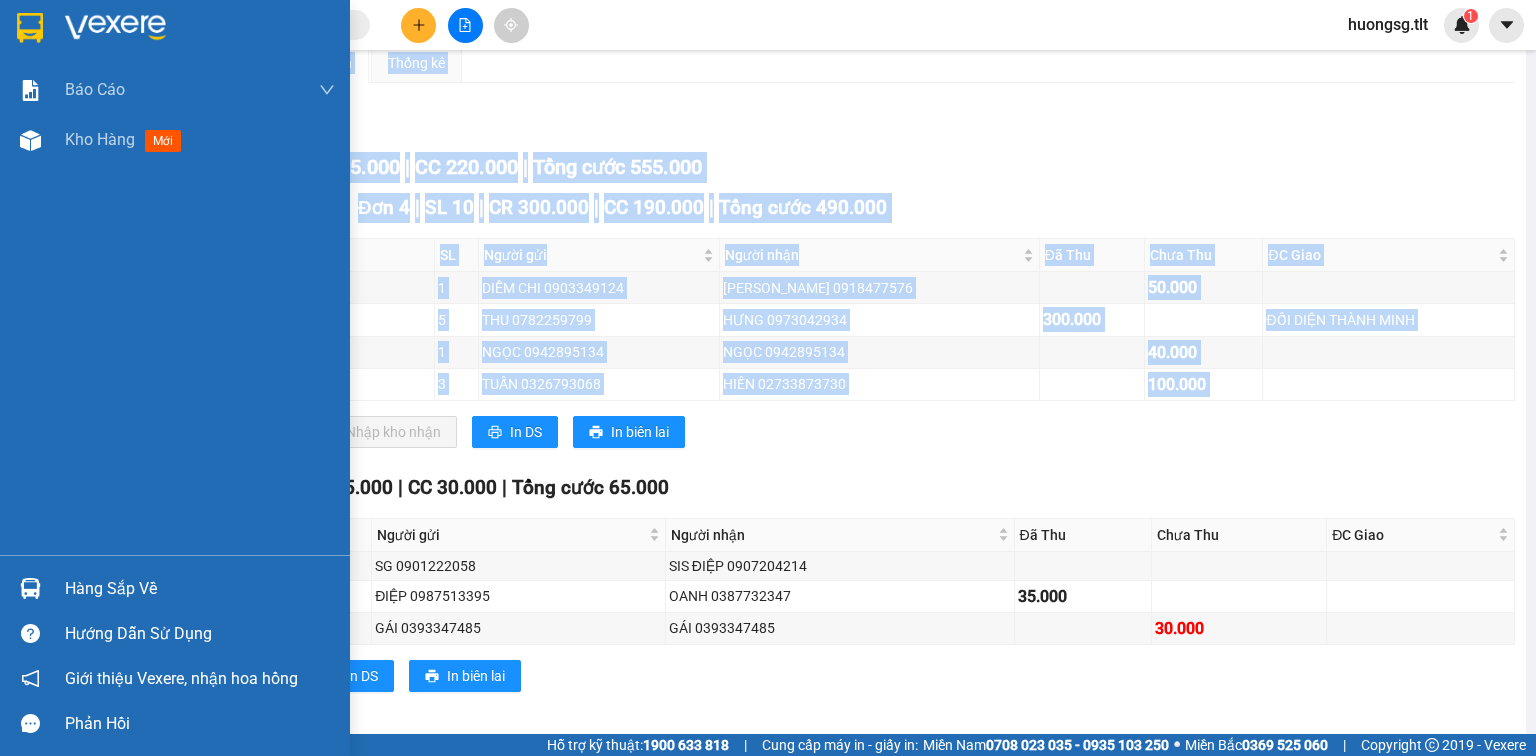 scroll, scrollTop: 212, scrollLeft: 0, axis: vertical 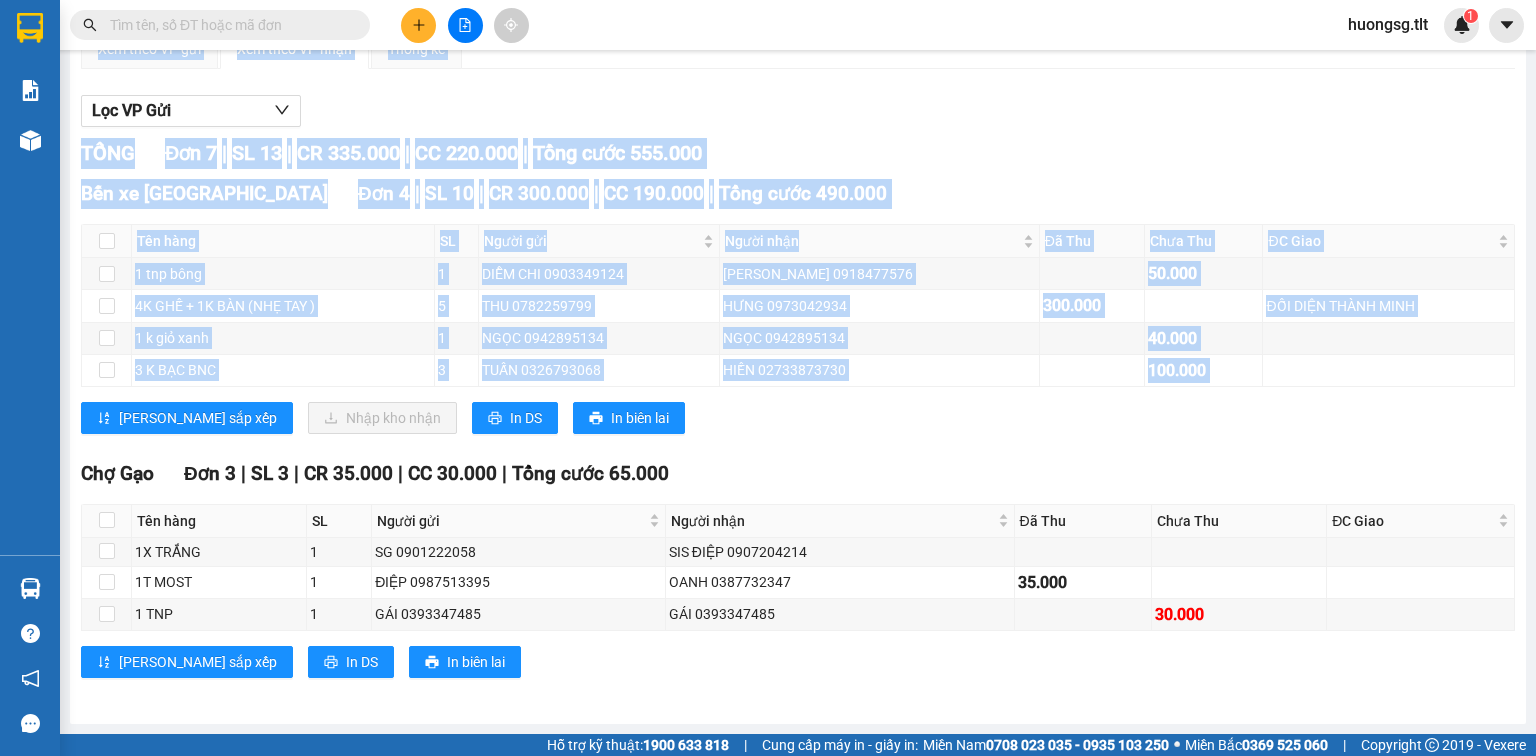 drag, startPoint x: 1237, startPoint y: 604, endPoint x: 79, endPoint y: 479, distance: 1164.727 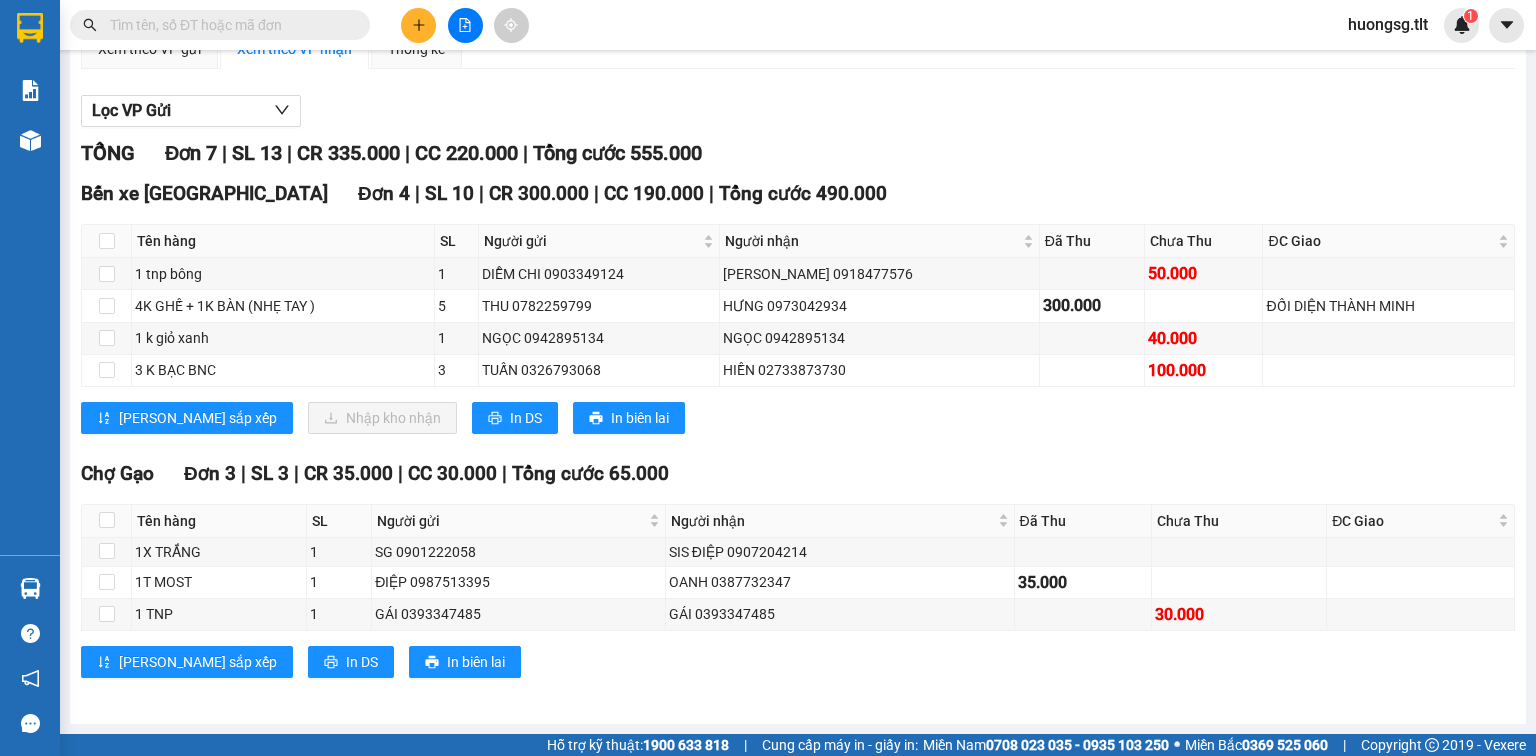 click on "Chợ Gạo Đơn   3 | SL   3 | CR   35.000 | CC   30.000 | Tổng cước   65.000" at bounding box center (798, 474) 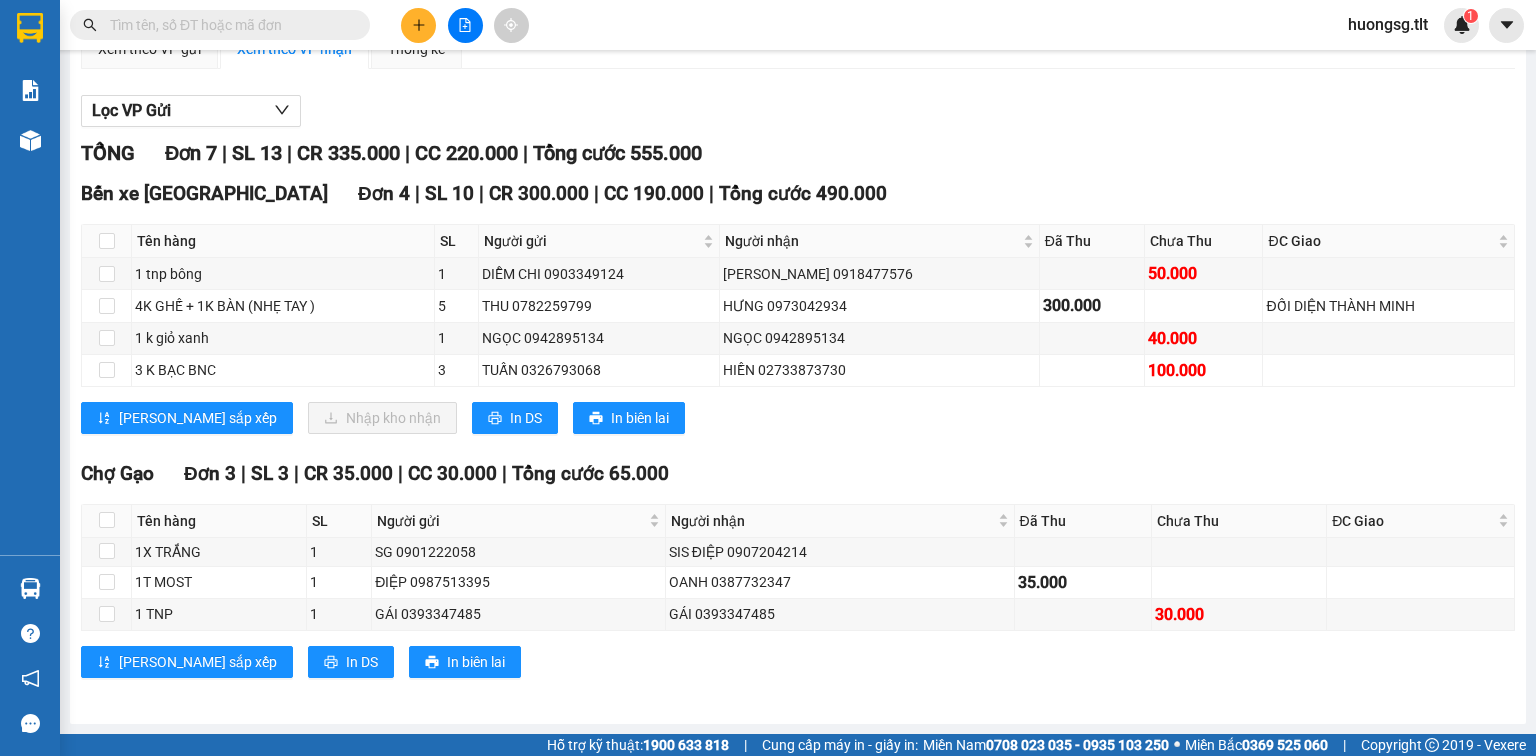 click at bounding box center (228, 25) 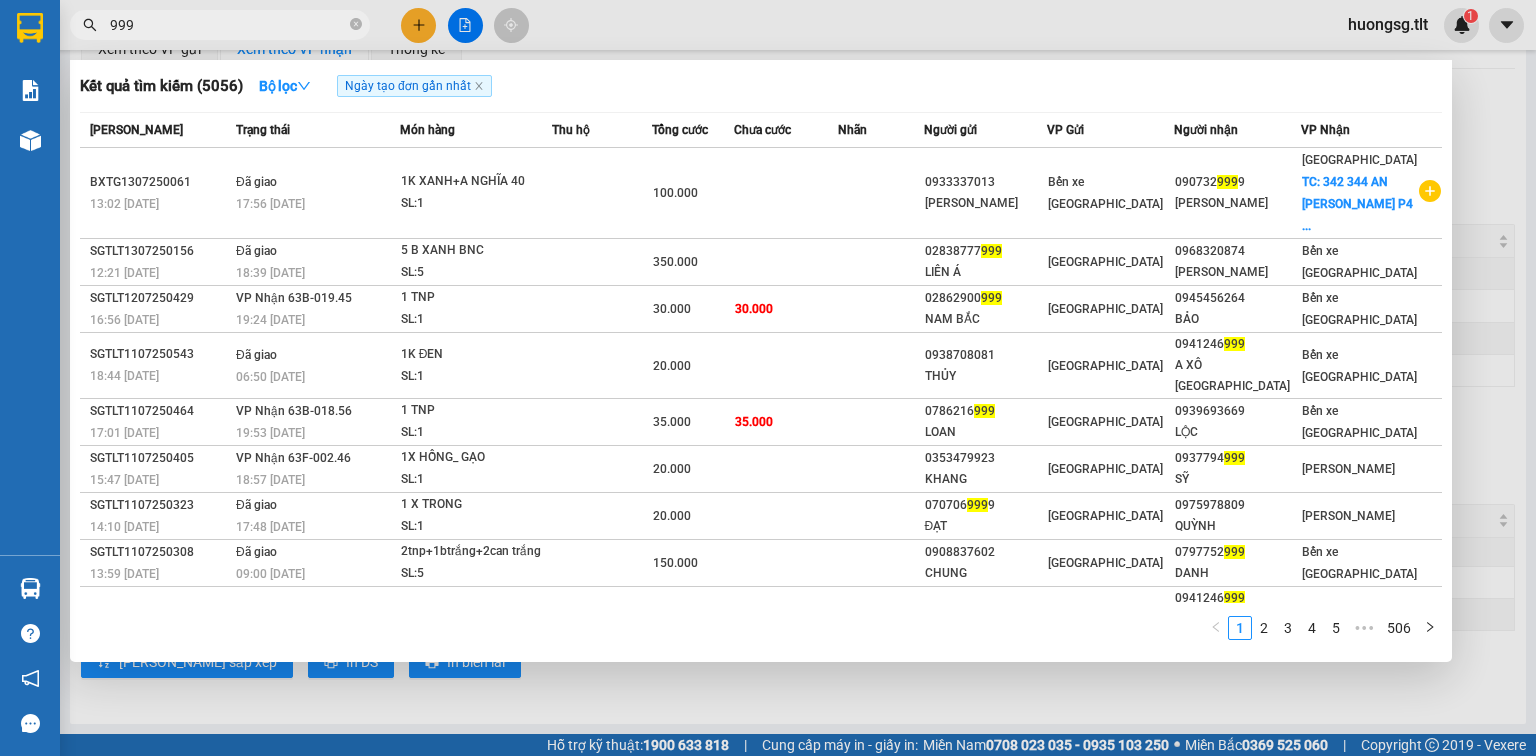 click on "999" at bounding box center (228, 25) 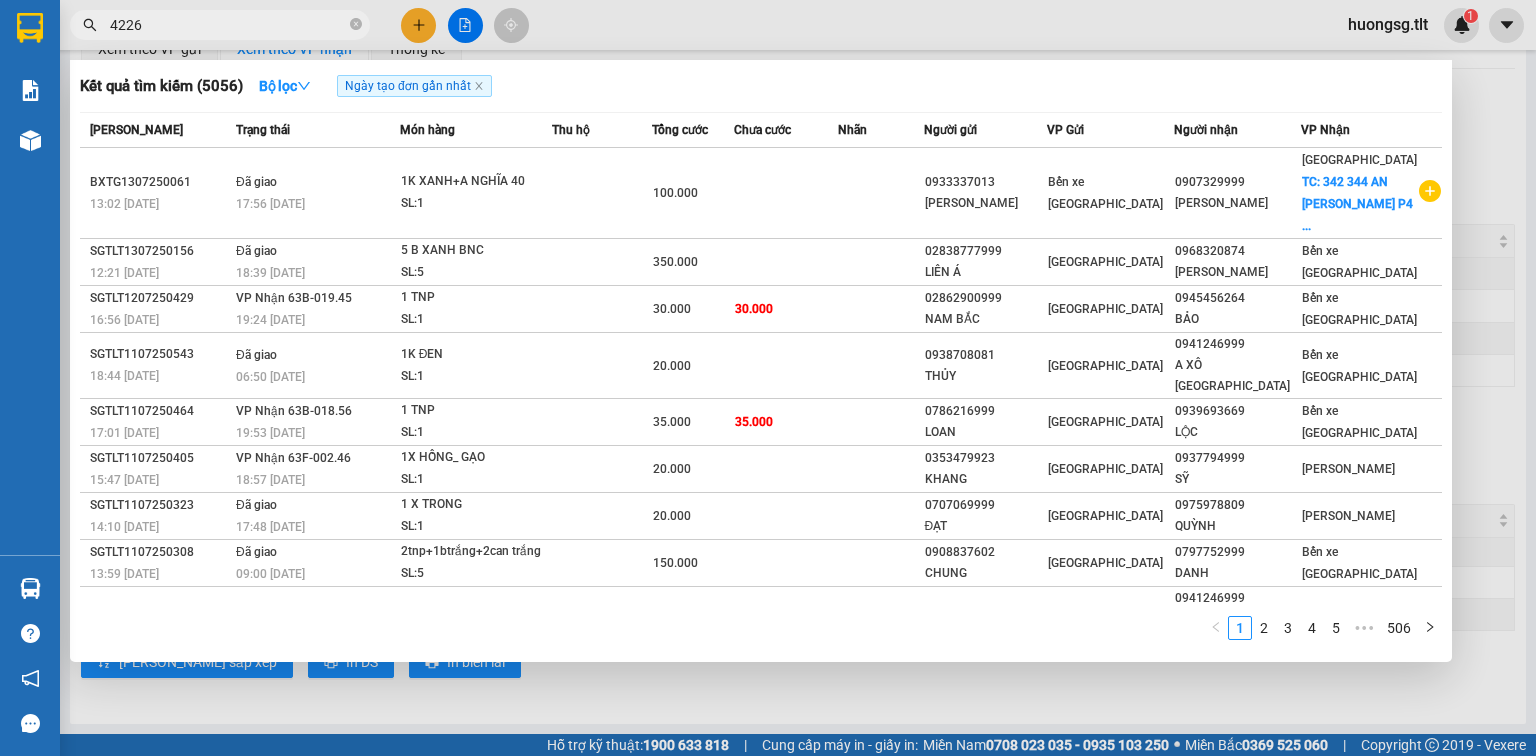 type on "4226" 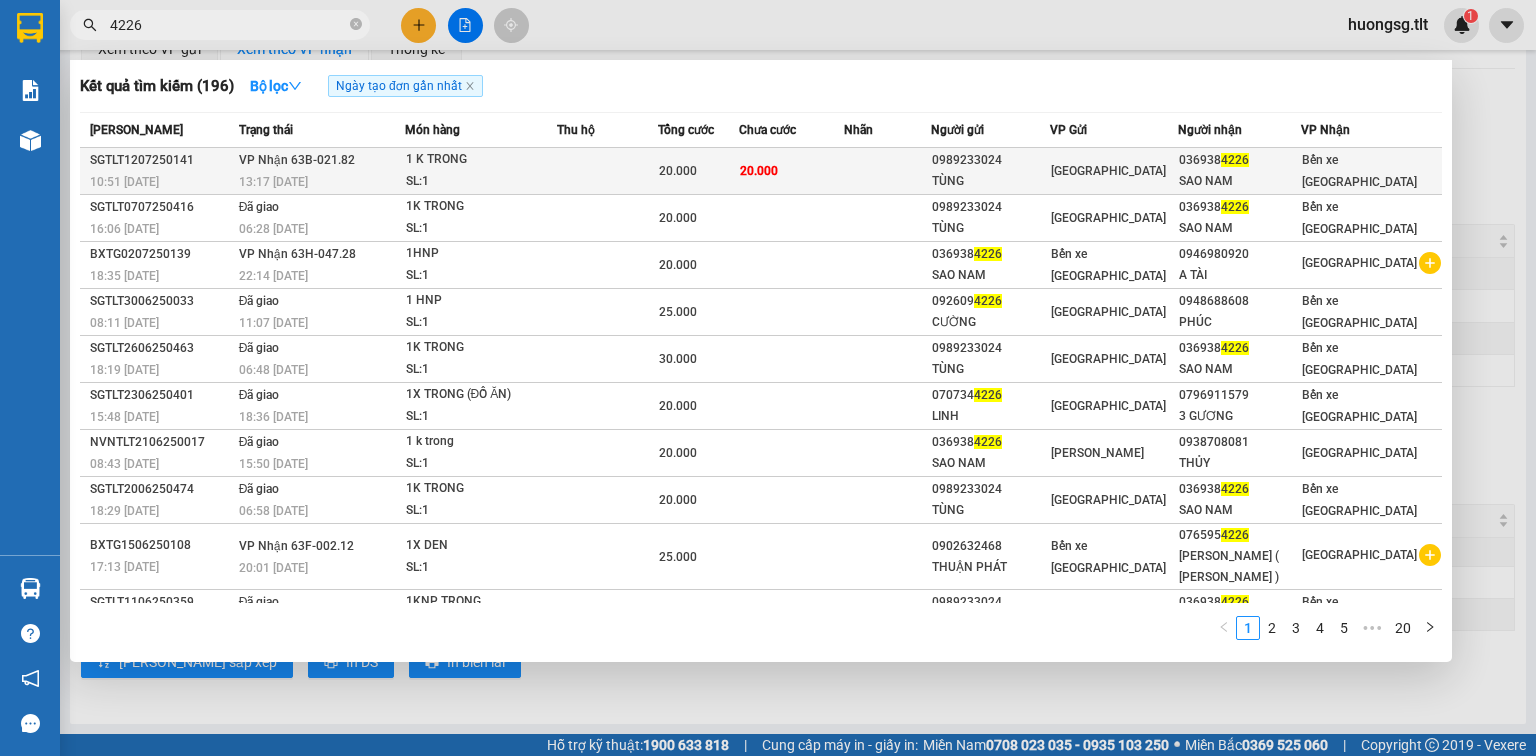 click at bounding box center [887, 171] 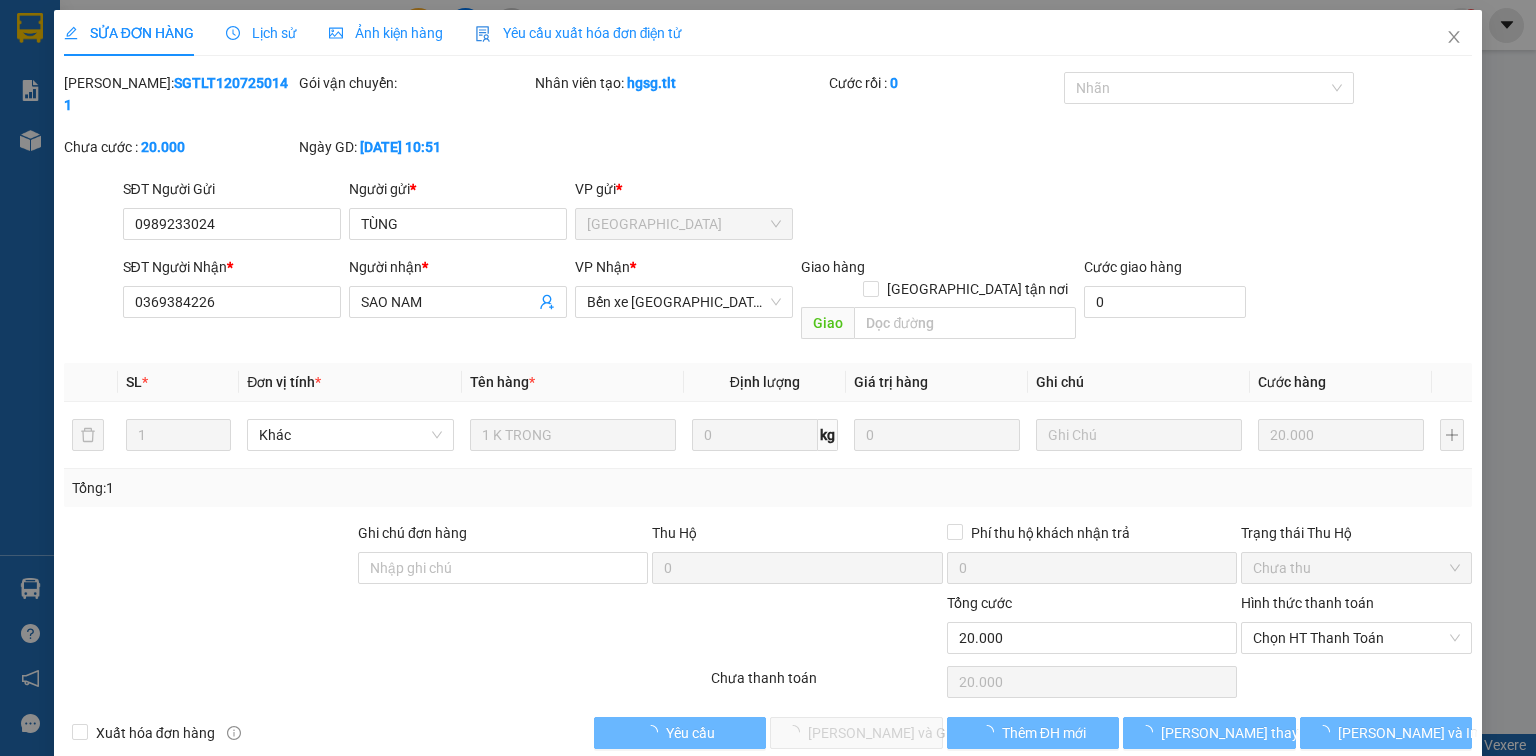 type on "0989233024" 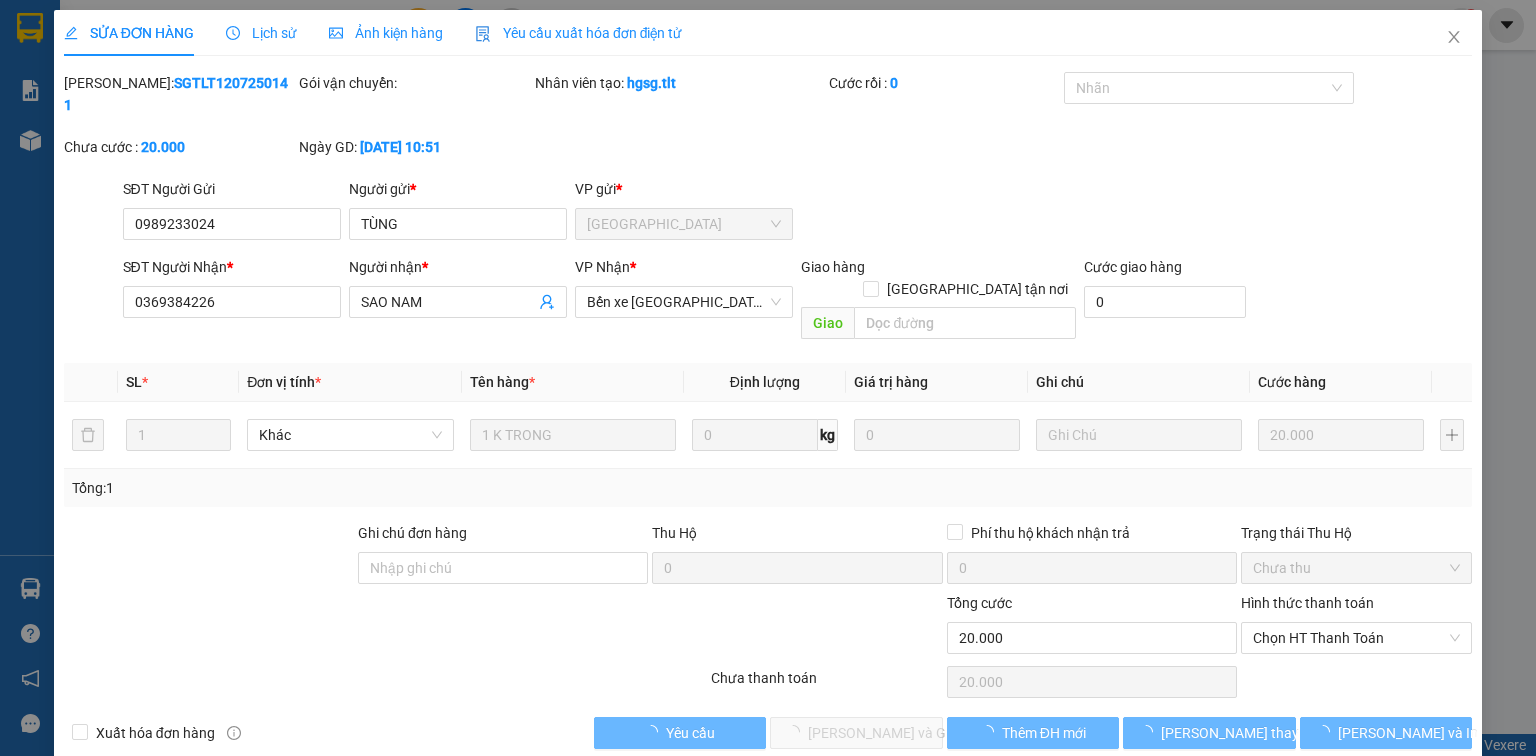 type on "TÙNG" 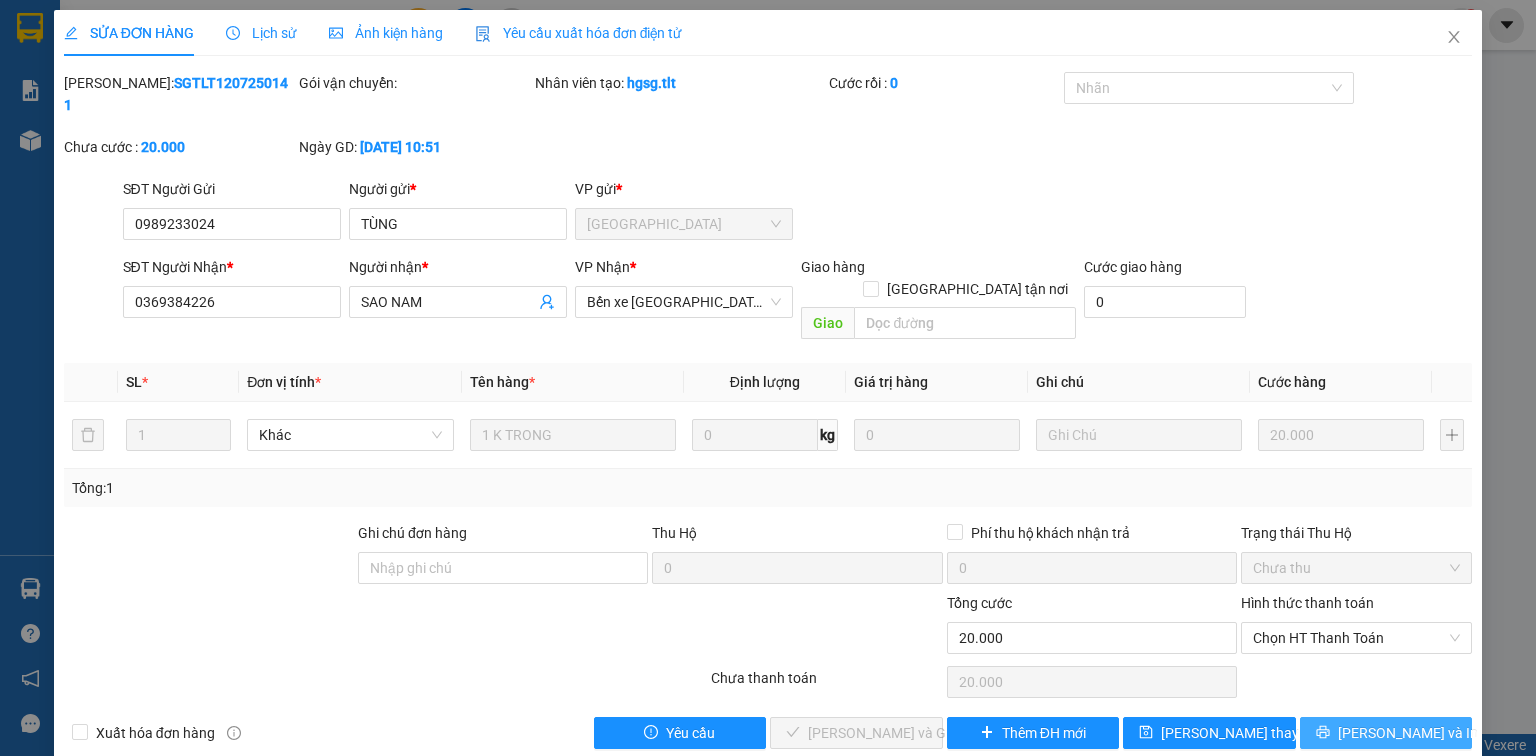 click on "[PERSON_NAME] và In" at bounding box center [1386, 733] 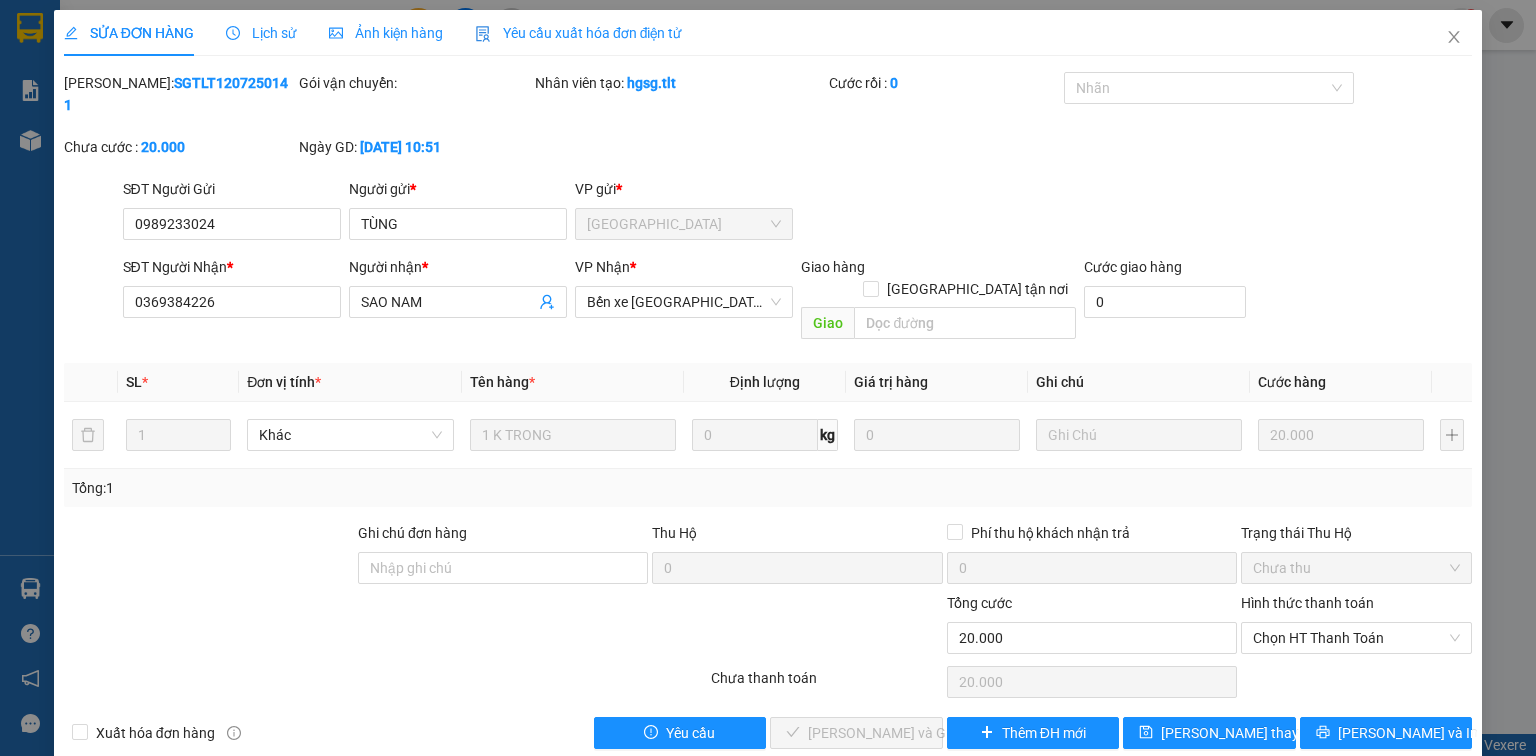 click at bounding box center [768, 367] 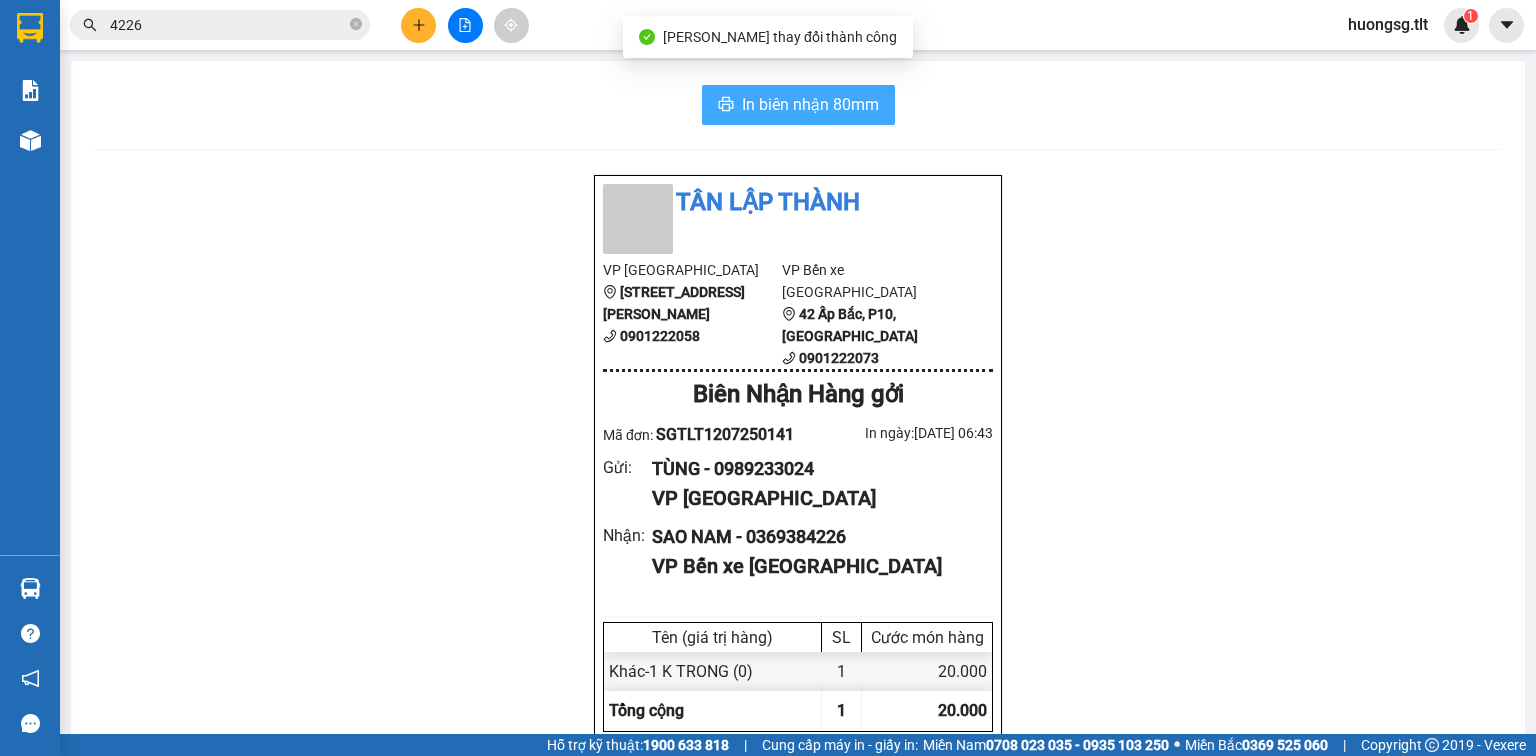 click on "In biên nhận 80mm" at bounding box center (810, 104) 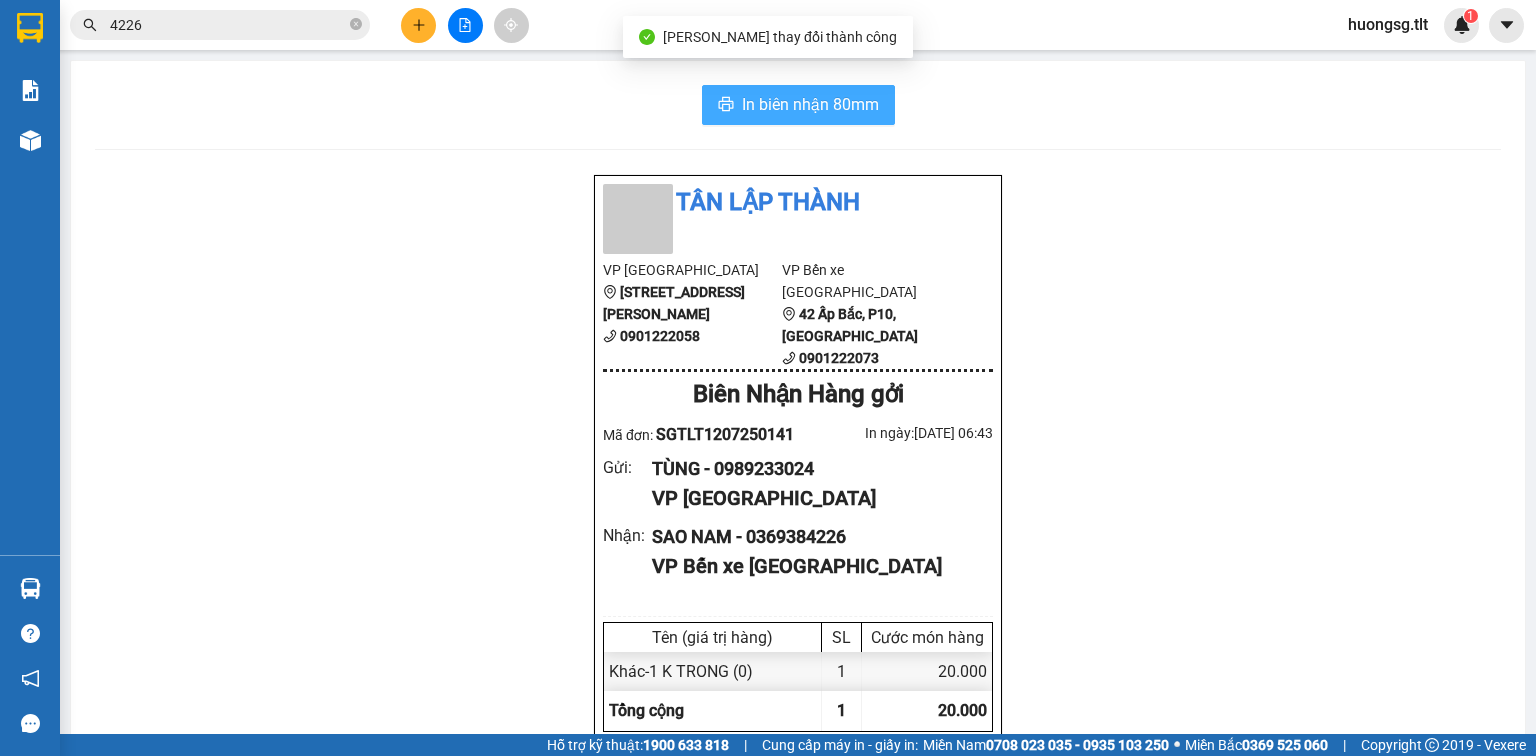 scroll, scrollTop: 0, scrollLeft: 0, axis: both 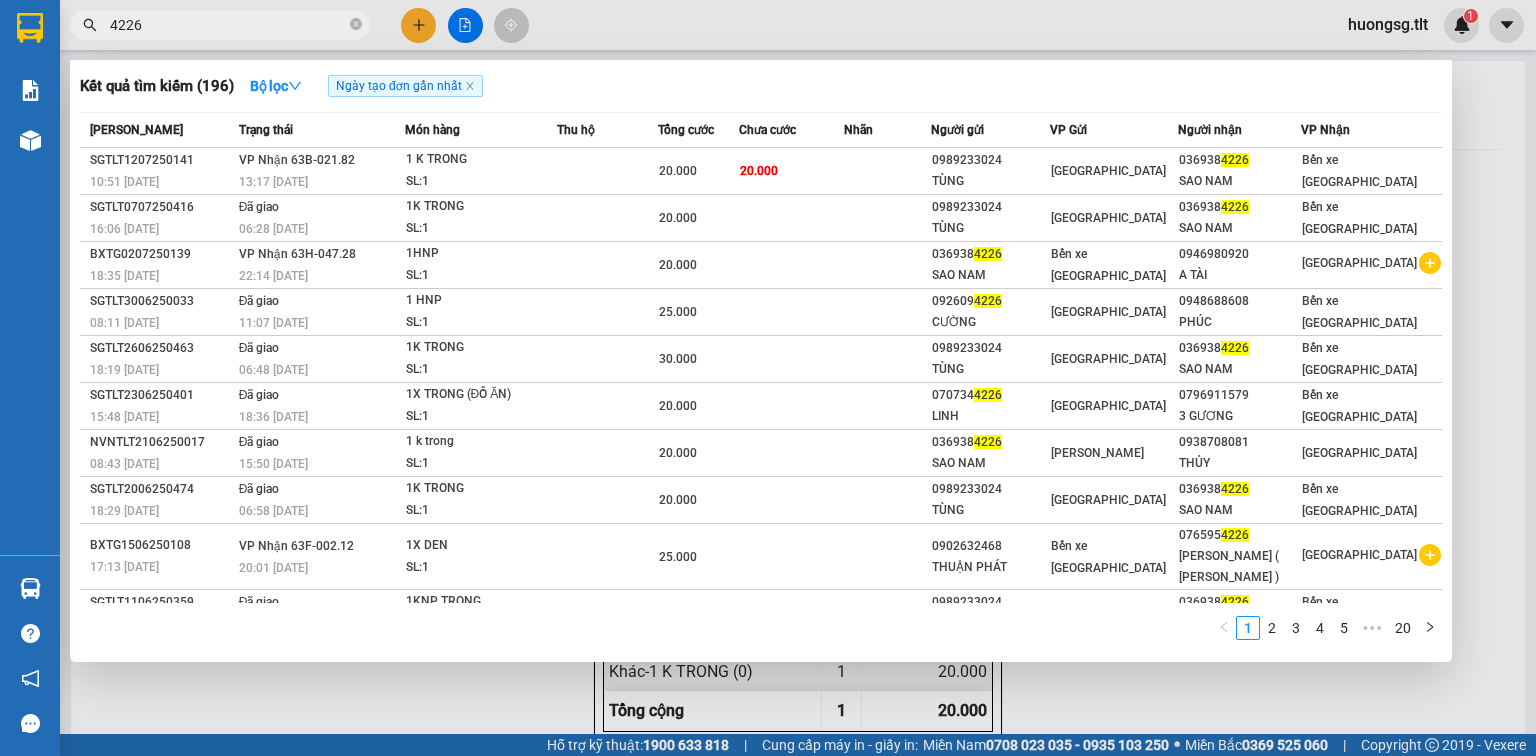 click on "4226" at bounding box center [228, 25] 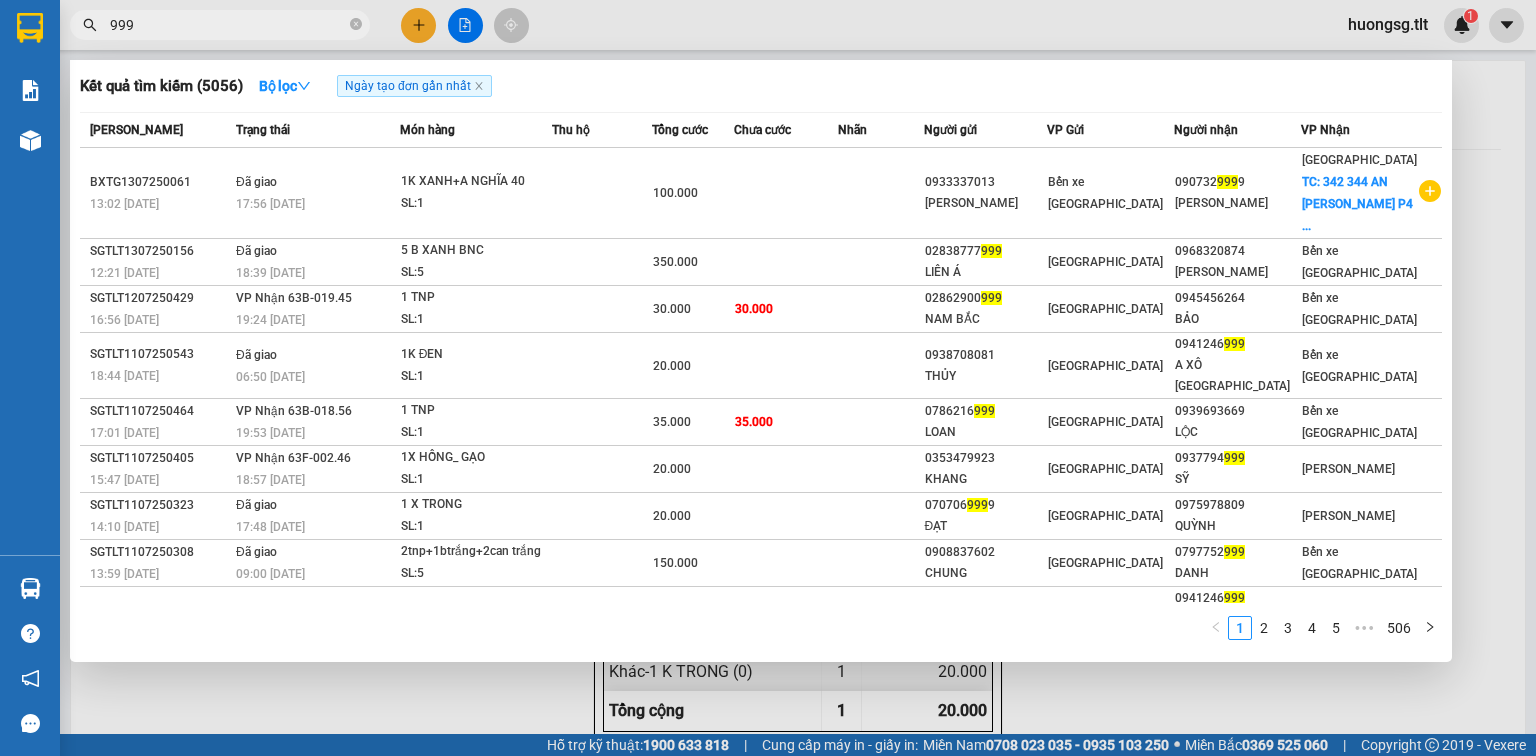 click on "999" at bounding box center (228, 25) 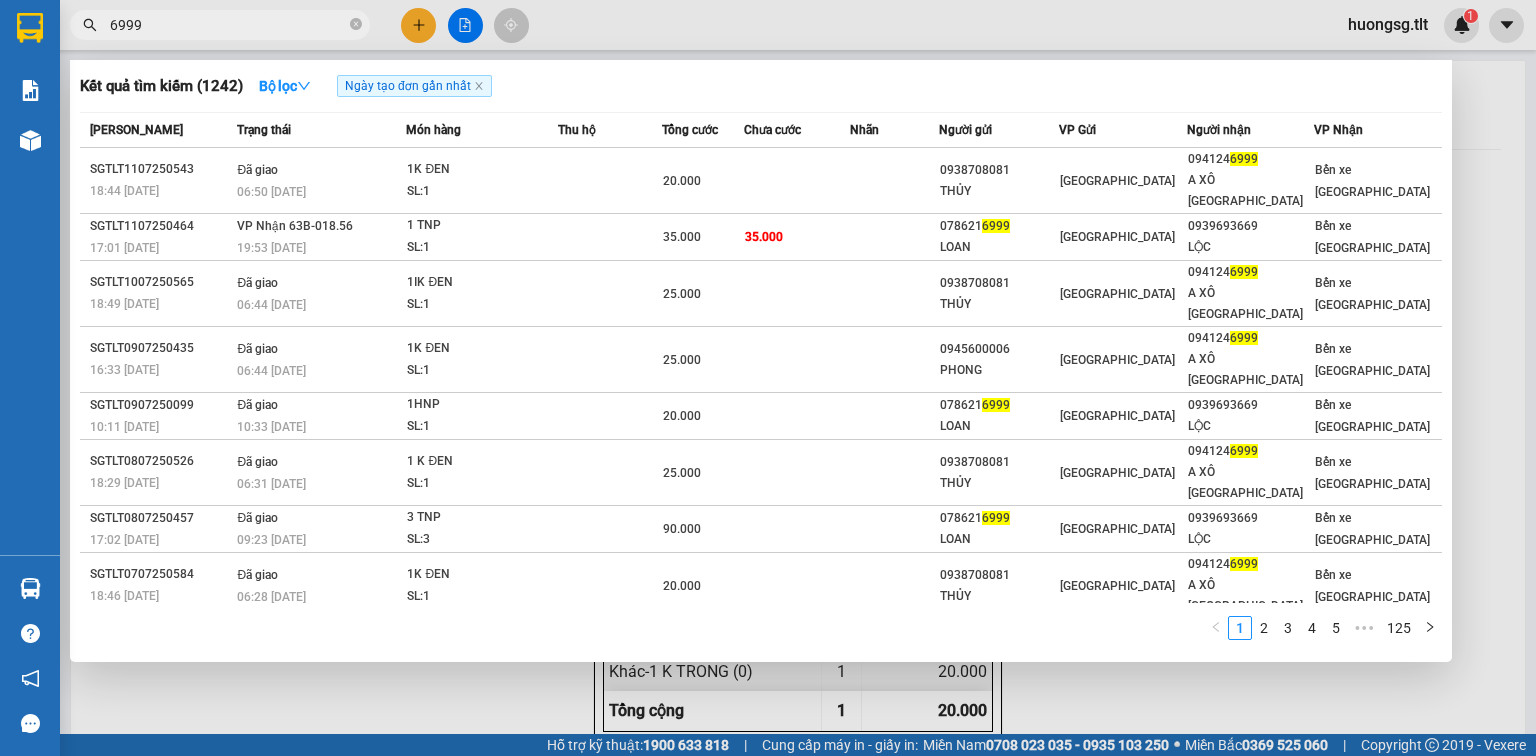click on "6999" at bounding box center (228, 25) 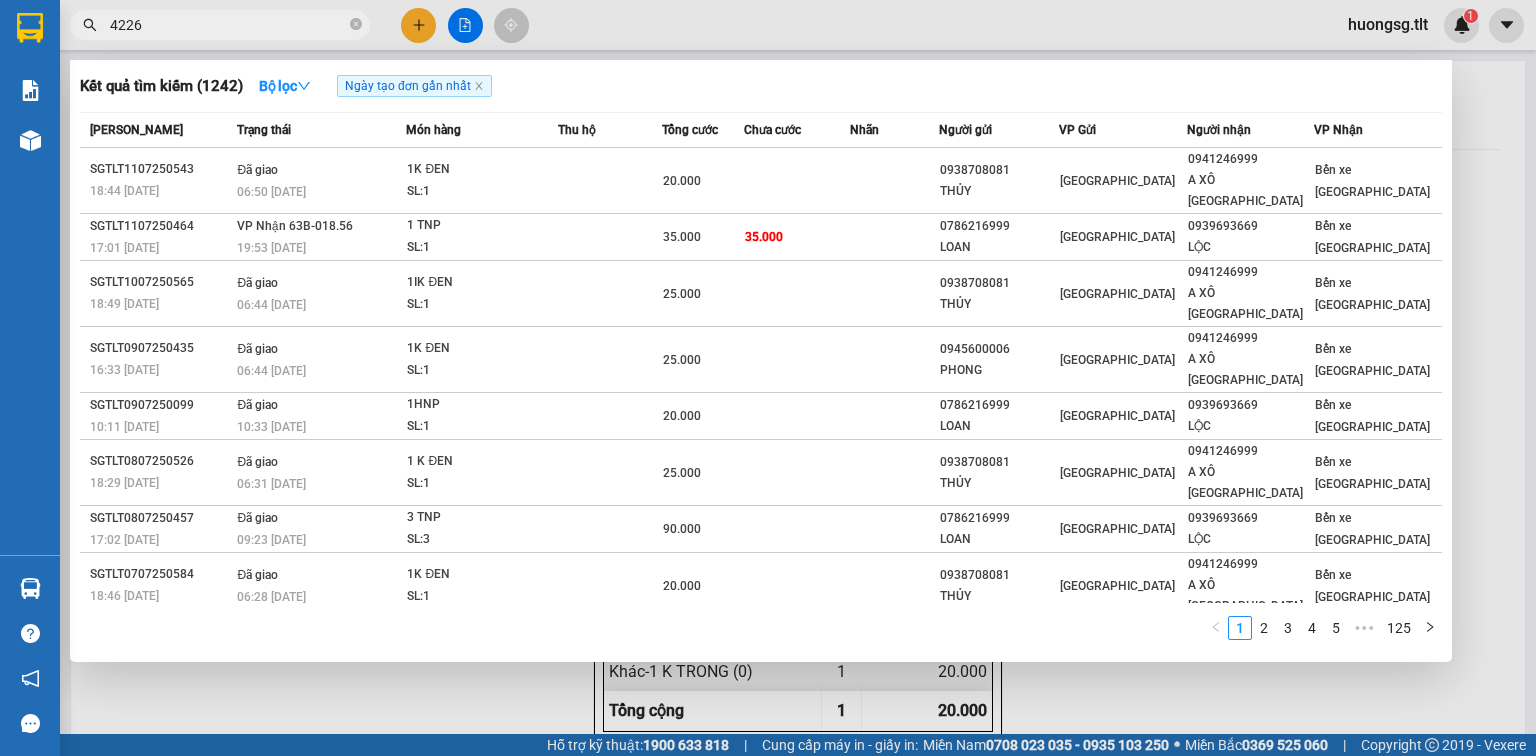type on "4226" 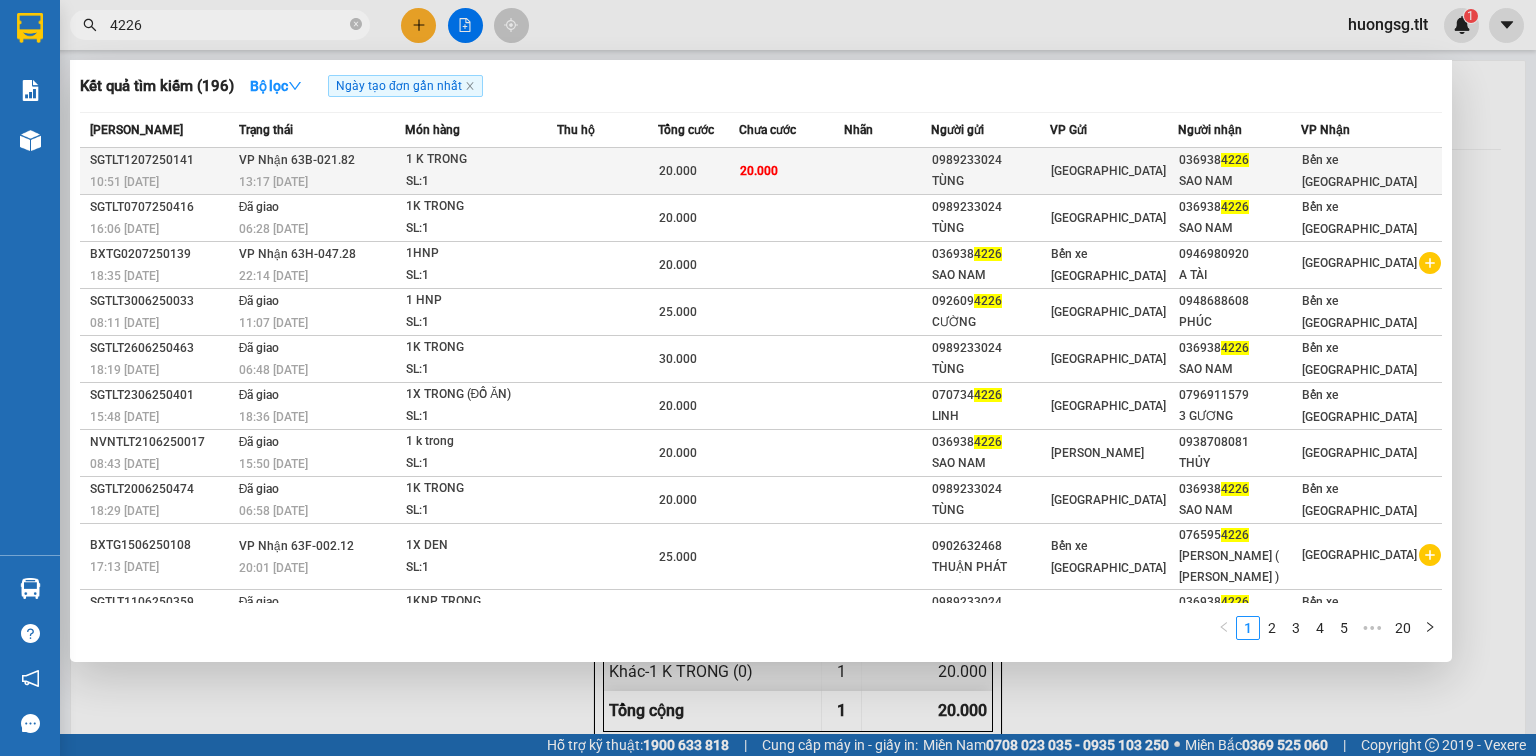 click on "TÙNG" at bounding box center (990, 181) 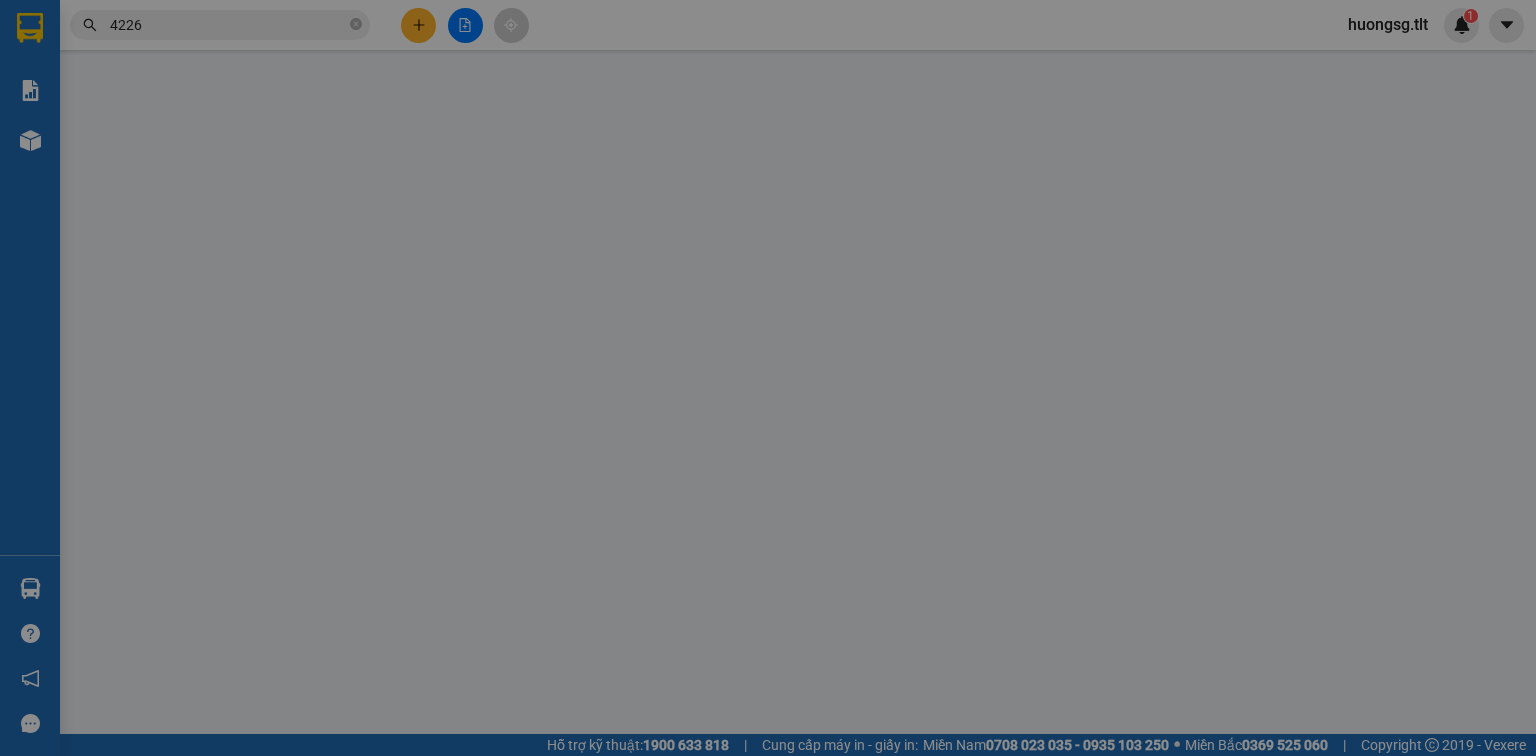 type on "0989233024" 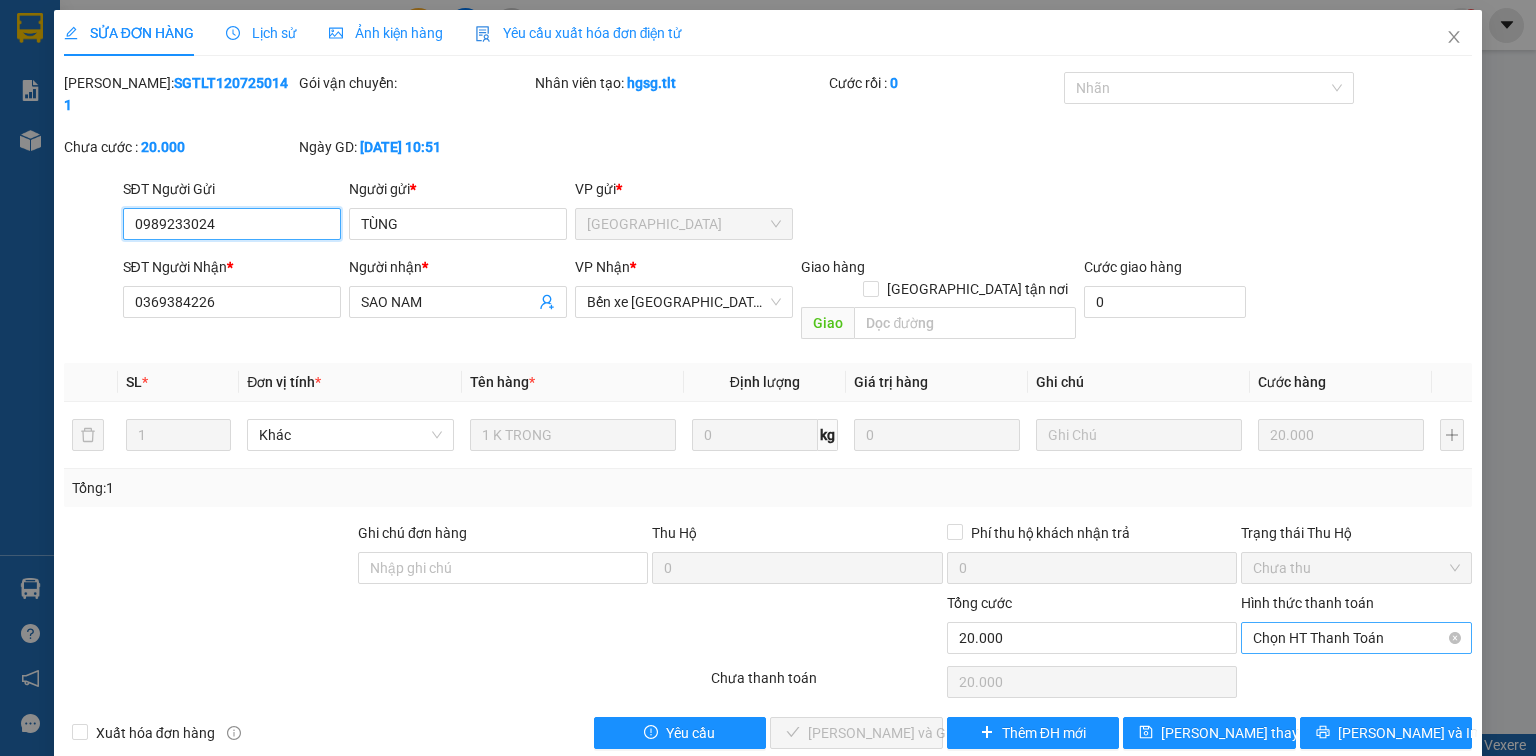drag, startPoint x: 1379, startPoint y: 576, endPoint x: 1353, endPoint y: 645, distance: 73.736015 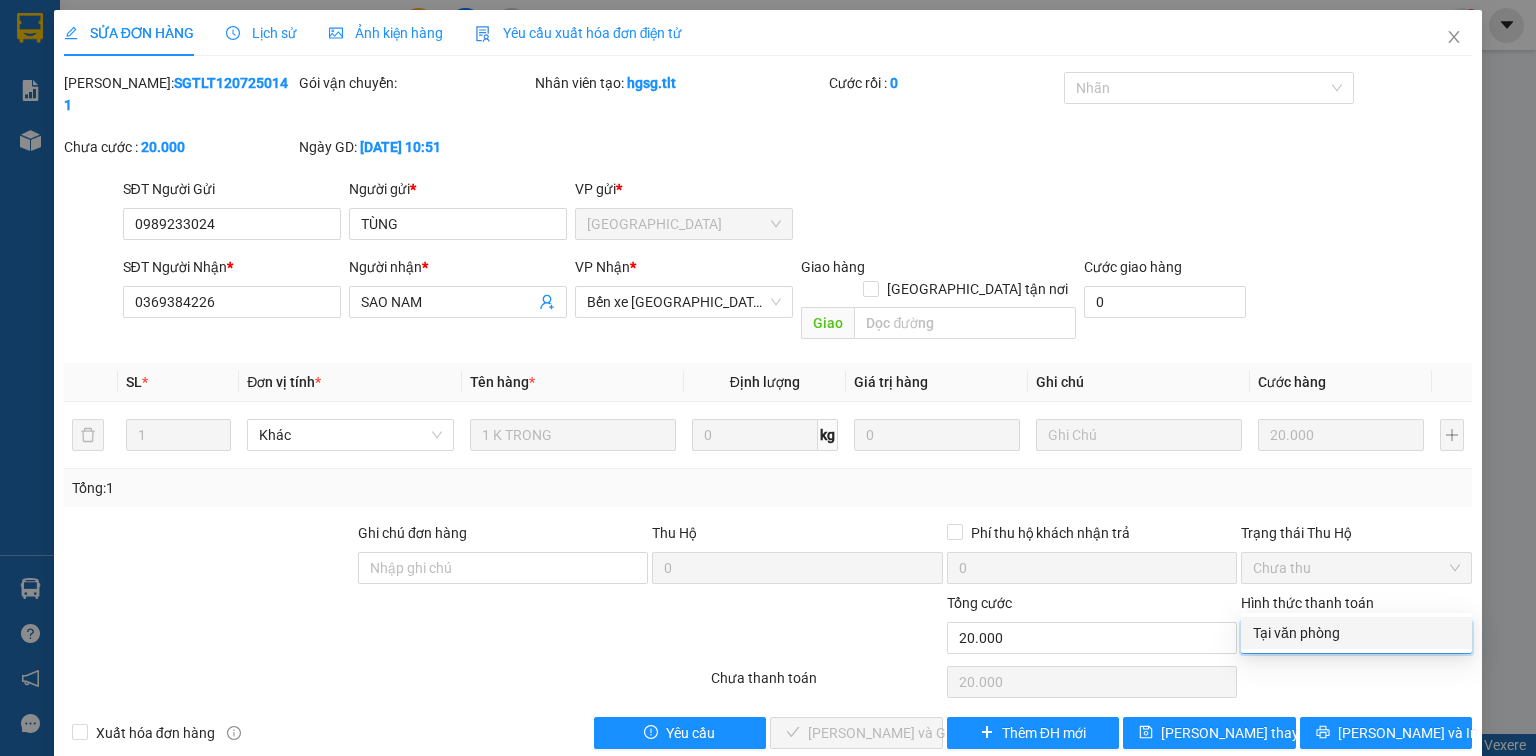 click on "Tại văn phòng" at bounding box center [1356, 633] 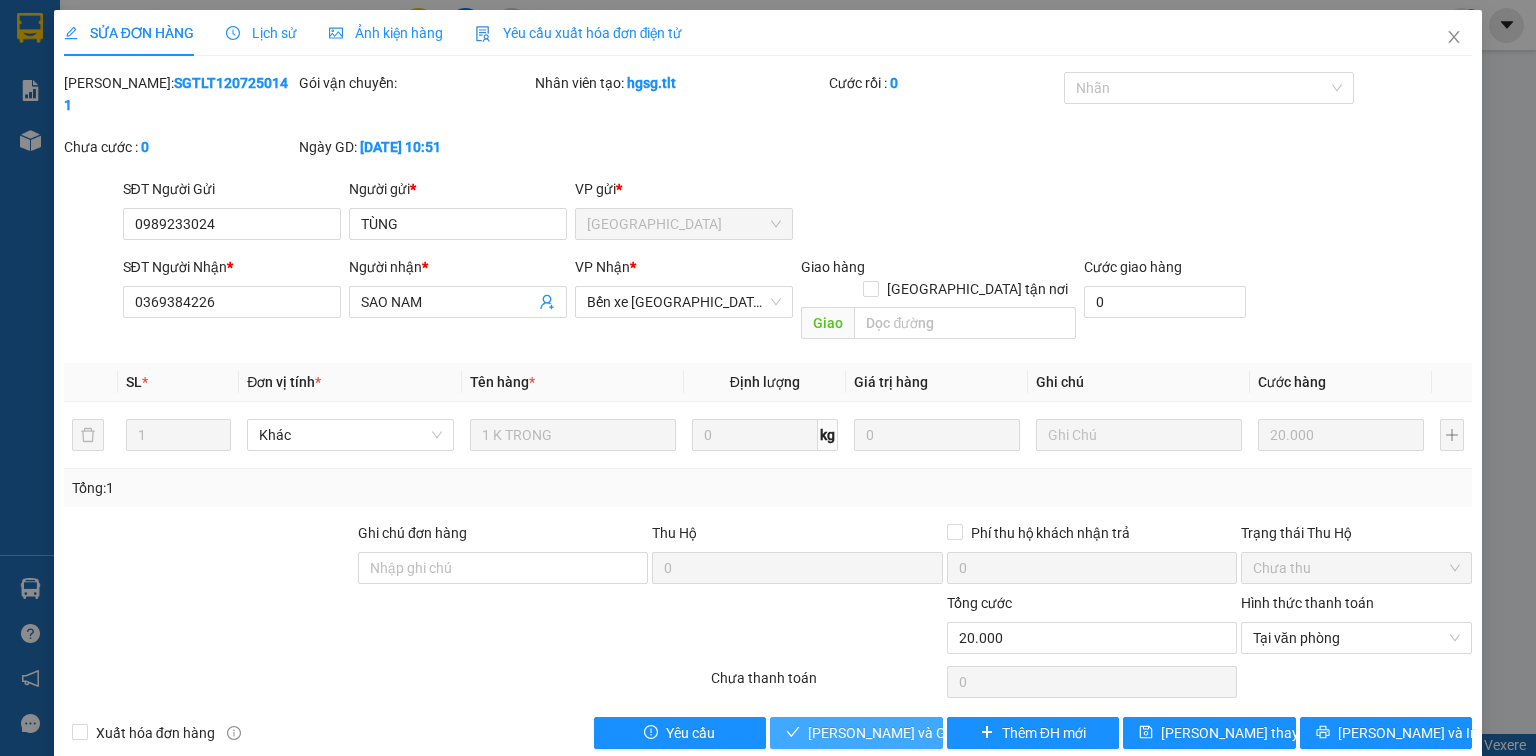 click on "[PERSON_NAME] và [PERSON_NAME] hàng" at bounding box center [904, 733] 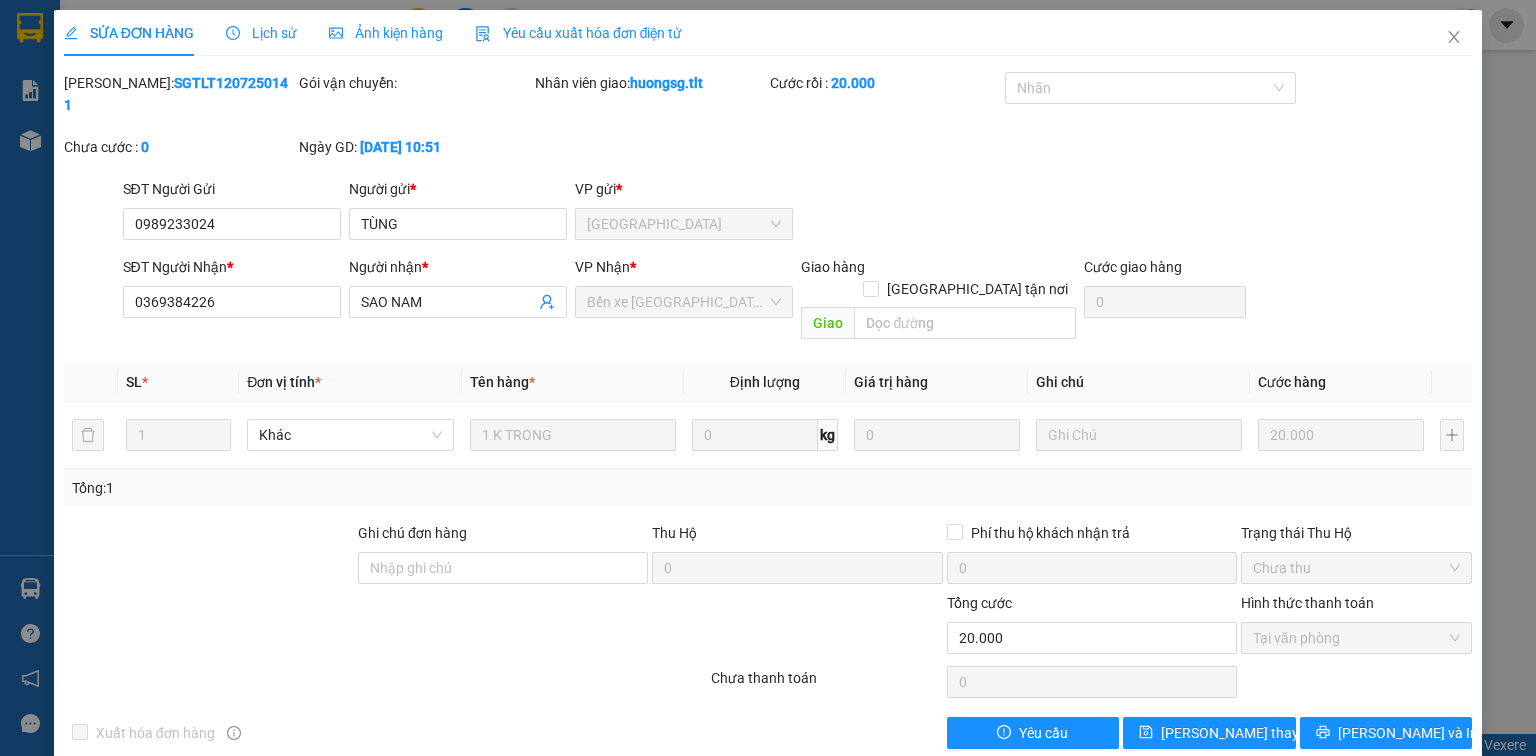 drag, startPoint x: 20, startPoint y: 576, endPoint x: 100, endPoint y: 605, distance: 85.09406 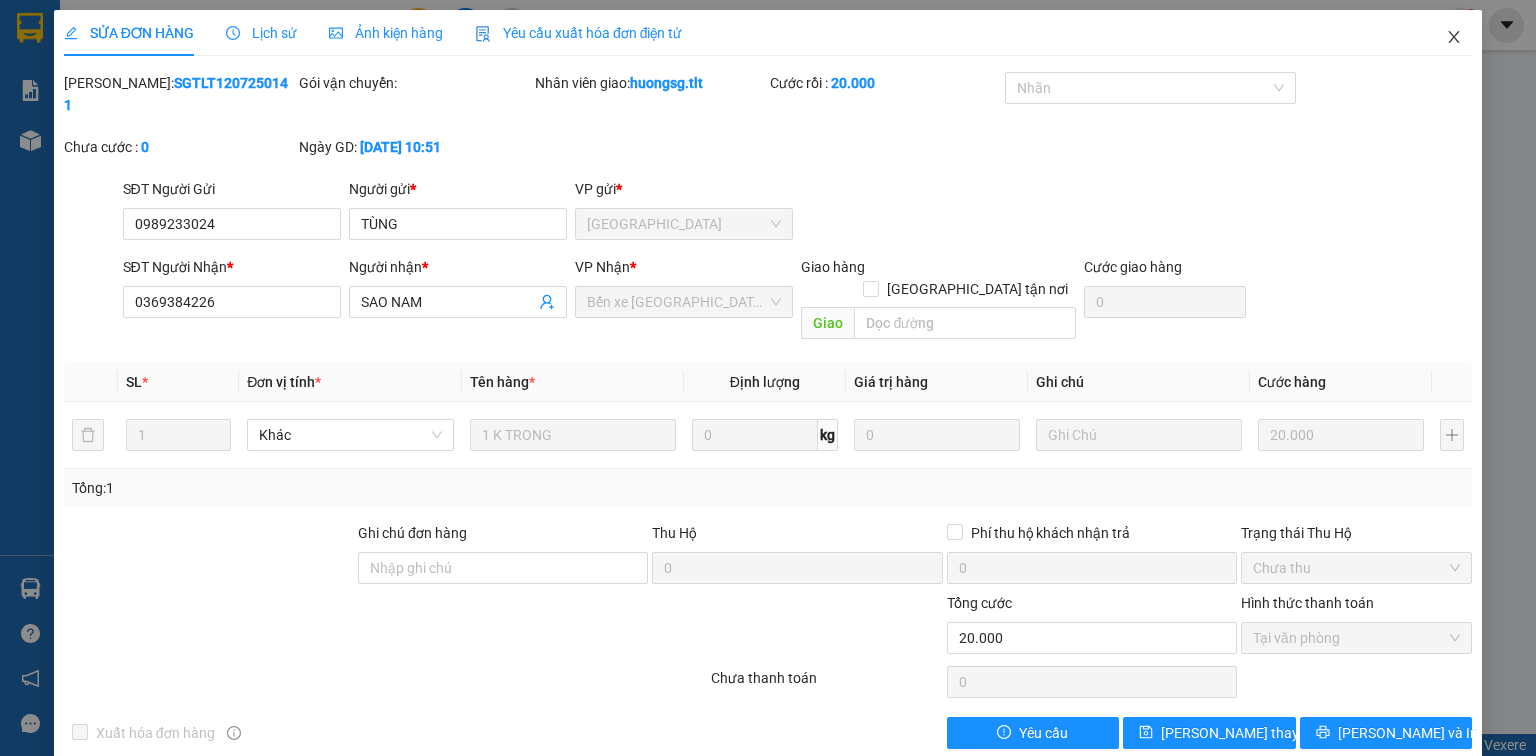 click 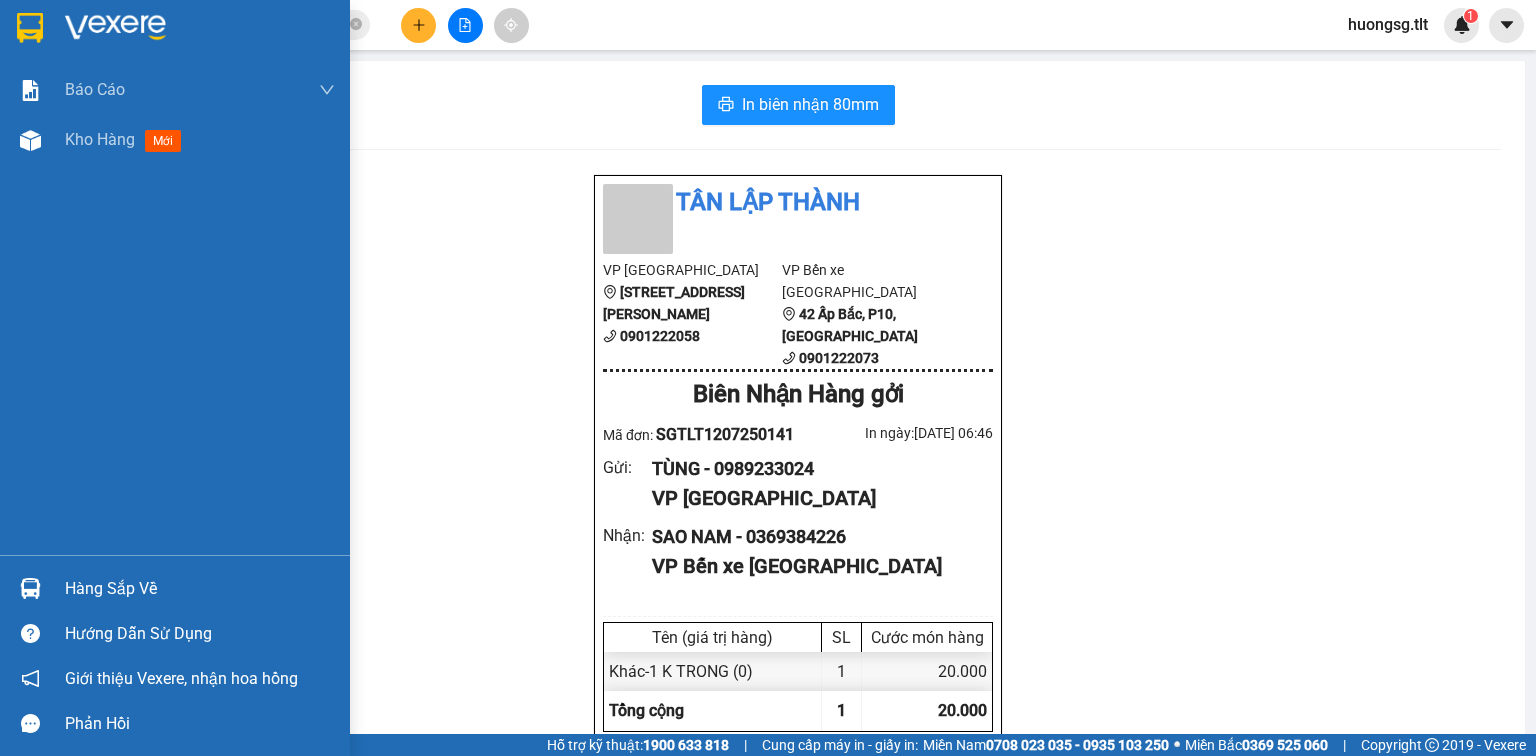 click on "Hàng sắp về" at bounding box center [200, 589] 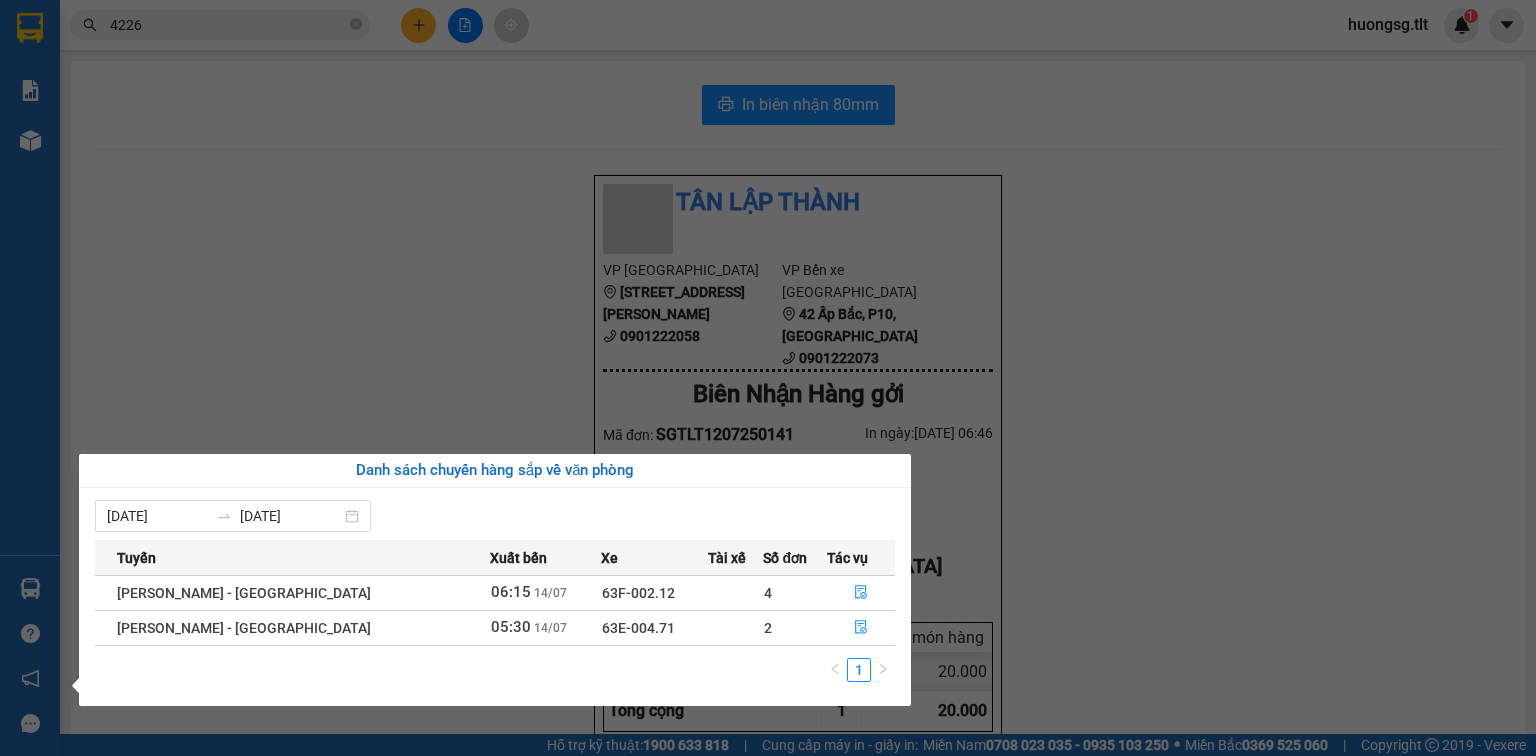 click on "Kết quả tìm kiếm ( 196 )  Bộ lọc  Ngày tạo đơn gần nhất Mã ĐH Trạng thái Món hàng Thu hộ Tổng cước Chưa cước Nhãn Người gửi VP Gửi Người nhận VP Nhận SGTLT1207250141 10:51 - 12/07 VP Nhận   63B-021.82 13:17 - 12/07 1 K TRONG SL:  1 20.000 20.000 0989233024 TÙNG Sài Gòn 036938 4226 SAO NAM Bến xe Tiền Giang SGTLT0707250416 16:06 - 07/07 Đã giao   06:28 - 08/07 1K TRONG SL:  1 20.000 0989233024 TÙNG Sài Gòn 036938 4226 SAO NAM Bến xe Tiền Giang BXTG0207250139 18:35 - 02/07 VP Nhận   63H-047.28 22:14 - 02/07 1HNP SL:  1 20.000 036938 4226 SAO NAM Bến xe Tiền Giang 0946980920 A TÀI Sài Gòn SGTLT3006250033 08:11 - 30/06 Đã giao   11:07 - 30/06 1 HNP SL:  1 25.000 092609 4226 CƯỜNG Sài Gòn 0948688608 PHÚC Bến xe Tiền Giang SGTLT2606250463 18:19 - 26/06 Đã giao   06:48 - 27/06 1K TRONG SL:  1 30.000 0989233024 TÙNG Sài Gòn 036938 4226 SAO NAM Bến xe Tiền Giang SGTLT2306250401 15:48 - 23/06 Đã giao   18:36 - 23/06" at bounding box center (768, 378) 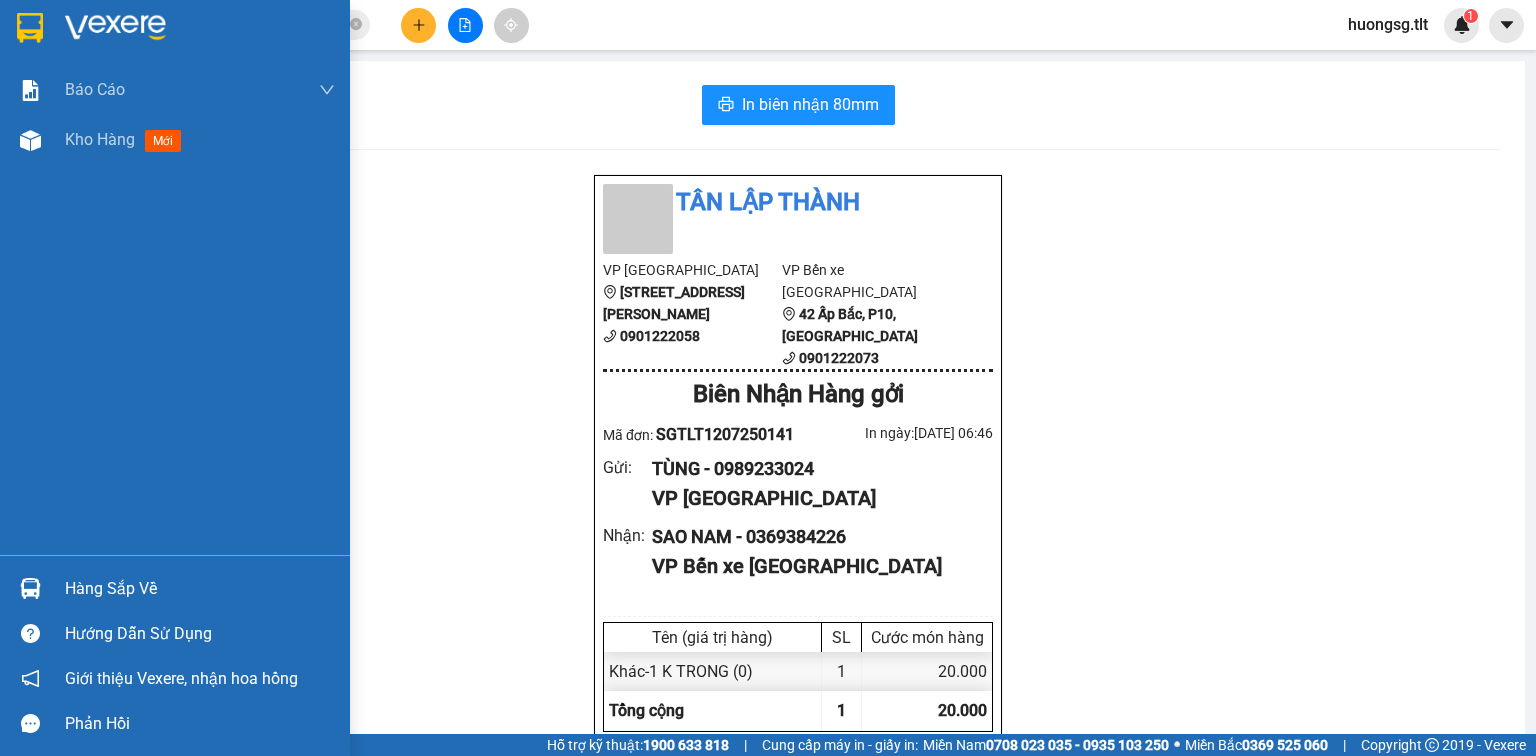 click on "Hàng sắp về" at bounding box center [200, 589] 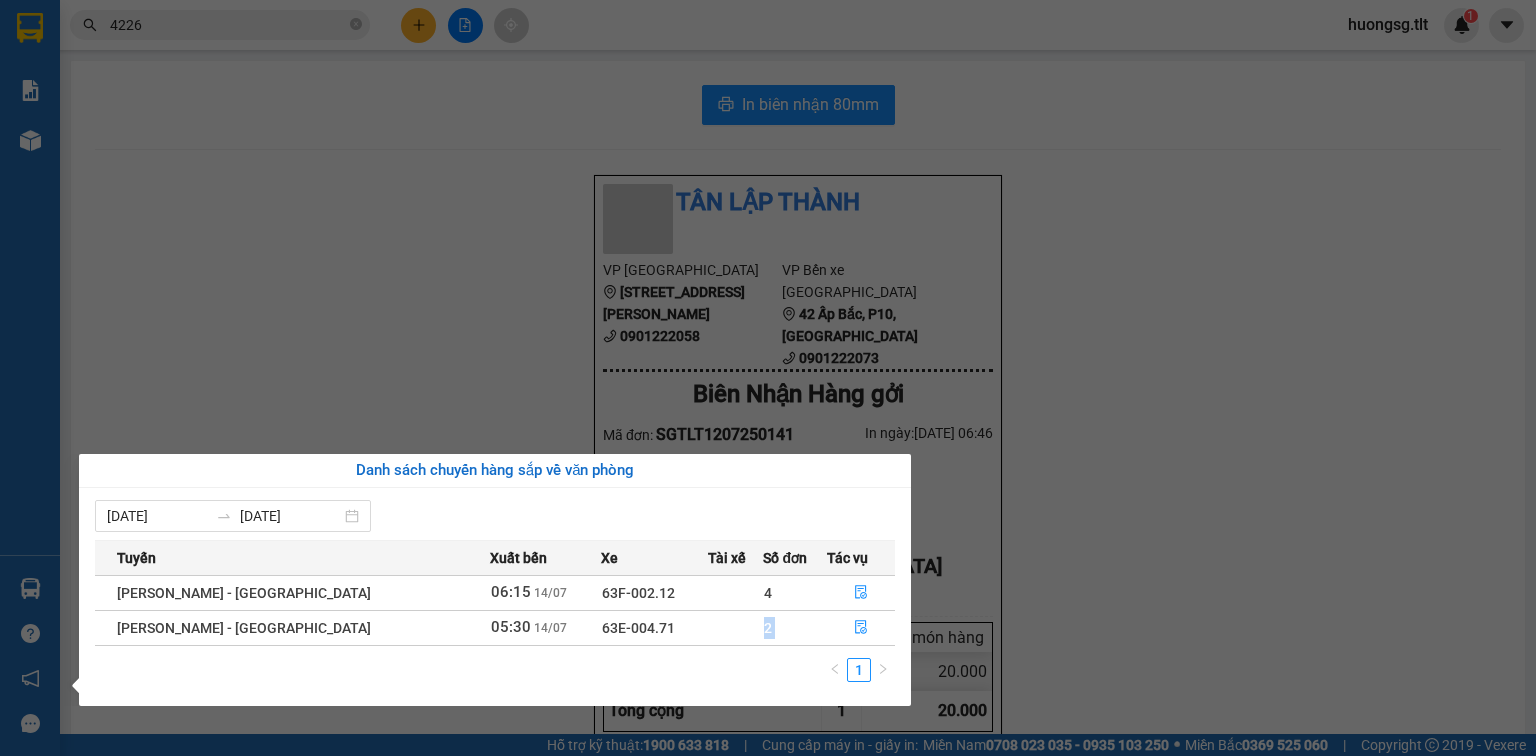 drag, startPoint x: 612, startPoint y: 644, endPoint x: 426, endPoint y: 668, distance: 187.54199 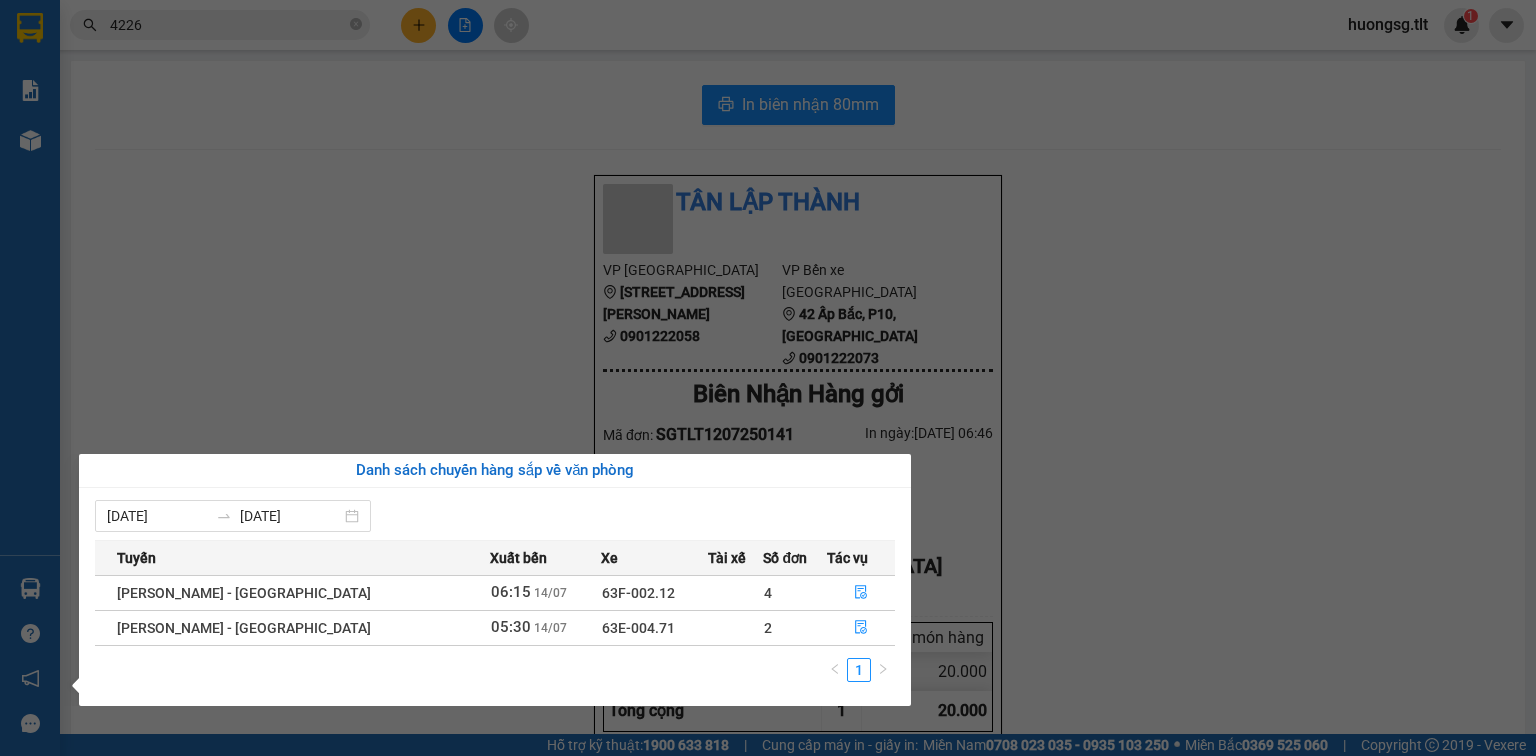 drag, startPoint x: 597, startPoint y: 713, endPoint x: 696, endPoint y: 689, distance: 101.86756 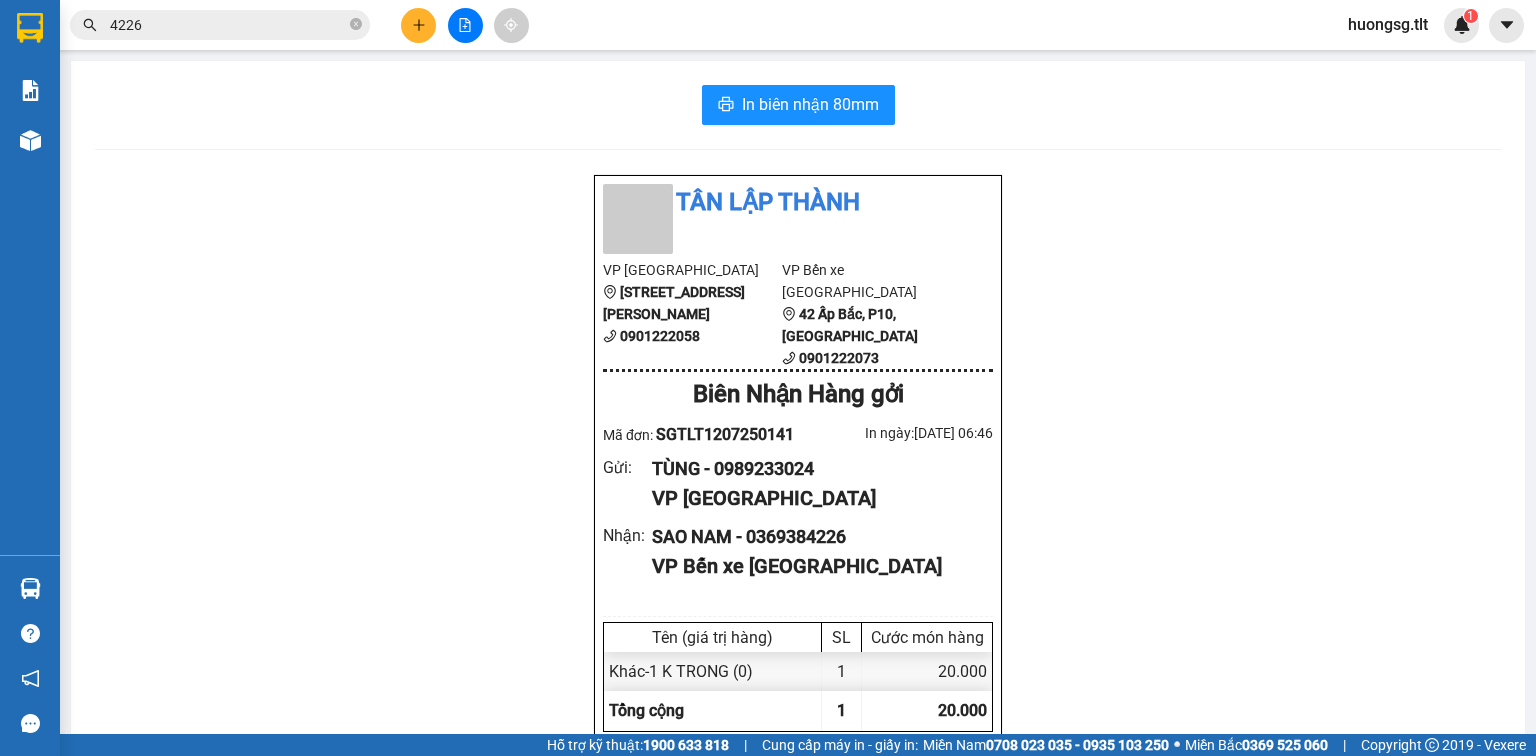 click on "4226" at bounding box center [228, 25] 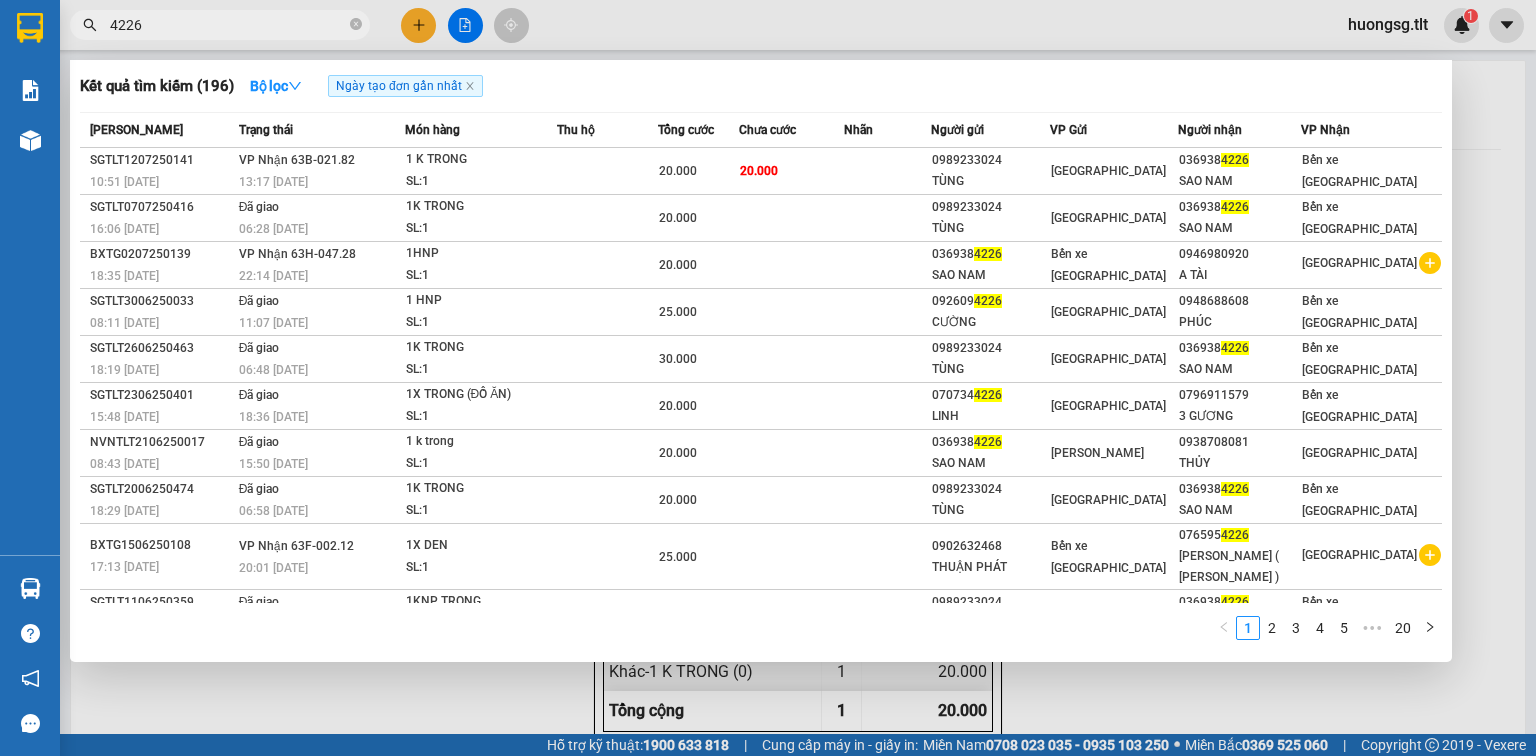 click on "4226" at bounding box center (228, 25) 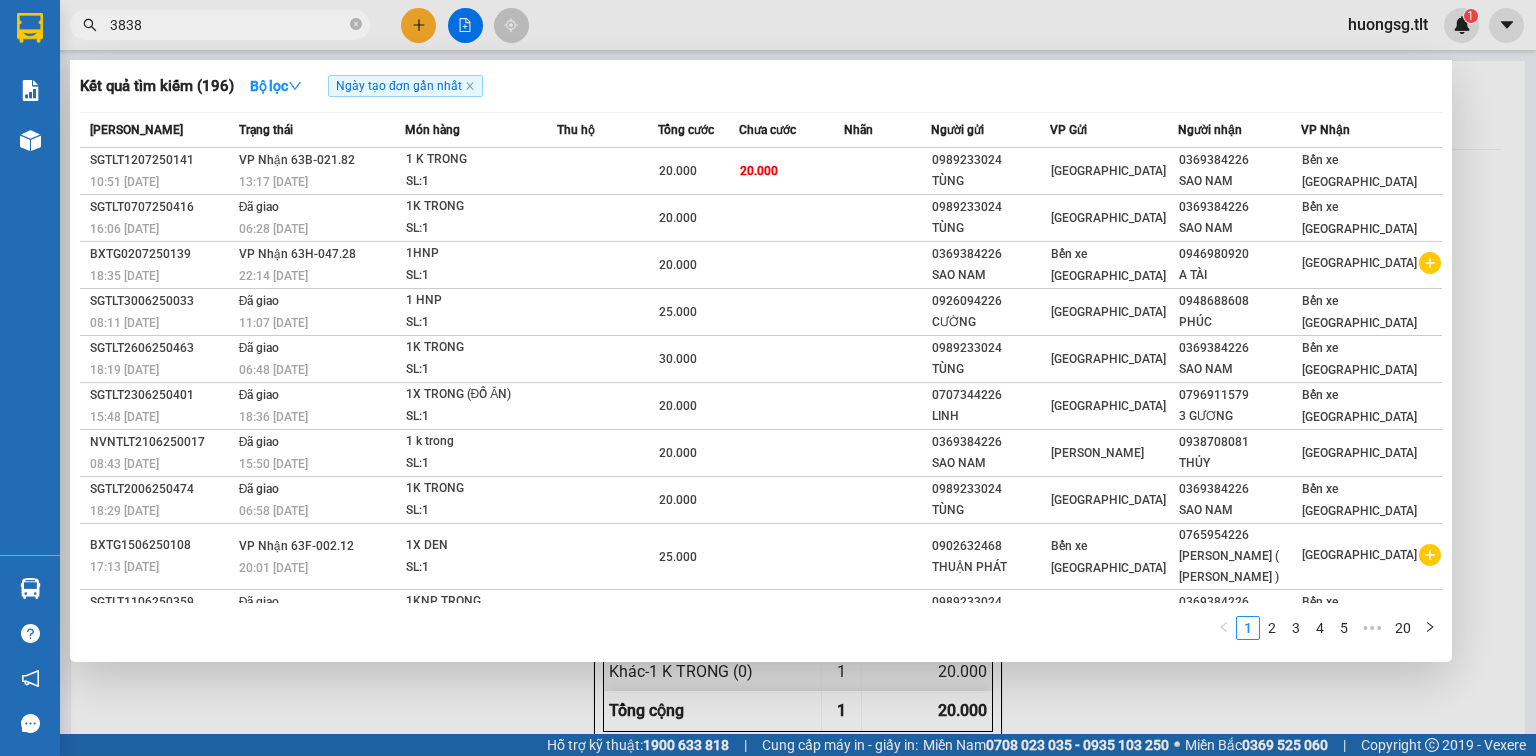 type on "3838" 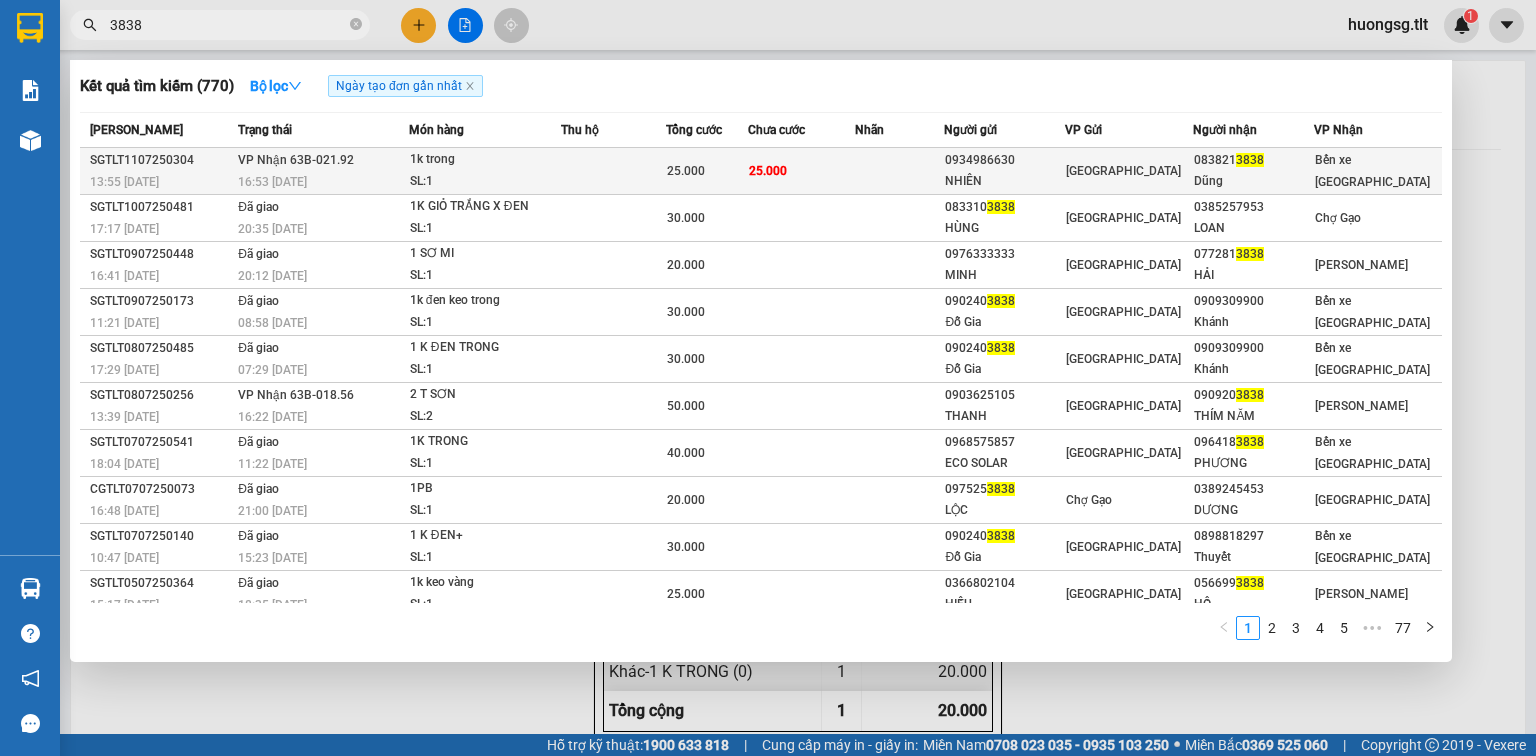 click at bounding box center (613, 171) 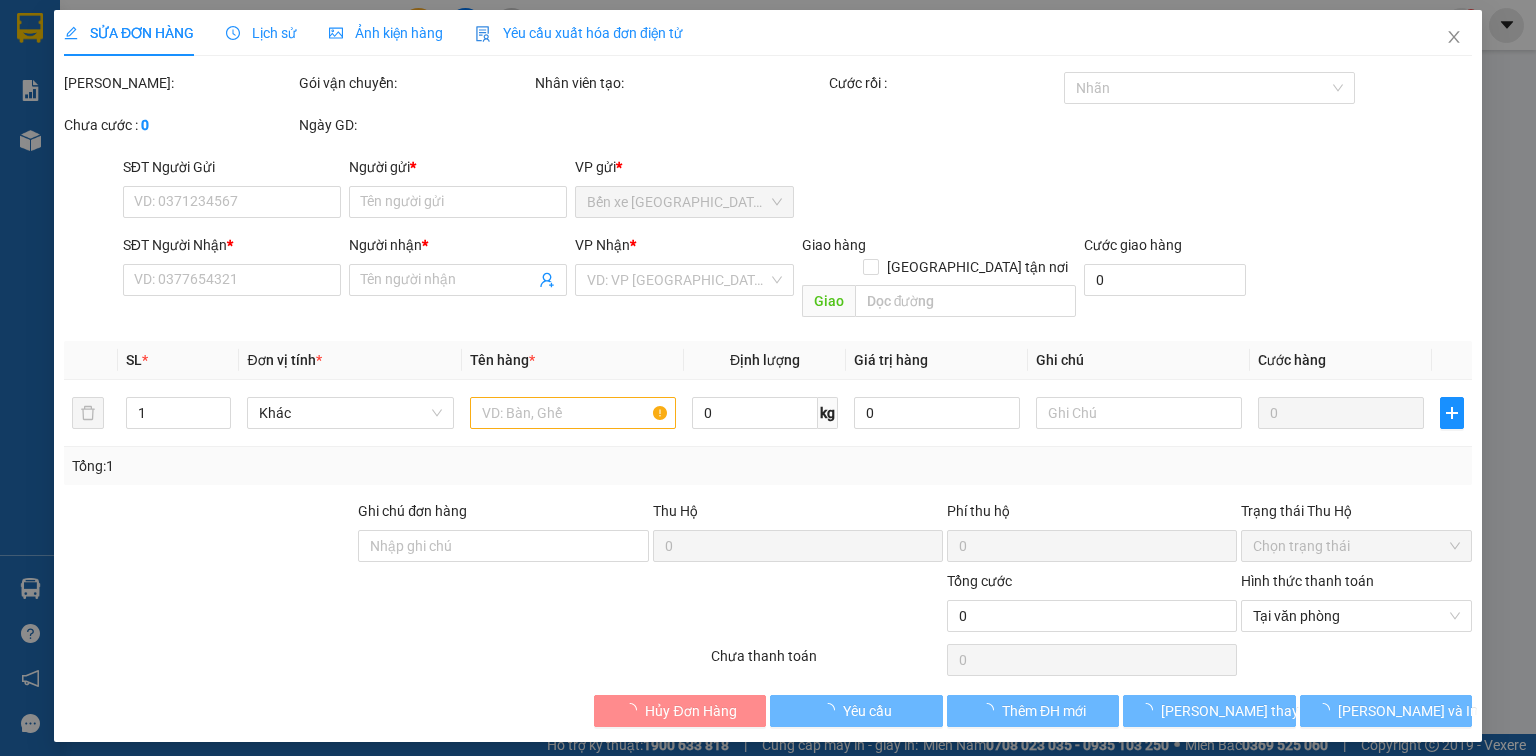 type on "0934986630" 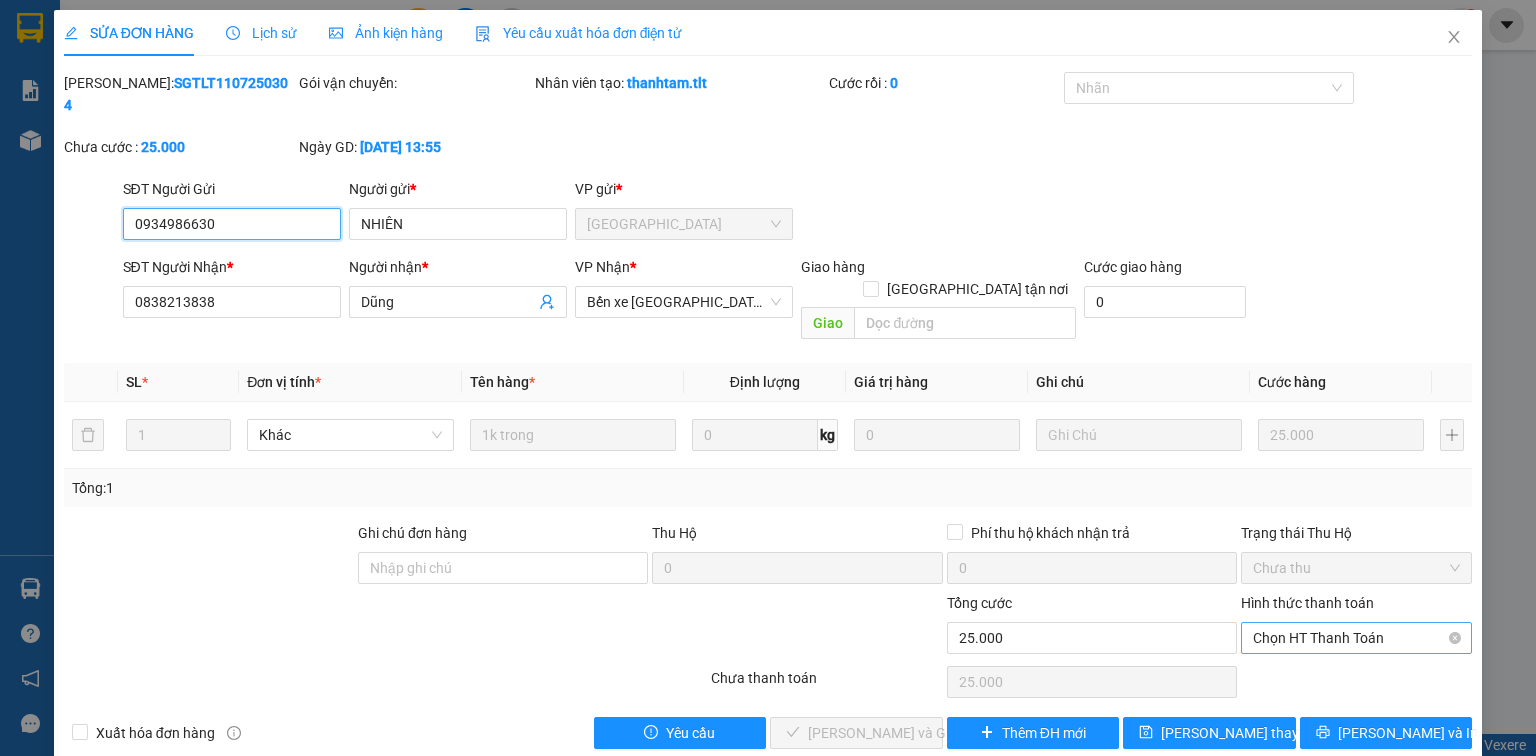 click on "Chọn HT Thanh Toán" at bounding box center (1356, 638) 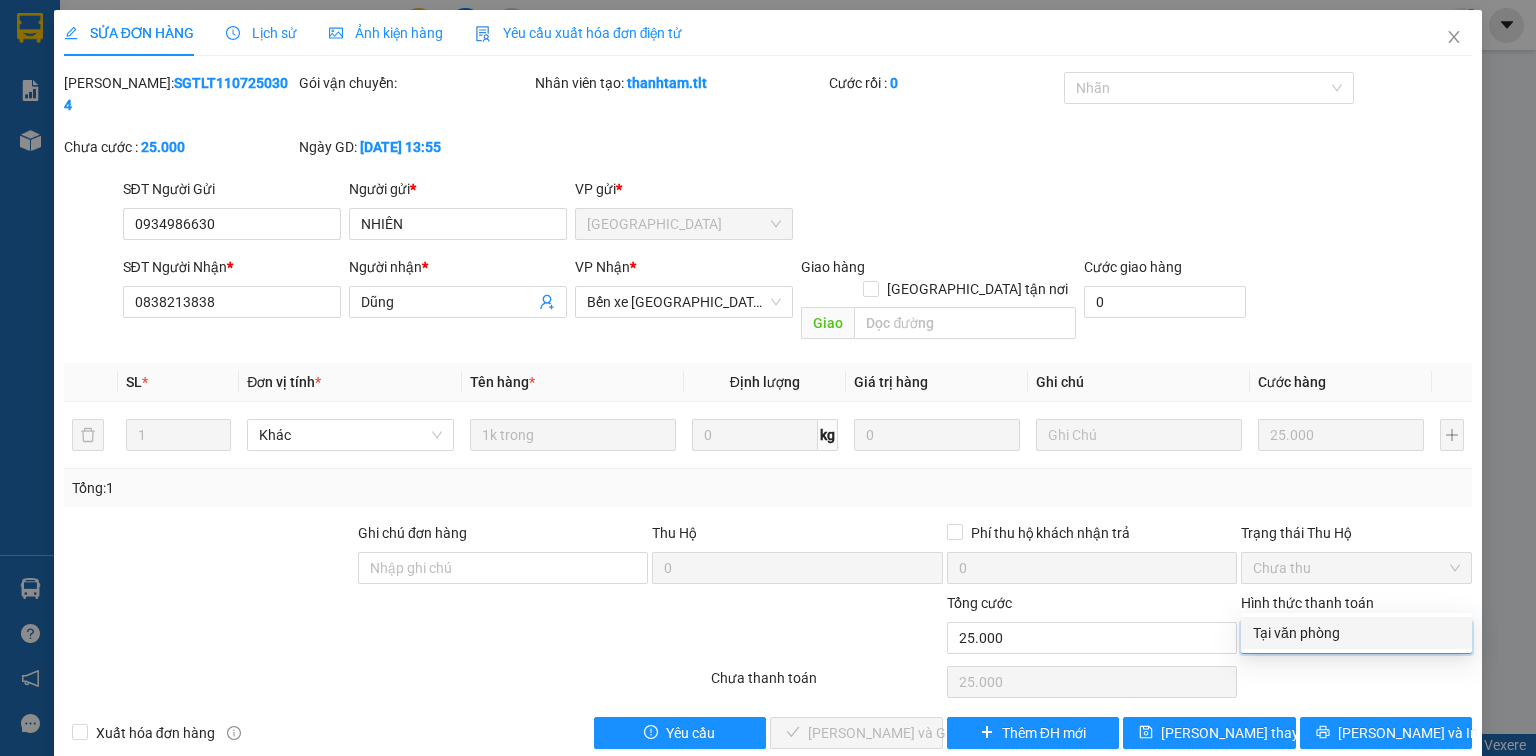 click on "Tại văn phòng" at bounding box center [1356, 633] 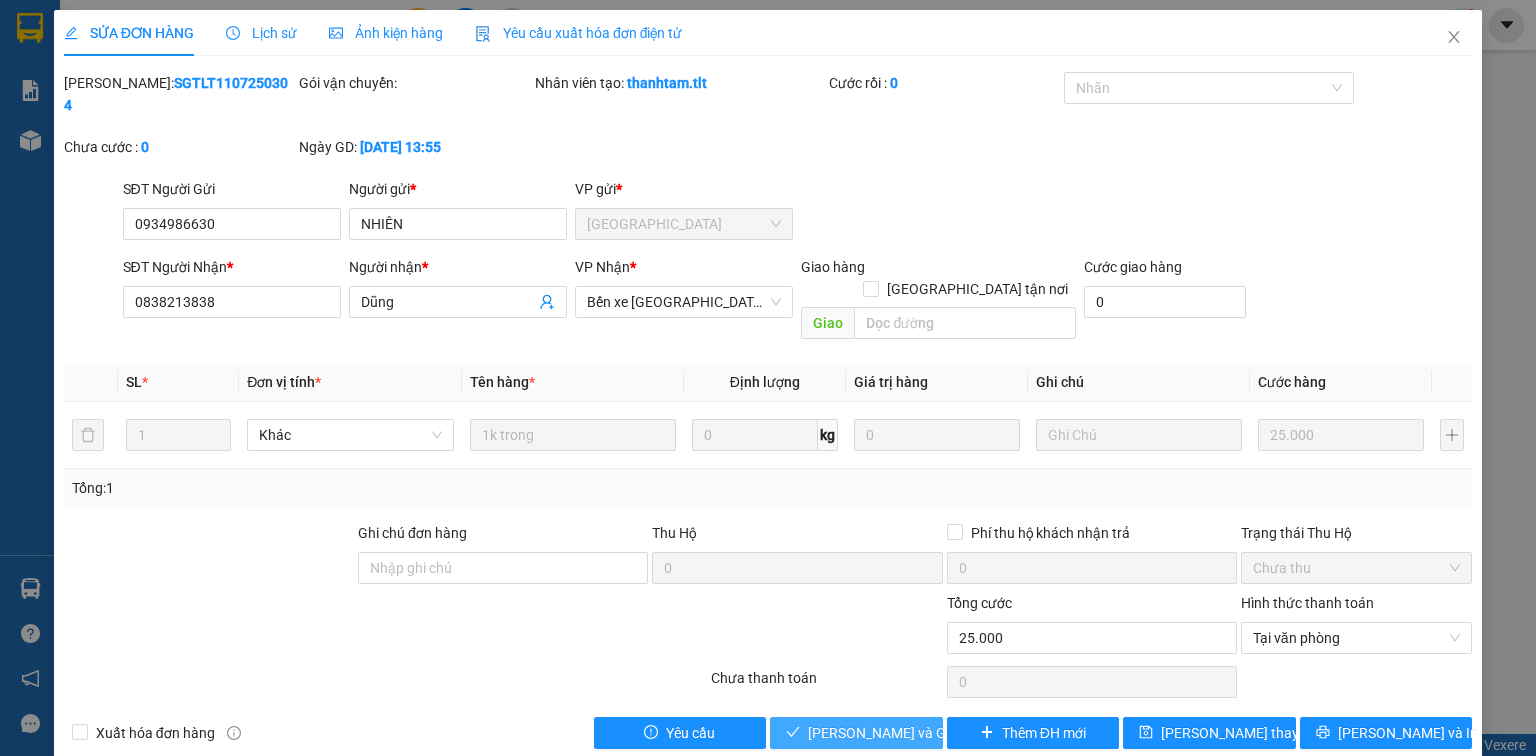 click on "[PERSON_NAME] và [PERSON_NAME] hàng" at bounding box center [904, 733] 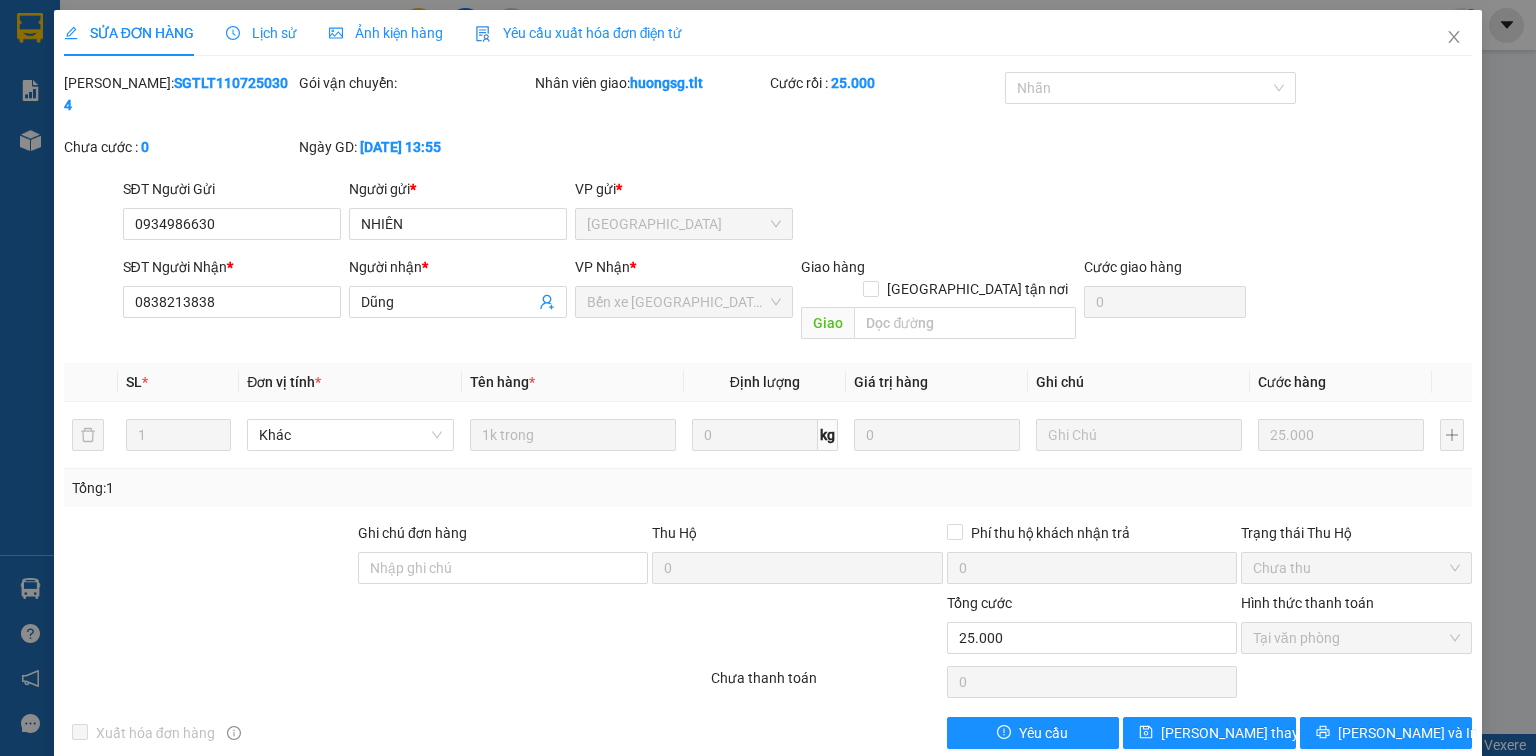 drag, startPoint x: 20, startPoint y: 496, endPoint x: 39, endPoint y: 484, distance: 22.472204 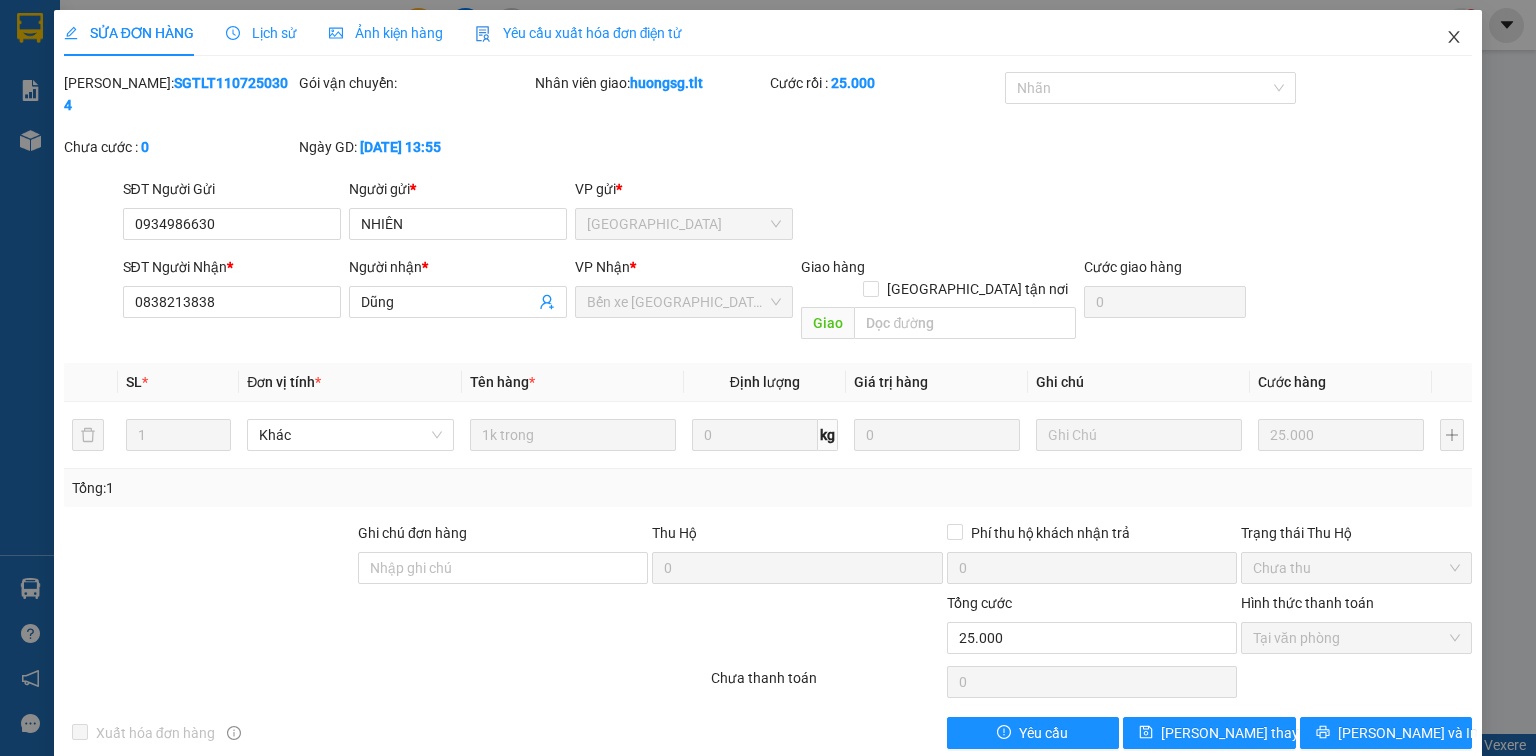 click at bounding box center [1454, 38] 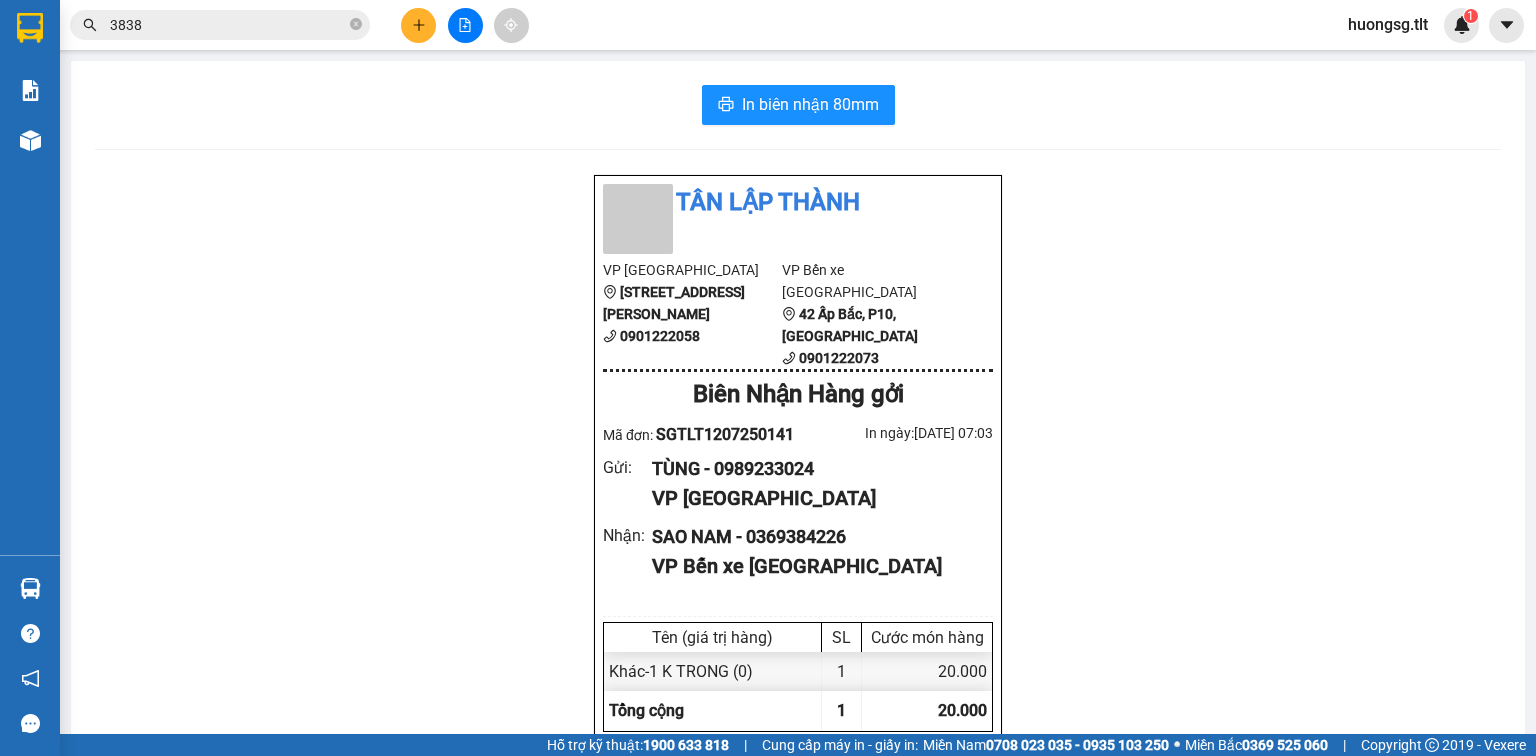 click on "3838" at bounding box center (228, 25) 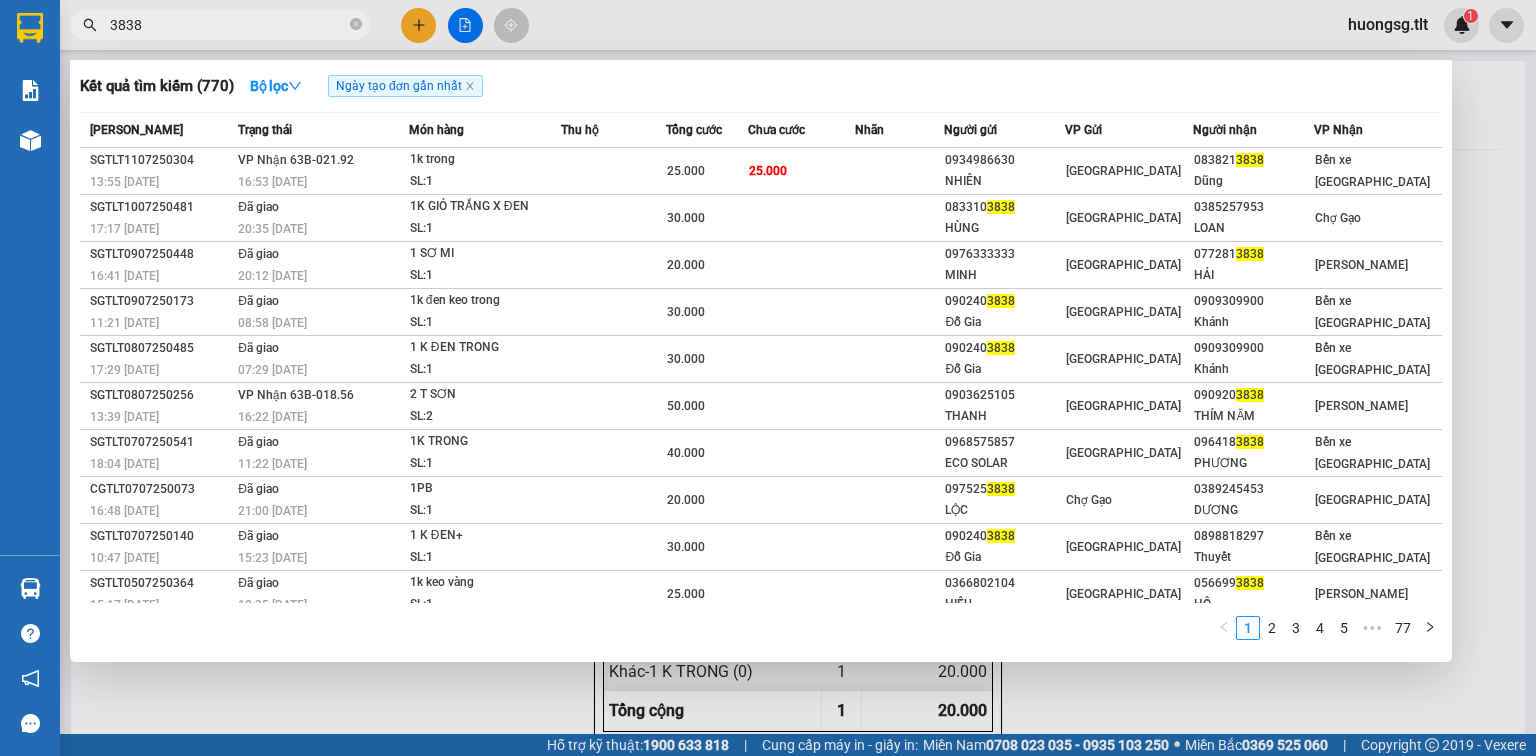 click on "3838" at bounding box center (228, 25) 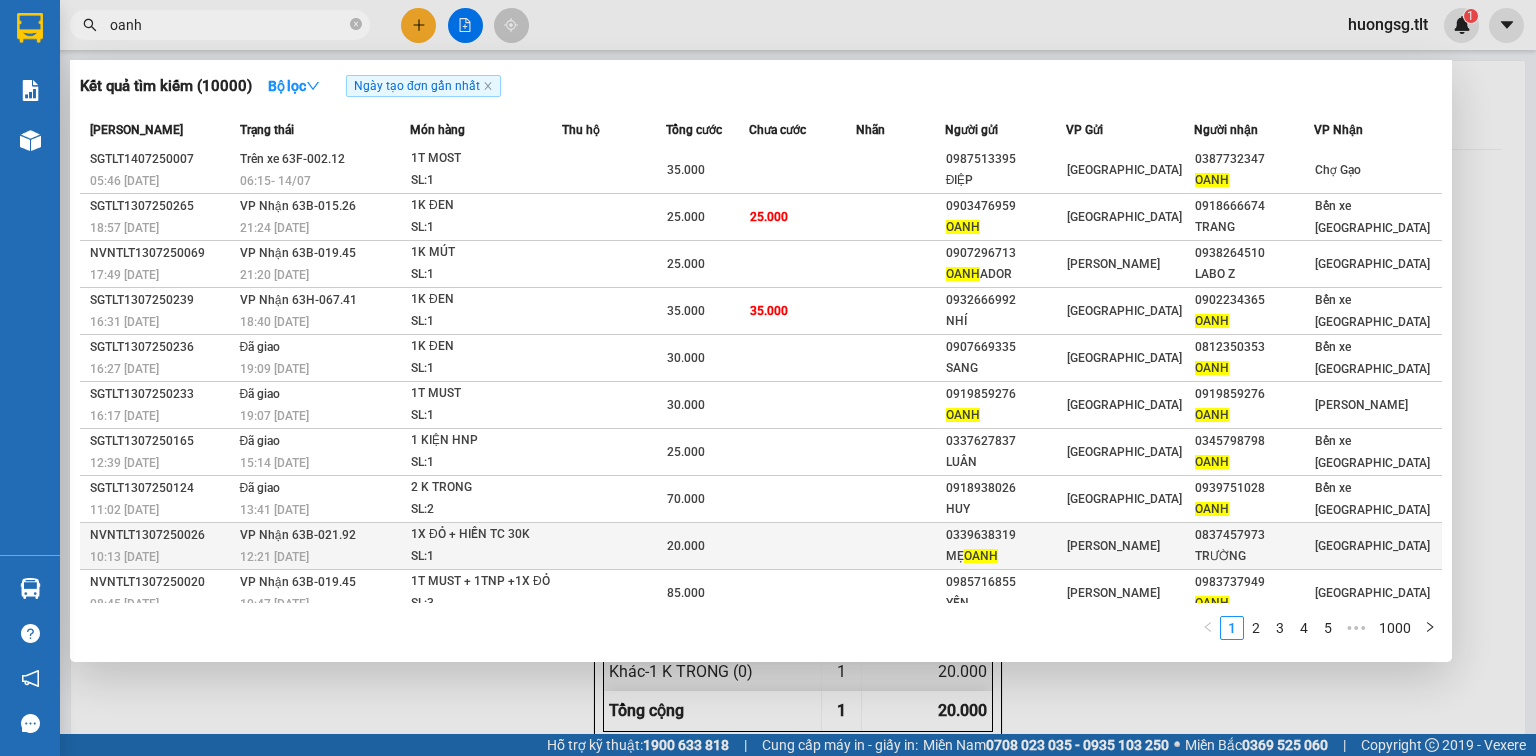 scroll, scrollTop: 0, scrollLeft: 0, axis: both 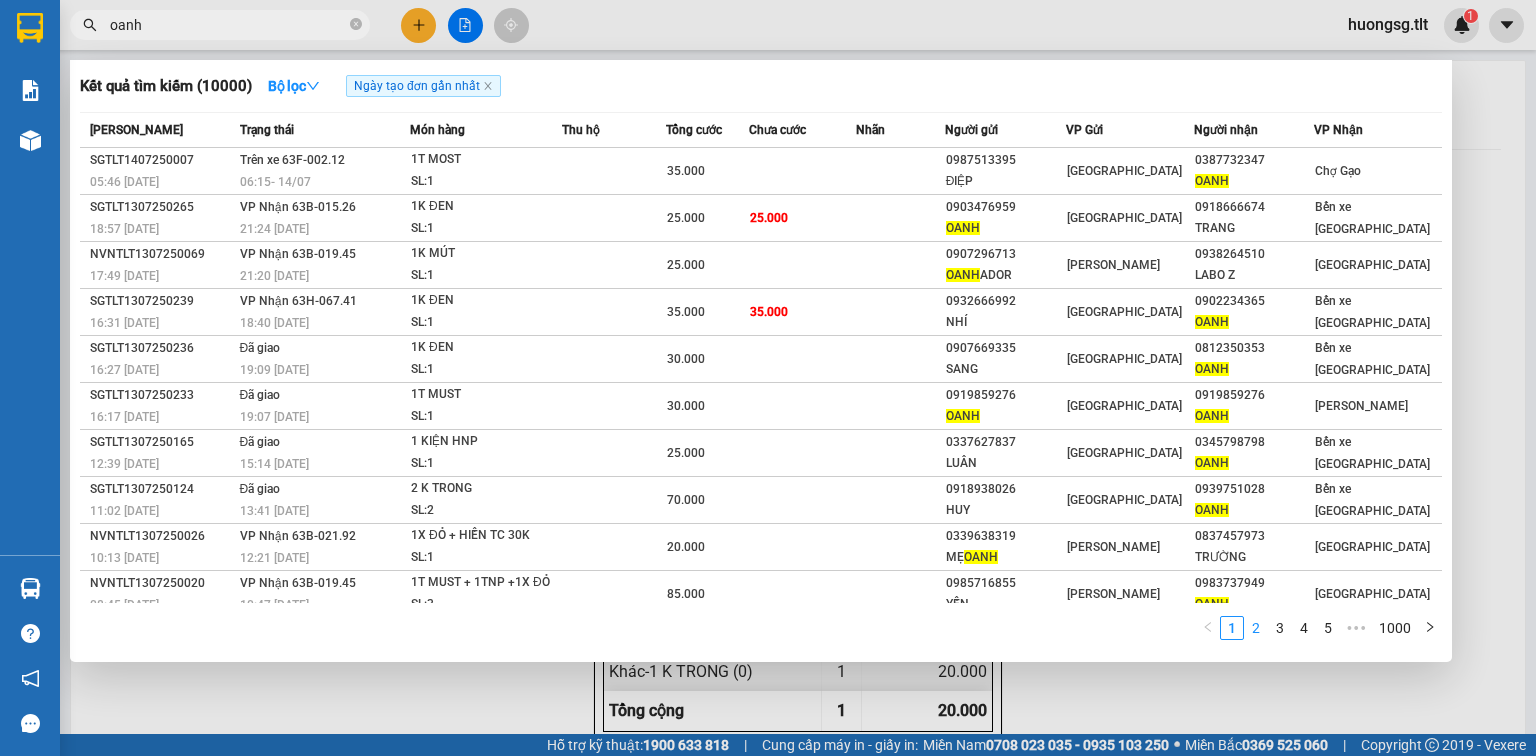 click on "2" at bounding box center [1256, 628] 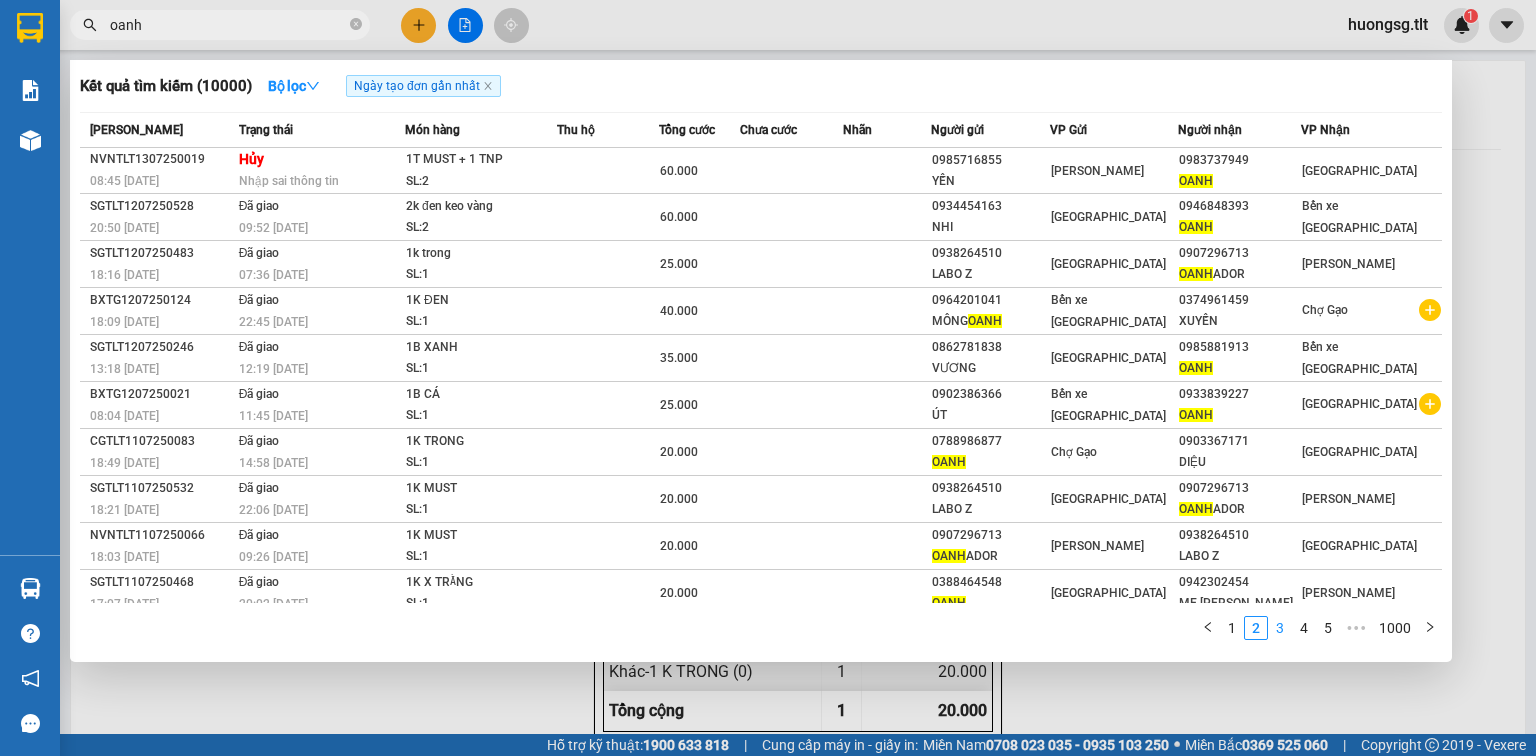 click on "3" at bounding box center (1280, 628) 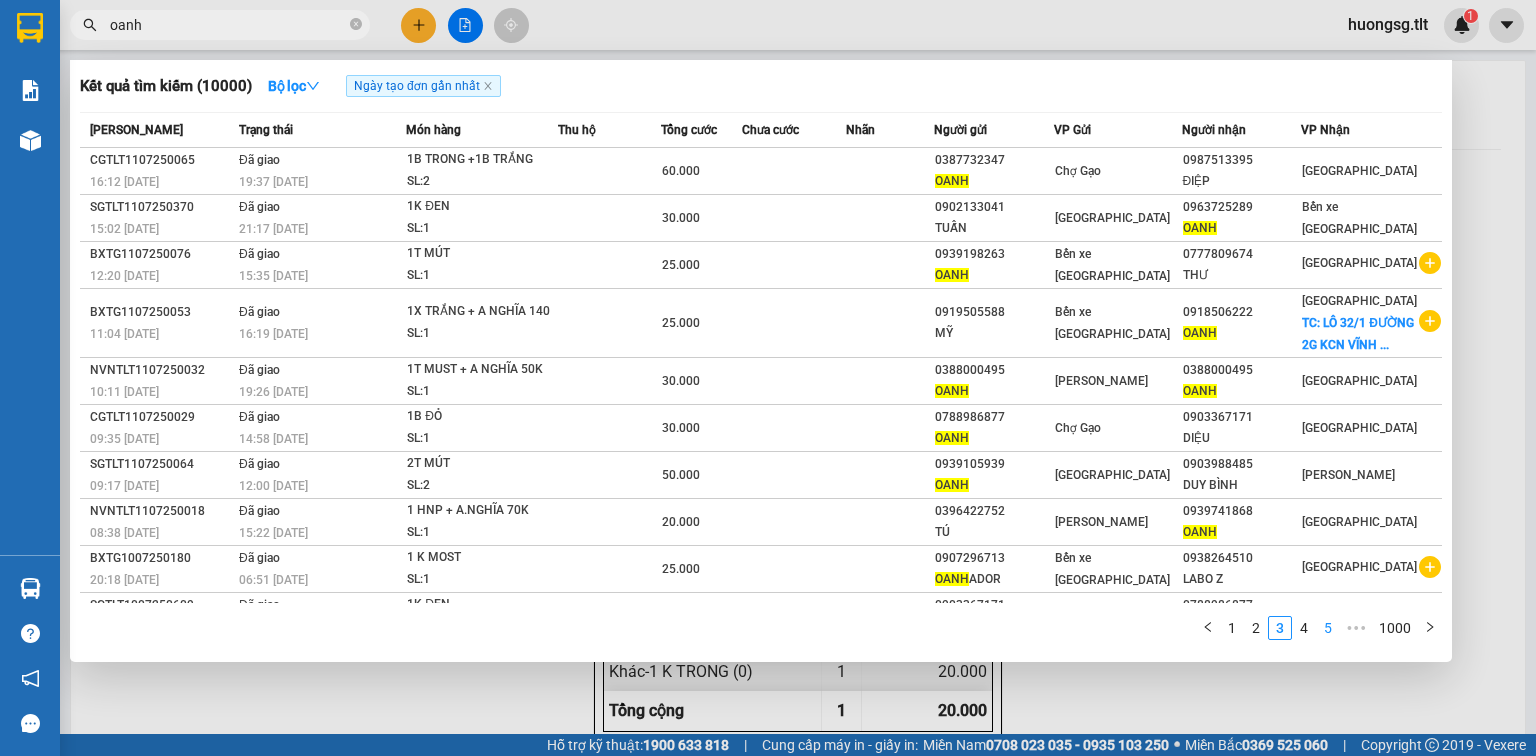 click on "5" at bounding box center (1328, 628) 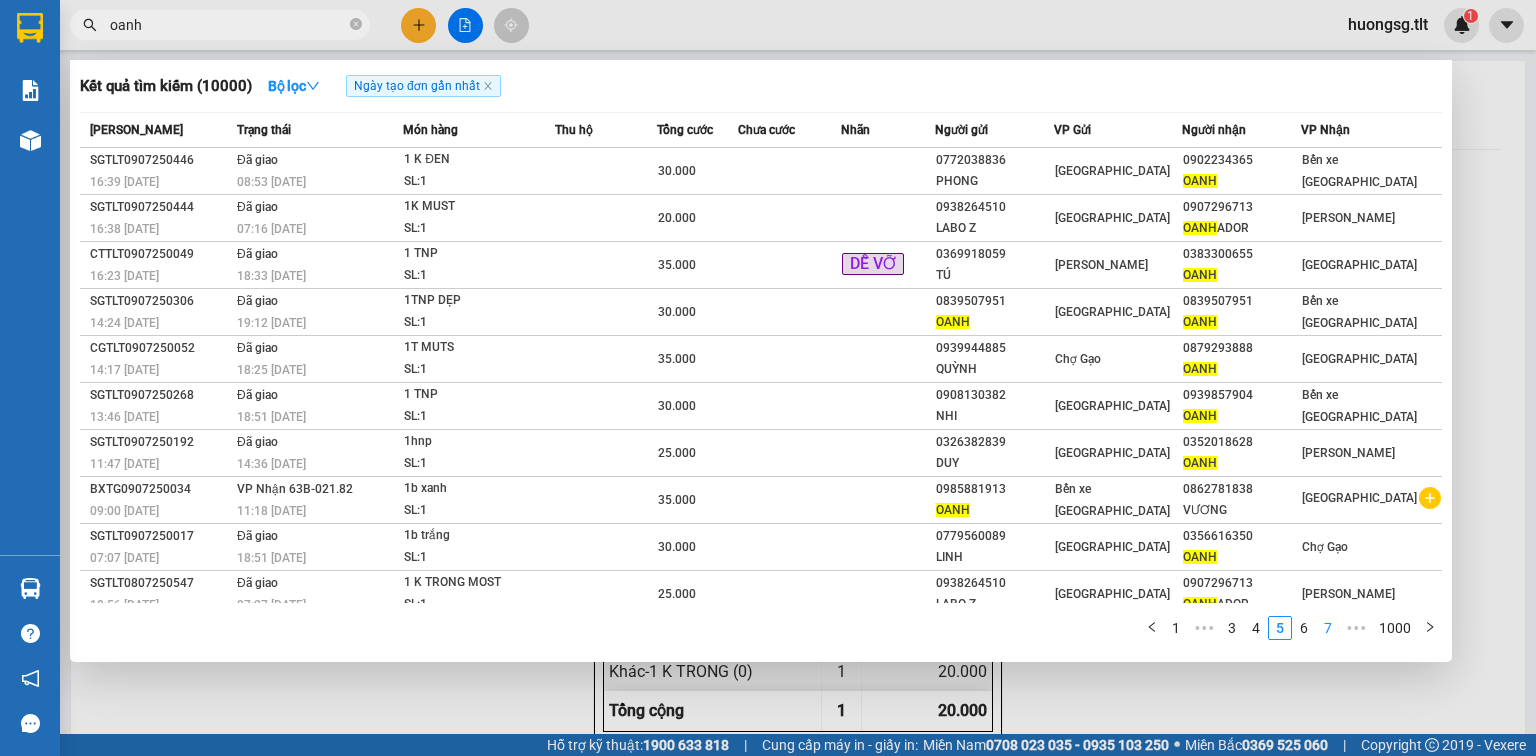 click on "6" at bounding box center [1304, 628] 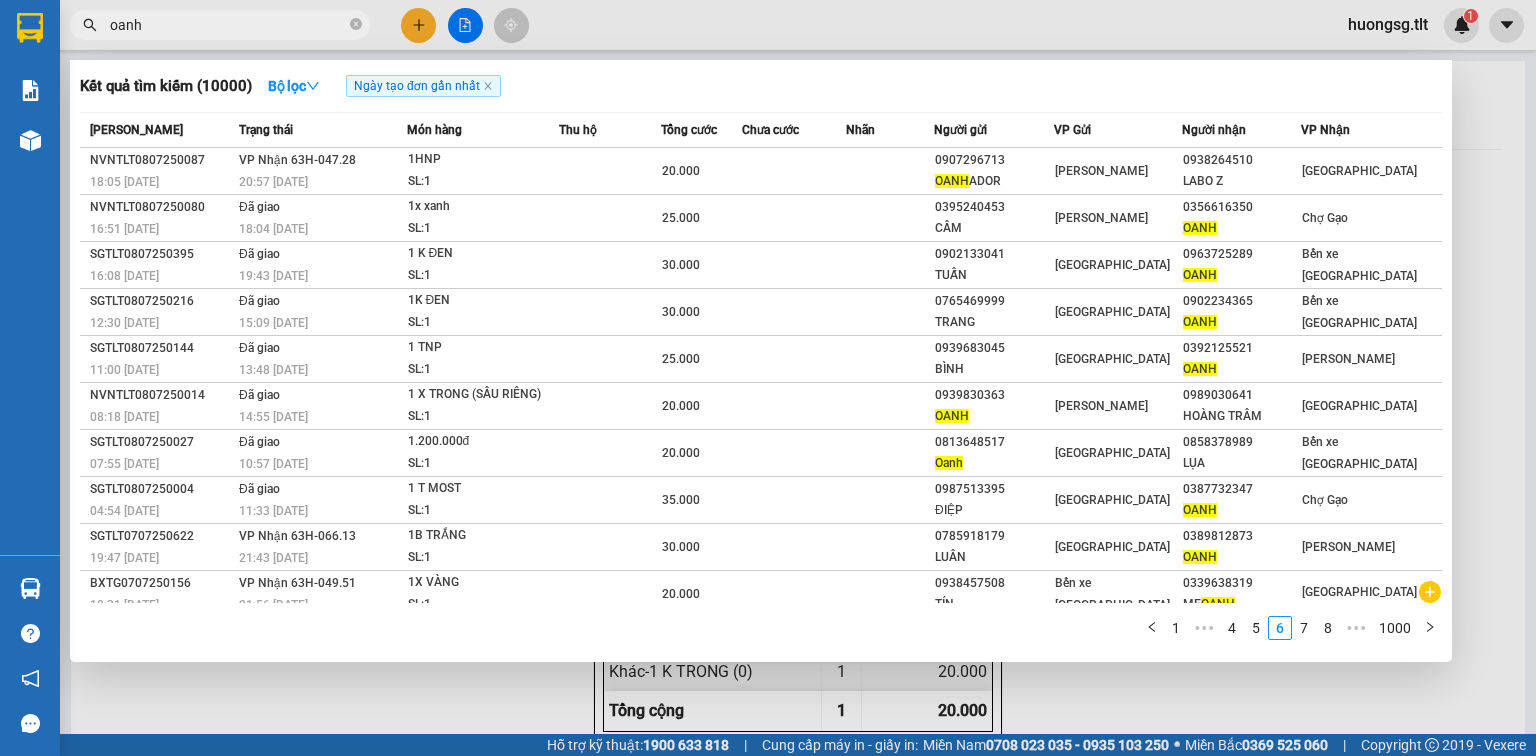 click on "Kết quả tìm kiếm ( 10000 )  Bộ lọc  Ngày tạo đơn gần nhất Mã ĐH Trạng thái Món hàng Thu hộ Tổng cước Chưa cước Nhãn Người gửi VP Gửi Người nhận VP Nhận NVNTLT0807250087 18:05 - 08/07 VP Nhận   63H-047.28 20:57 - 08/07 1HNP SL:  1 20.000 0907296713 OANH  ADOR Nguyễn Văn Nguyễn 0938264510 LABO Z Sài Gòn NVNTLT0807250080 16:51 - 08/07 Đã giao   18:04 - 08/07 1x xanh SL:  1 25.000 0395240453 CẦM Nguyễn Văn Nguyễn 0356616350 OANH   Chợ Gạo SGTLT0807250395 16:08 - 08/07 Đã giao   19:43 - 08/07 1 K ĐEN SL:  1 30.000 0902133041 TUẤN Sài Gòn 0963725289 OANH Bến xe Tiền Giang SGTLT0807250216 12:30 - 08/07 Đã giao   15:09 - 08/07 1K ĐEN SL:  1 30.000 0765469999 TRANG  Sài Gòn 0902234365 OANH   Bến xe Tiền Giang SGTLT0807250144 11:00 - 08/07 Đã giao   13:48 - 08/07 1 TNP SL:  1 25.000 0939683045 BÌNH  Sài Gòn 0392125521 OANH Nguyễn Văn Nguyễn NVNTLT0807250014 08:18 - 08/07 Đã giao   14:55 - 08/07 SL:  1 20.000 OANH" at bounding box center [195, 25] 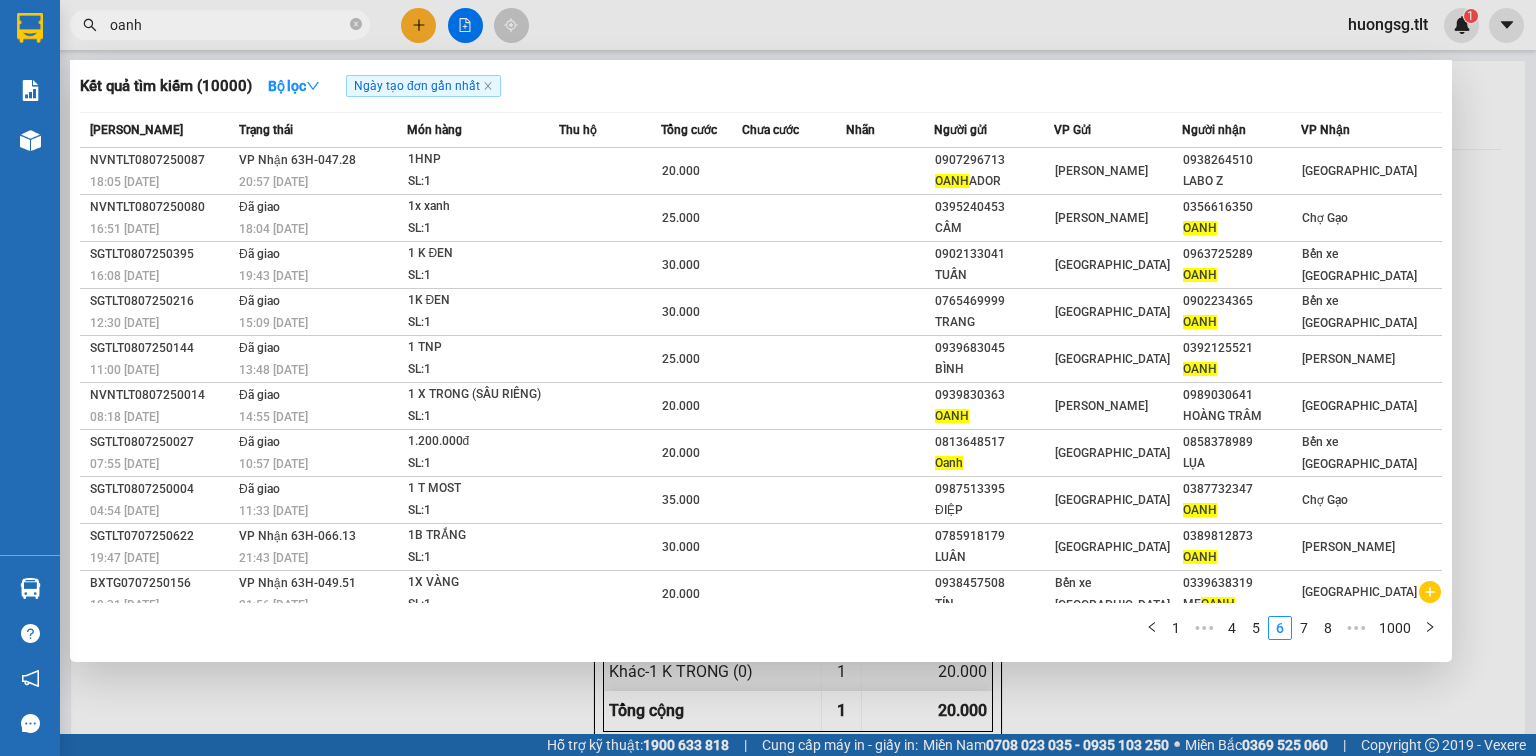 click on "oanh" at bounding box center (228, 25) 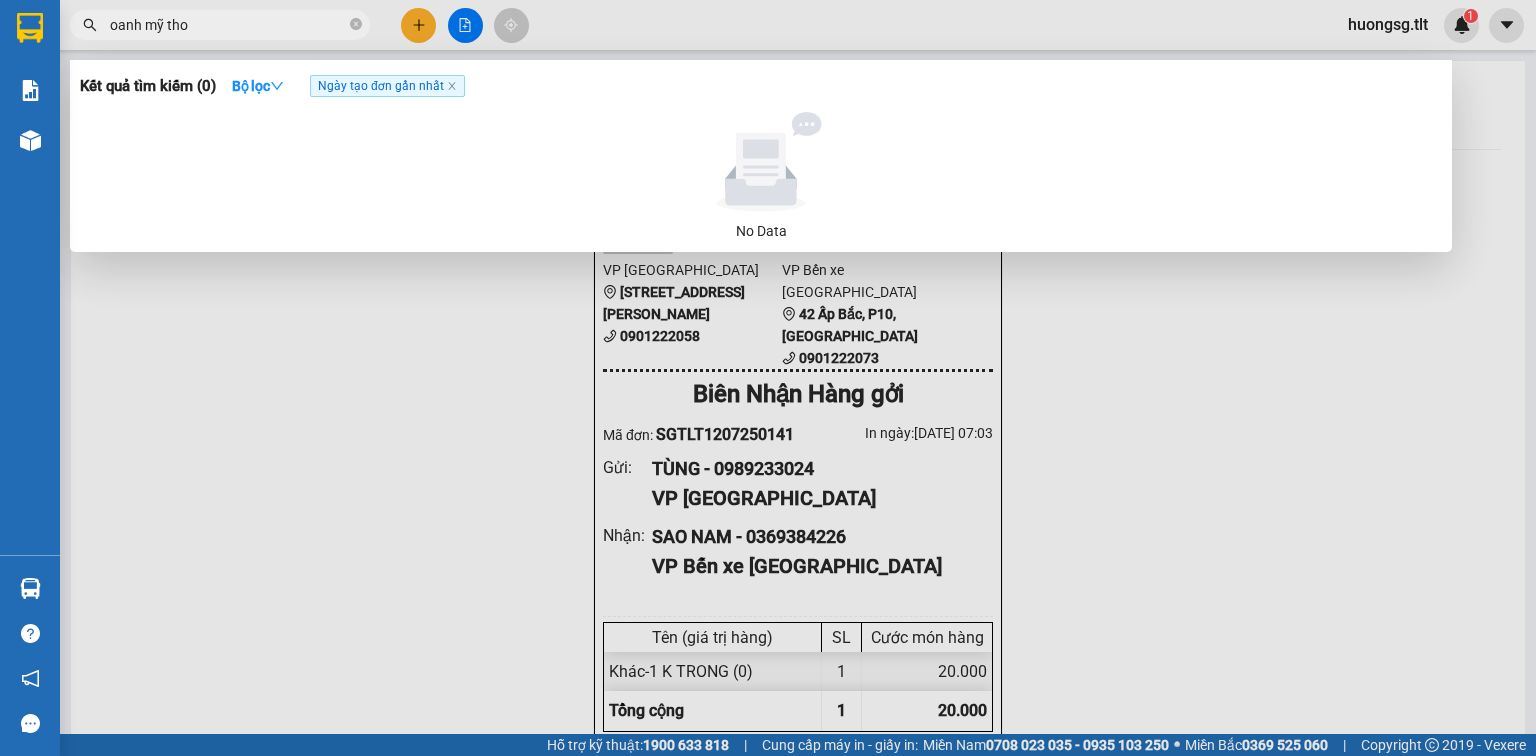click on "oanh mỹ tho" at bounding box center (228, 25) 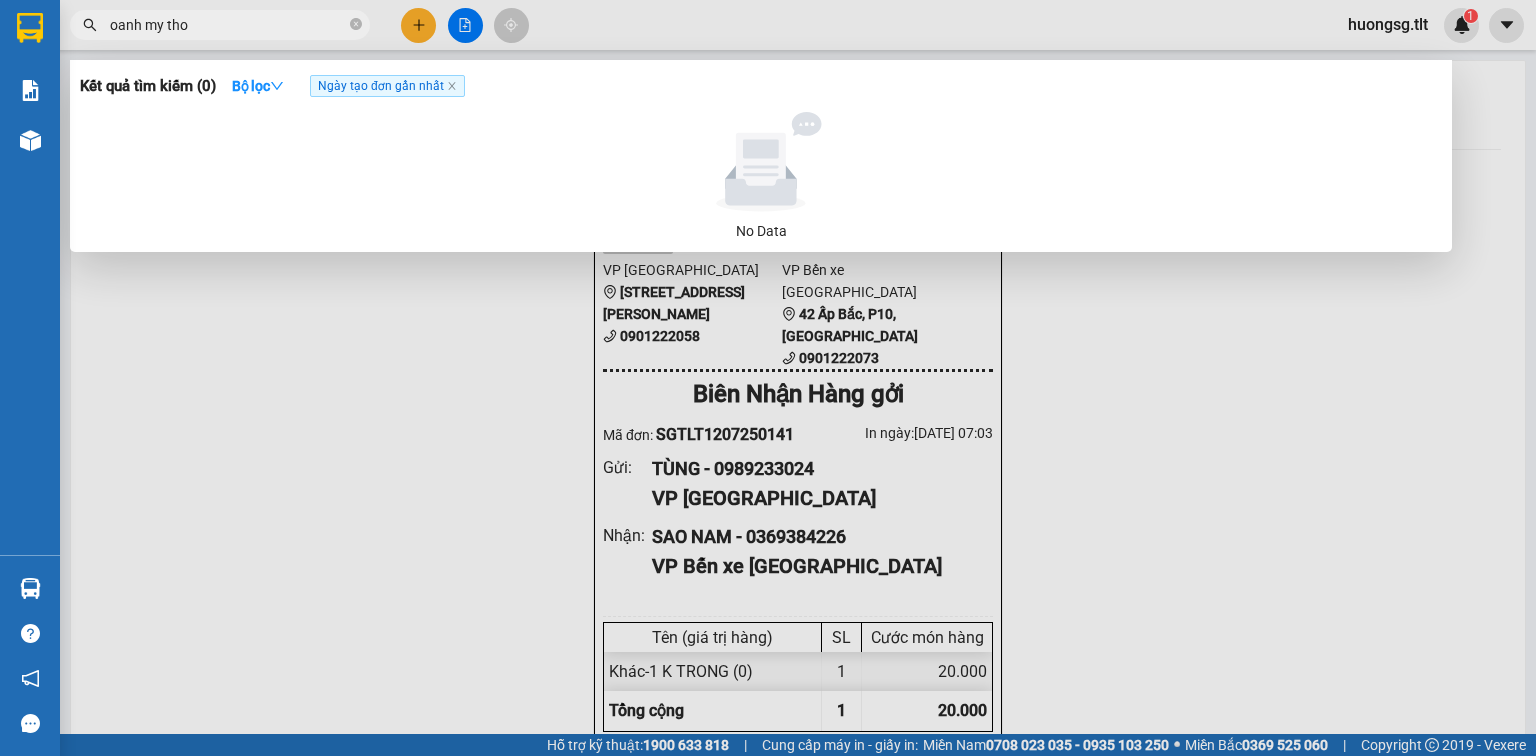 click on "oanh my tho" at bounding box center (228, 25) 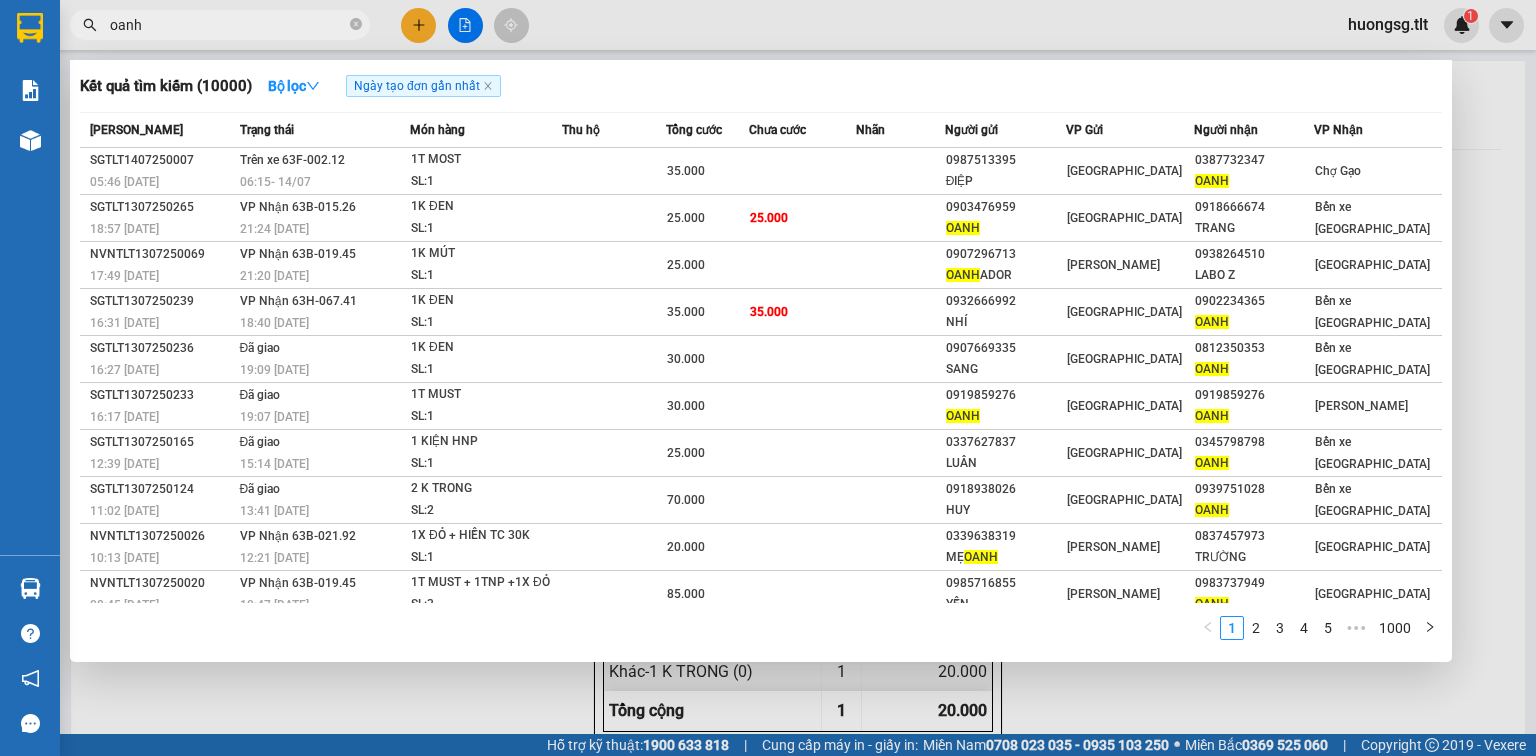 click on "oanh" at bounding box center (228, 25) 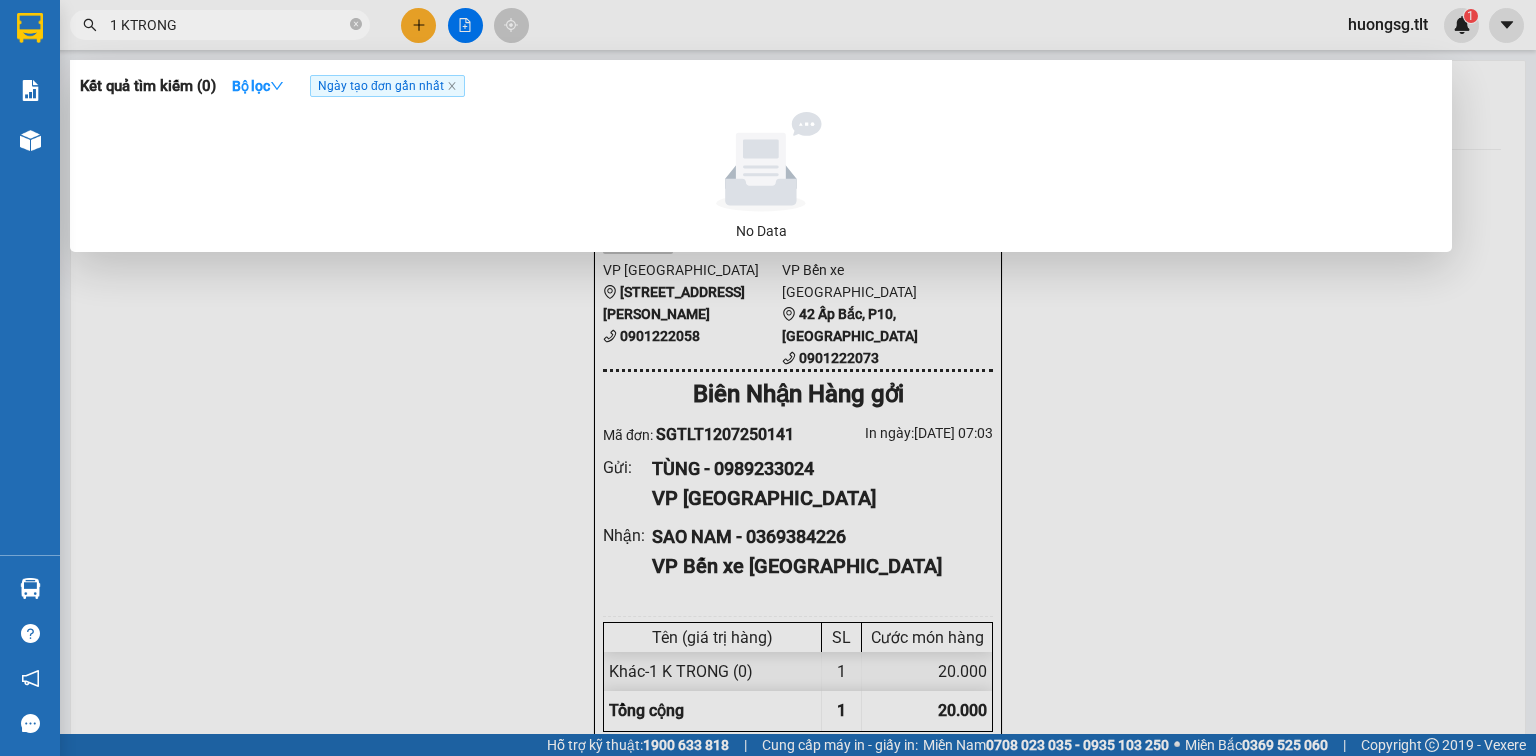 click on "1 KTRONG" at bounding box center (228, 25) 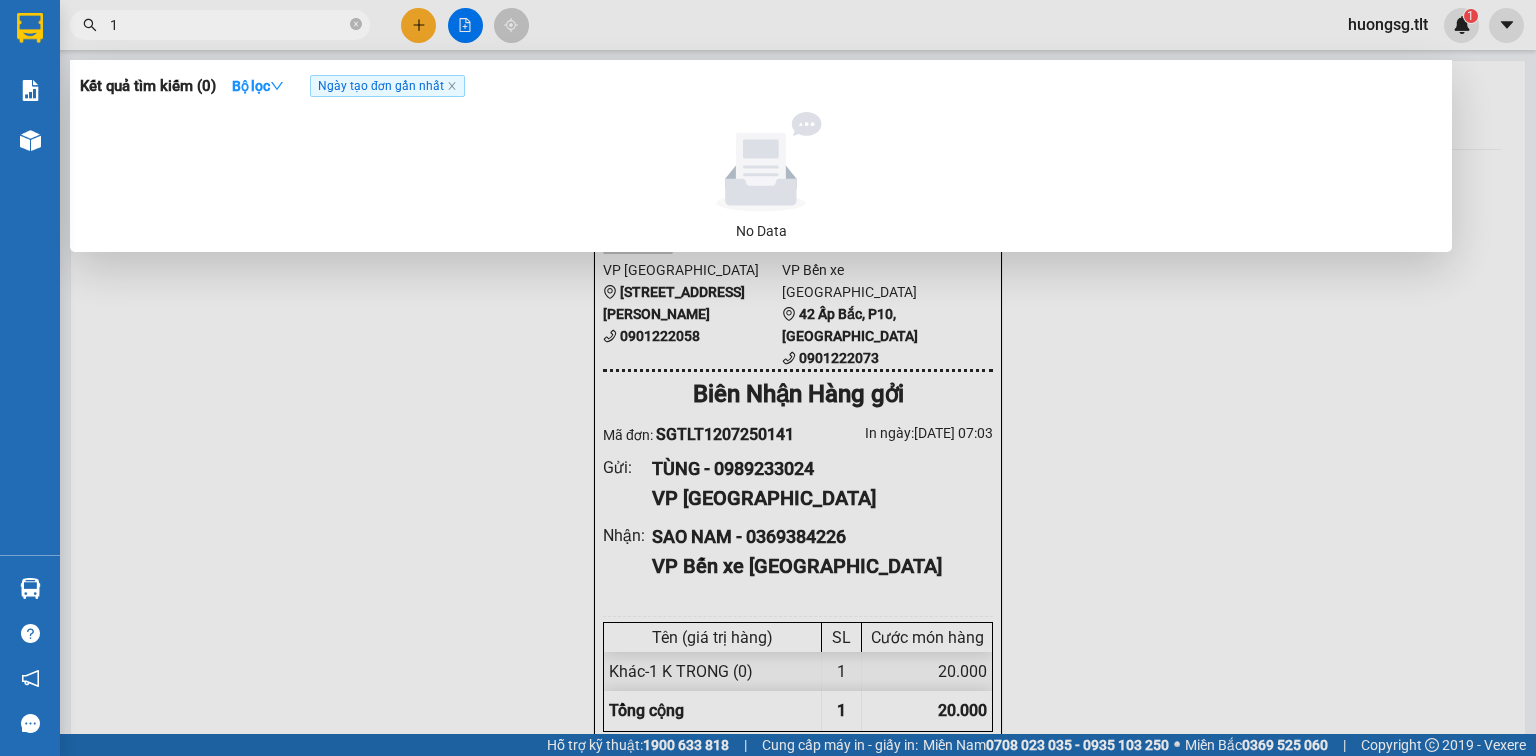 type on "1" 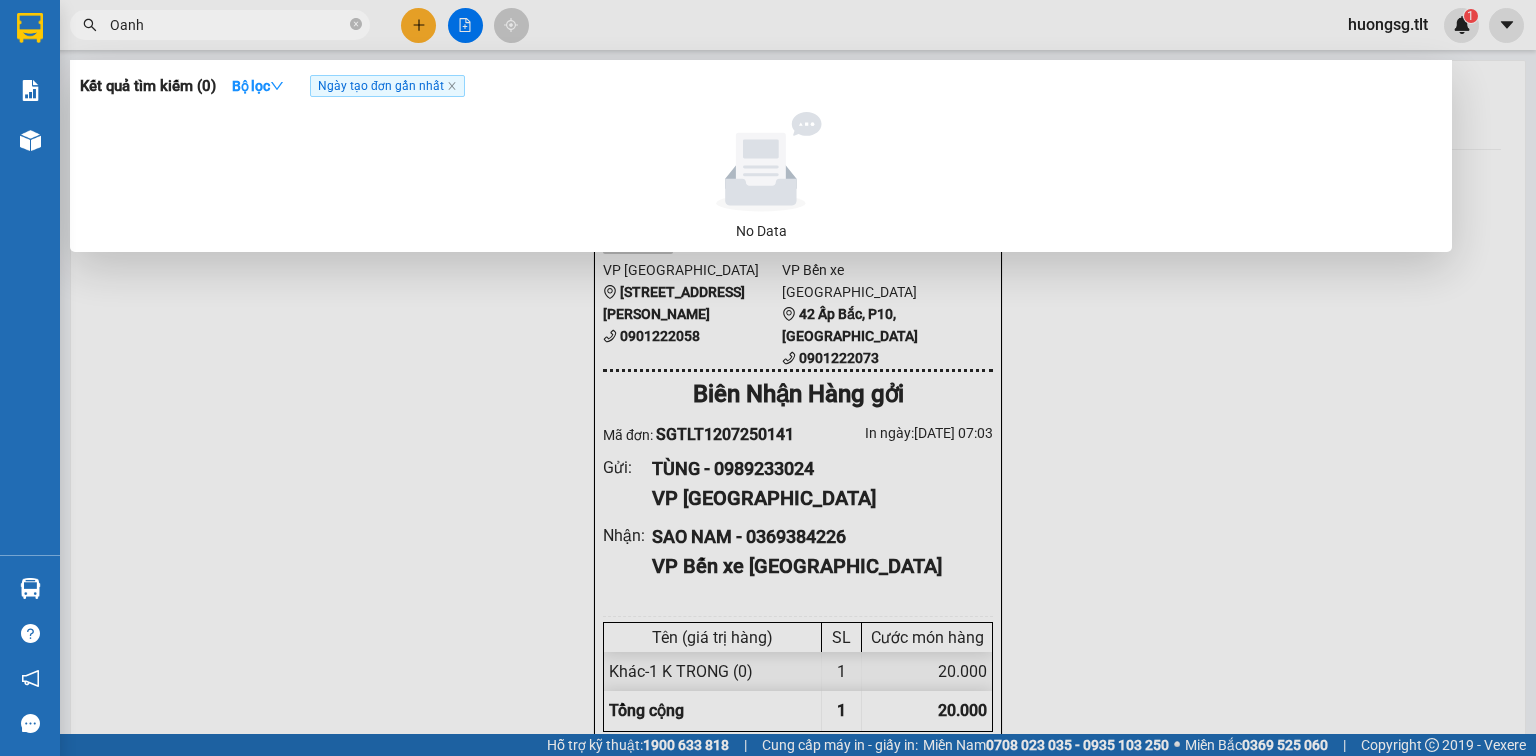 type on "Oanh" 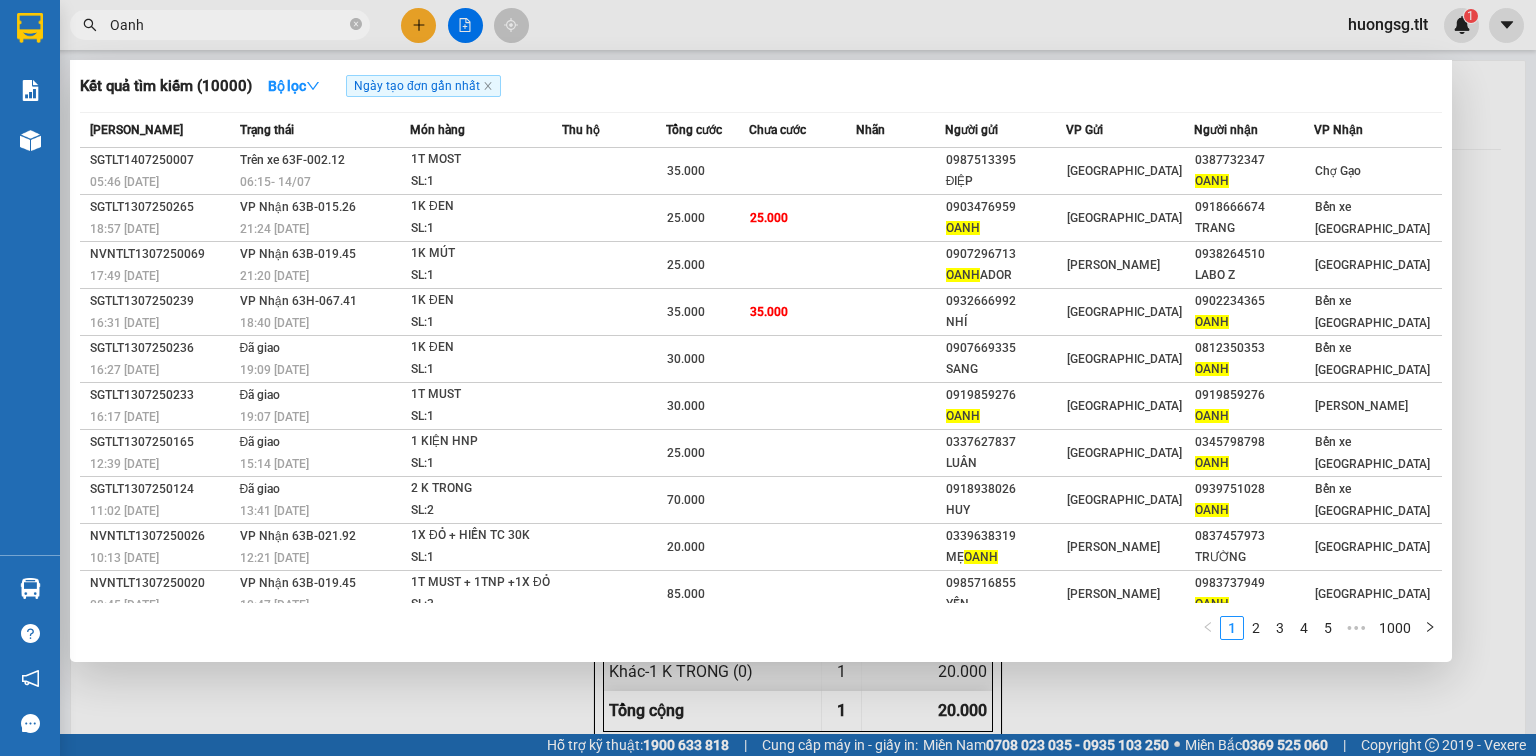 click on "Ngày tạo đơn gần nhất" 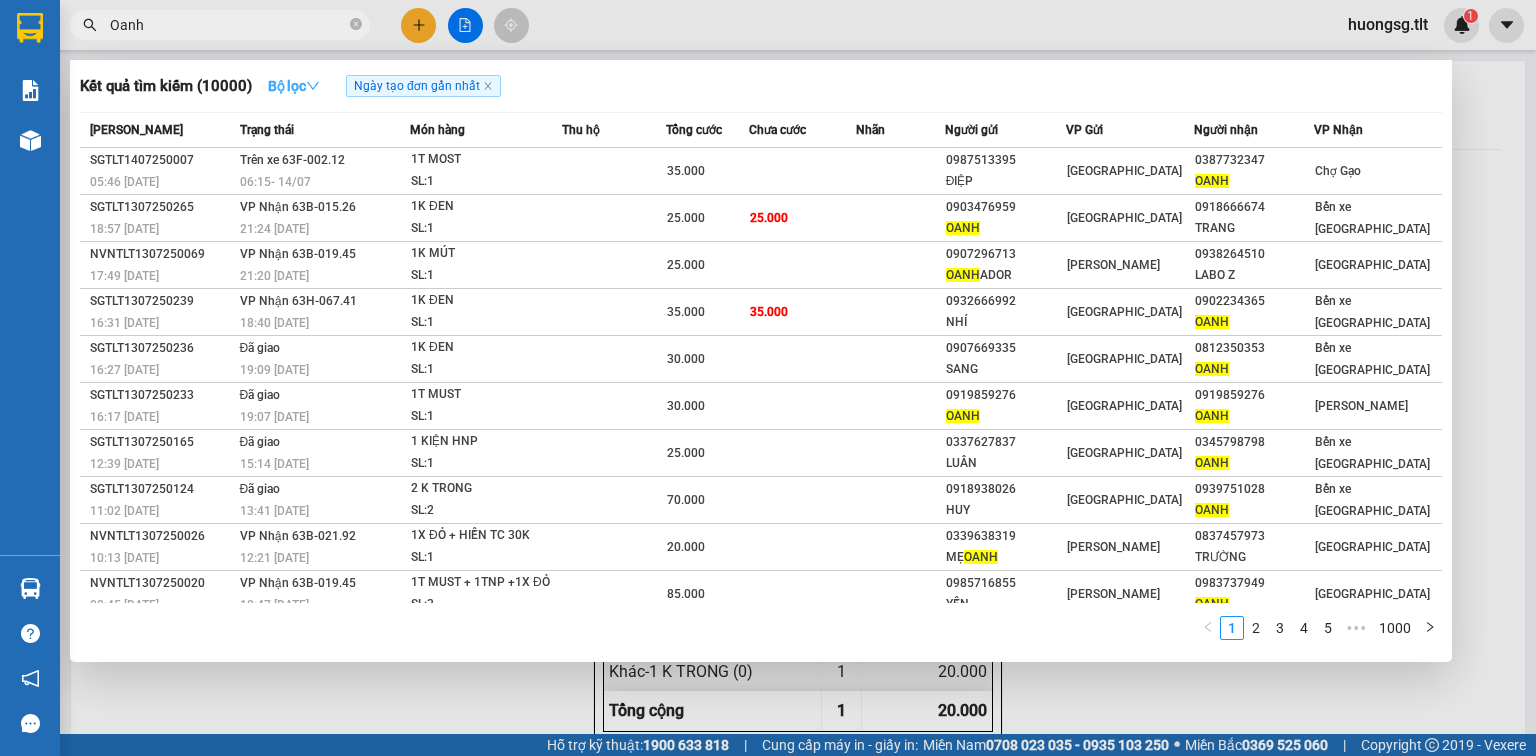 click on "Bộ lọc" at bounding box center (294, 86) 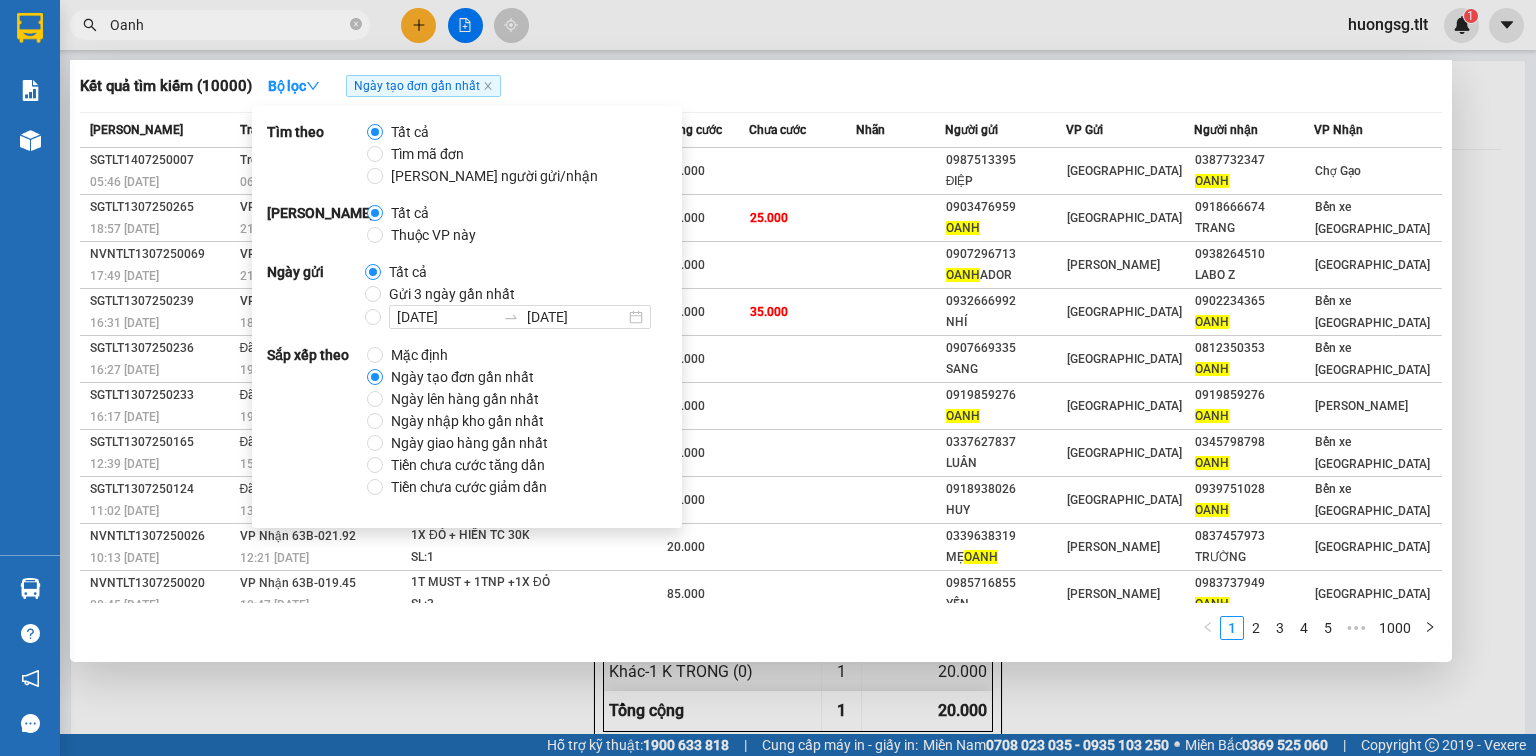 click on "Tìm người gửi/nhận" at bounding box center (494, 176) 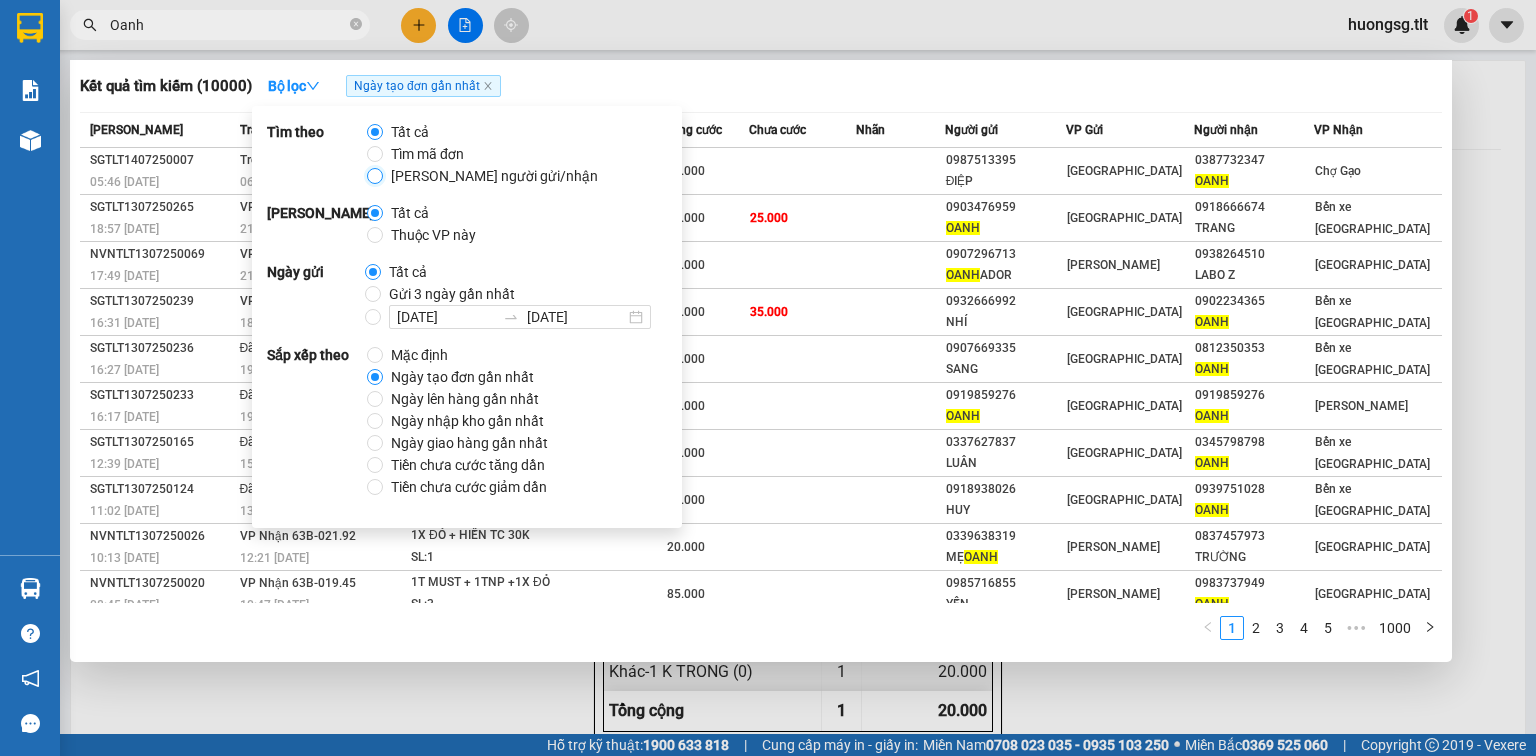 radio on "true" 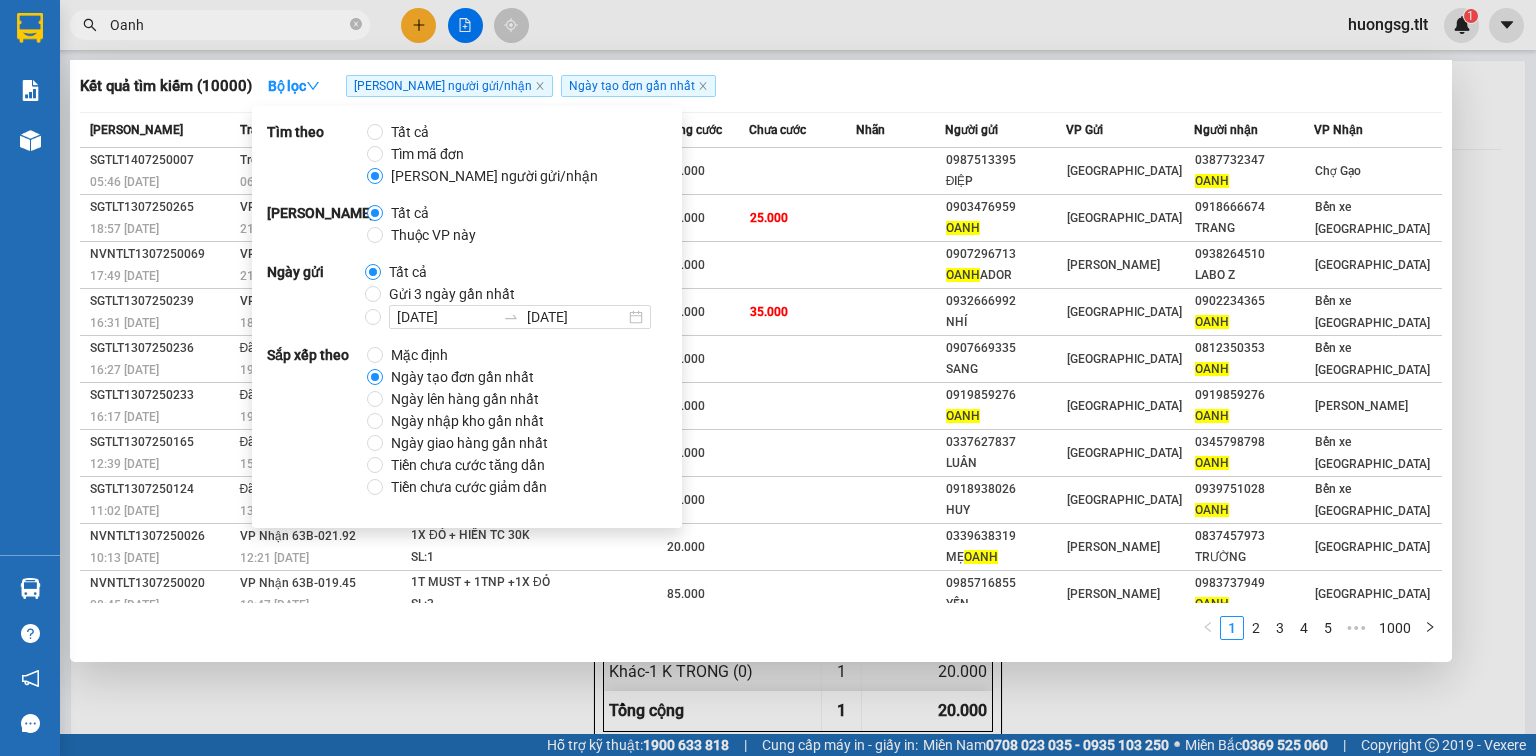 click on "Kết quả tìm kiếm ( 10000 )  Bộ lọc  Tìm người gửi/nhận Ngày tạo đơn gần nhất" at bounding box center (761, 86) 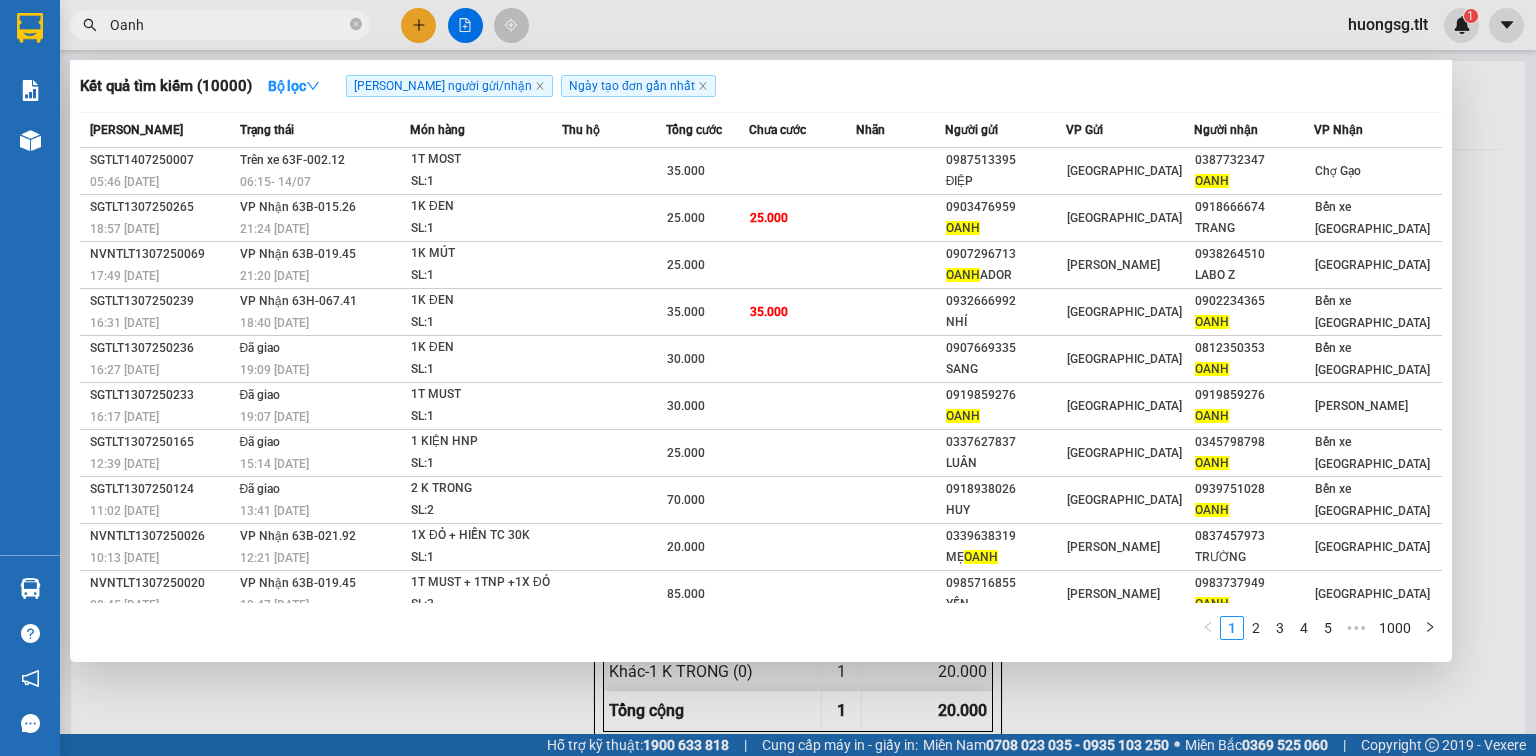 click on "5" at bounding box center [1328, 628] 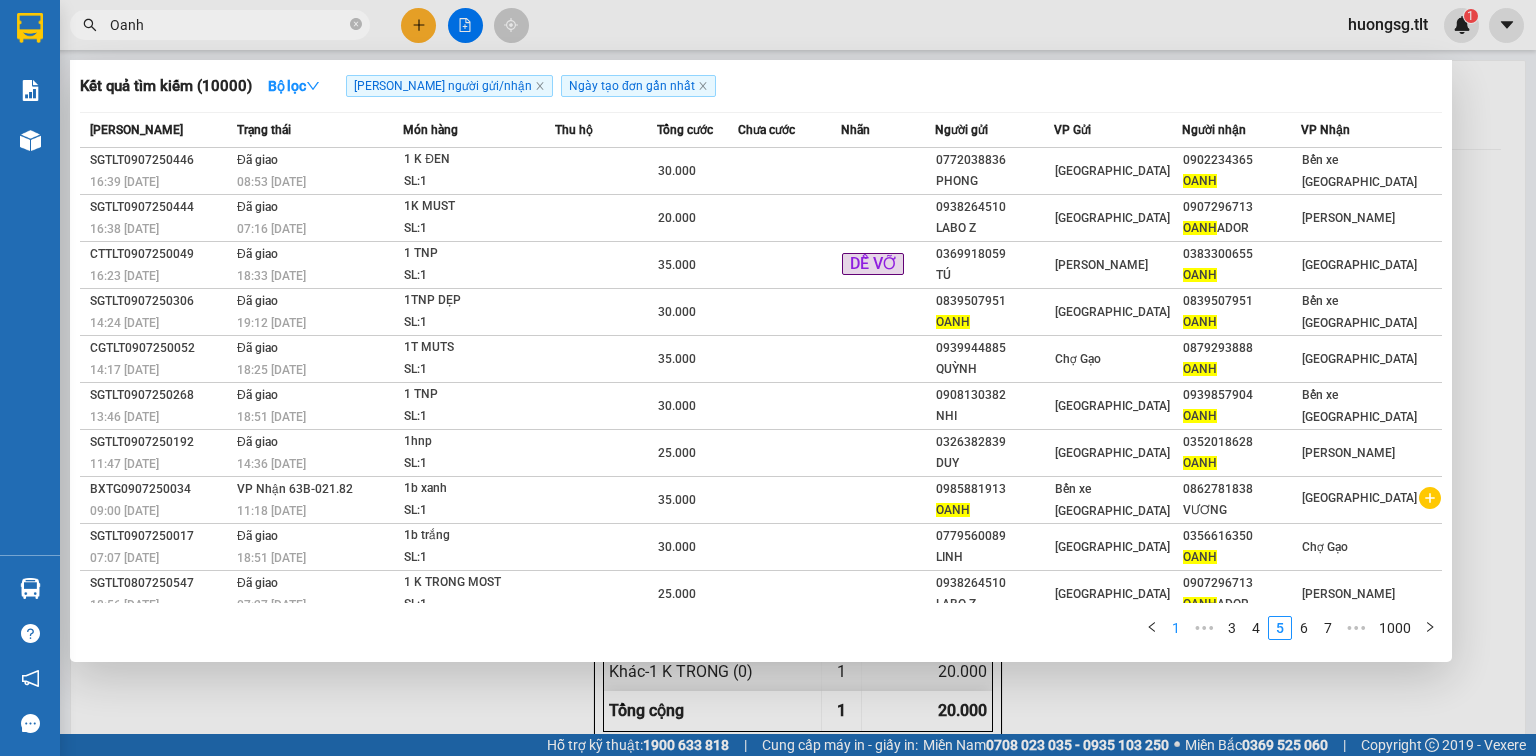 click on "3" at bounding box center (1232, 628) 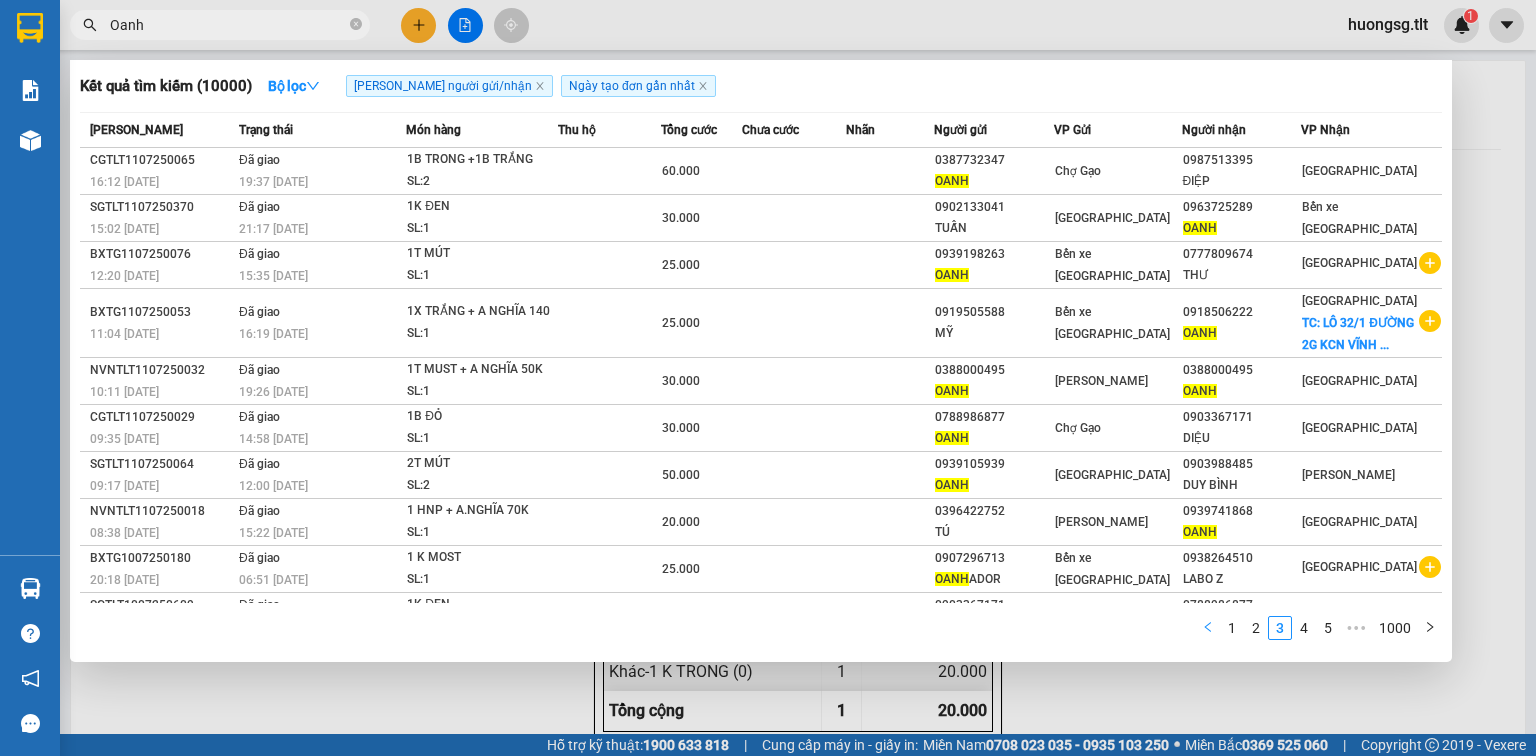 click at bounding box center [1208, 628] 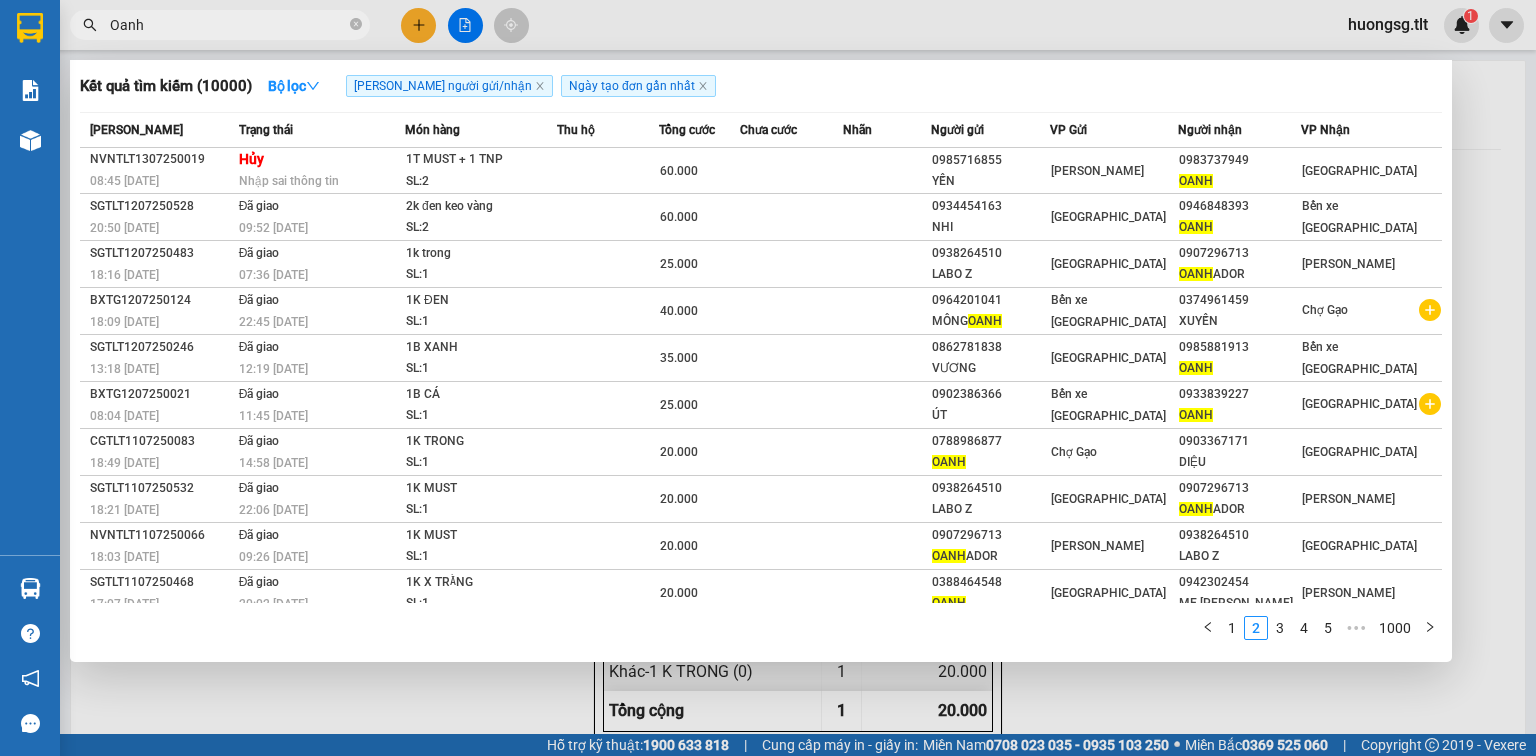 click on "1 2 3 4 5 ••• 1000" at bounding box center (761, 633) 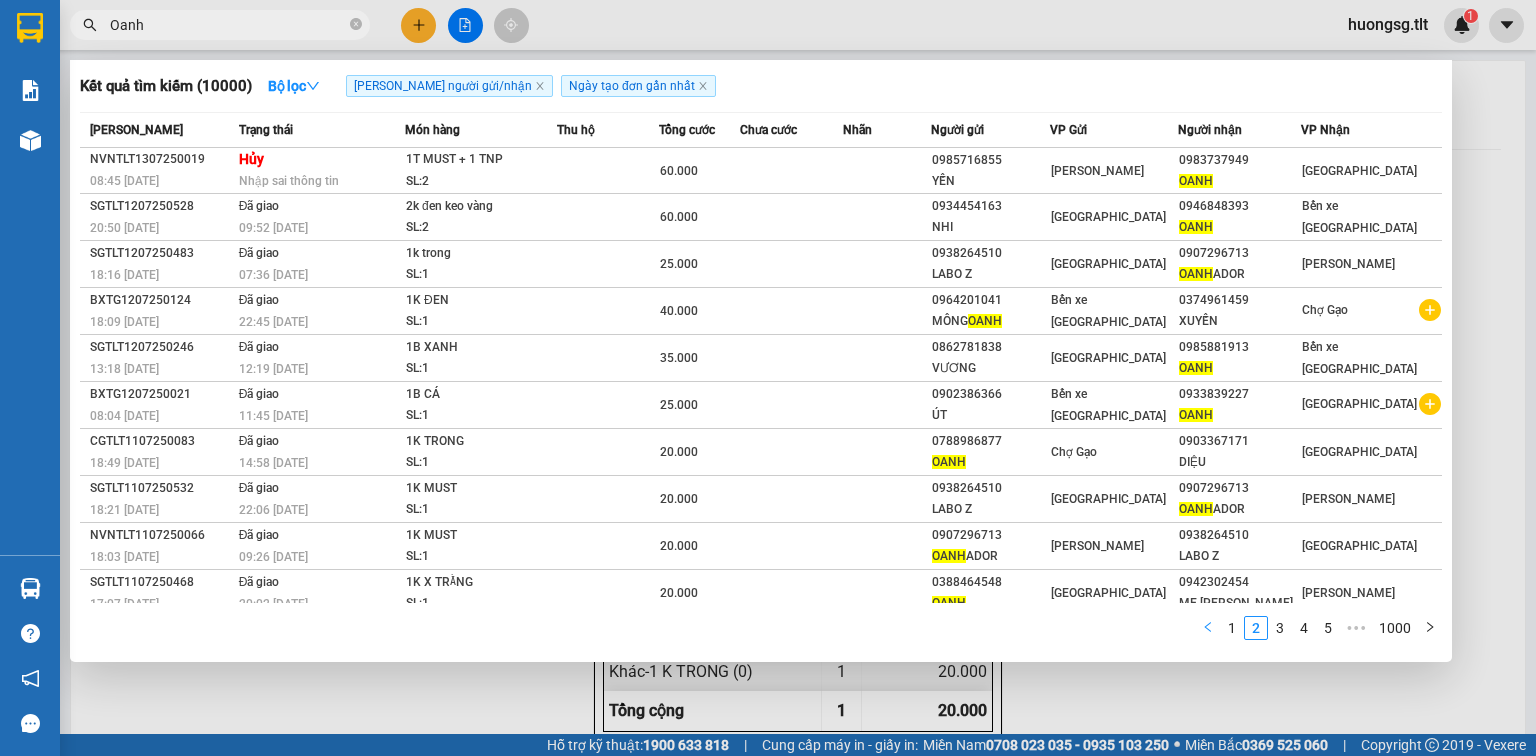 click at bounding box center (1208, 628) 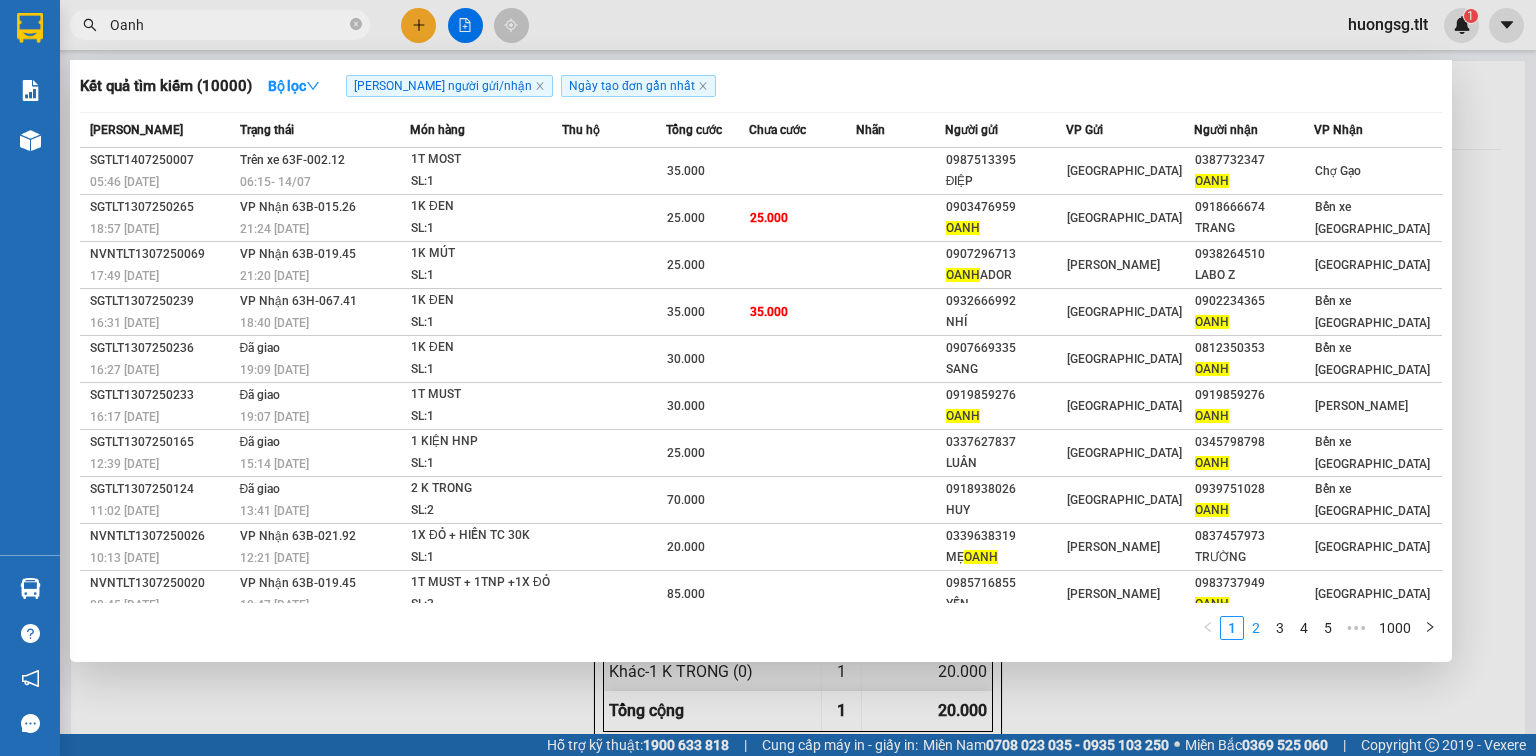 click on "2" at bounding box center [1256, 628] 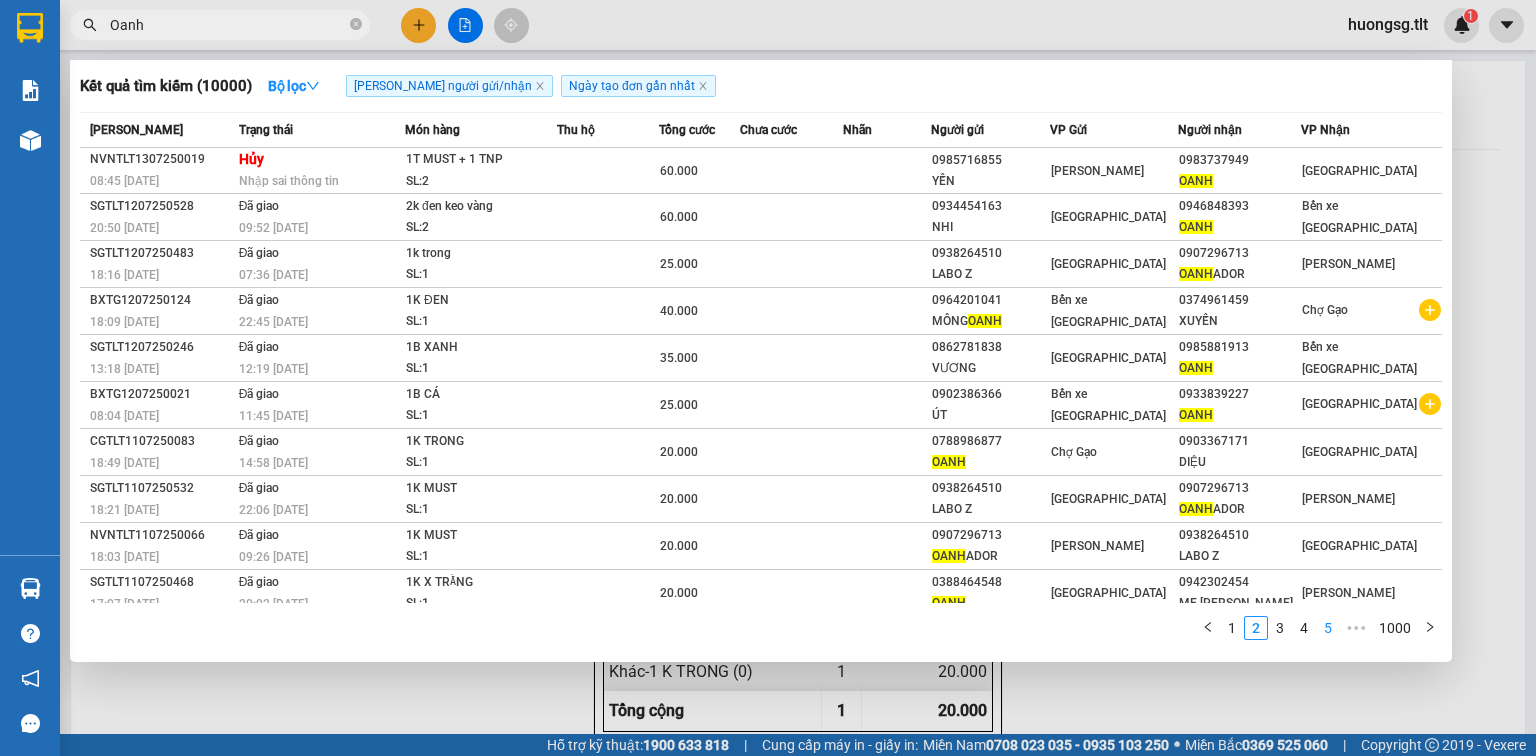 click on "5" at bounding box center [1328, 628] 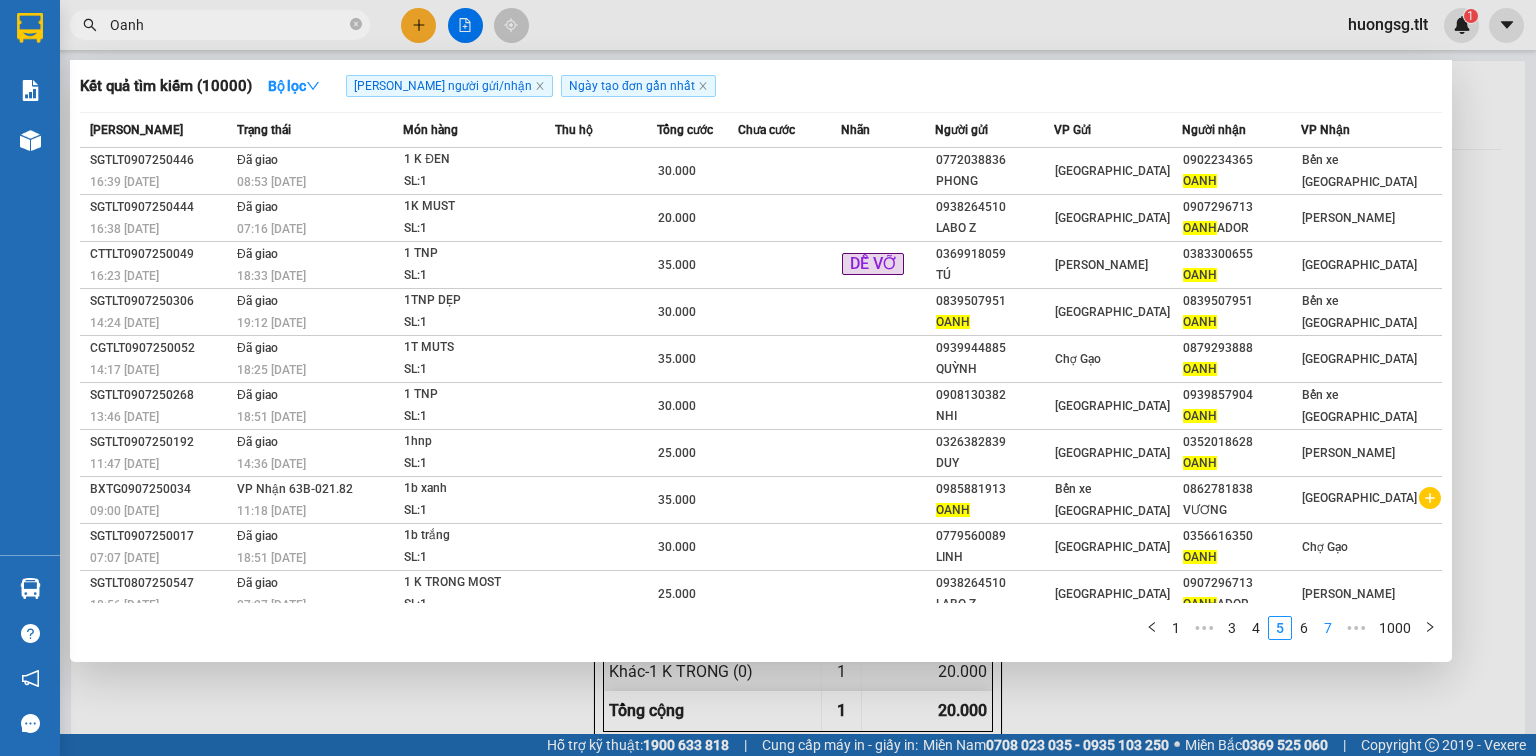 click on "7" at bounding box center [1328, 628] 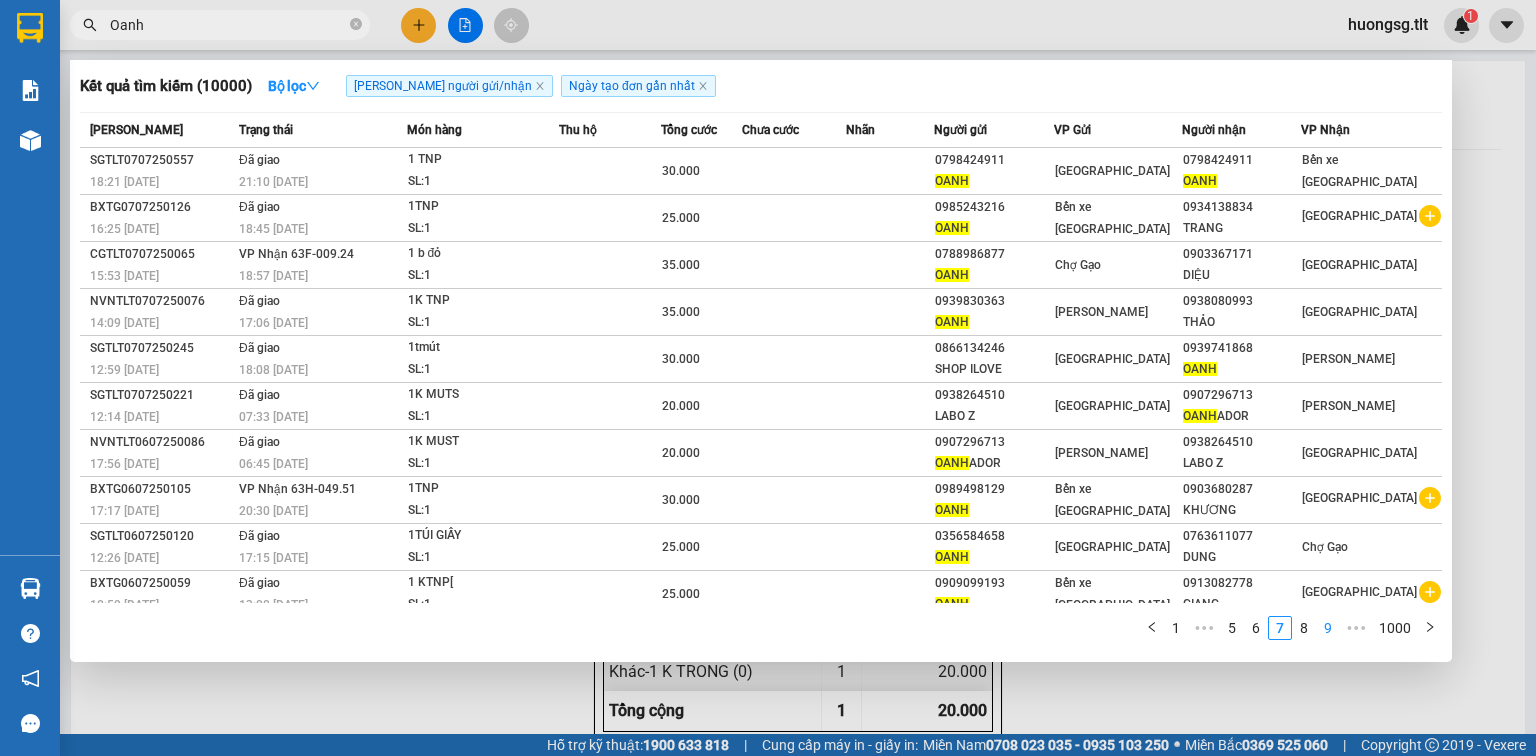 click on "9" at bounding box center (1328, 628) 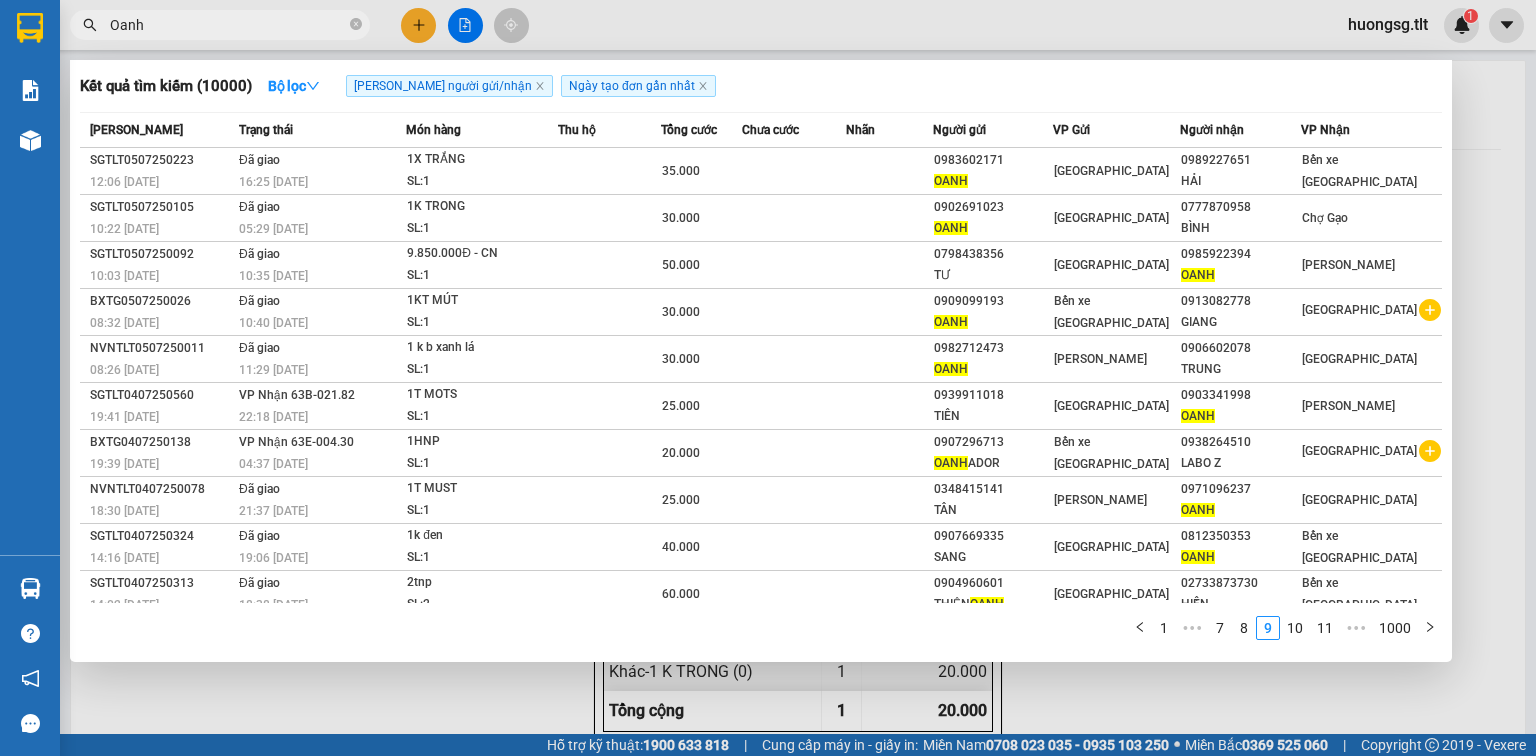 click on "Tìm người gửi/nhận" at bounding box center (449, 86) 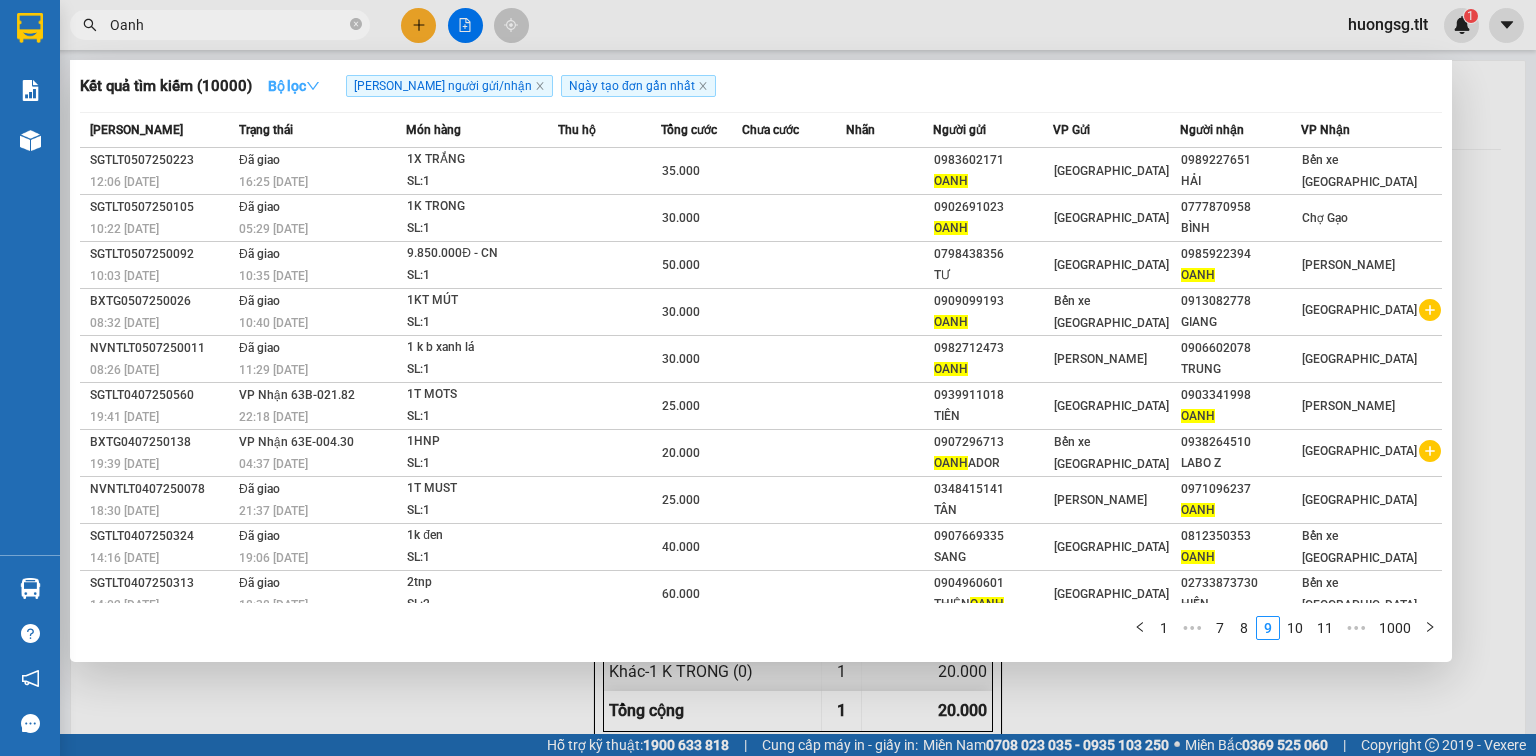 click on "Bộ lọc" at bounding box center [294, 86] 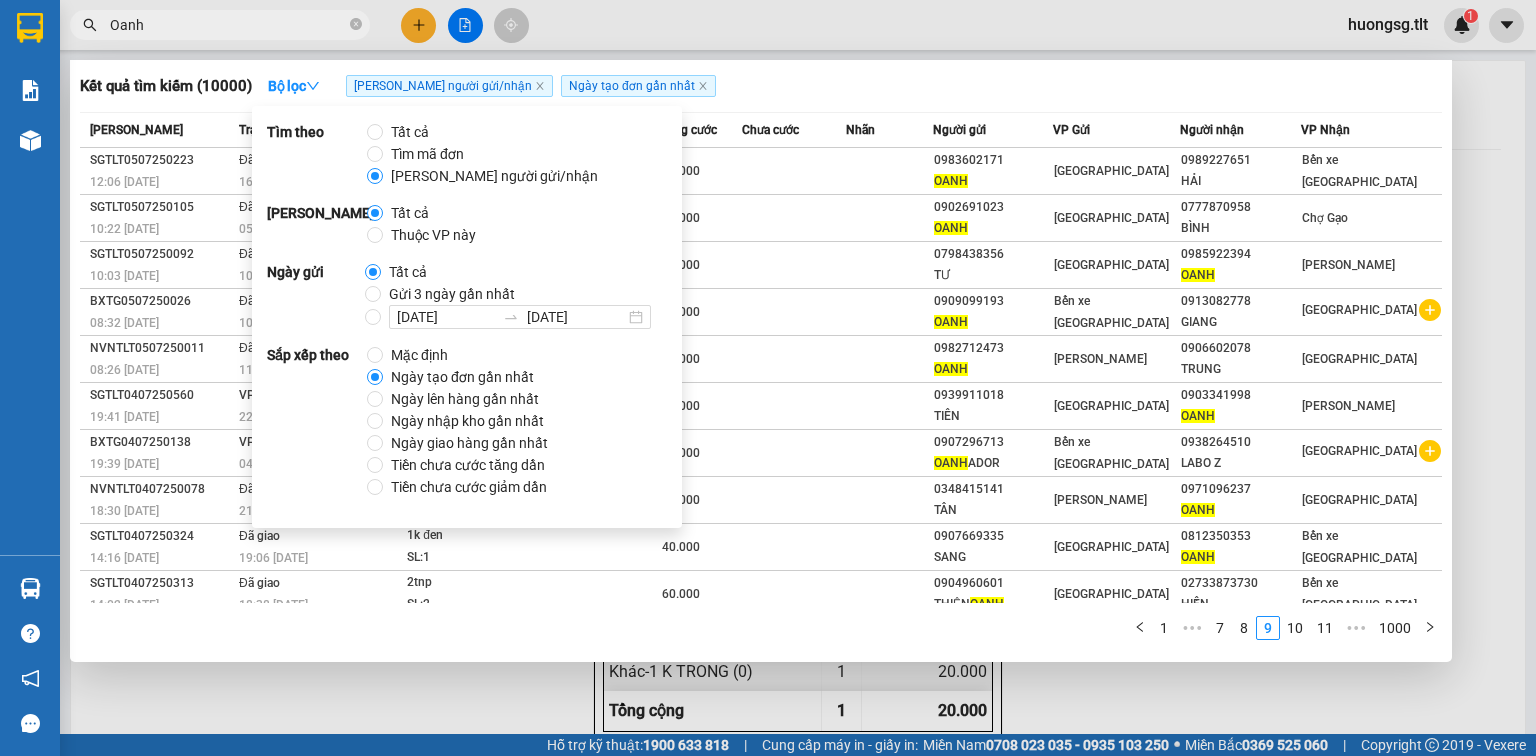 click on "Kết quả tìm kiếm ( 10000 )" at bounding box center (166, 86) 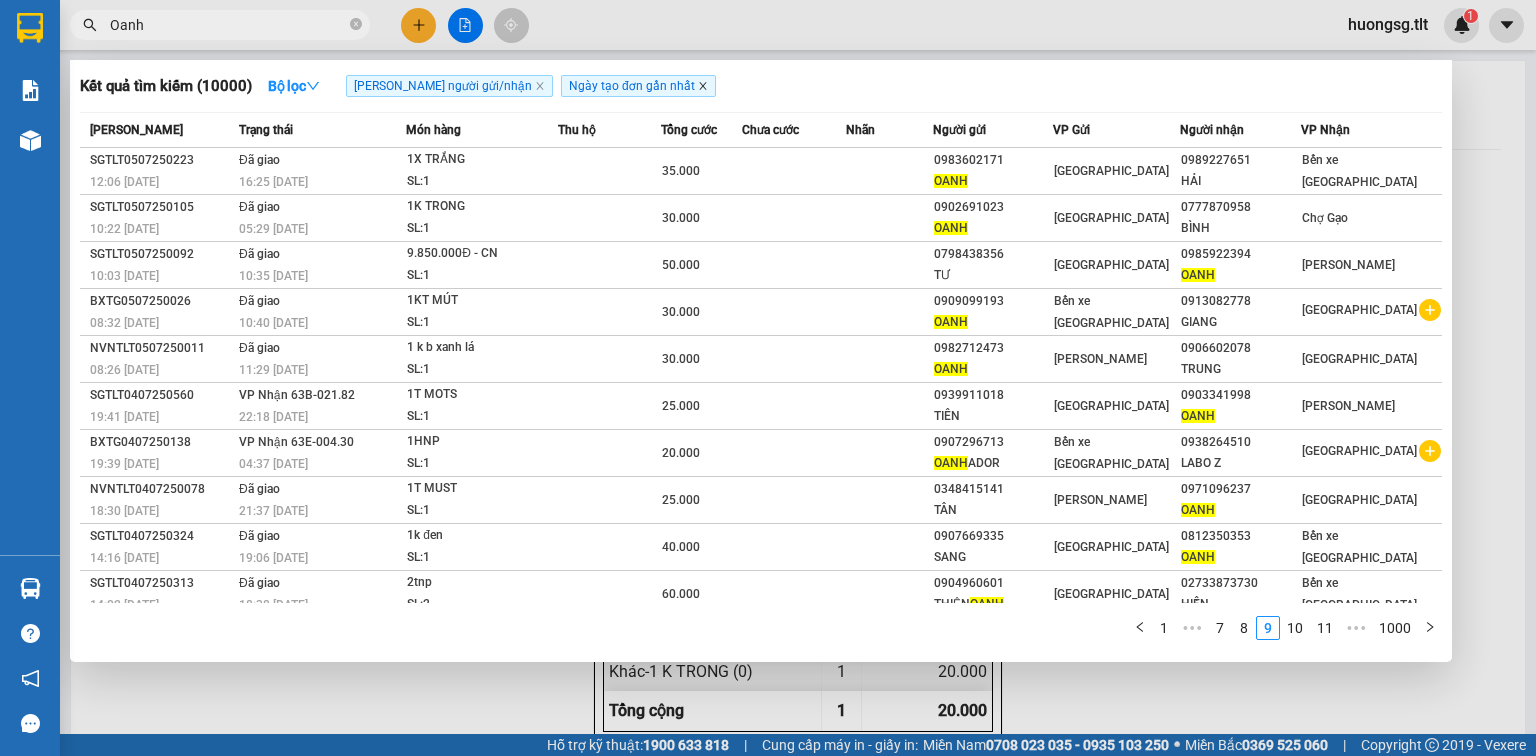 click 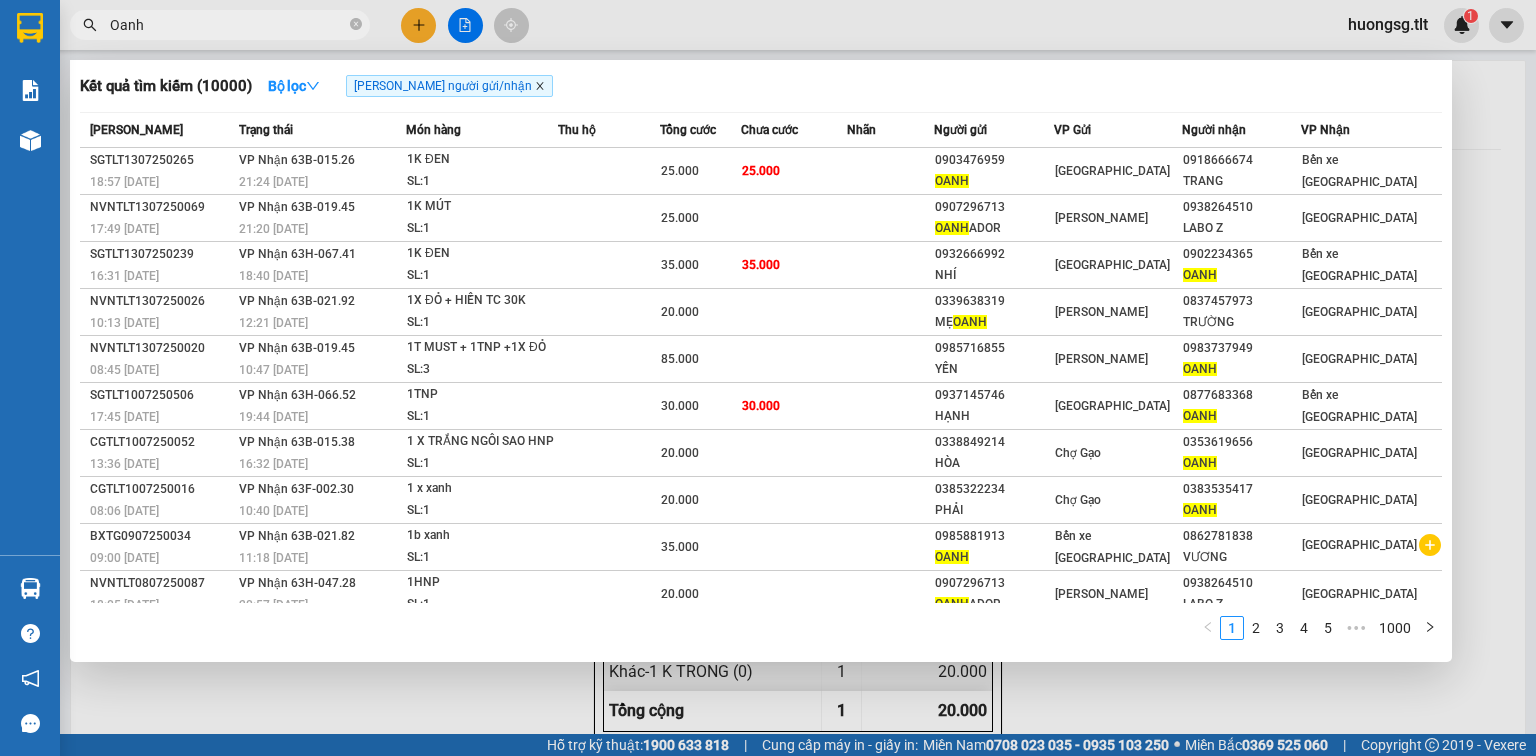 click 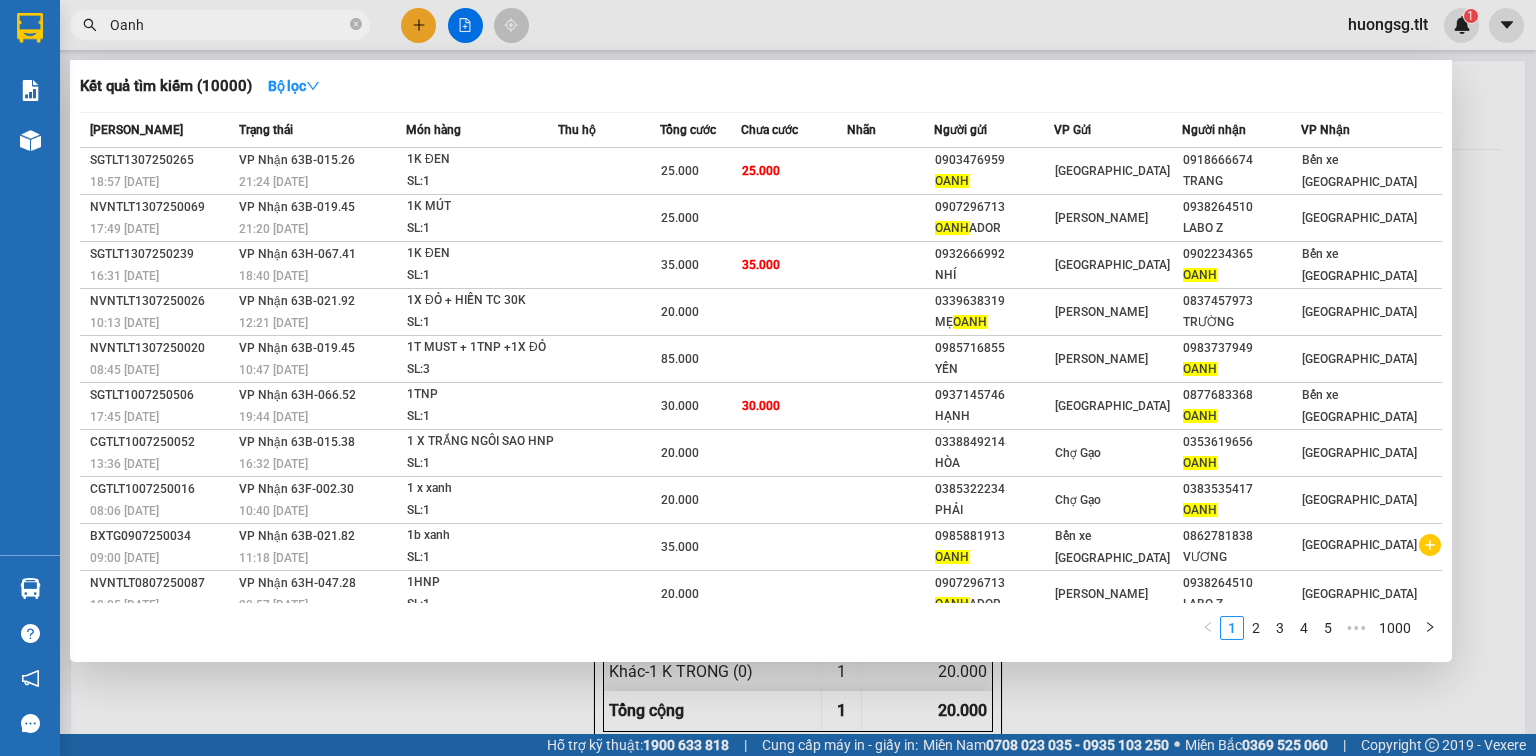 click on "Oanh" at bounding box center [220, 25] 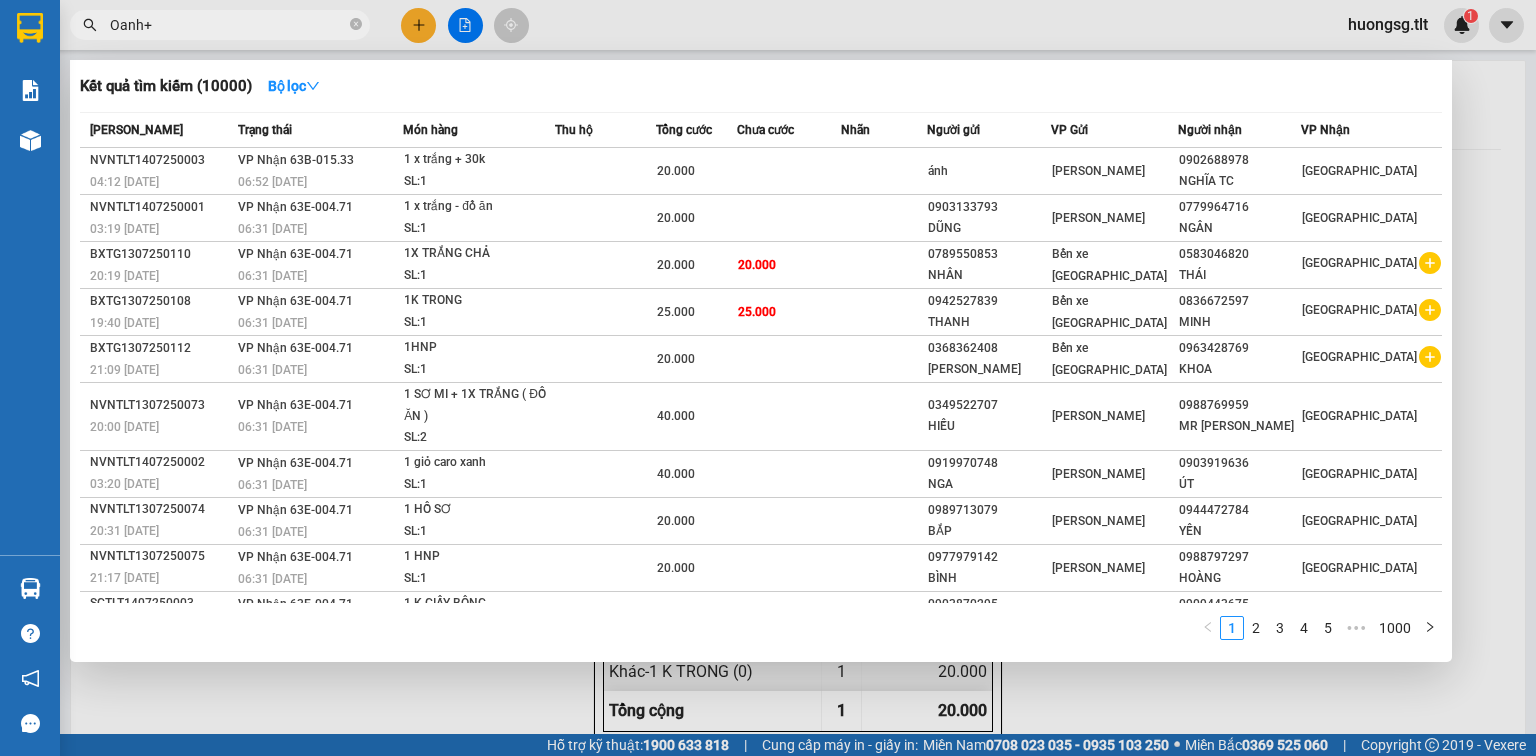 type on "Oanh" 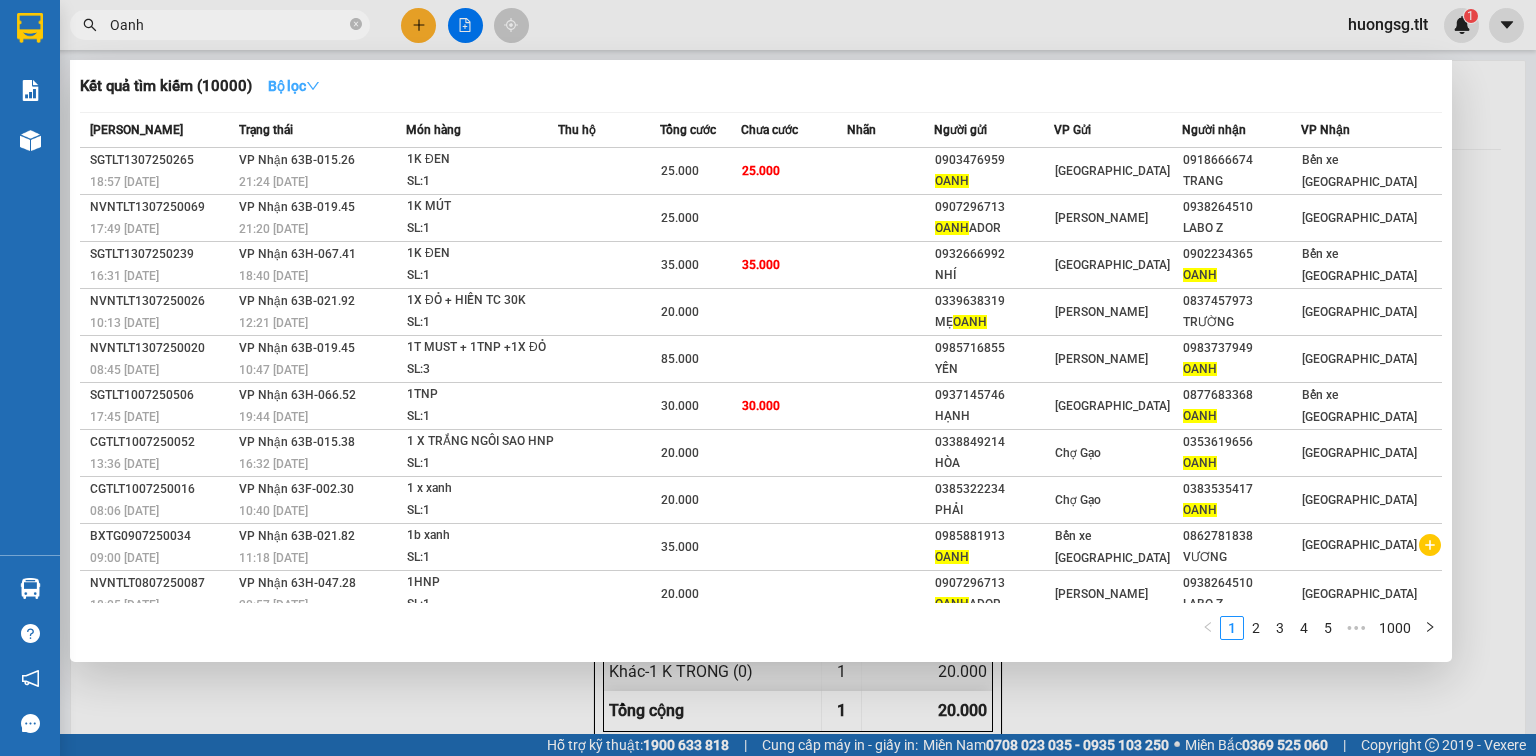 click on "Bộ lọc" at bounding box center (294, 86) 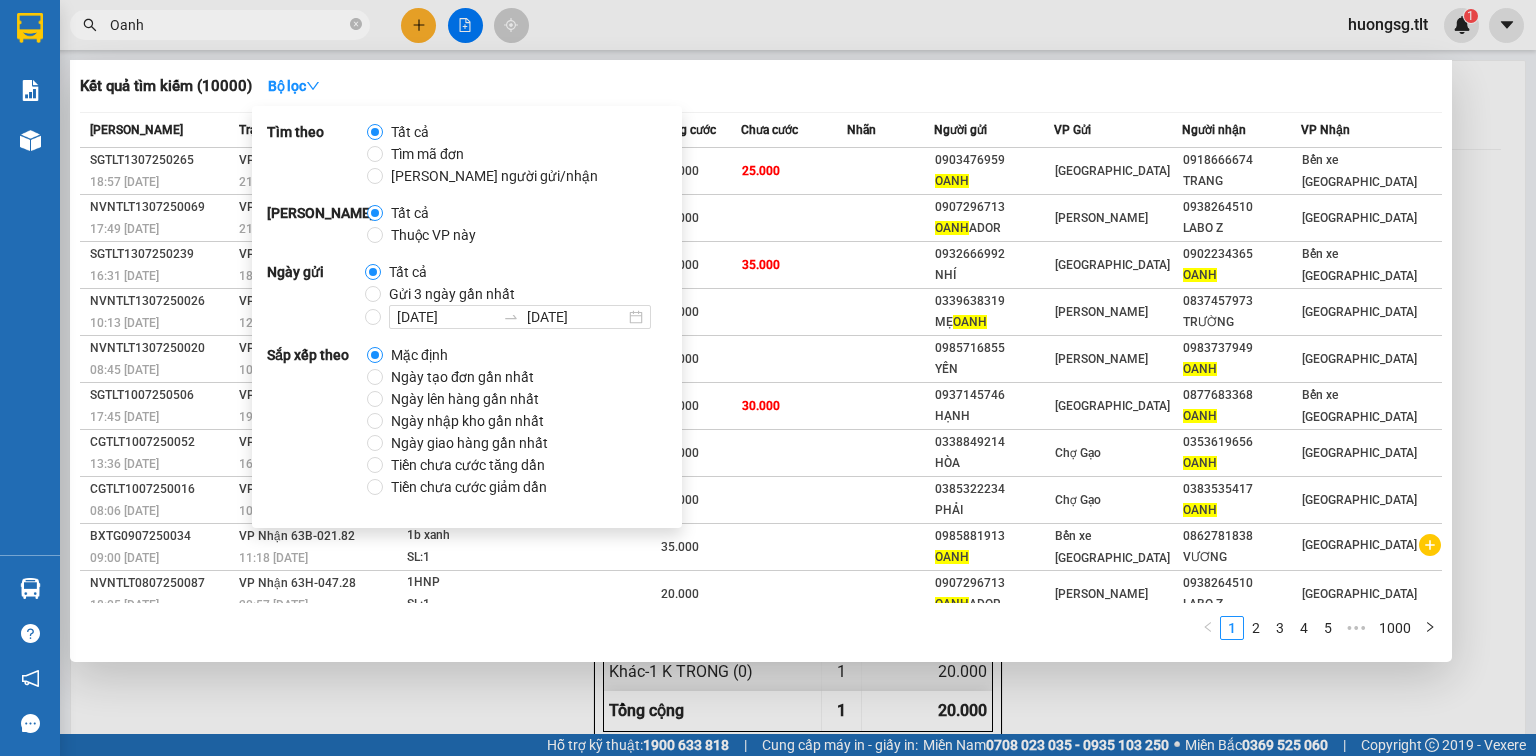 click on "Ngày lên hàng gần nhất" at bounding box center [465, 399] 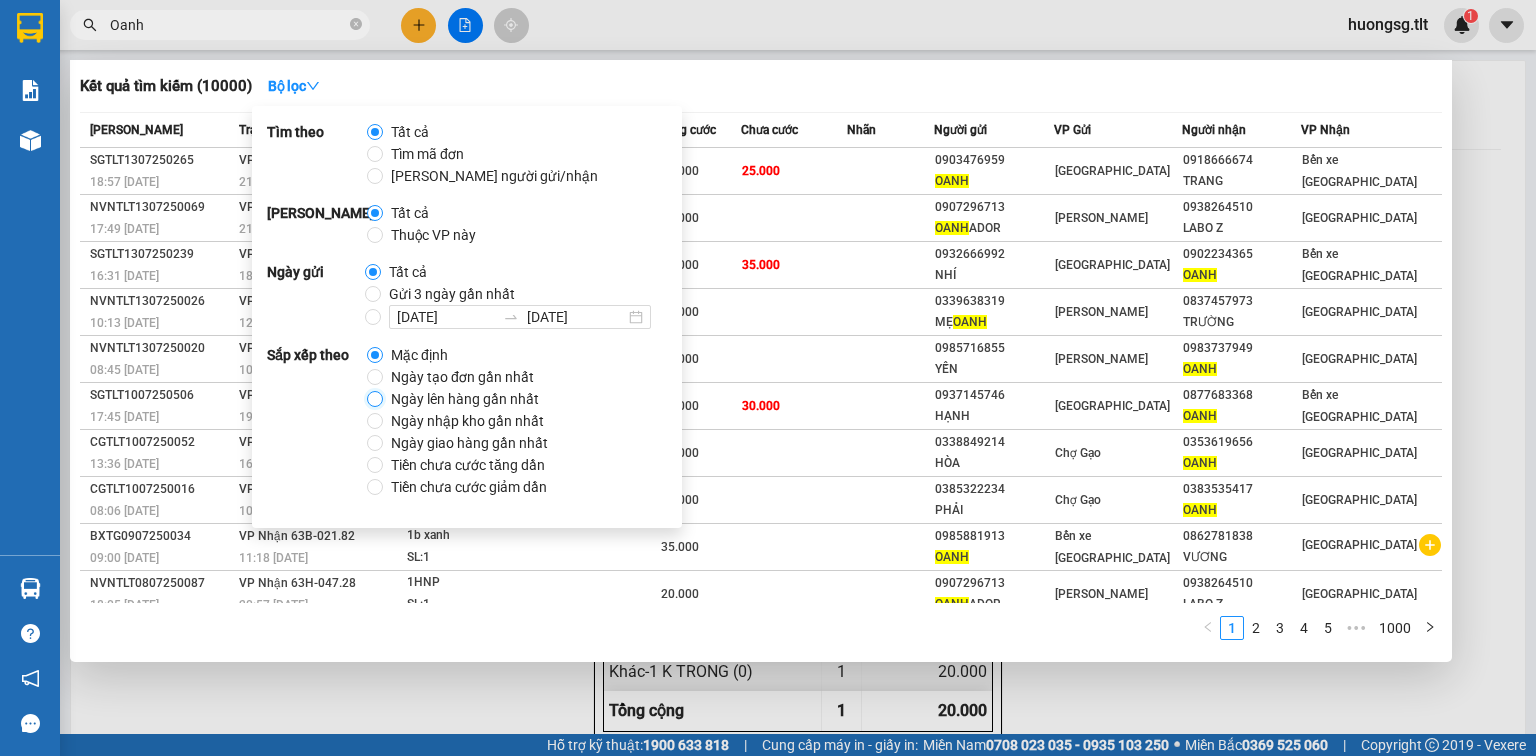 radio on "true" 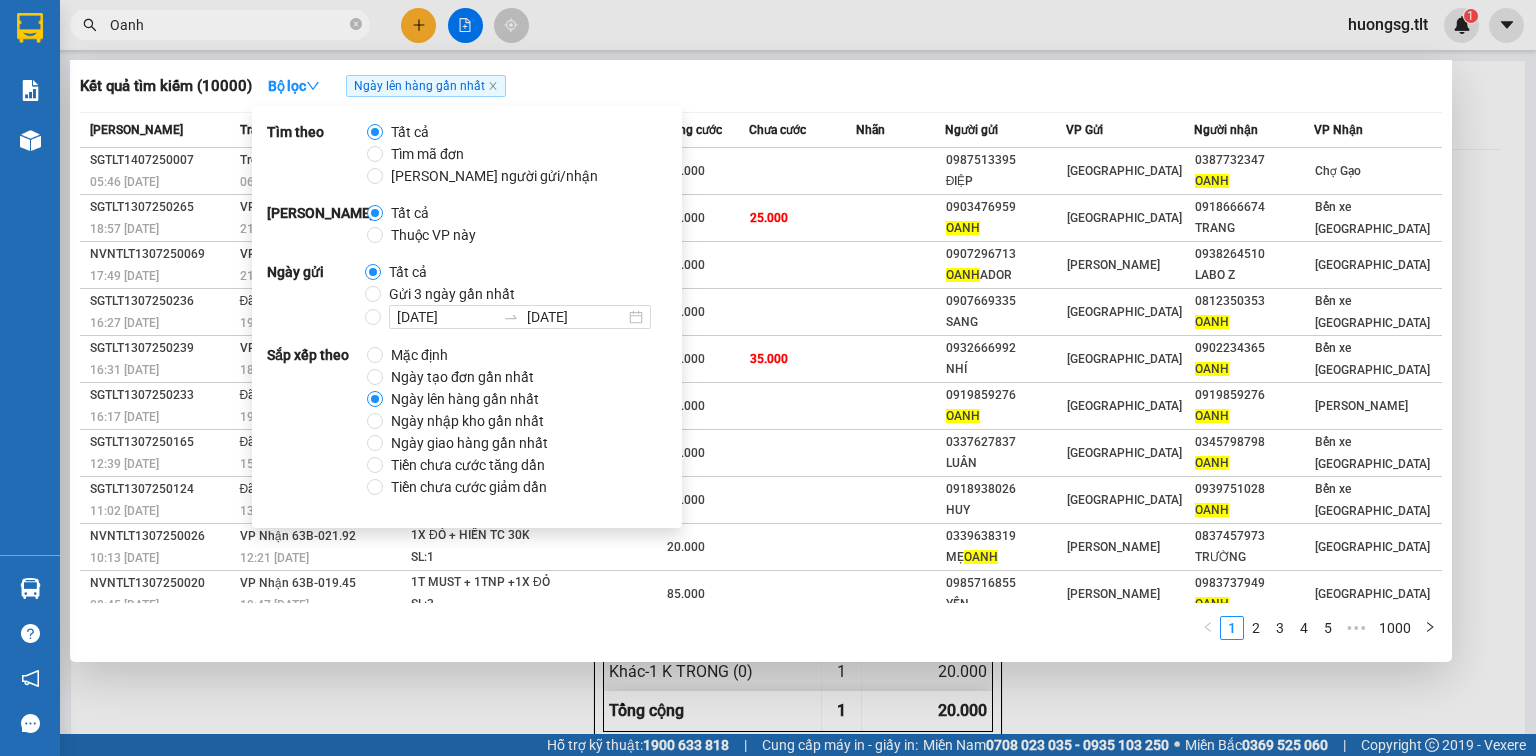 click on "Kết quả tìm kiếm ( 10000 )  Bộ lọc  Ngày lên hàng gần nhất" at bounding box center [761, 86] 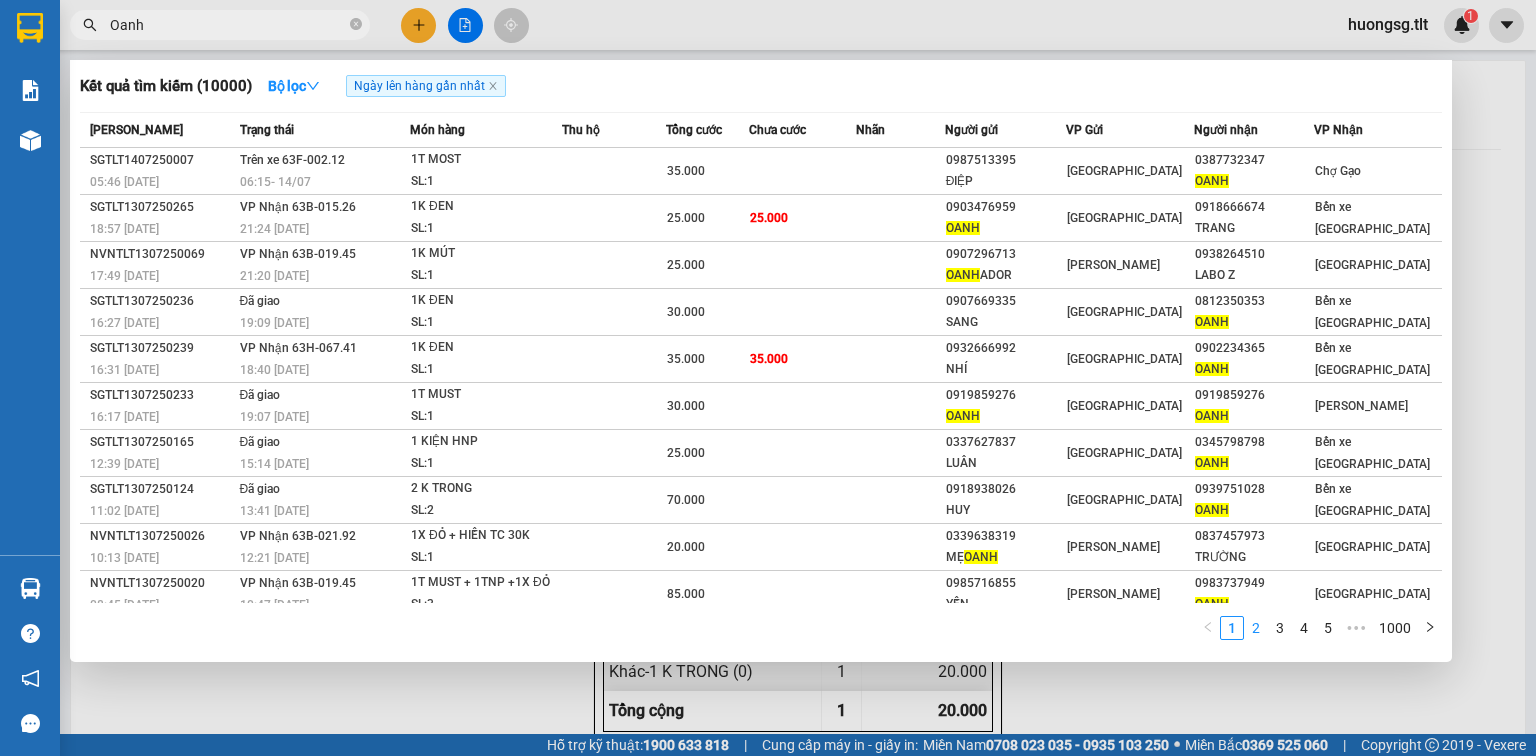 click on "2" at bounding box center [1256, 628] 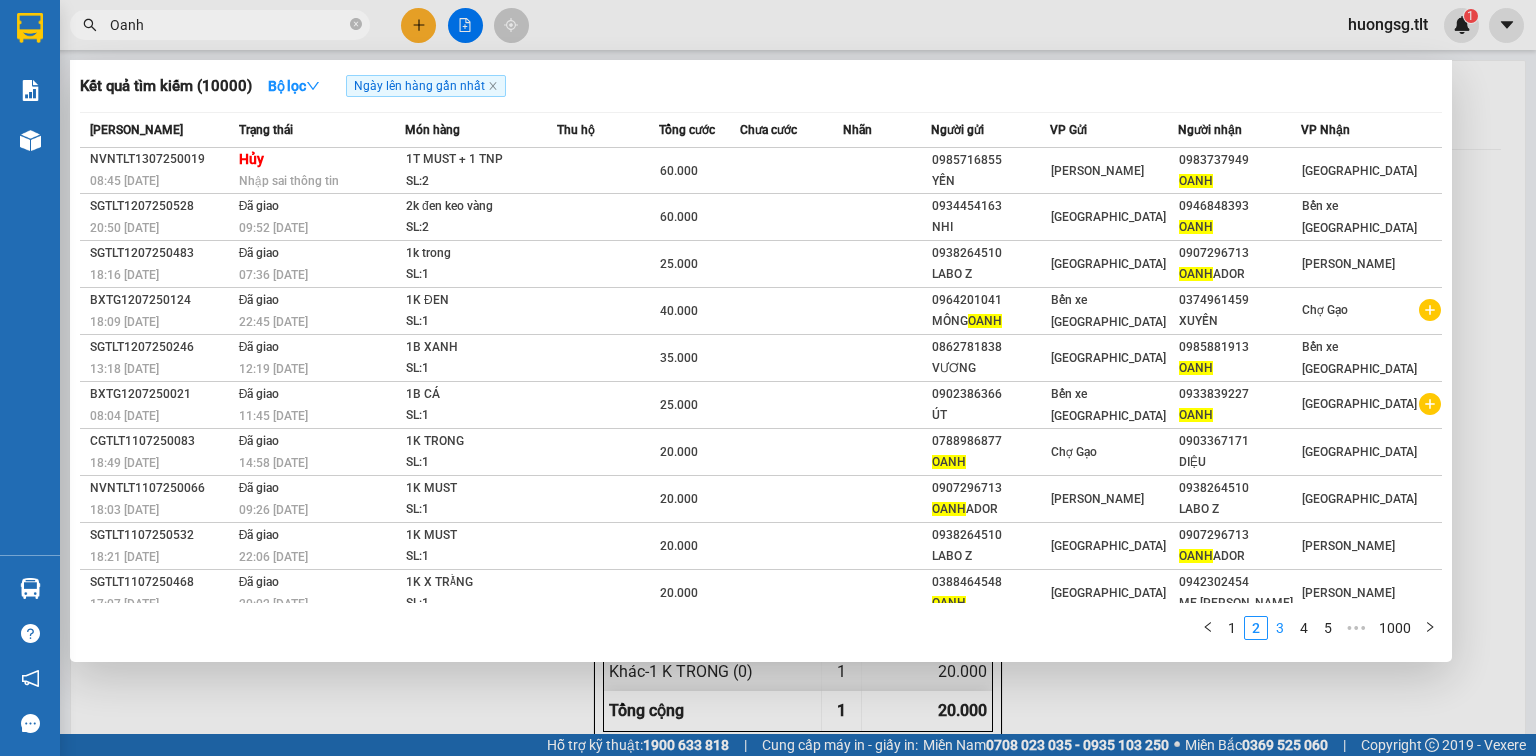 click on "3" at bounding box center (1280, 628) 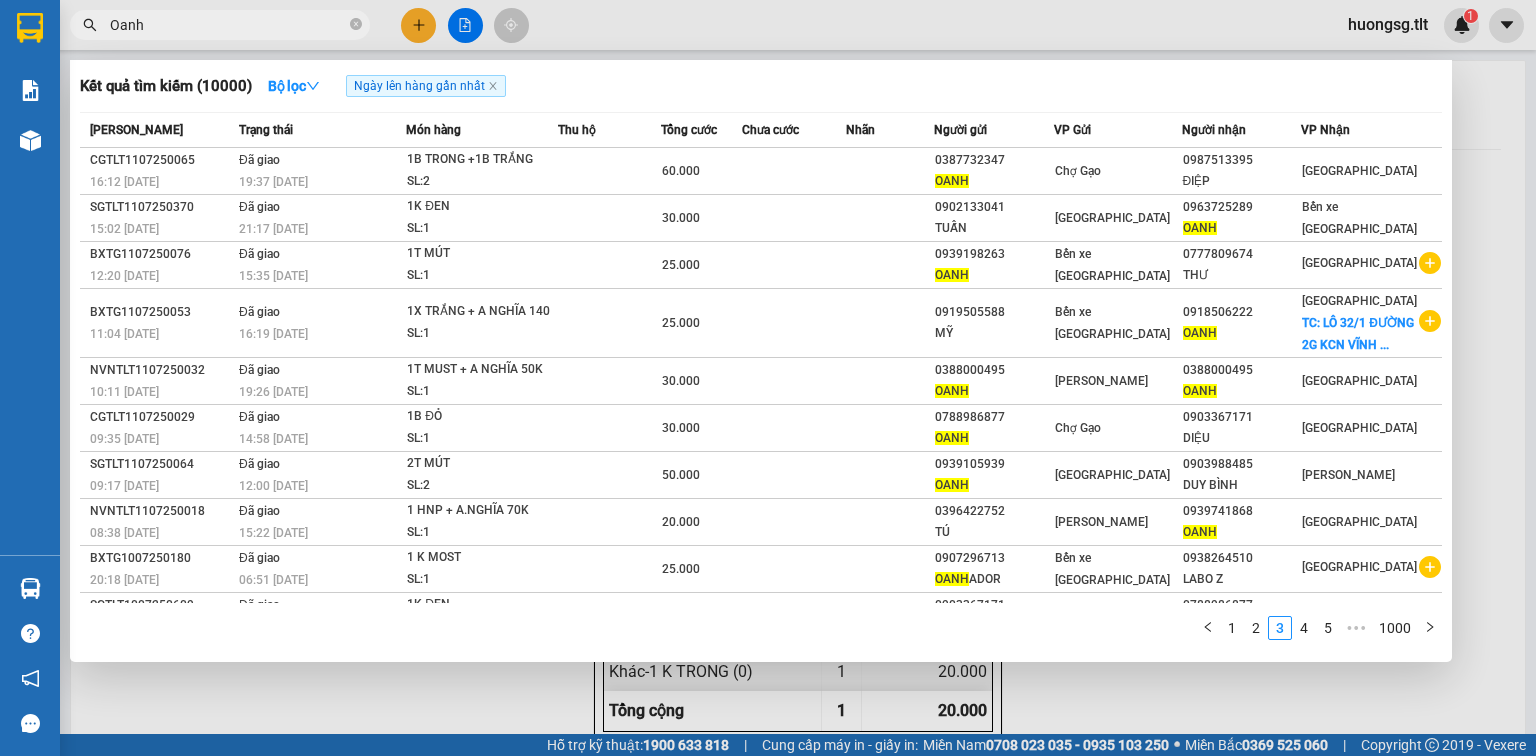 click at bounding box center [768, 378] 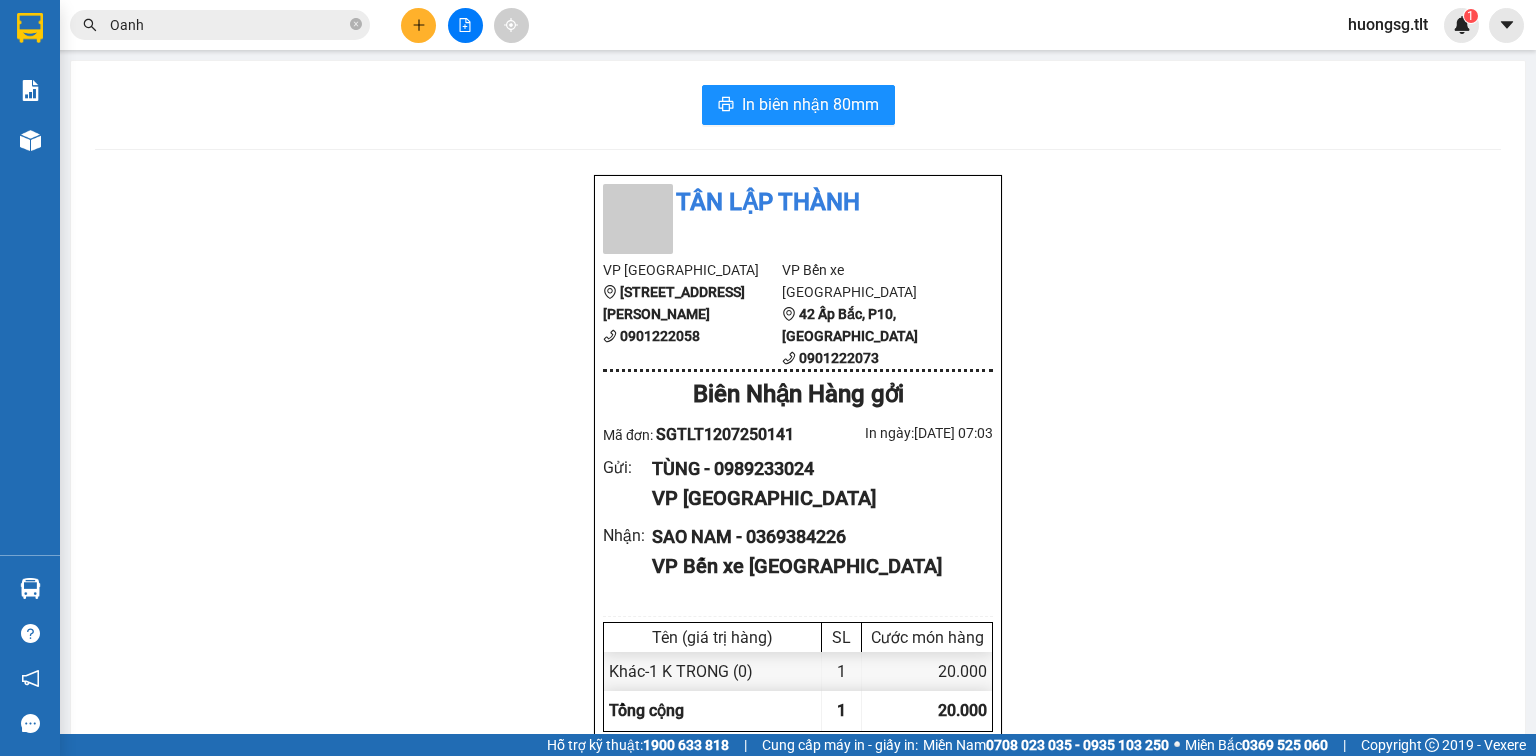 click on "Kết quả tìm kiếm ( 10000 )  Bộ lọc  Ngày lên hàng gần nhất Mã ĐH Trạng thái Món hàng Thu hộ Tổng cước Chưa cước Nhãn Người gửi VP Gửi Người nhận VP Nhận CGTLT1107250065 16:12 - 11/07 Đã giao   19:37 - 11/07 1B TRONG +1B TRẮNG SL:  2 60.000 0387732347 OANH Chợ Gạo 0987513395 ĐIỆP Sài Gòn SGTLT1107250370 15:02 - 11/07 Đã giao   21:17 - 11/07 1K ĐEN SL:  1 30.000 0902133041 TUẤN Sài Gòn 0963725289 OANH Bến xe Tiền Giang BXTG1107250076 12:20 - 11/07 Đã giao   15:35 - 11/07 1T MÚT SL:  1 25.000 0939198263 OANH Bến xe Tiền Giang 0777809674 THƯ Sài Gòn BXTG1107250053 11:04 - 11/07 Đã giao   16:19 - 11/07 1X TRẮNG + A NGHĨA 140 SL:  1 25.000 0919505588 MỸ Bến xe Tiền Giang 0918506222 OANH Sài Gòn TC: LÔ 32/1 ĐƯỜNG 2G KCN VĨNH ... NVNTLT1107250032 10:11 - 11/07 Đã giao   19:26 - 11/07 1T MUST + A NGHĨA 50K SL:  1 30.000 0388000495 OANH Nguyễn Văn Nguyễn 0388000495 OANH Sài Gòn CGTLT1107250029 09:35 - 11/07" at bounding box center (195, 25) 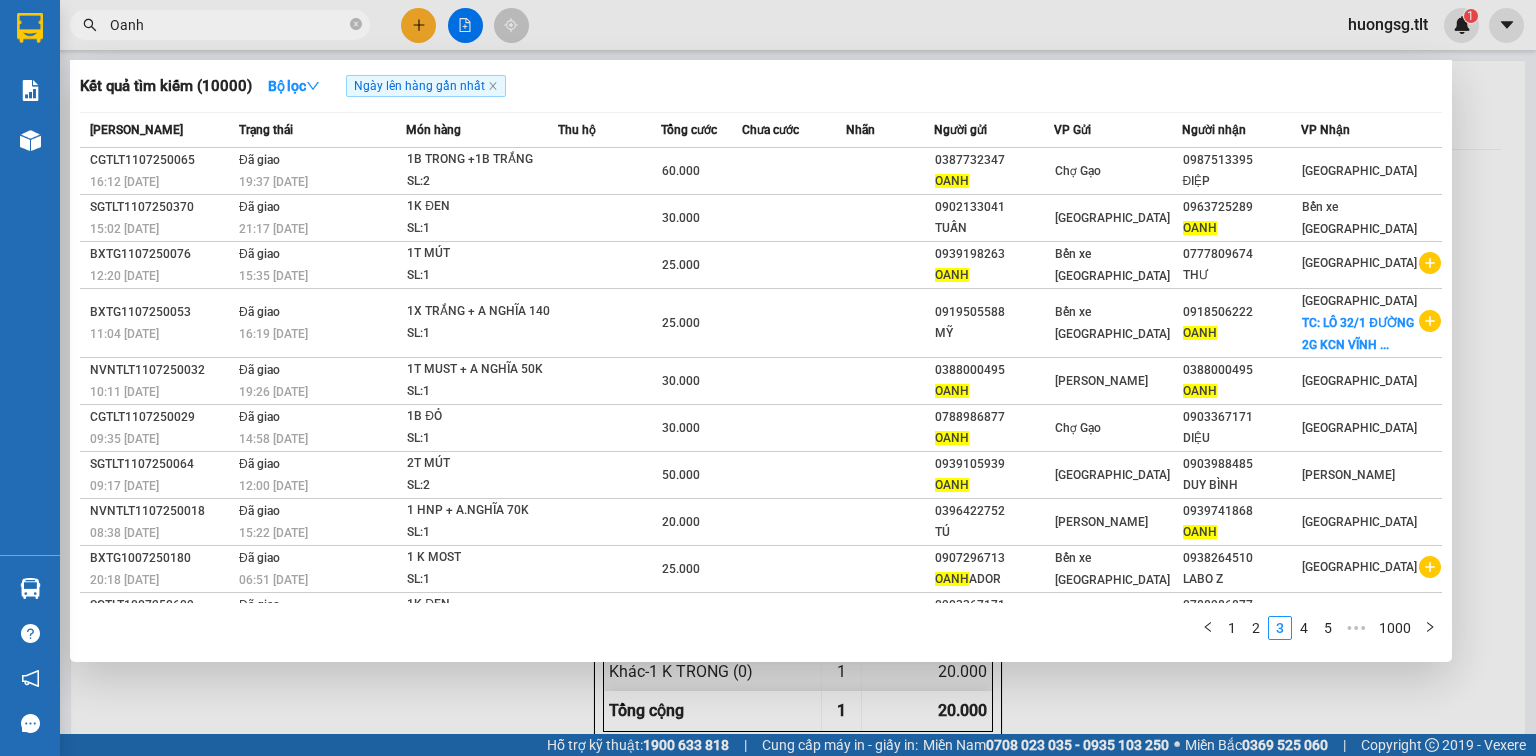 click on "Oanh" at bounding box center (220, 25) 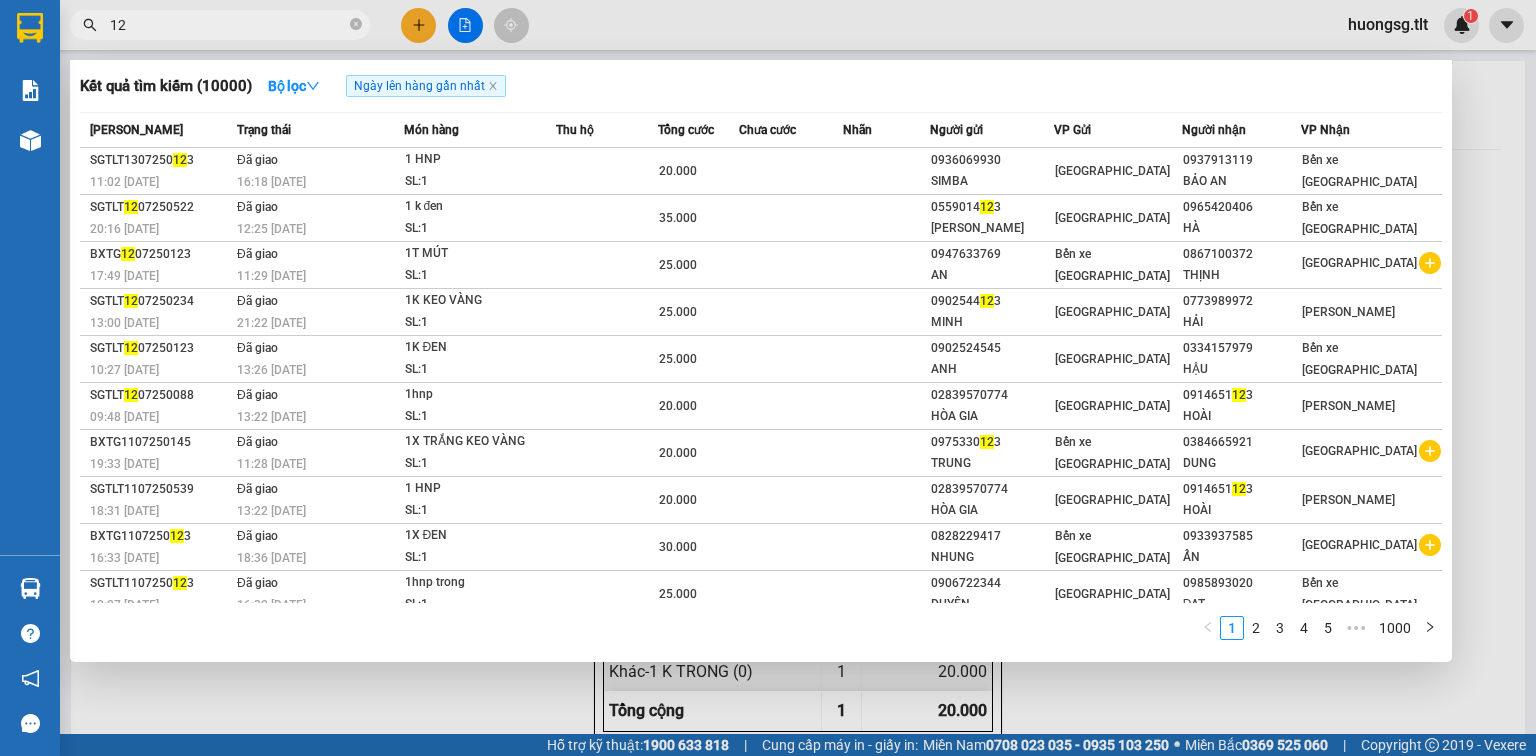 type on "1" 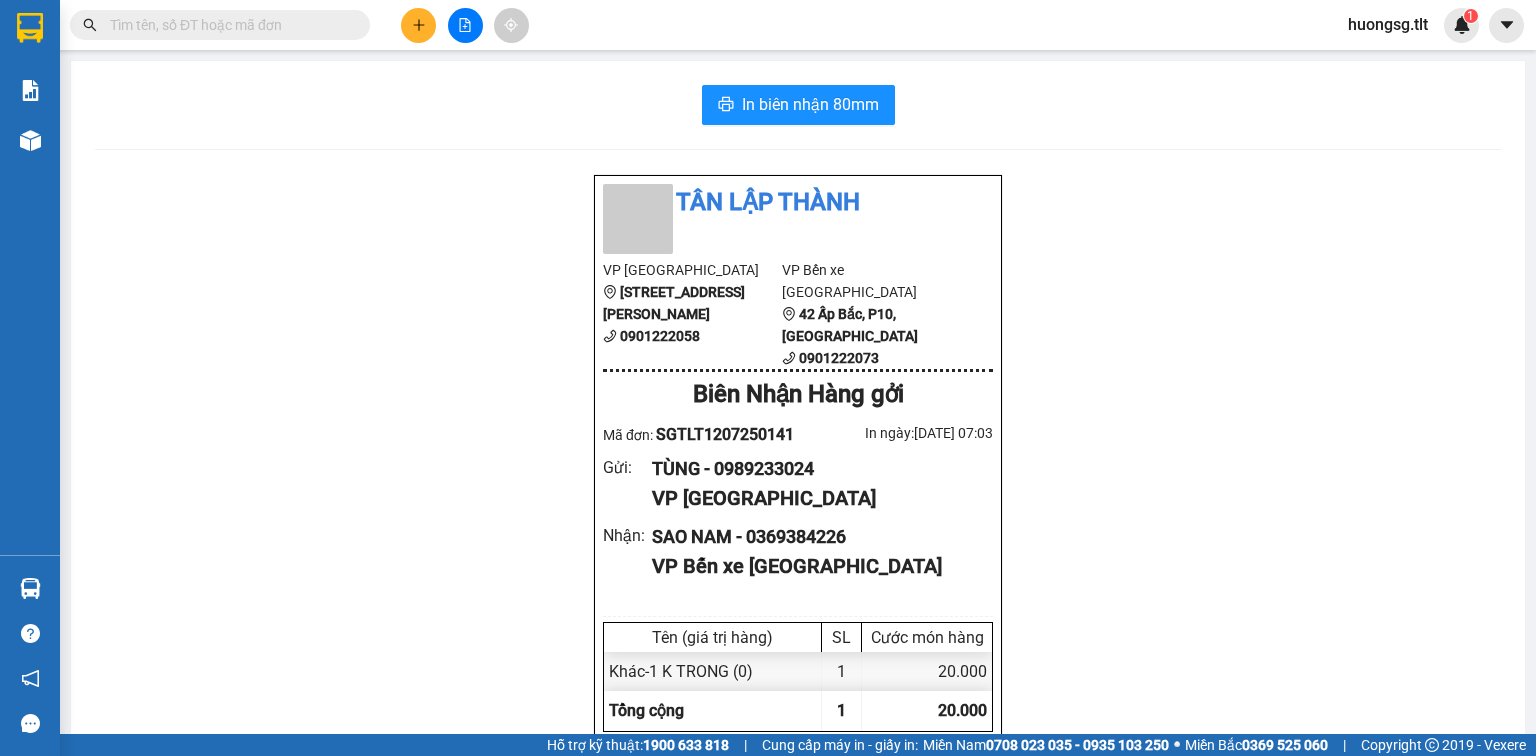 click at bounding box center (228, 25) 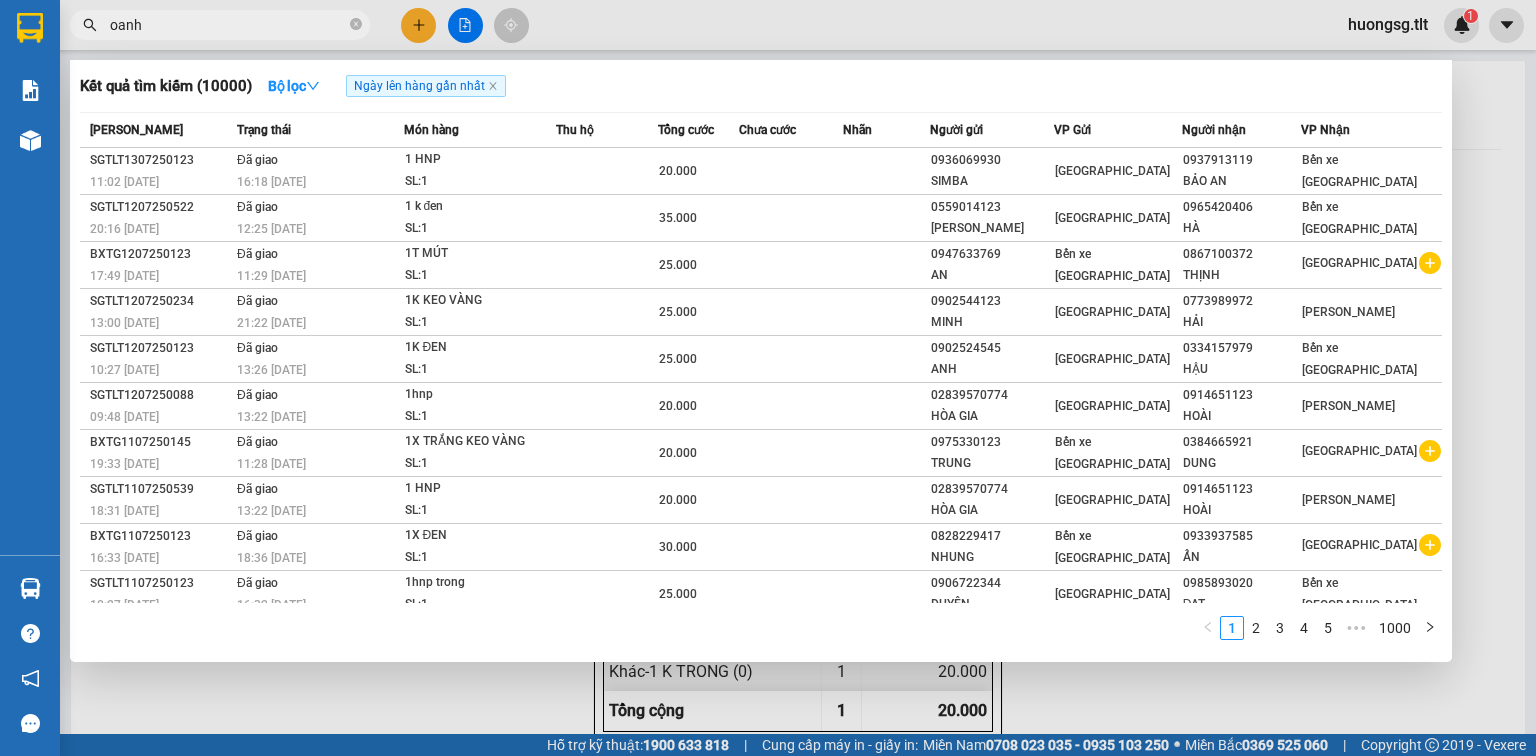 type on "oanh" 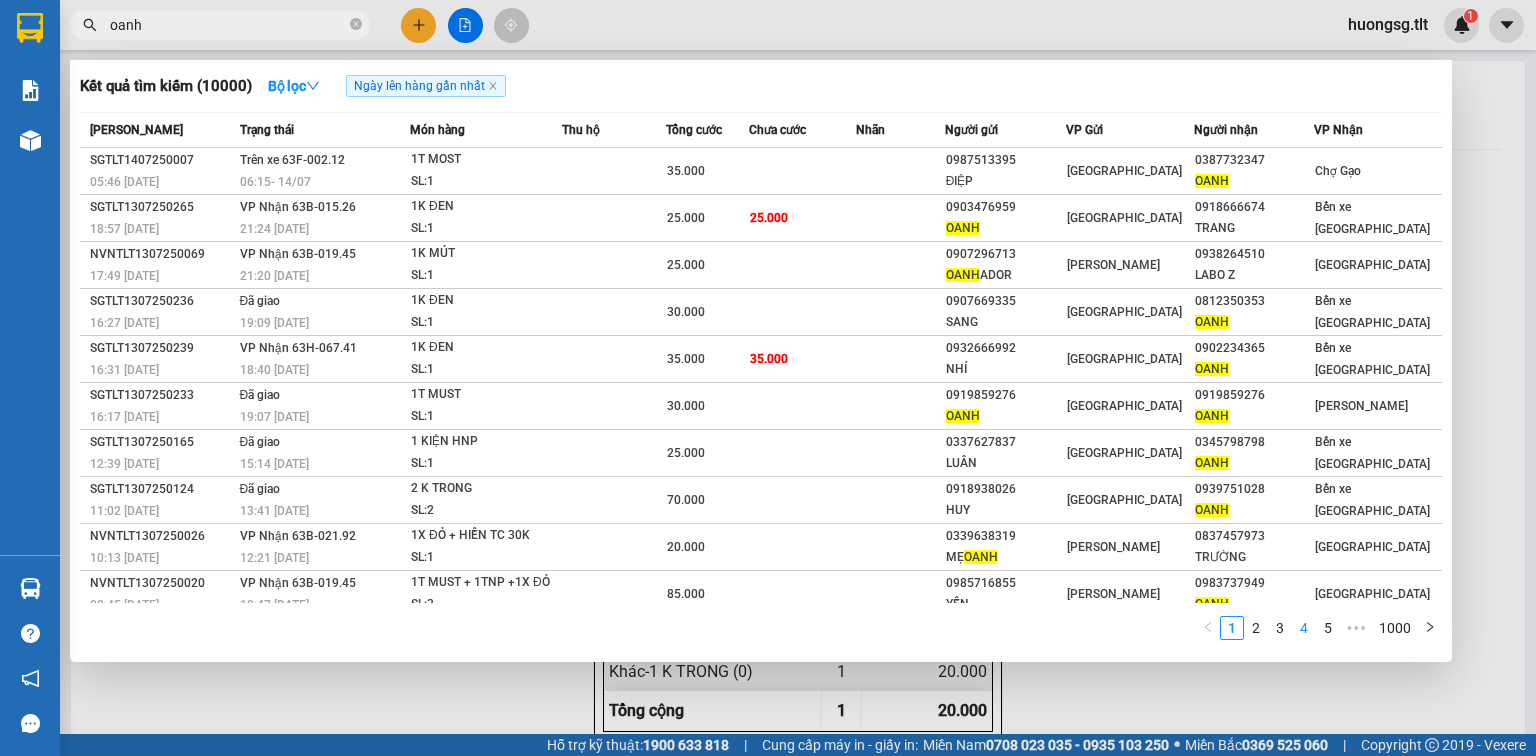 click on "4" at bounding box center [1304, 628] 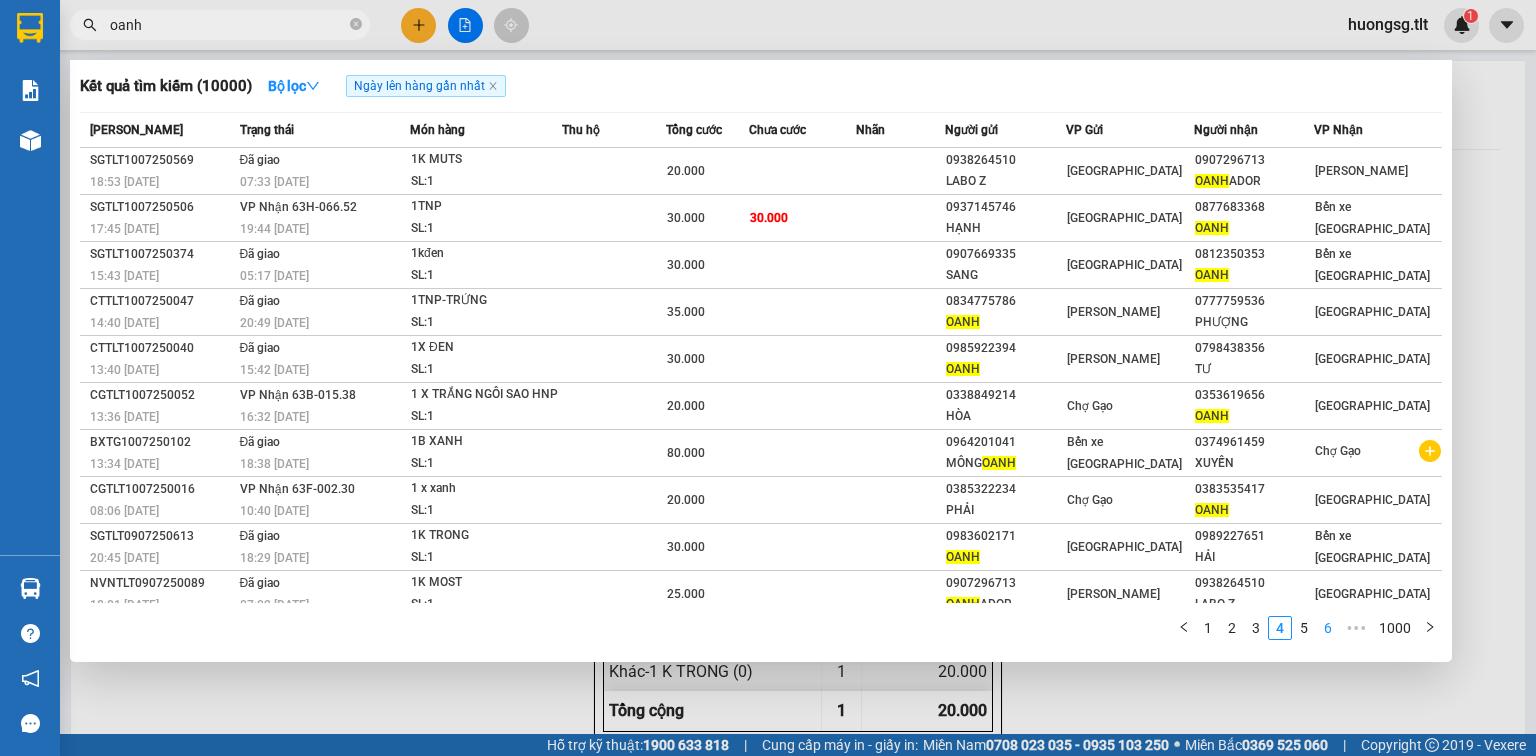 click on "6" at bounding box center (1328, 628) 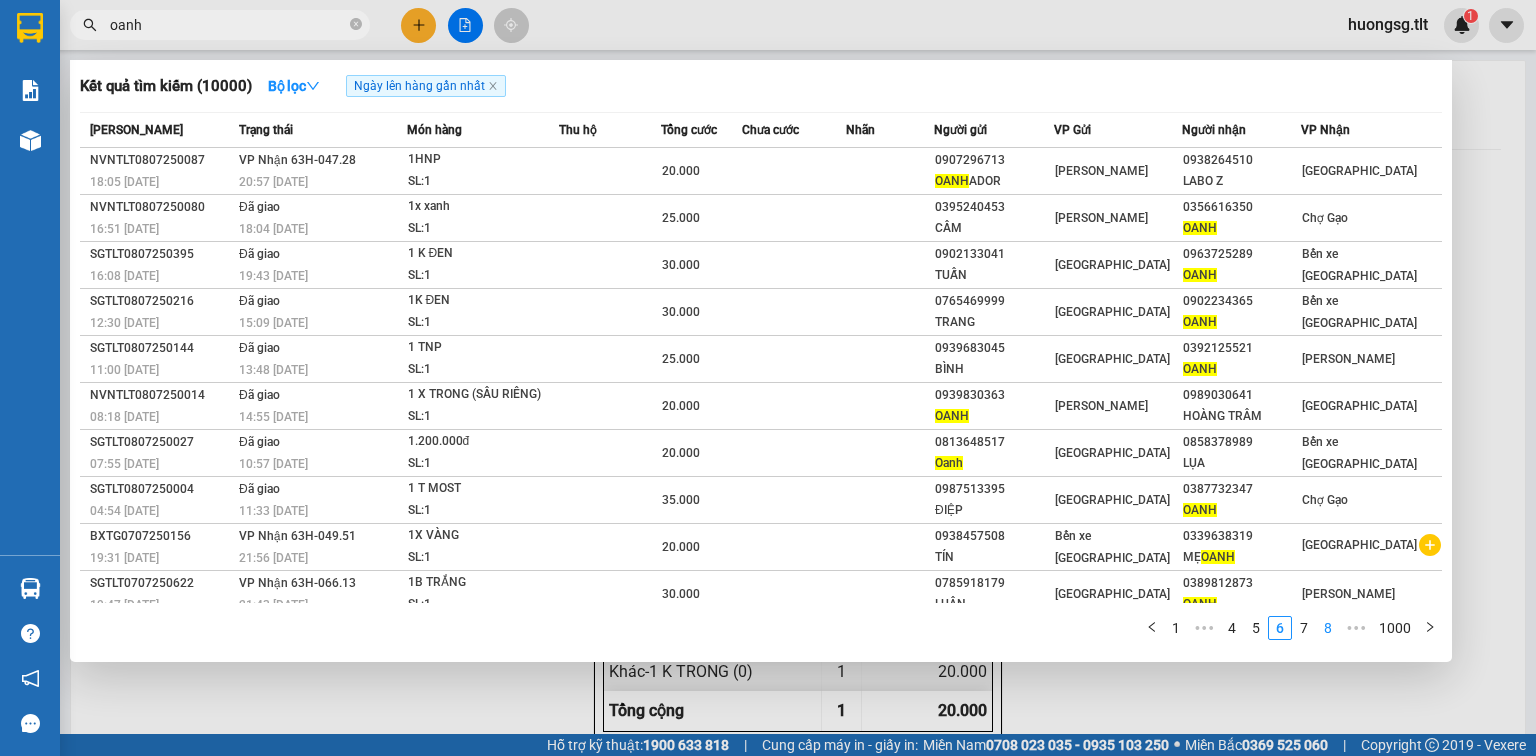 click on "8" at bounding box center [1328, 628] 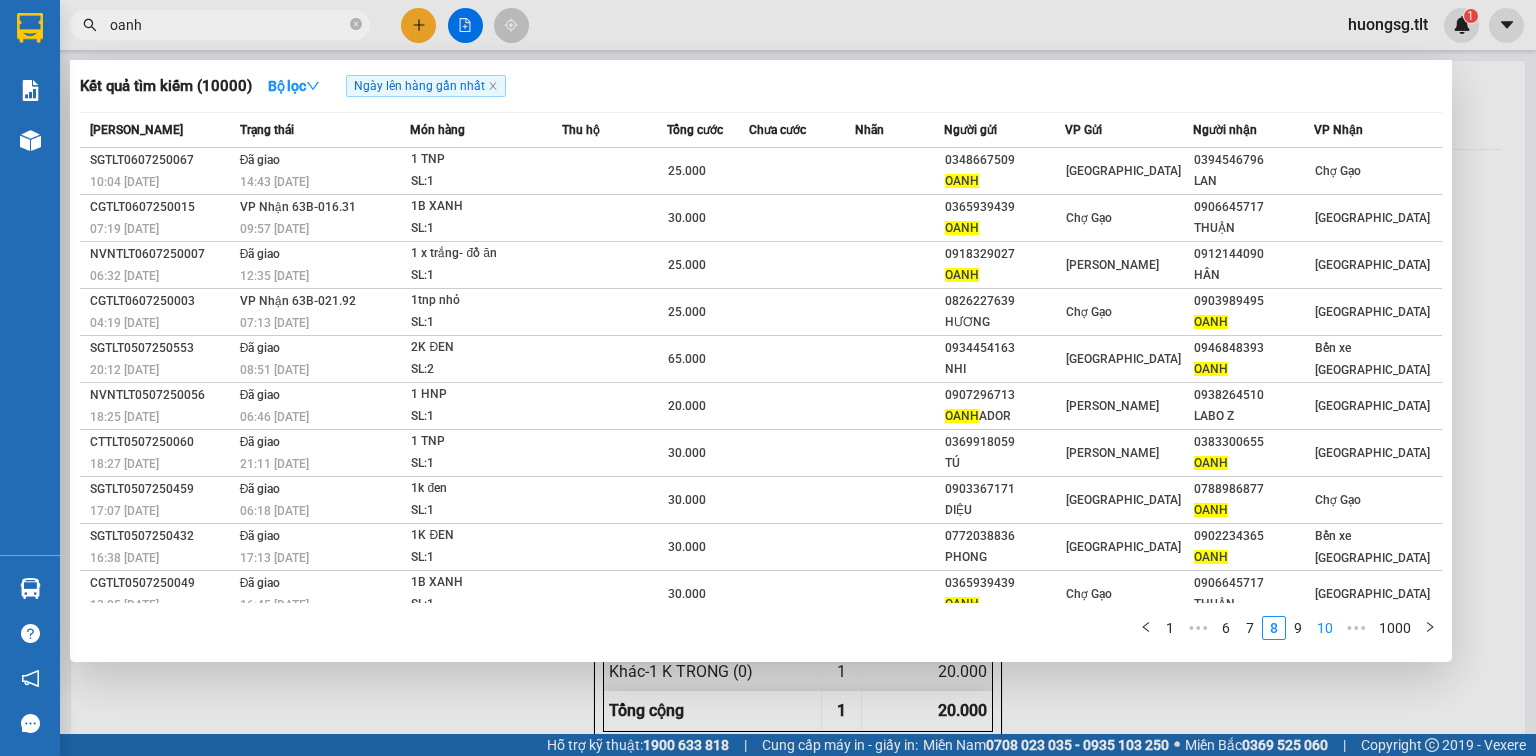 click on "10" at bounding box center [1325, 628] 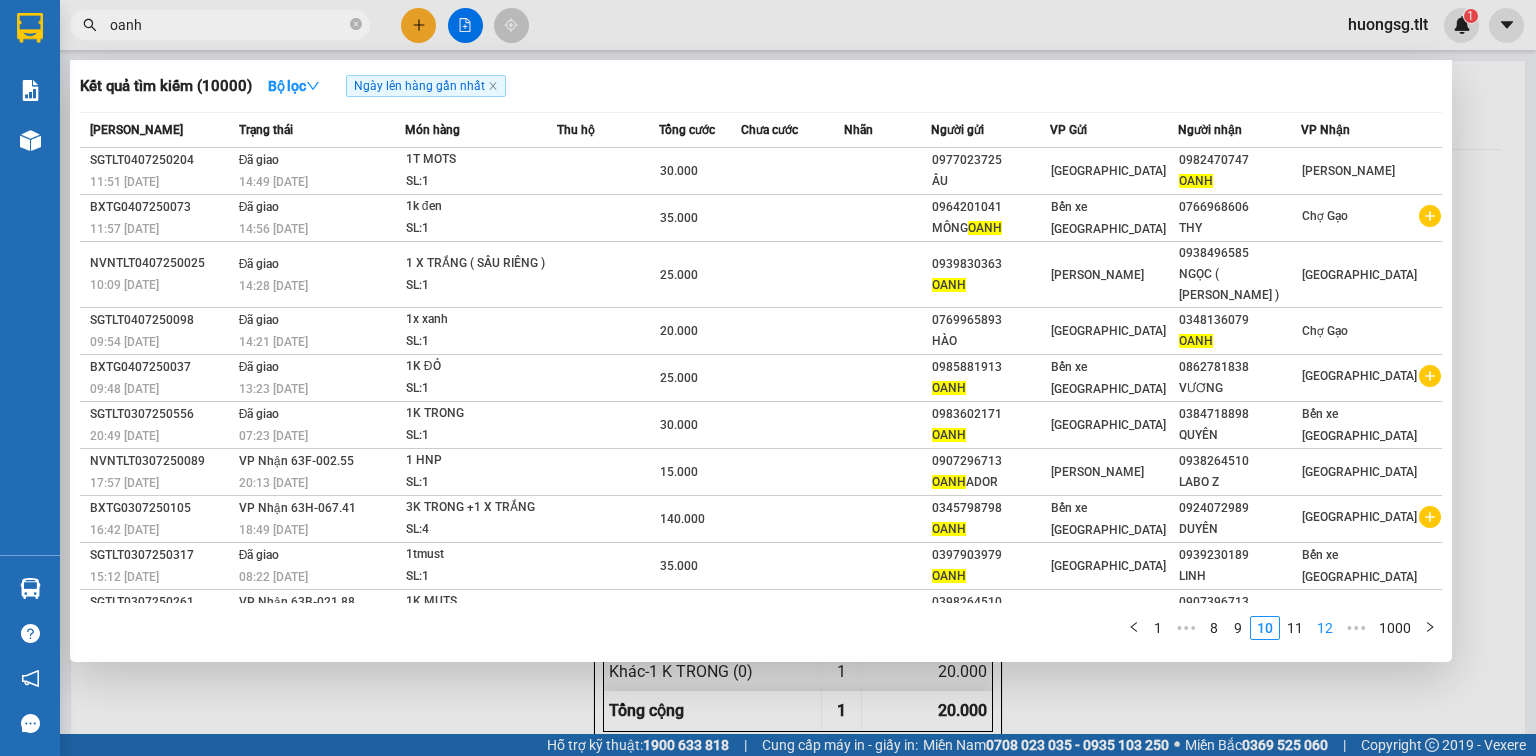 click on "12" at bounding box center [1325, 628] 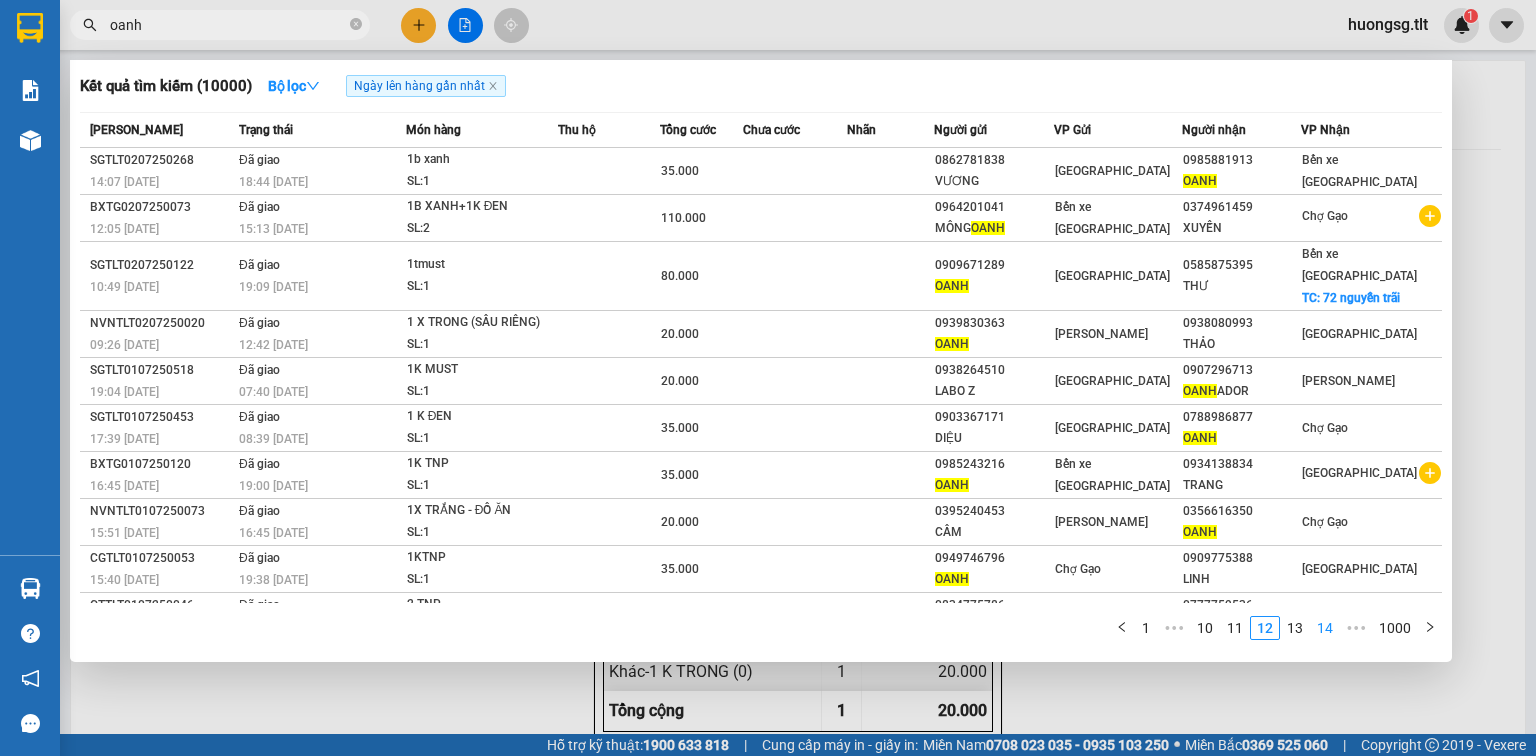 click on "14" at bounding box center [1325, 628] 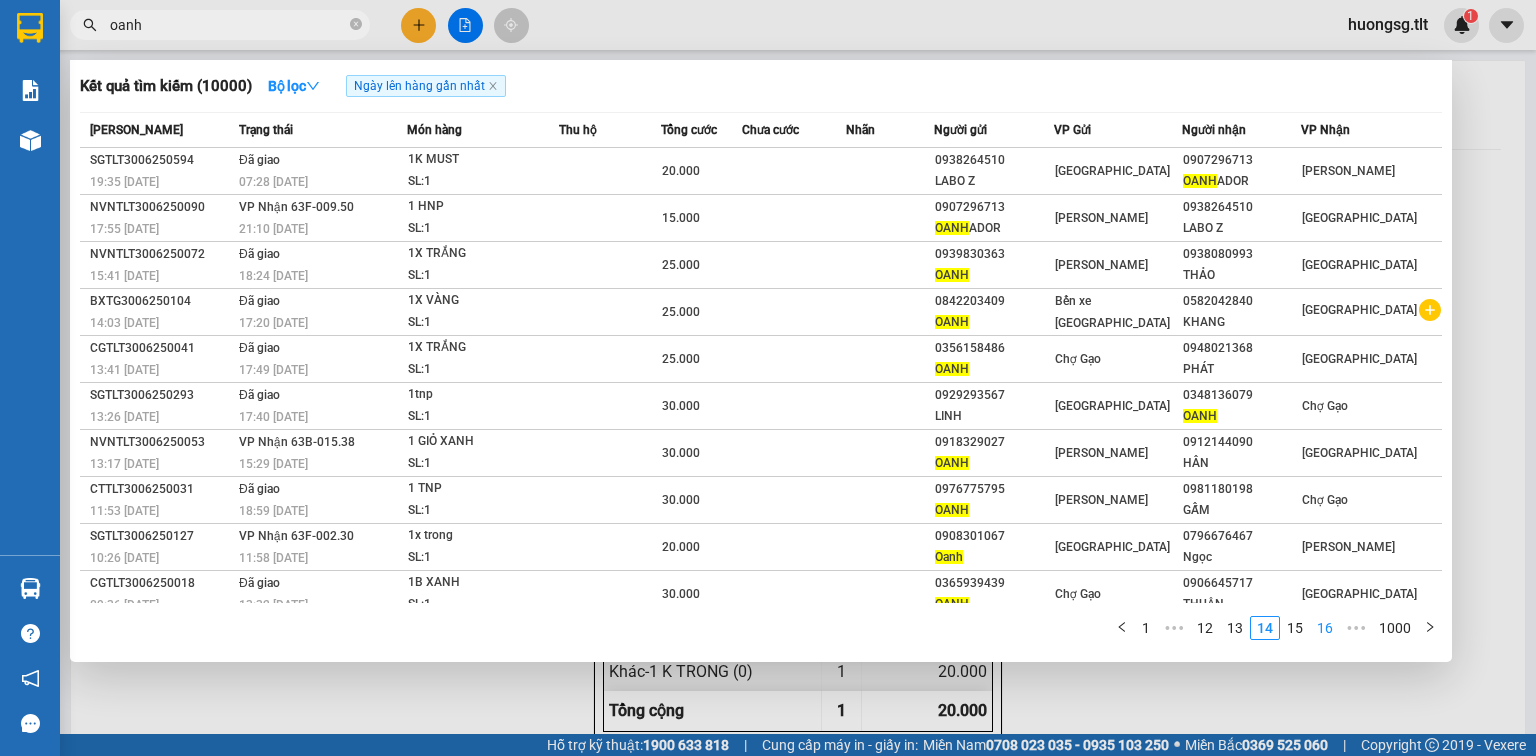 click on "16" at bounding box center [1325, 628] 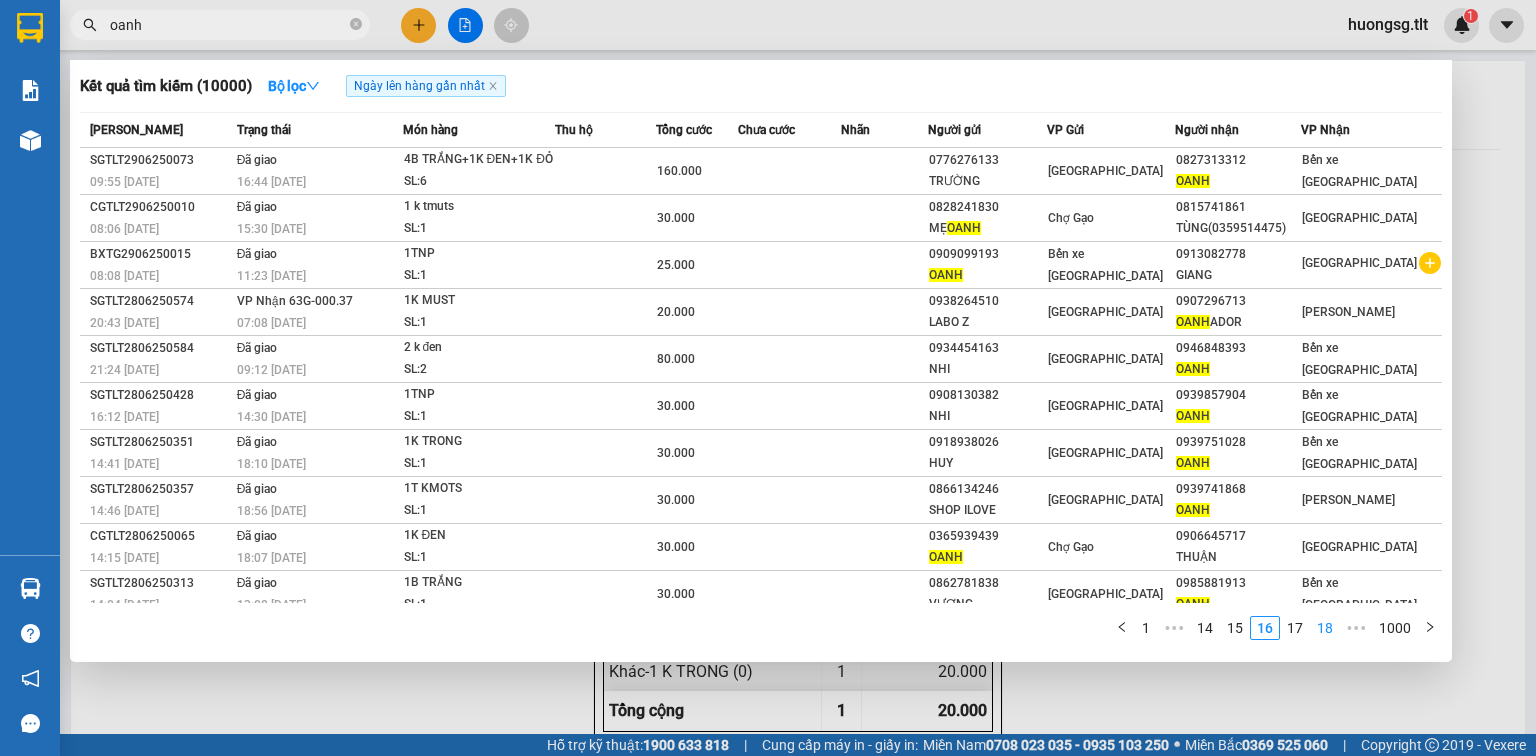 click on "18" at bounding box center [1325, 628] 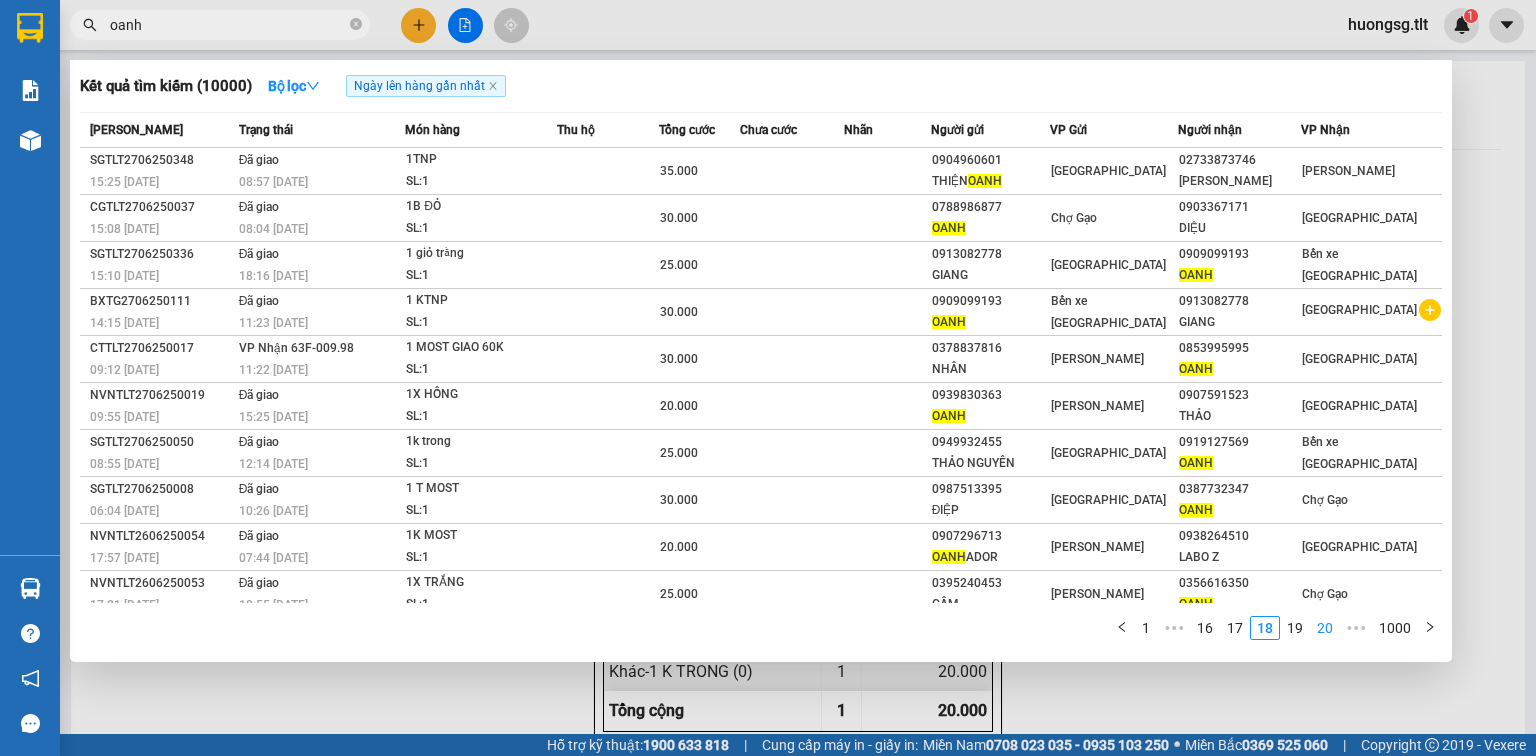 click on "20" at bounding box center [1325, 628] 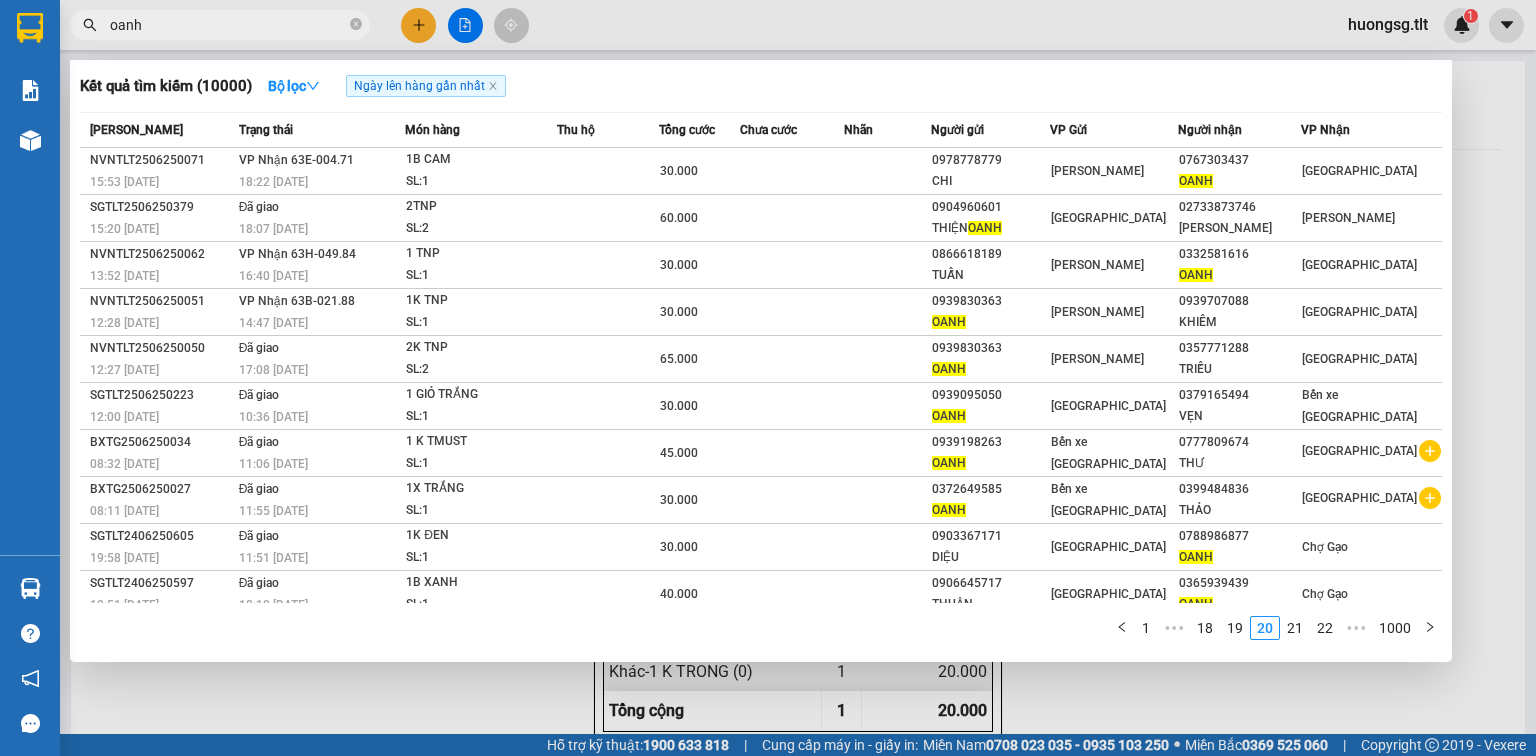drag, startPoint x: 1336, startPoint y: 636, endPoint x: 1332, endPoint y: 691, distance: 55.145264 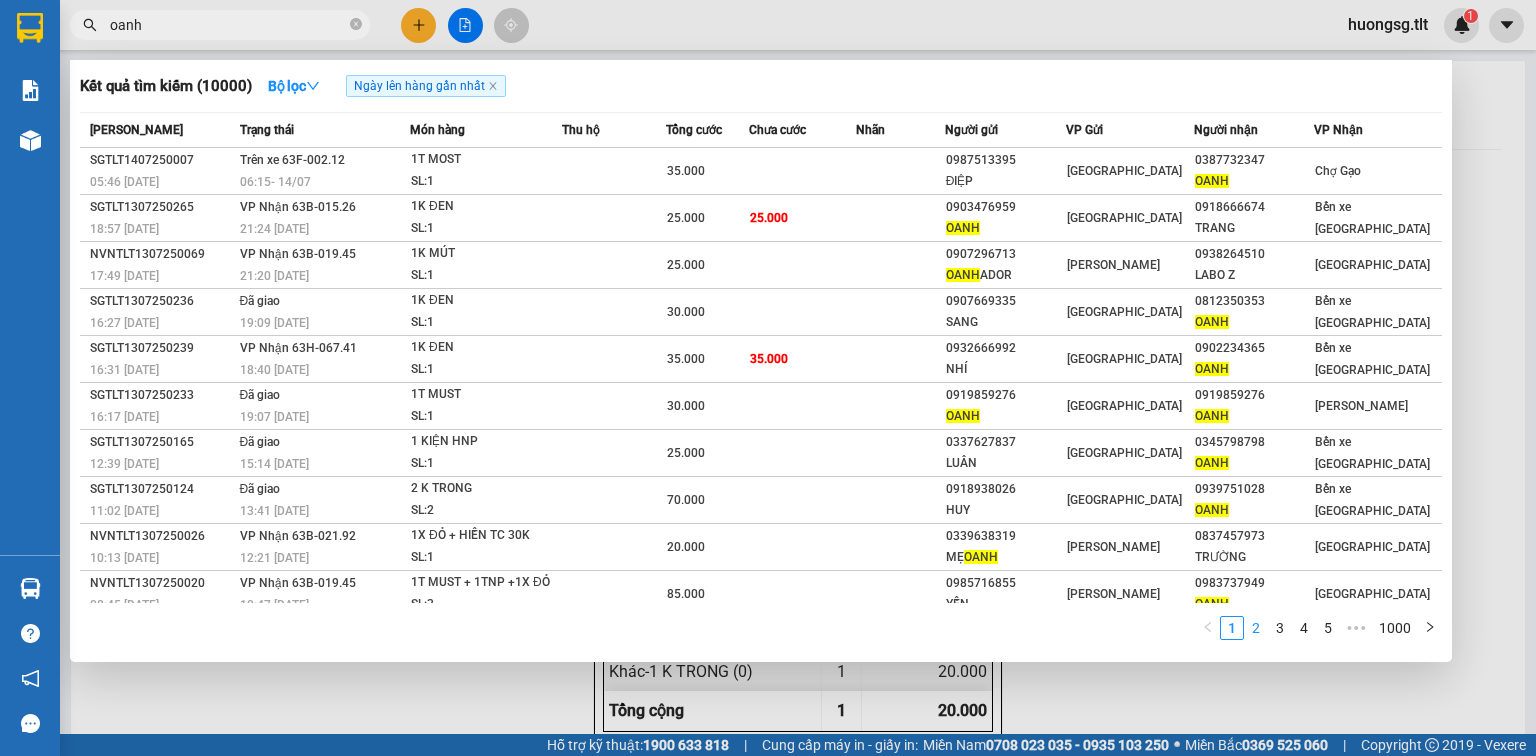 click on "2" at bounding box center (1256, 628) 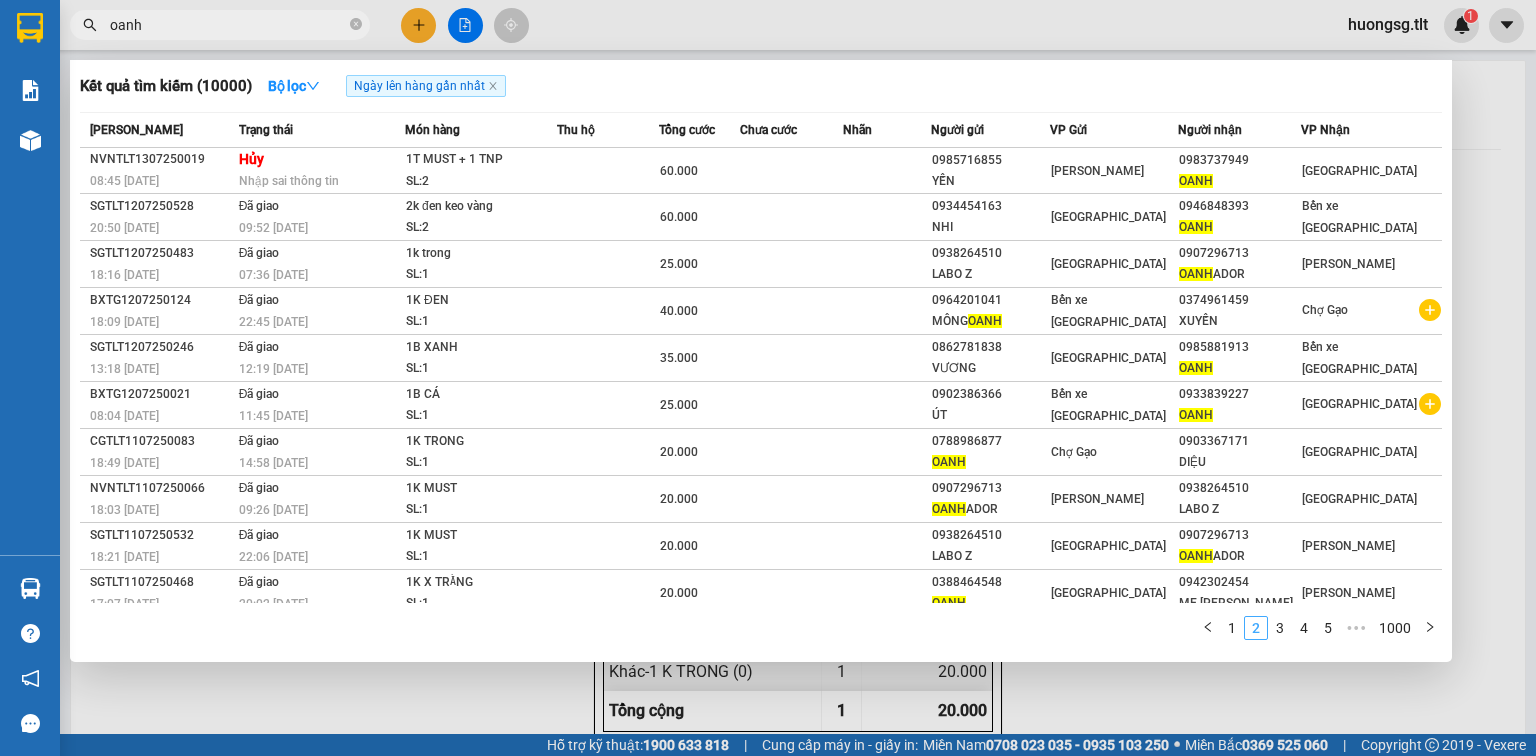click on "2" at bounding box center [1256, 628] 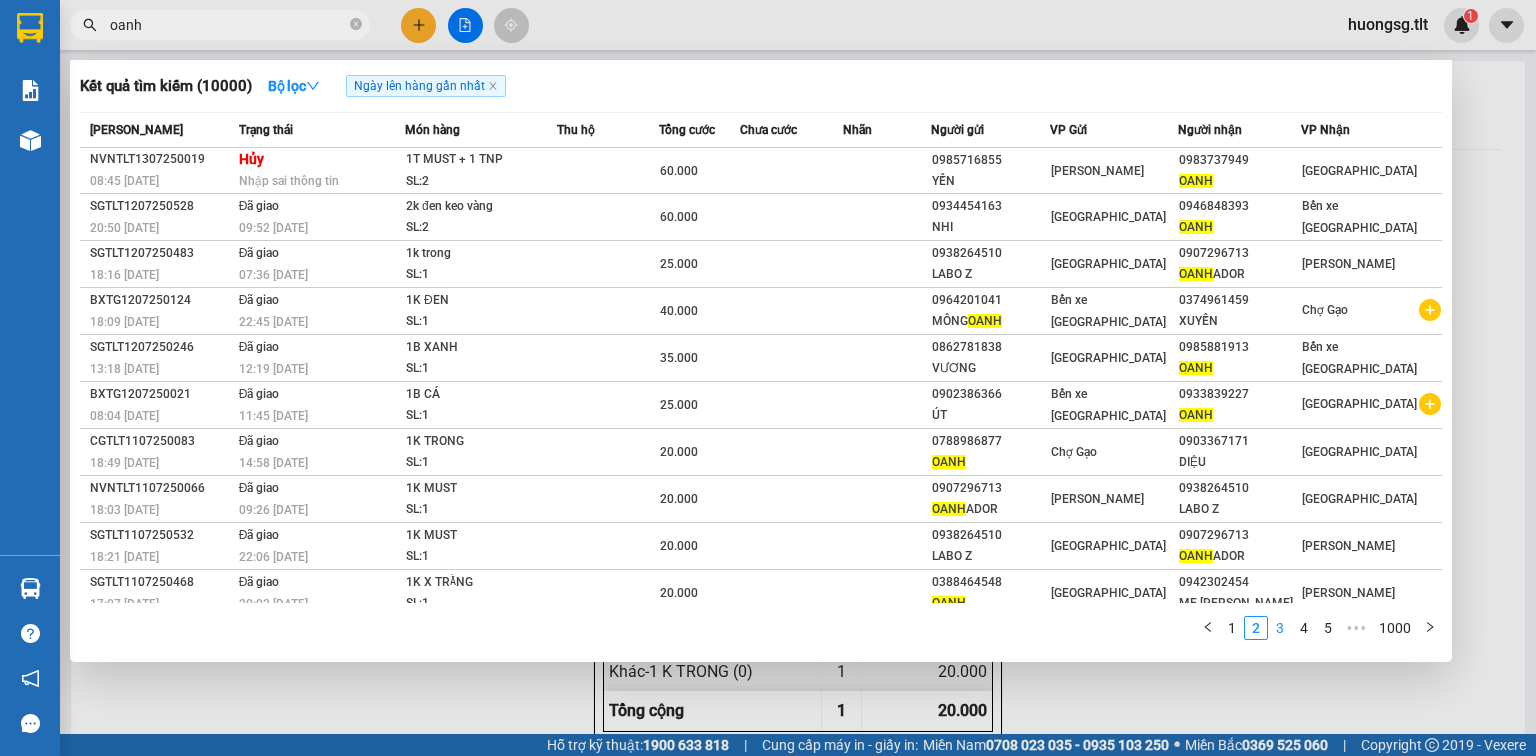 click on "3" at bounding box center [1280, 628] 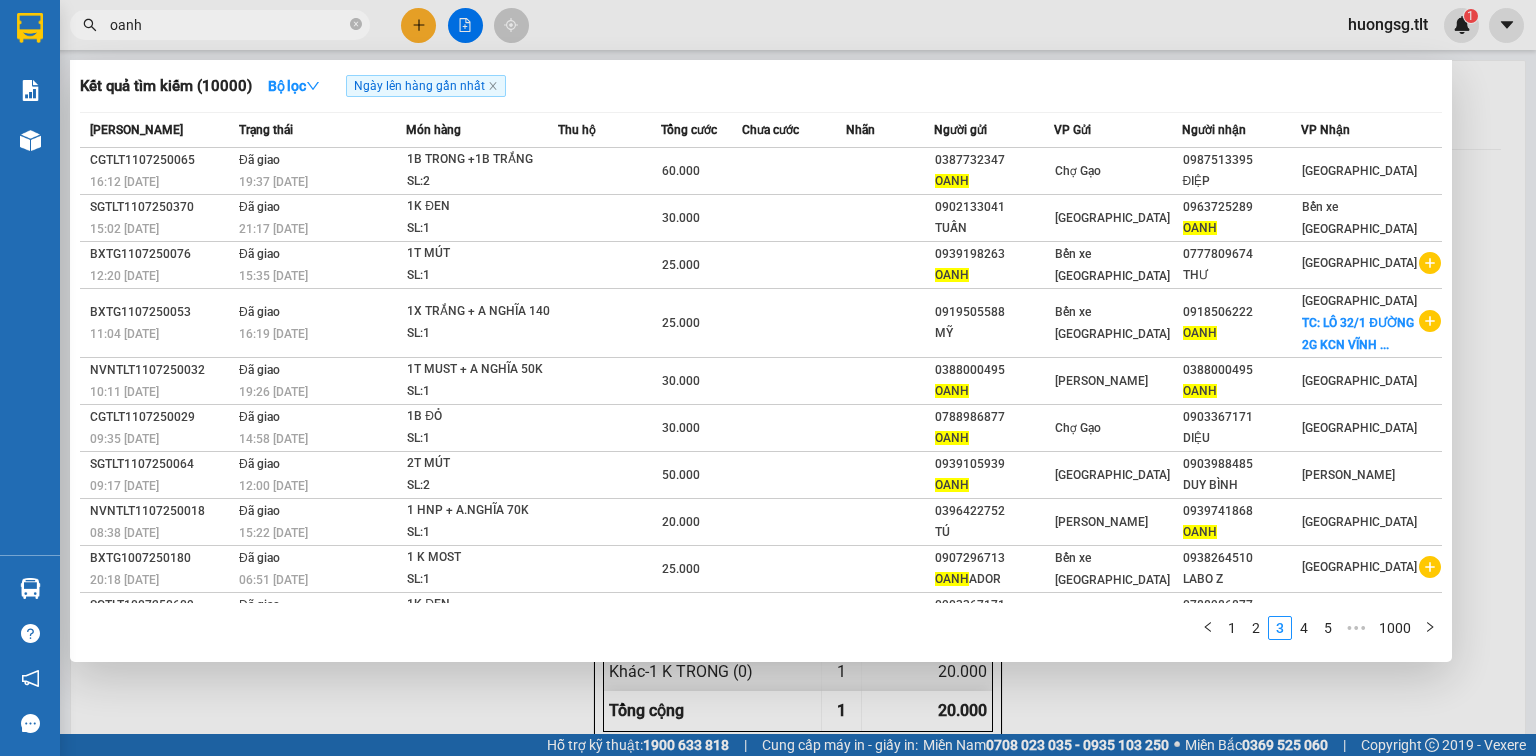 drag, startPoint x: 1222, startPoint y: 618, endPoint x: 1231, endPoint y: 628, distance: 13.453624 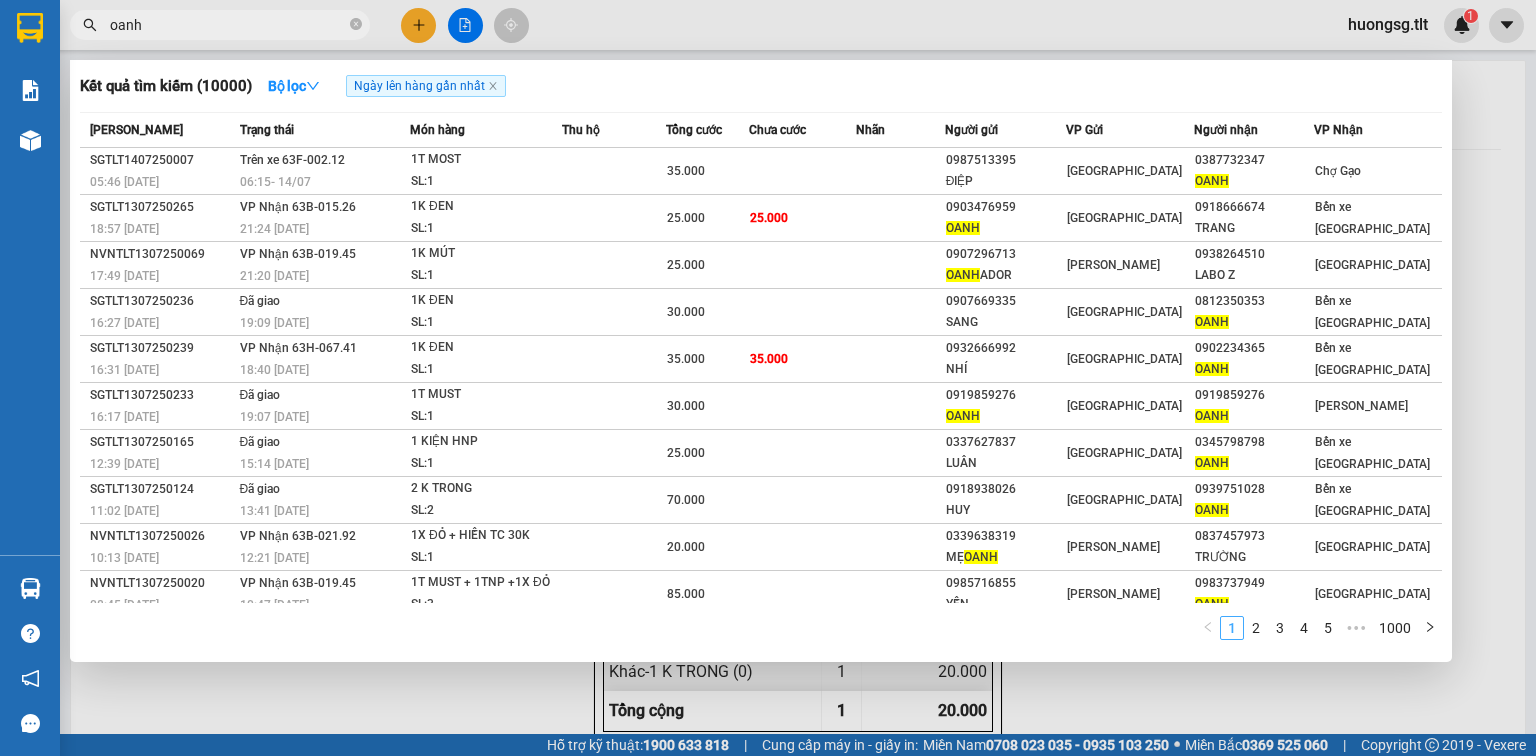 click on "1" at bounding box center [1232, 628] 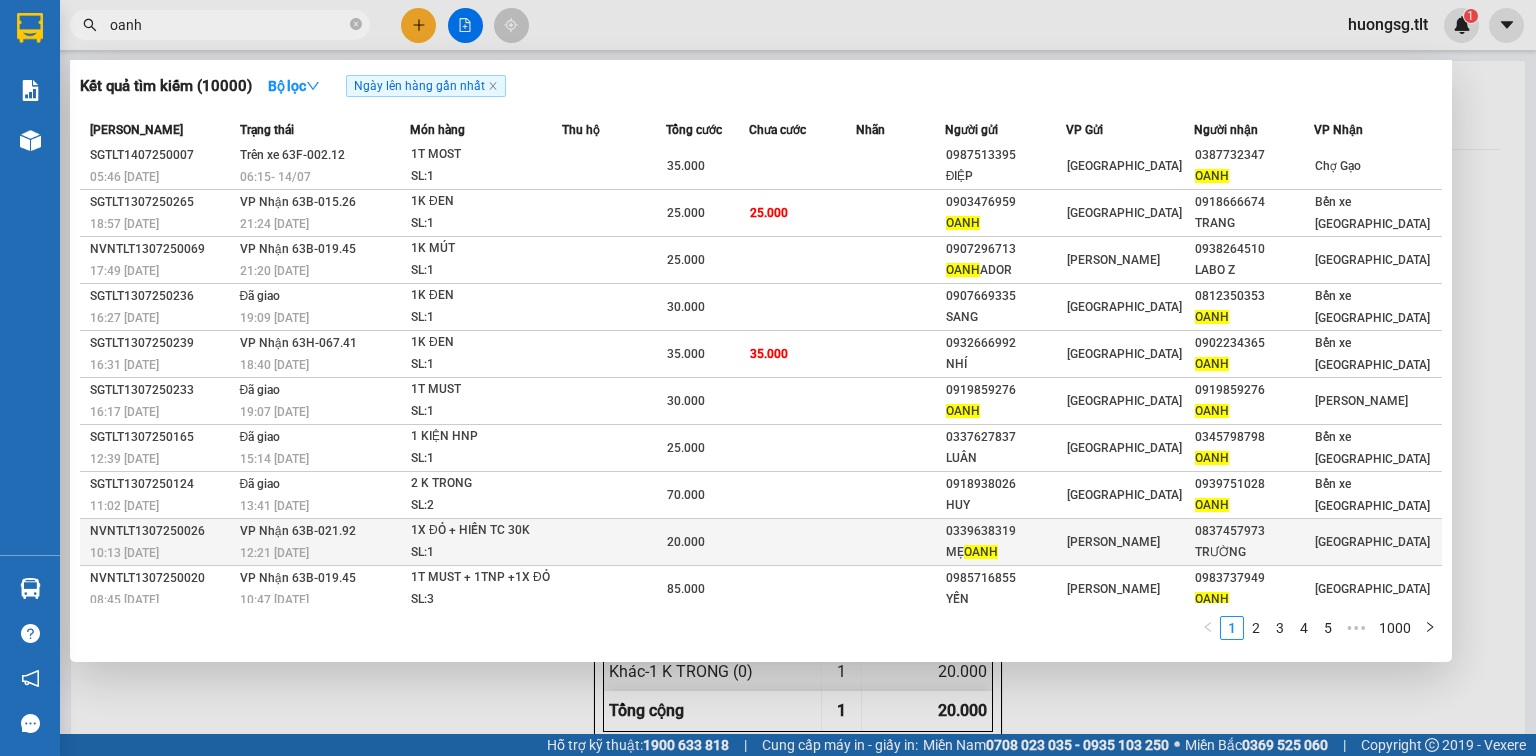 scroll, scrollTop: 8, scrollLeft: 0, axis: vertical 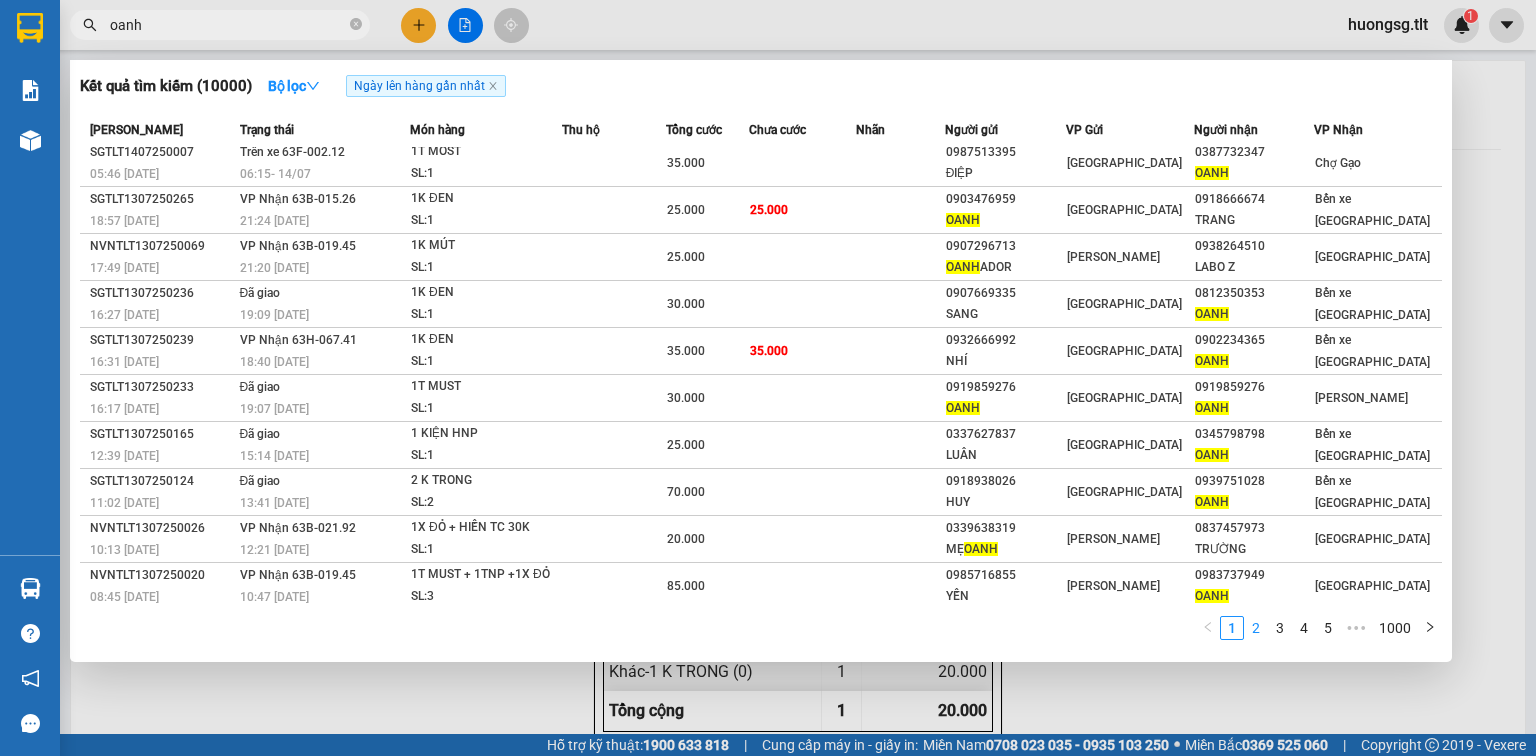 click on "2" at bounding box center (1256, 628) 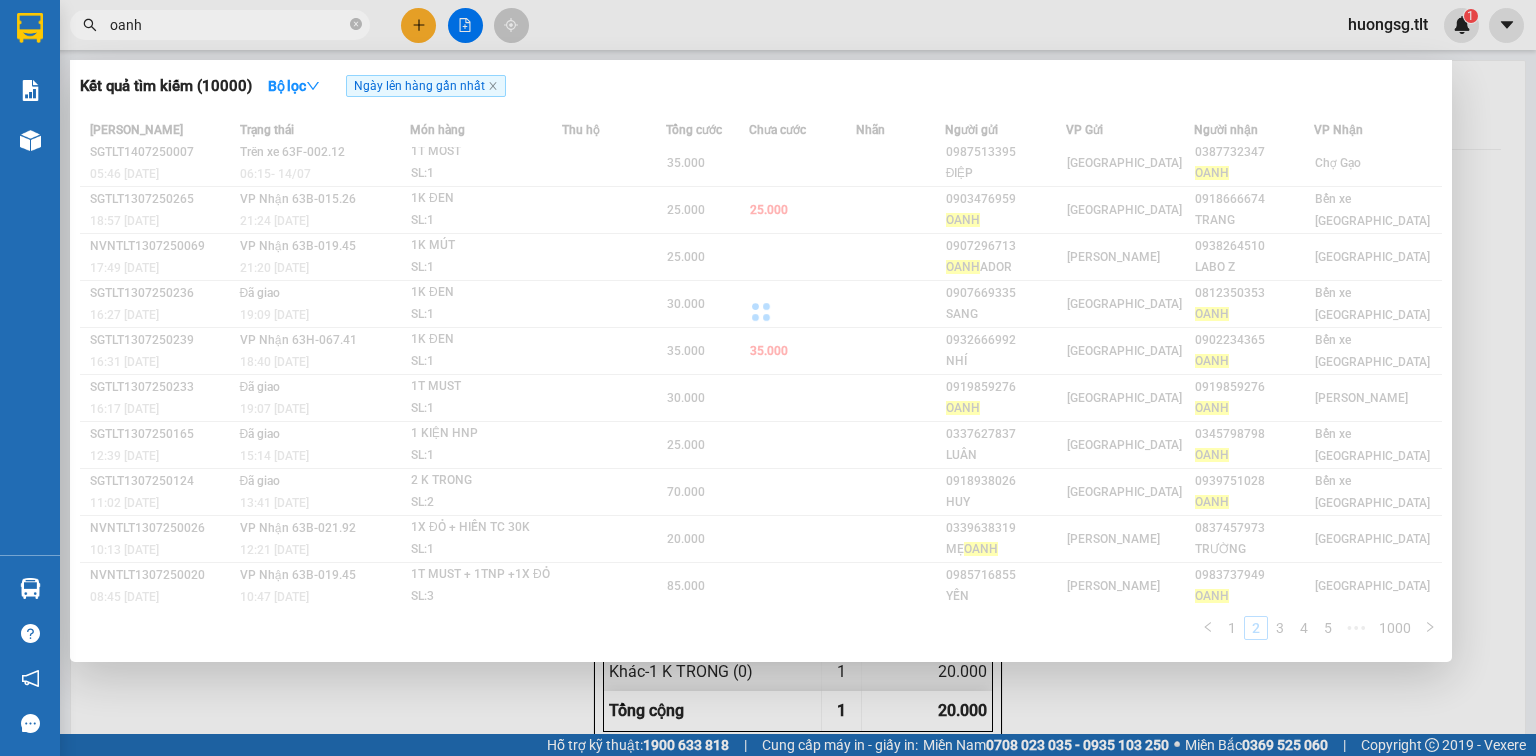 scroll, scrollTop: 8, scrollLeft: 0, axis: vertical 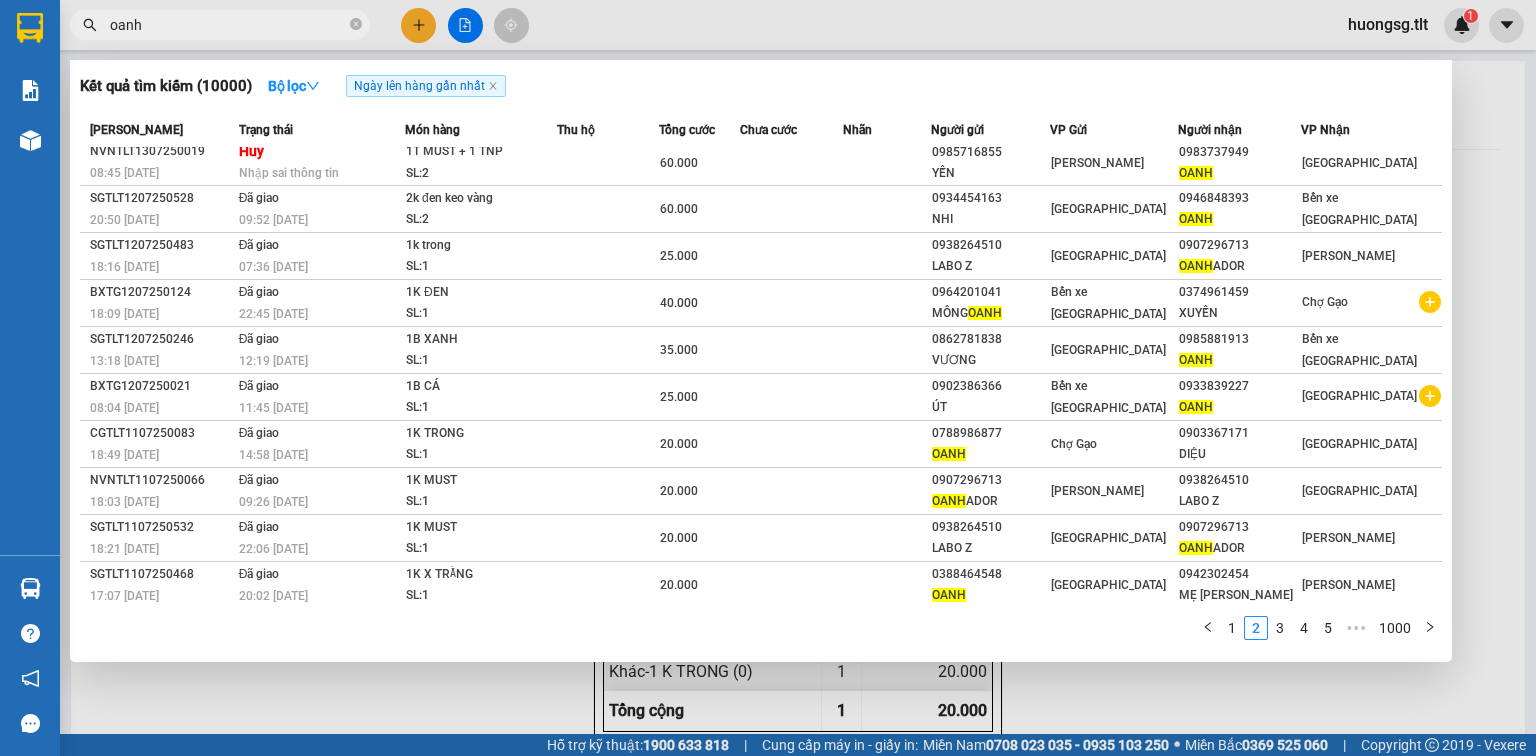 click on "3" at bounding box center [1280, 628] 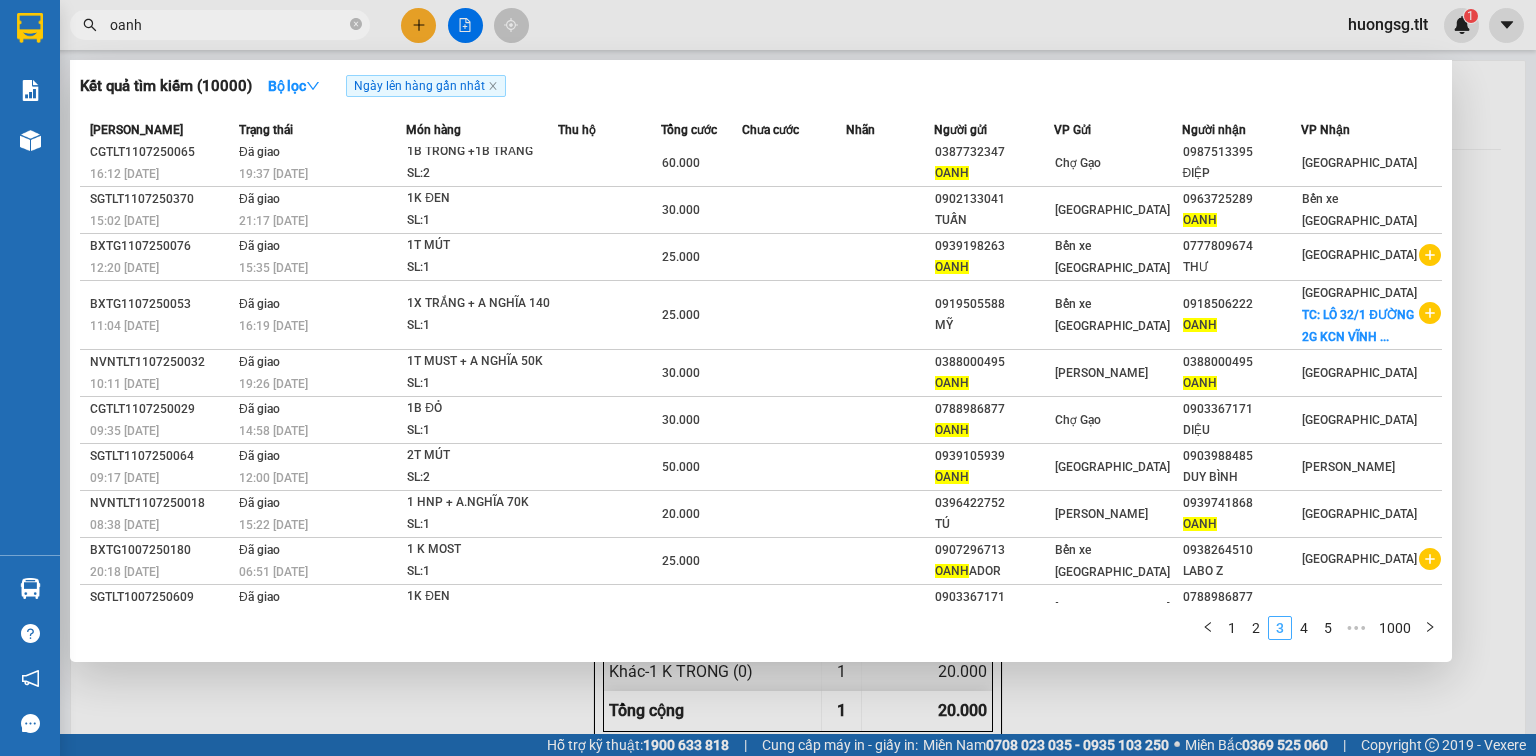 scroll, scrollTop: 8, scrollLeft: 0, axis: vertical 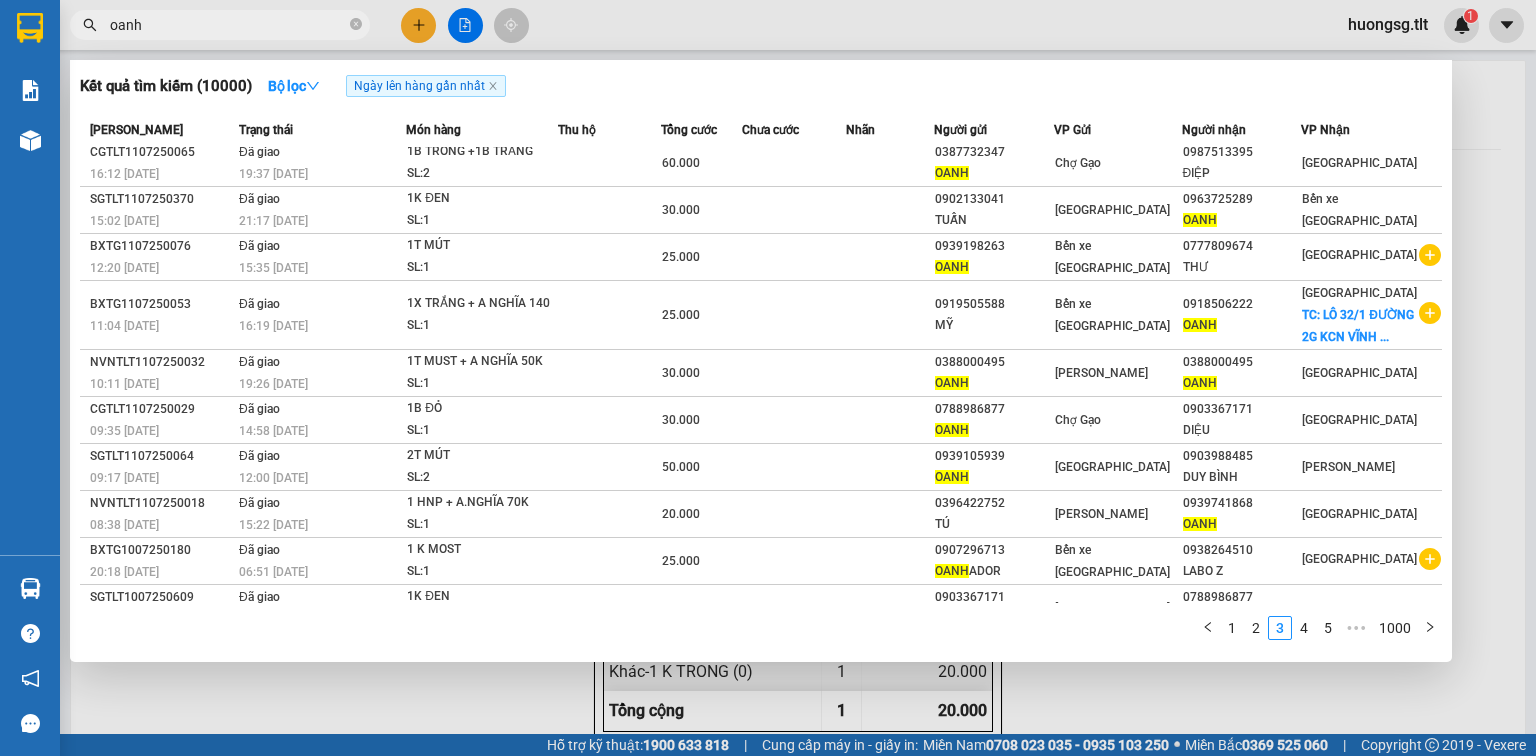 drag, startPoint x: 1313, startPoint y: 628, endPoint x: 1316, endPoint y: 668, distance: 40.112343 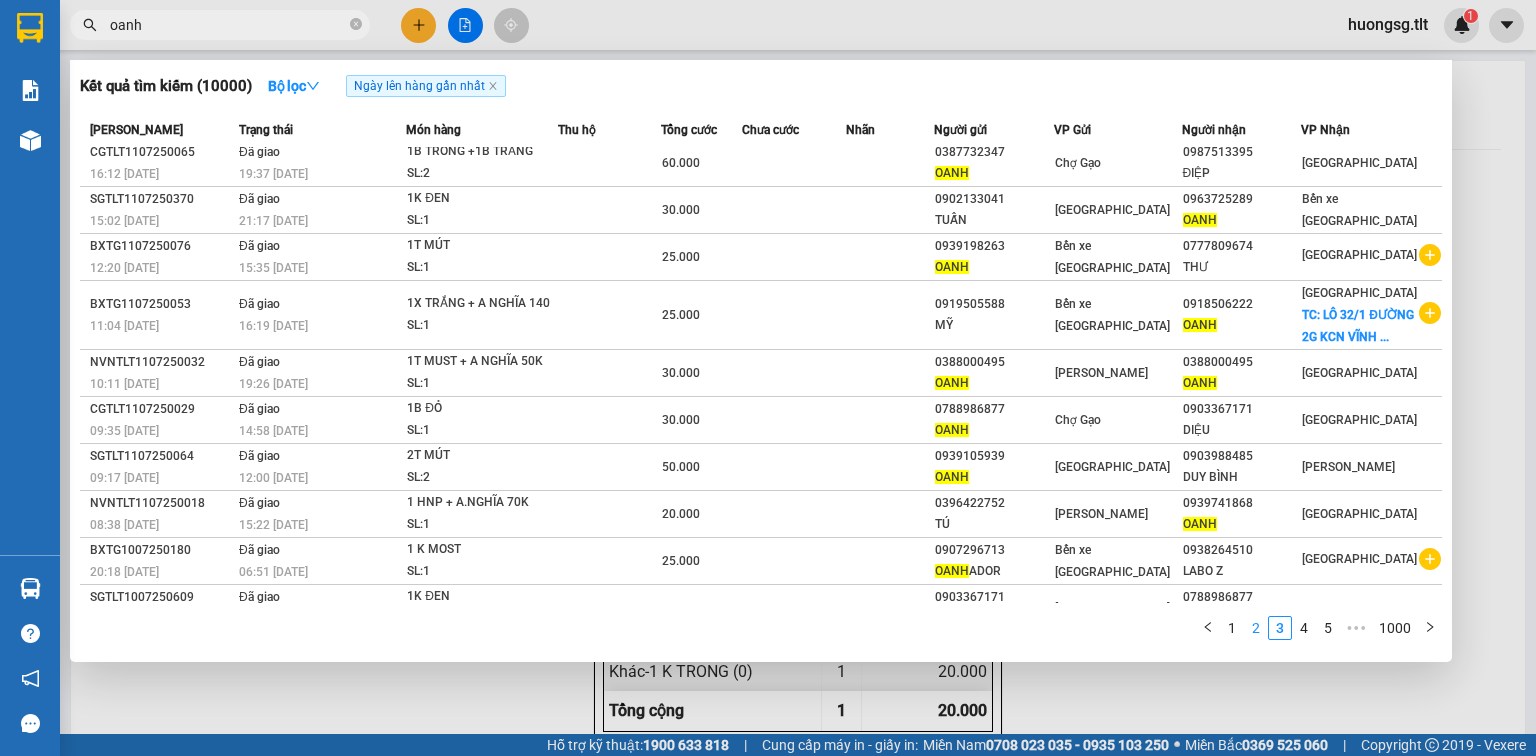click on "2" at bounding box center (1256, 628) 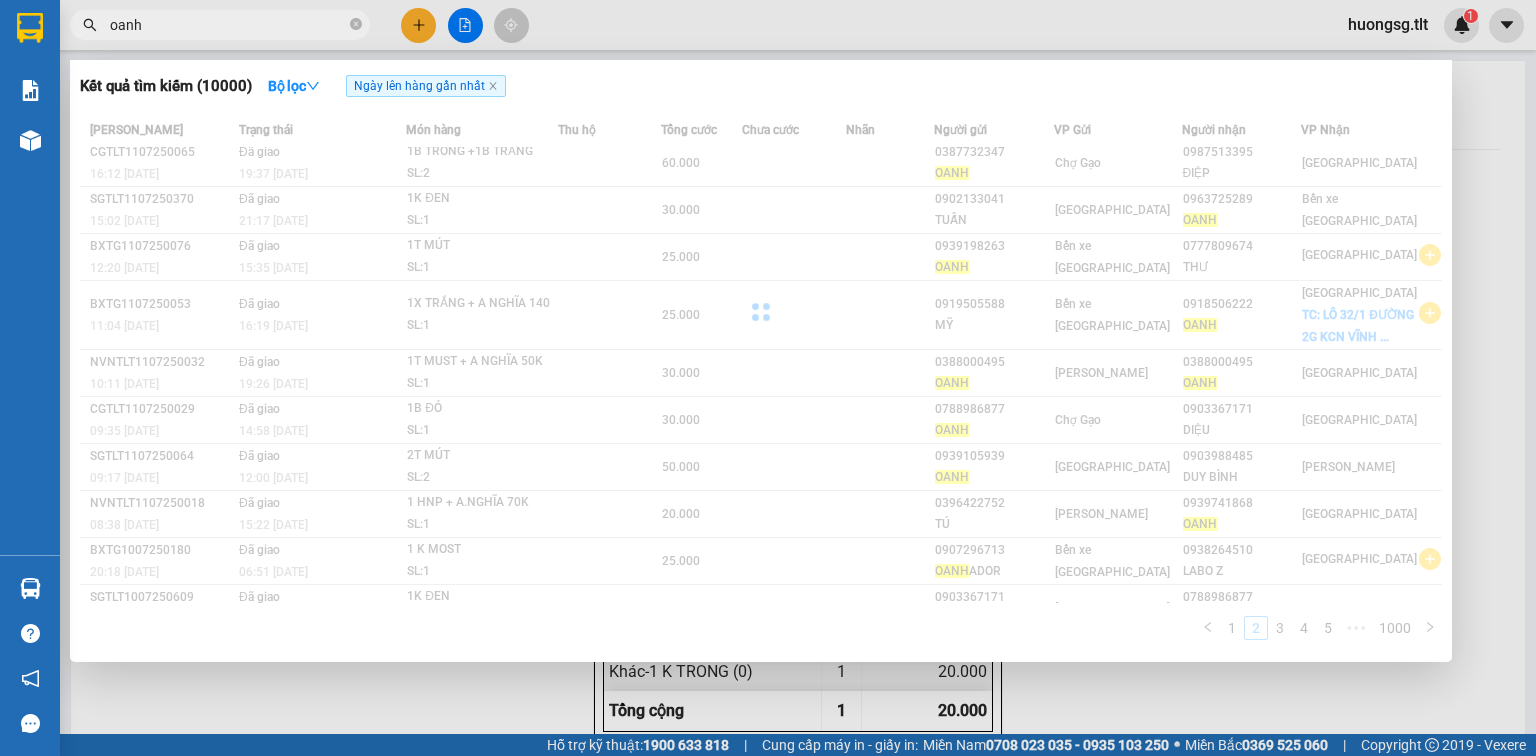scroll, scrollTop: 8, scrollLeft: 0, axis: vertical 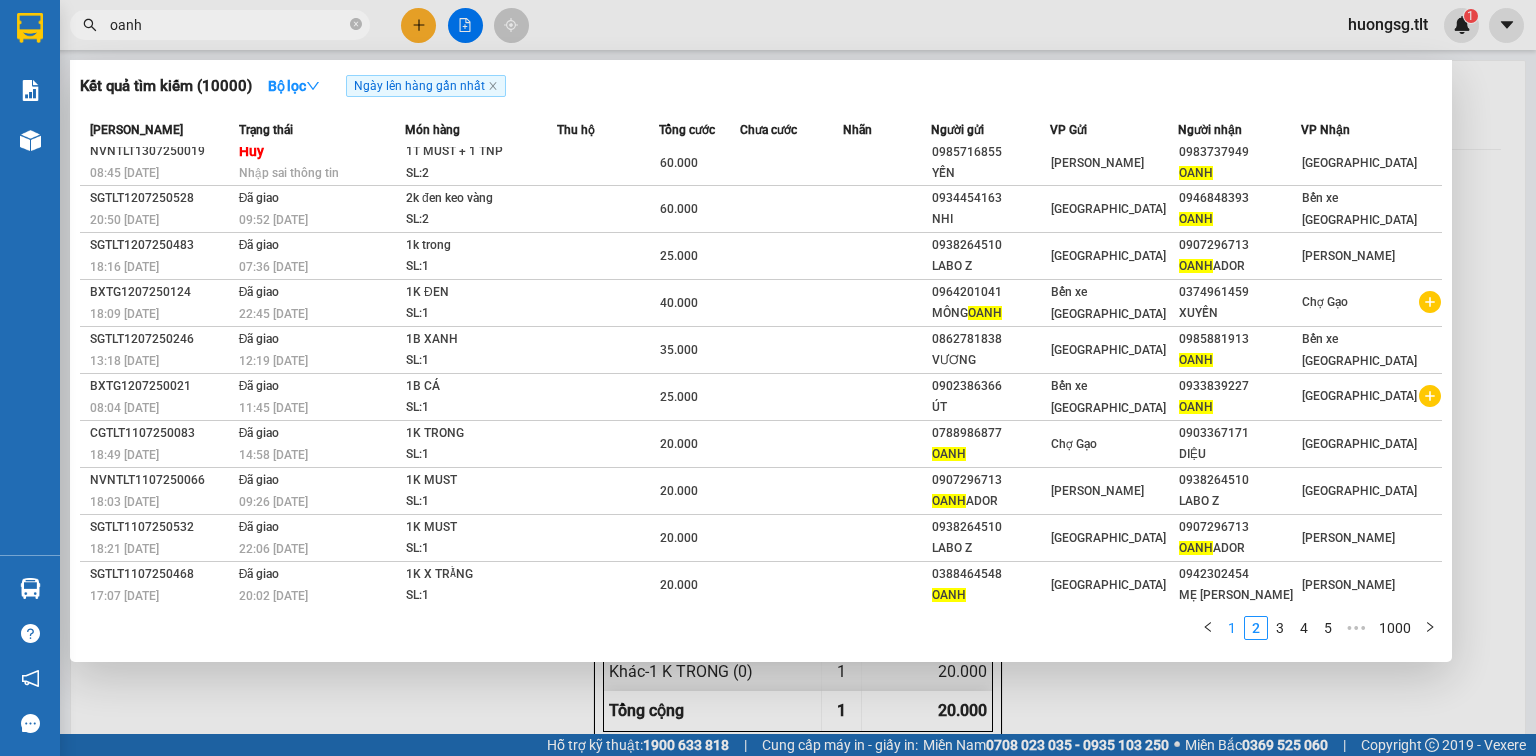click on "1" at bounding box center [1232, 628] 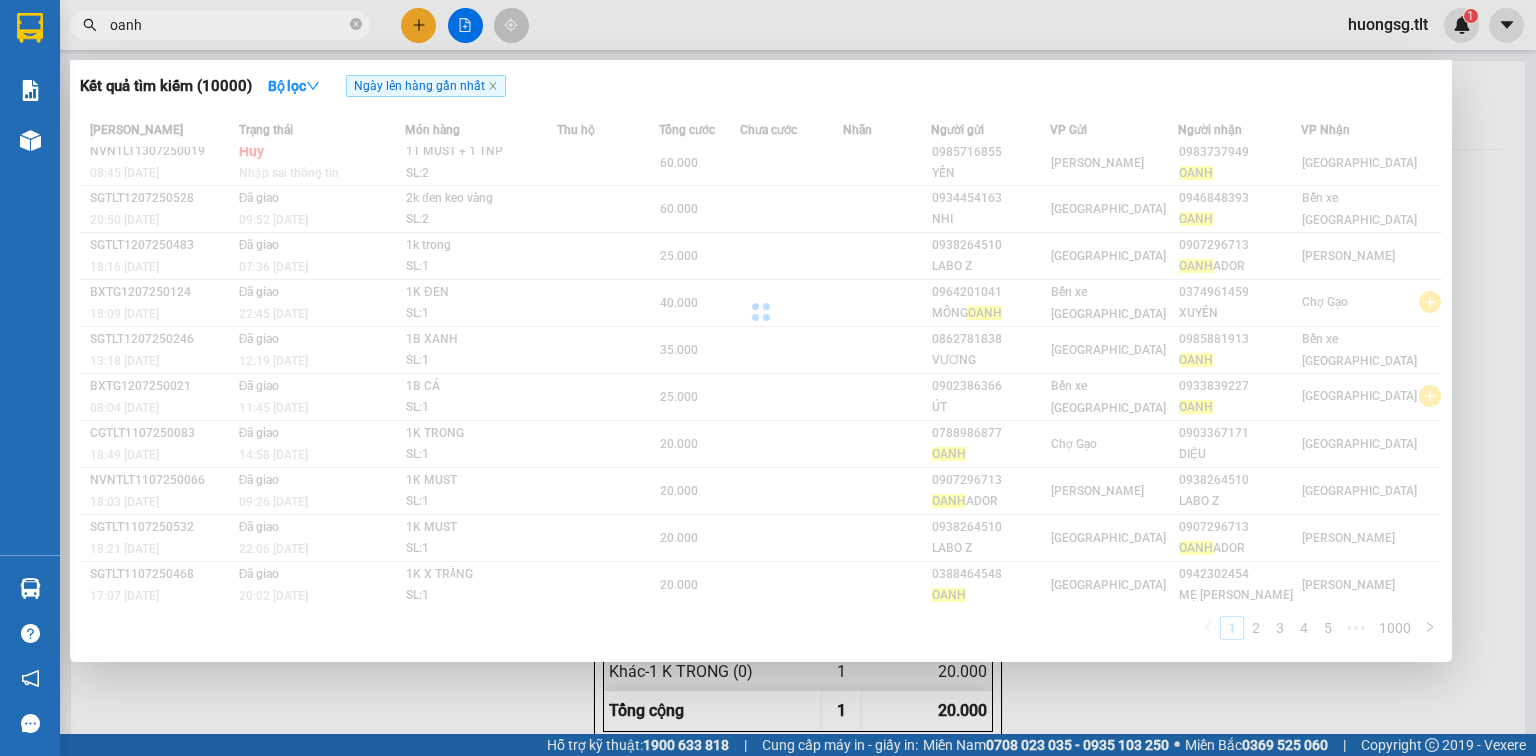 scroll, scrollTop: 8, scrollLeft: 0, axis: vertical 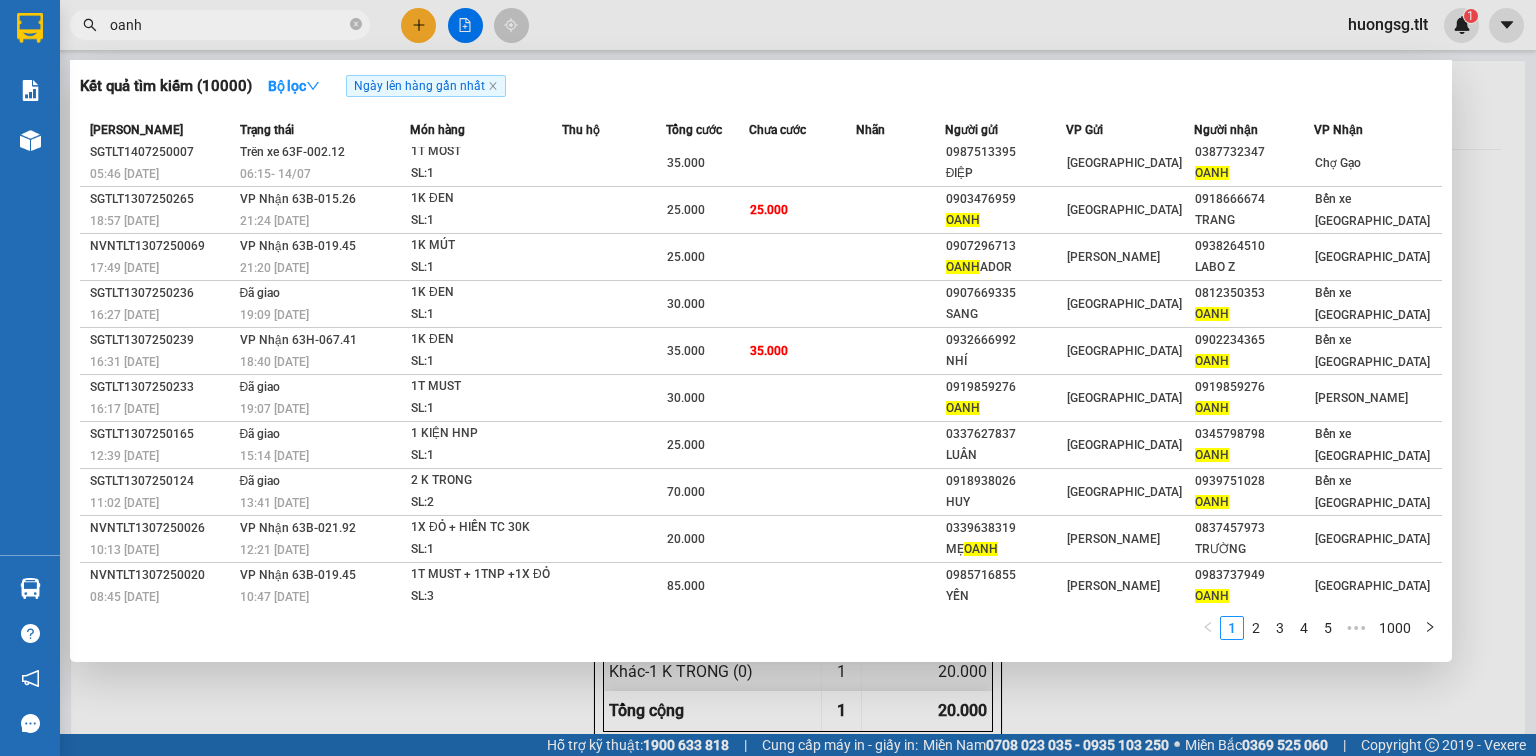 click on "oanh" at bounding box center (228, 25) 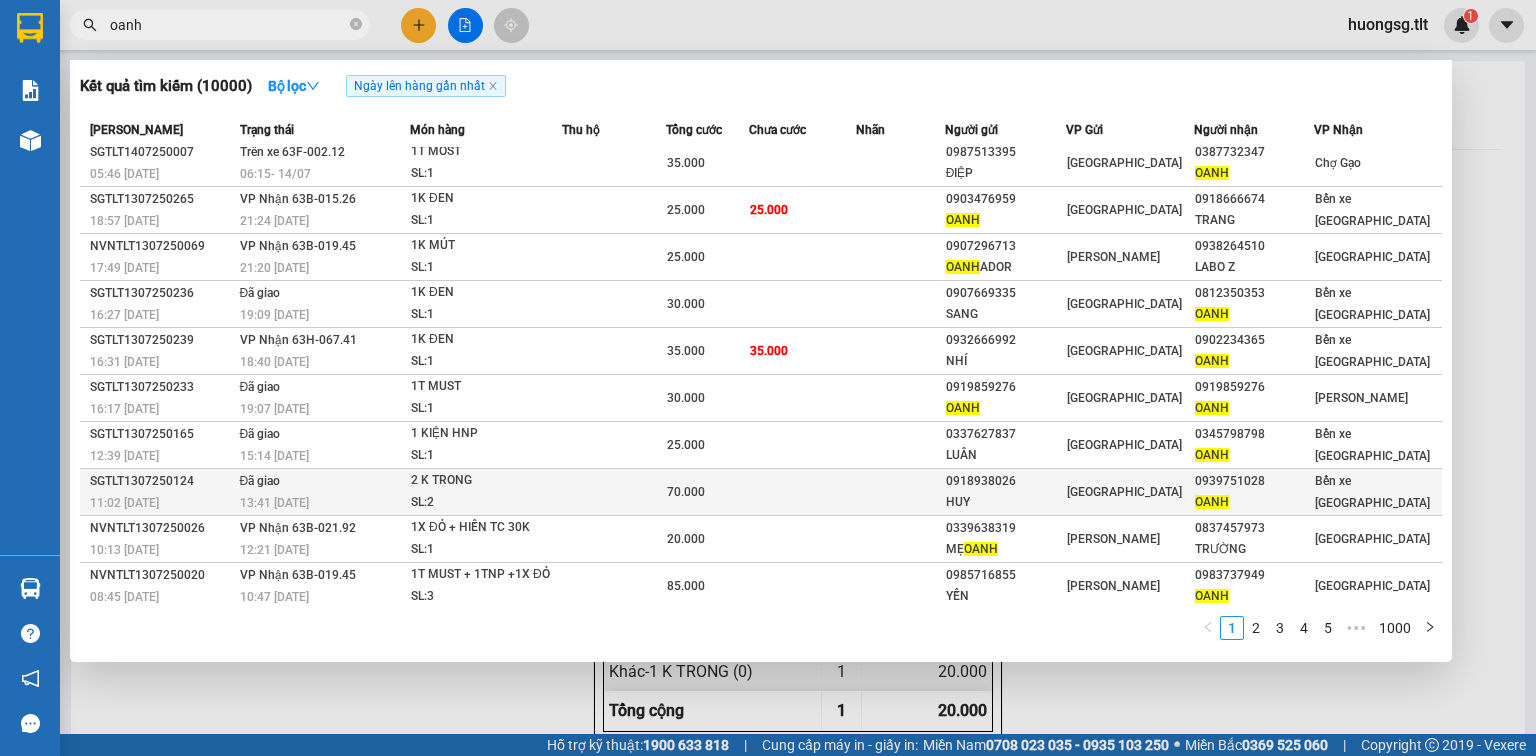 click on "0939751028" at bounding box center [1254, 481] 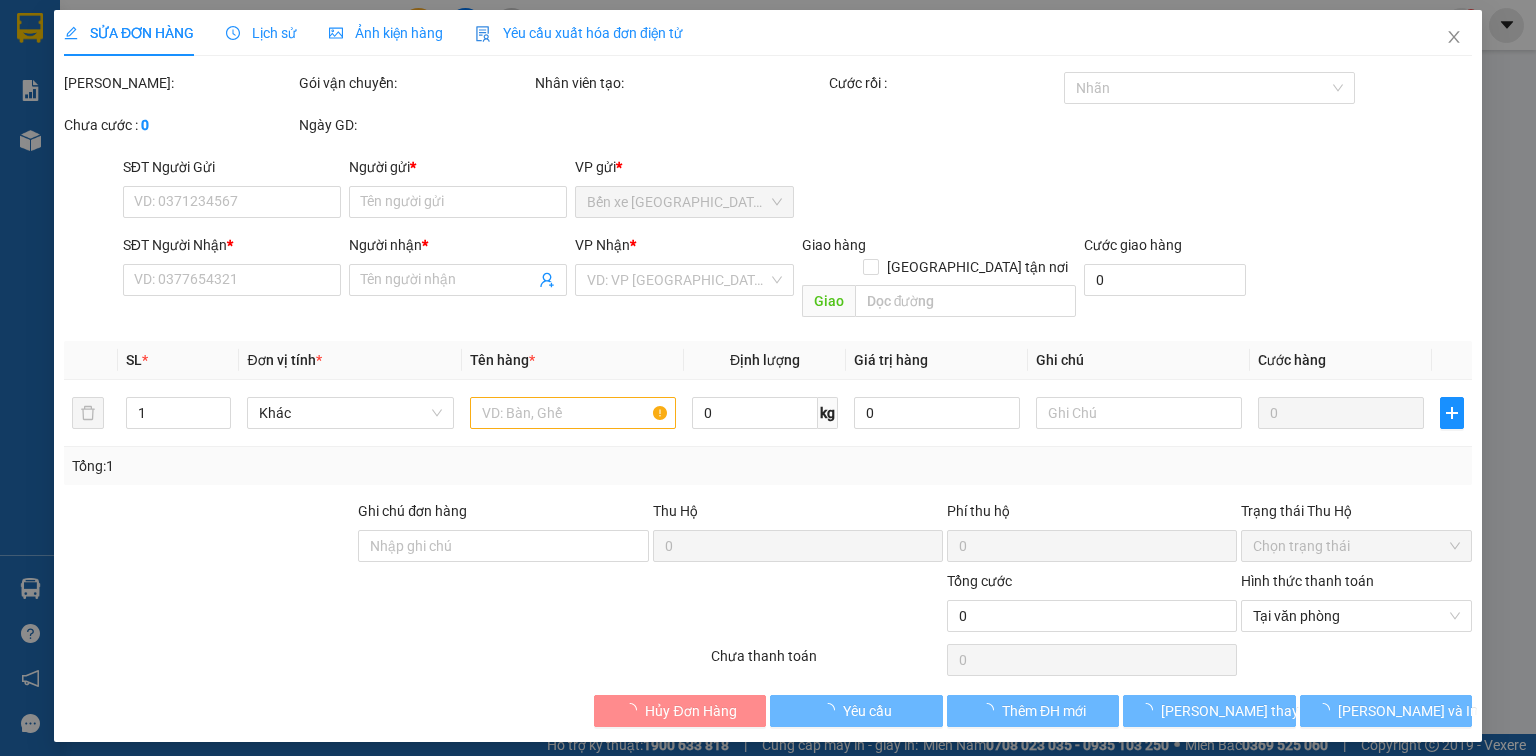 type on "0918938026" 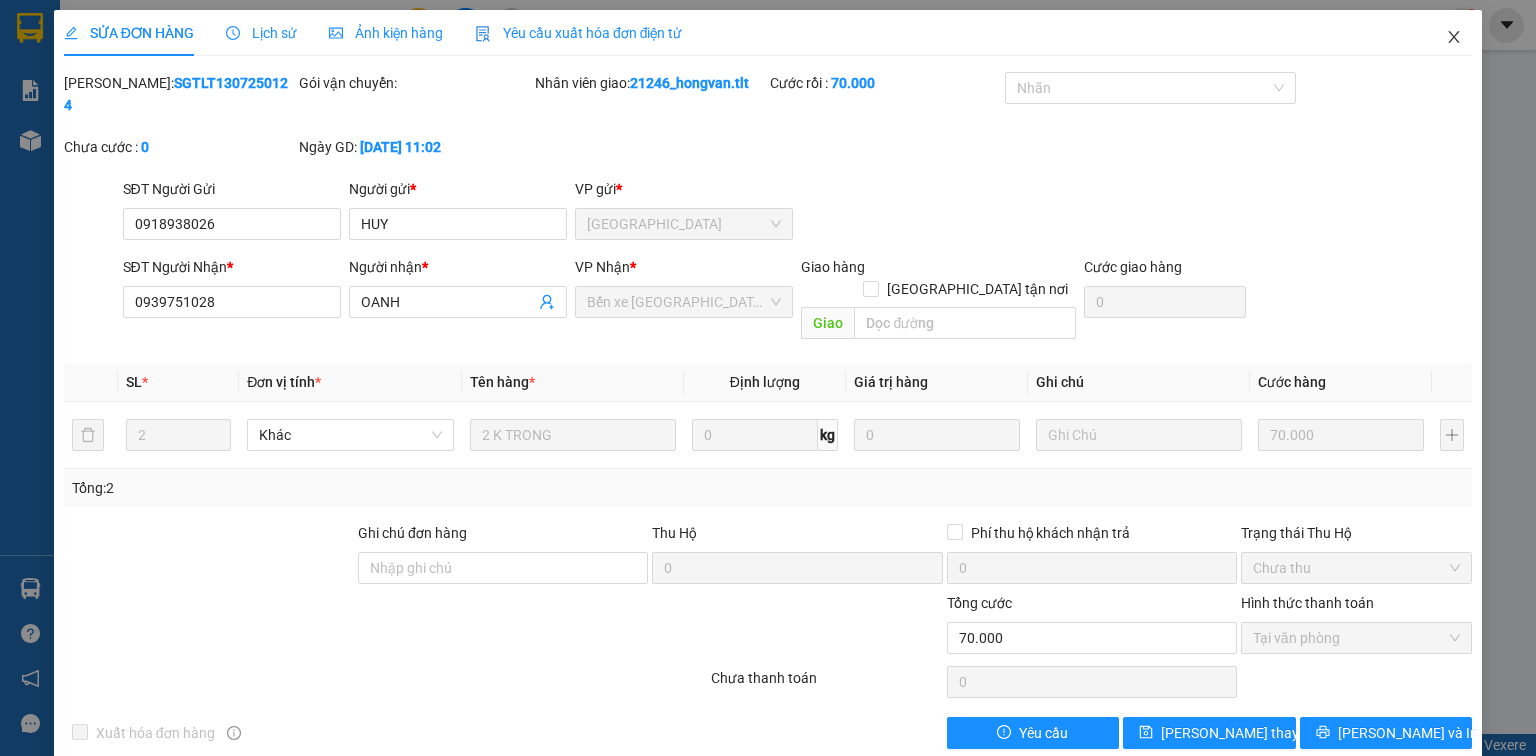 click 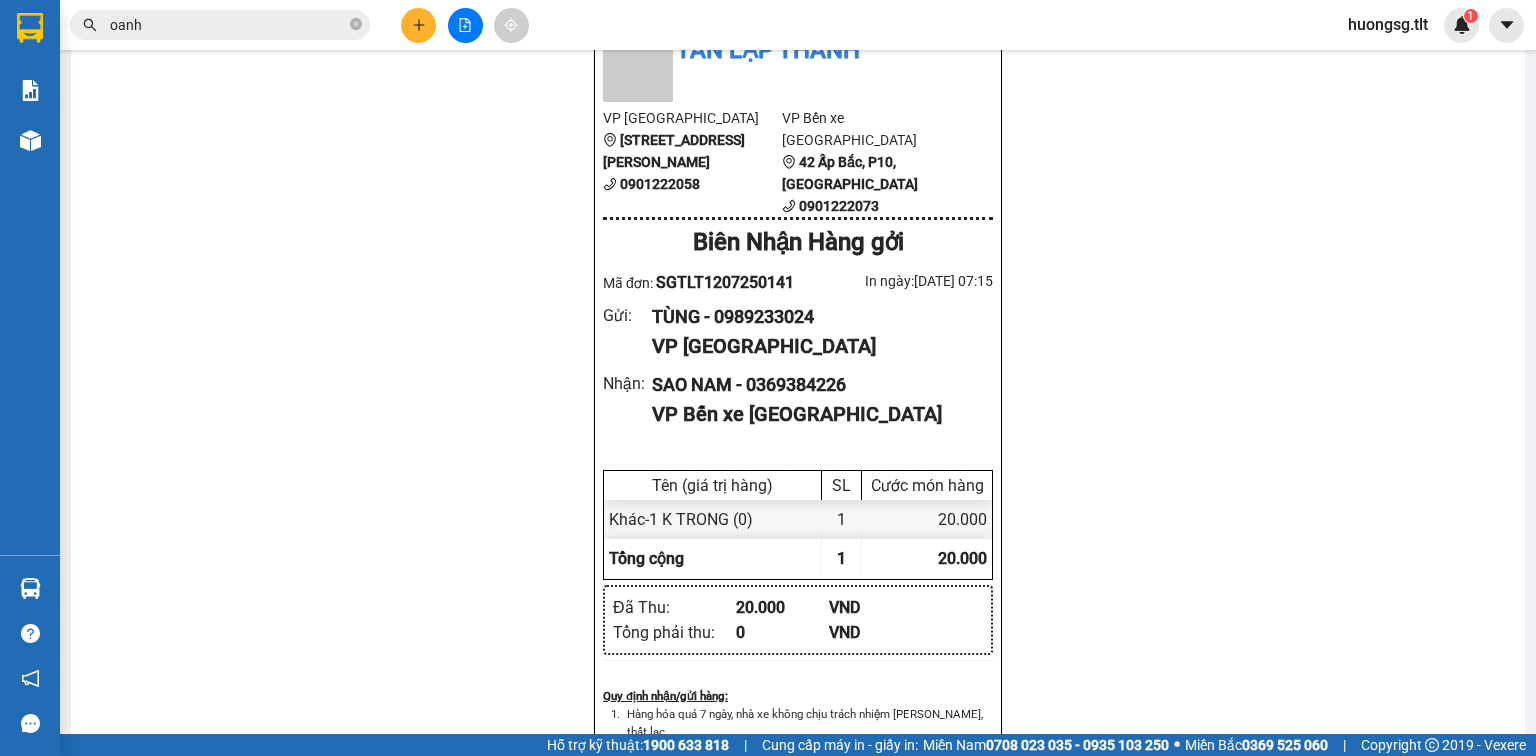 scroll, scrollTop: 0, scrollLeft: 0, axis: both 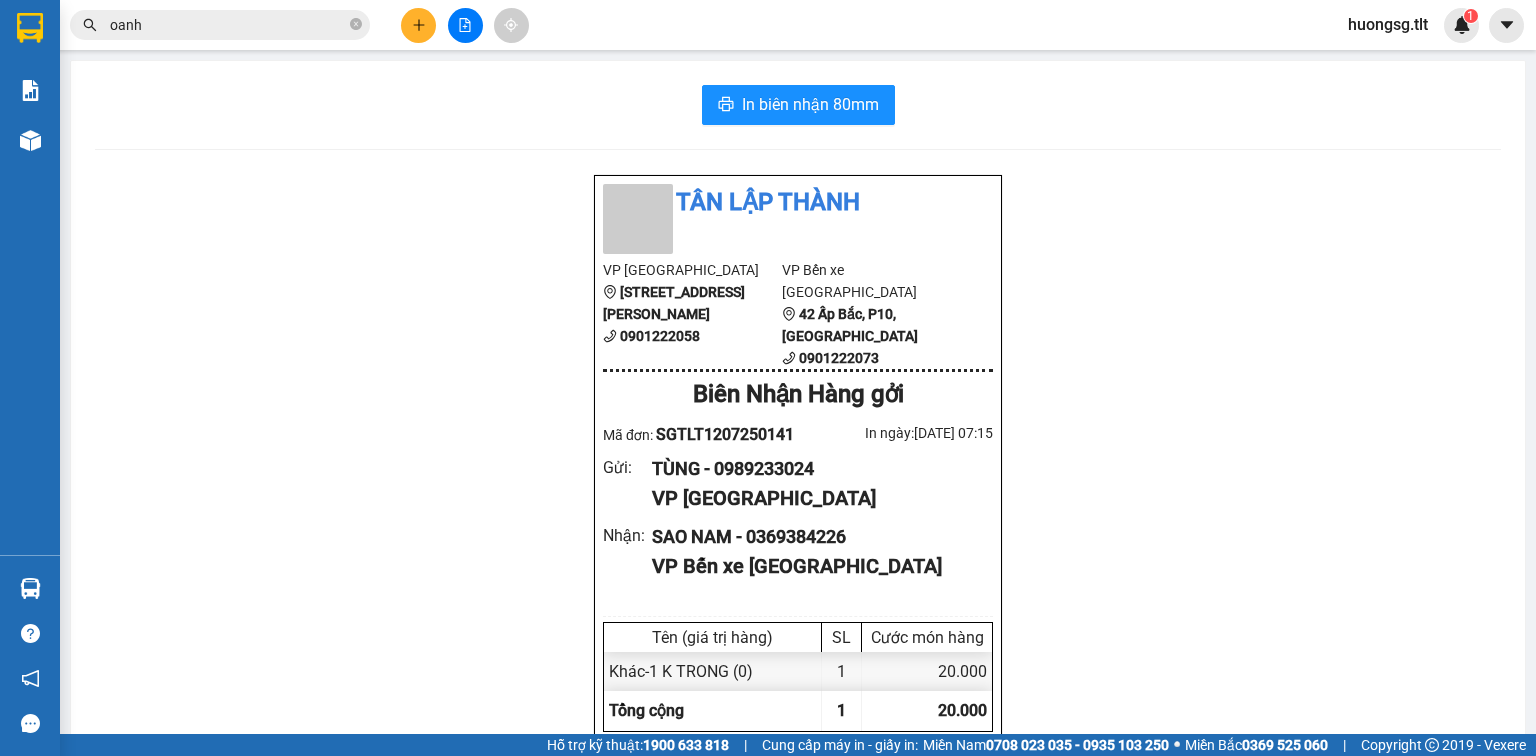 click on "oanh" at bounding box center [228, 25] 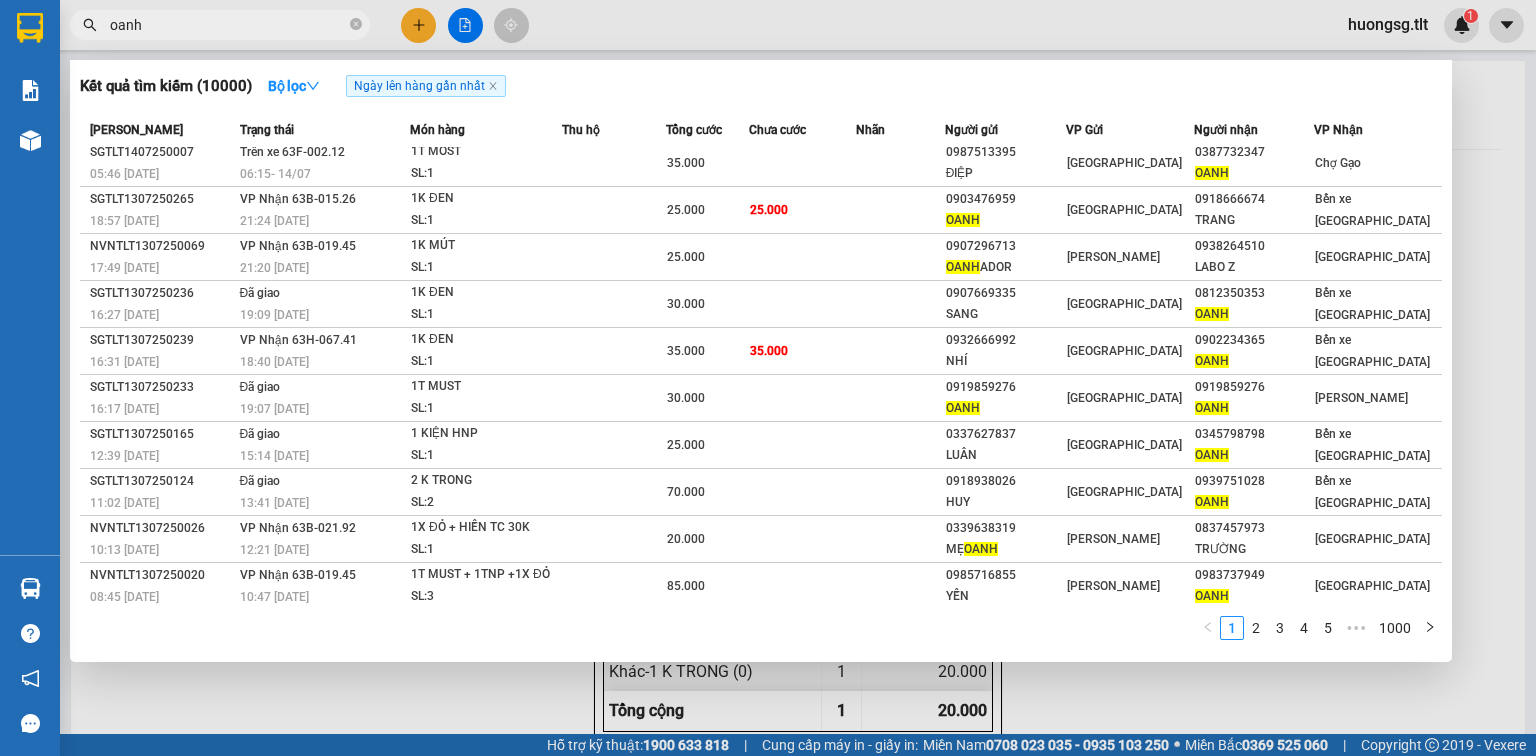 click on "oanh" at bounding box center [228, 25] 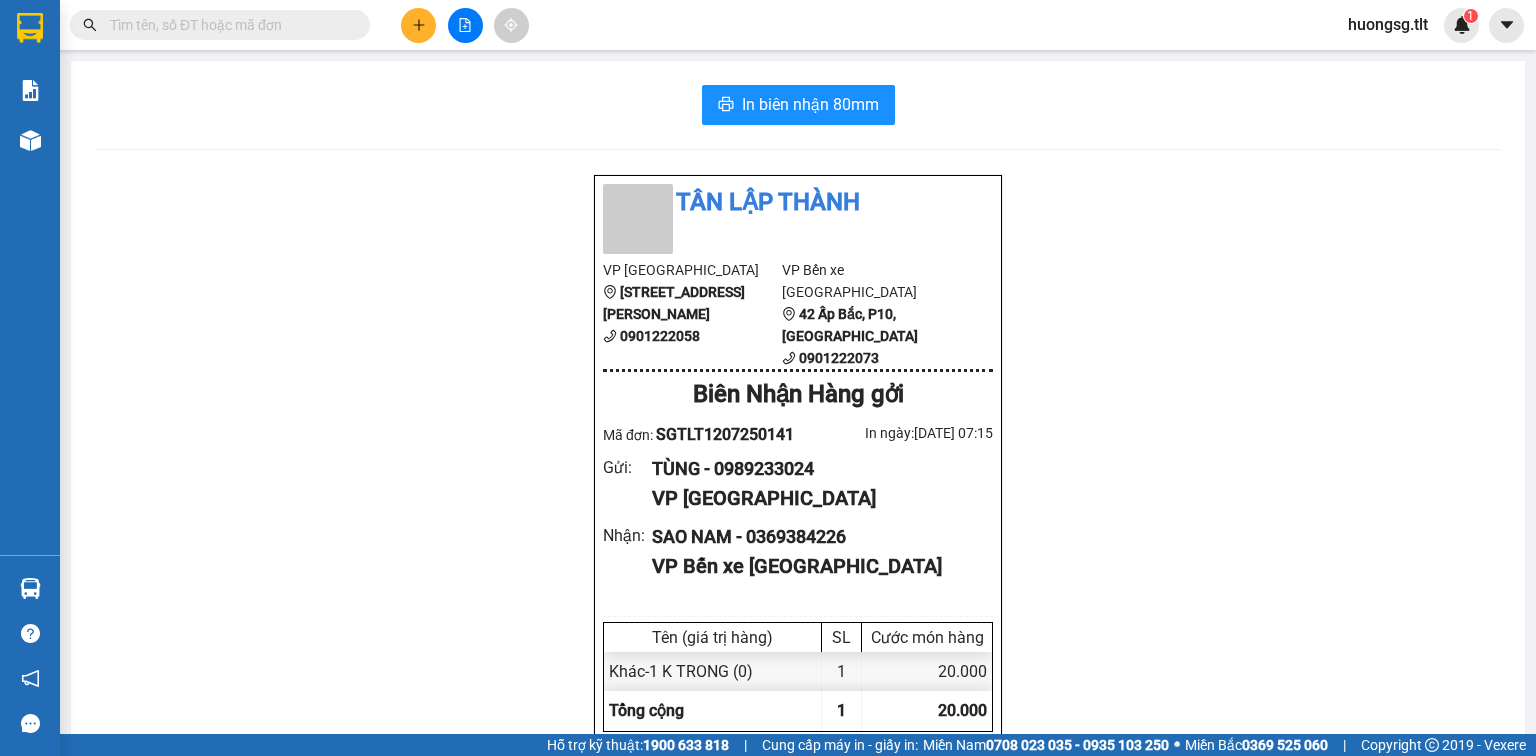 type 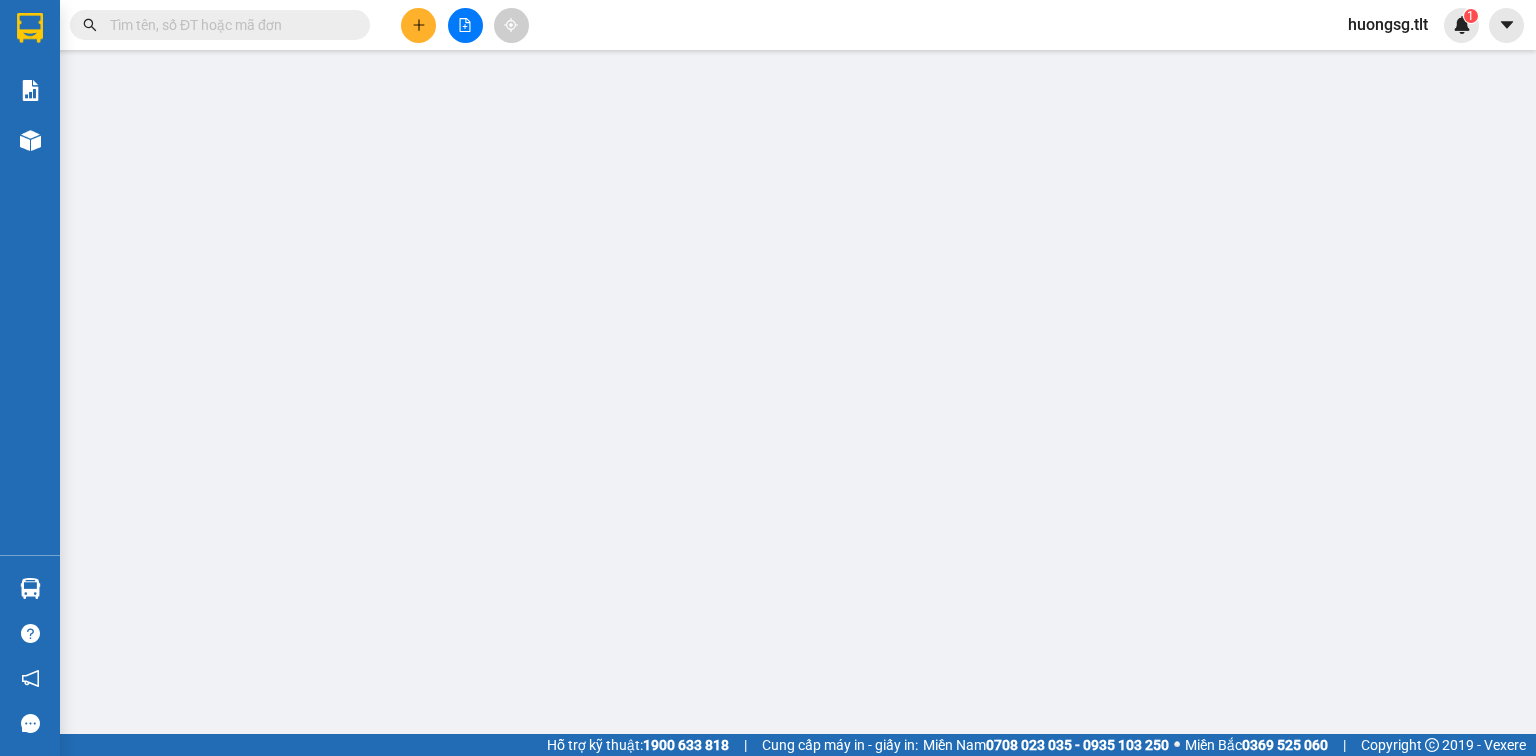 type on "0989233024" 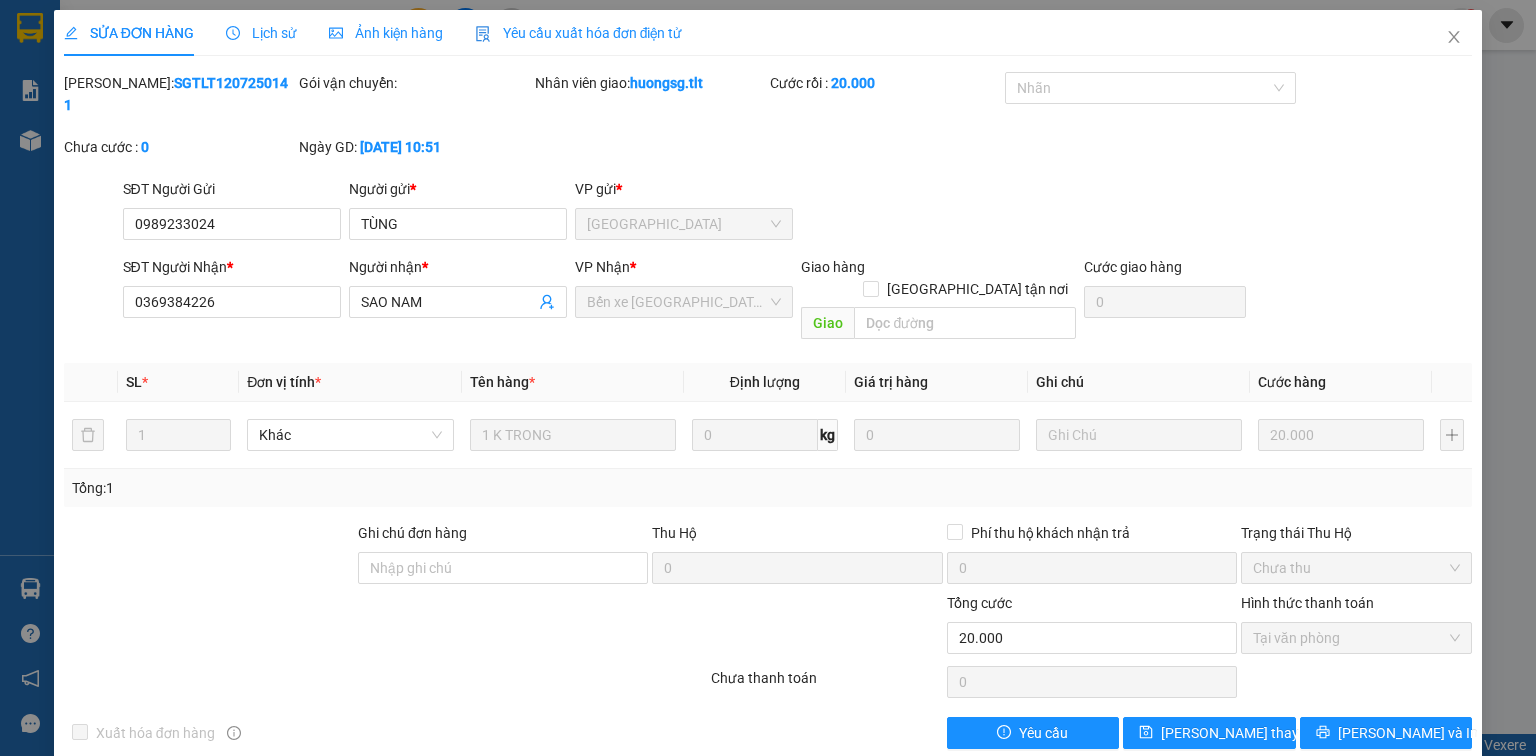 click on "Mã ĐH:  SGTLT1207250141 Gói vận chuyển:   Nhân viên giao: huongsg.tlt Cước rồi :   20.000   Nhãn Chưa cước :   0 Ngày GD:   12-07-2025 lúc 10:51" at bounding box center (768, 125) 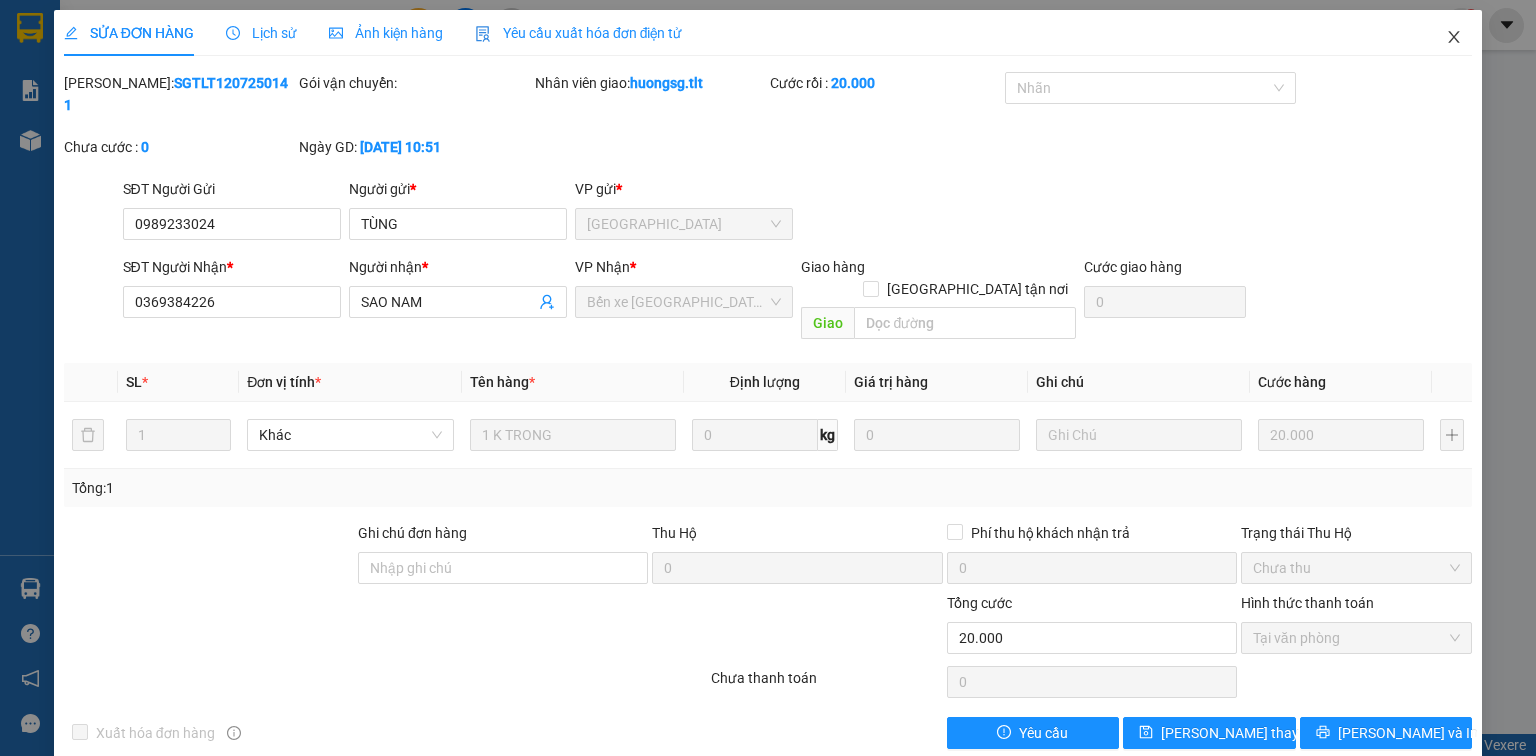 click 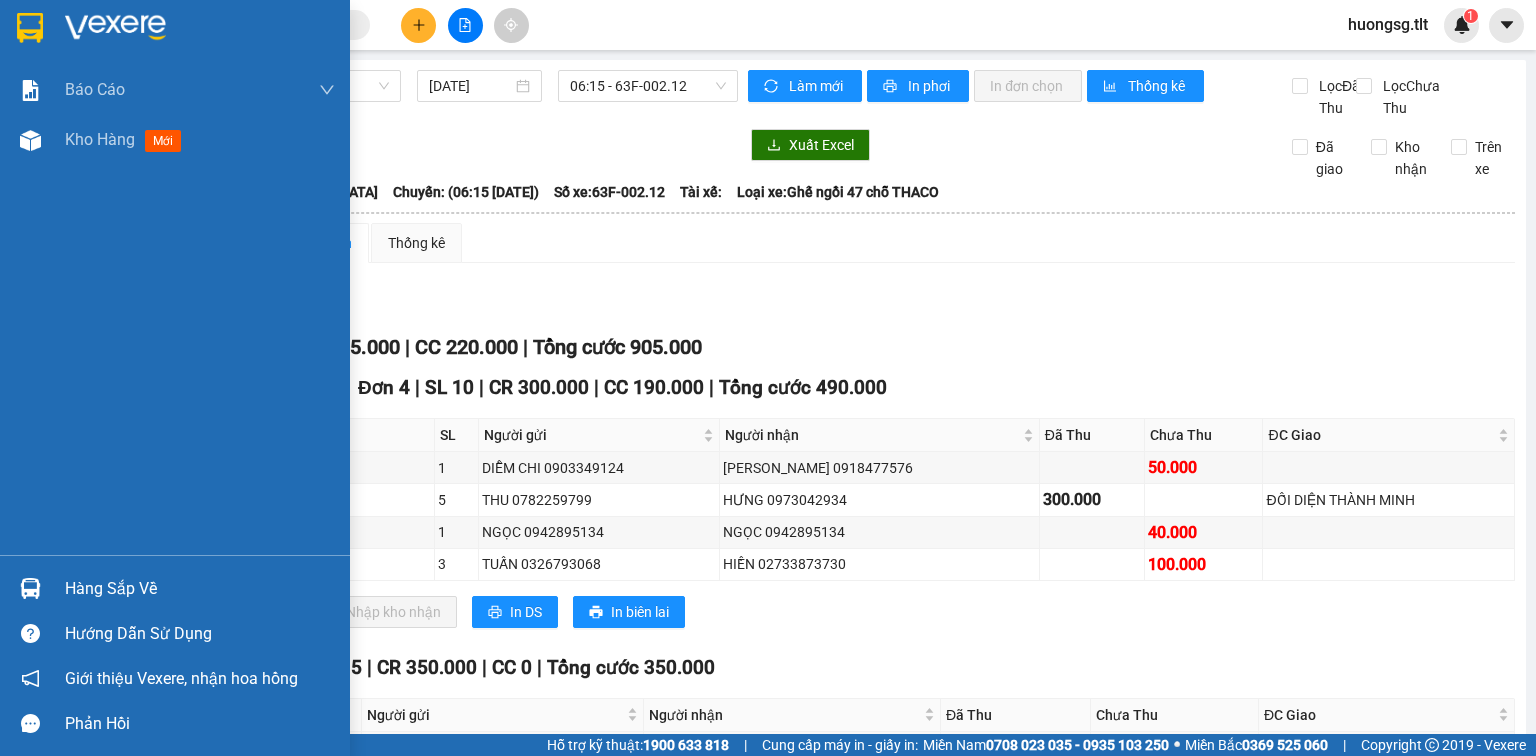 drag, startPoint x: 86, startPoint y: 589, endPoint x: 102, endPoint y: 592, distance: 16.27882 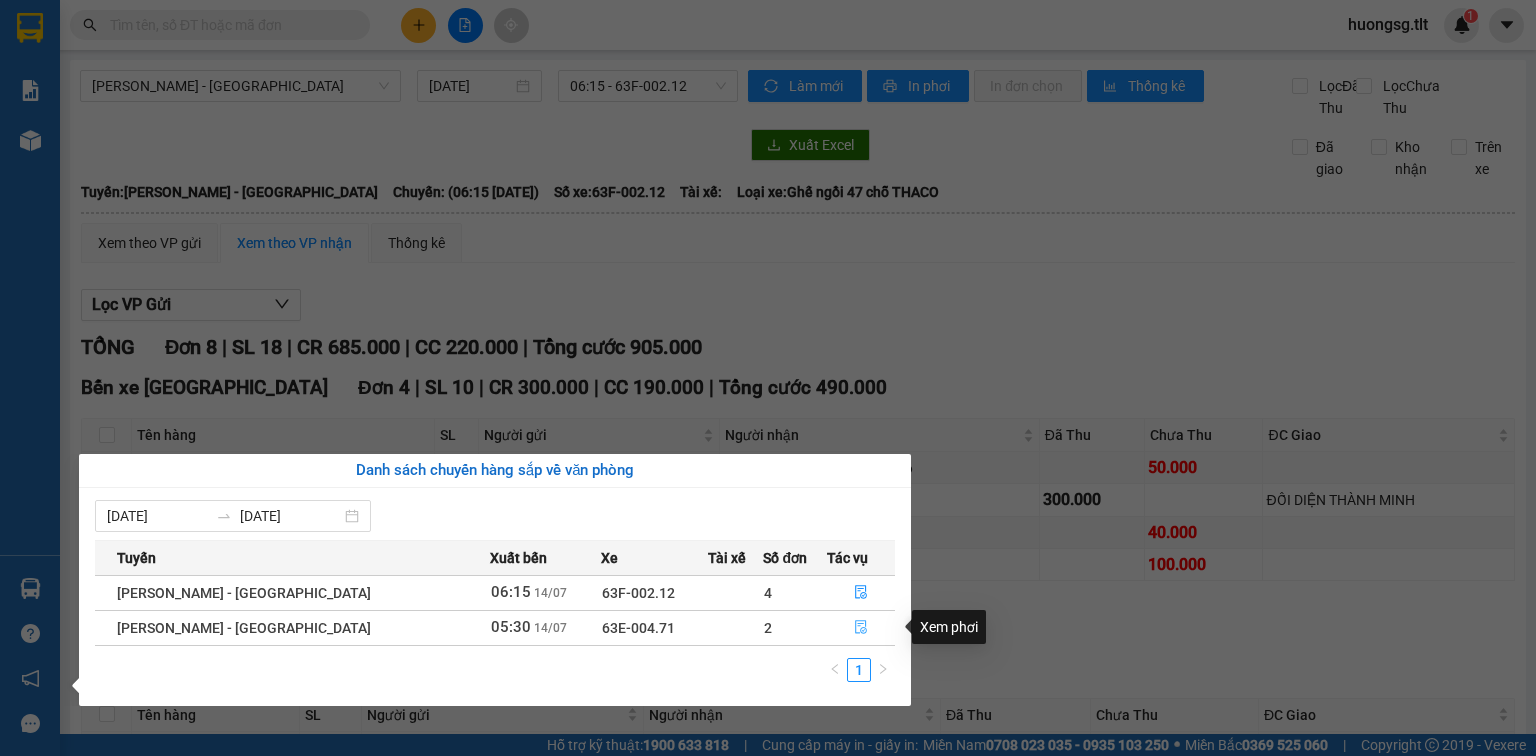 click 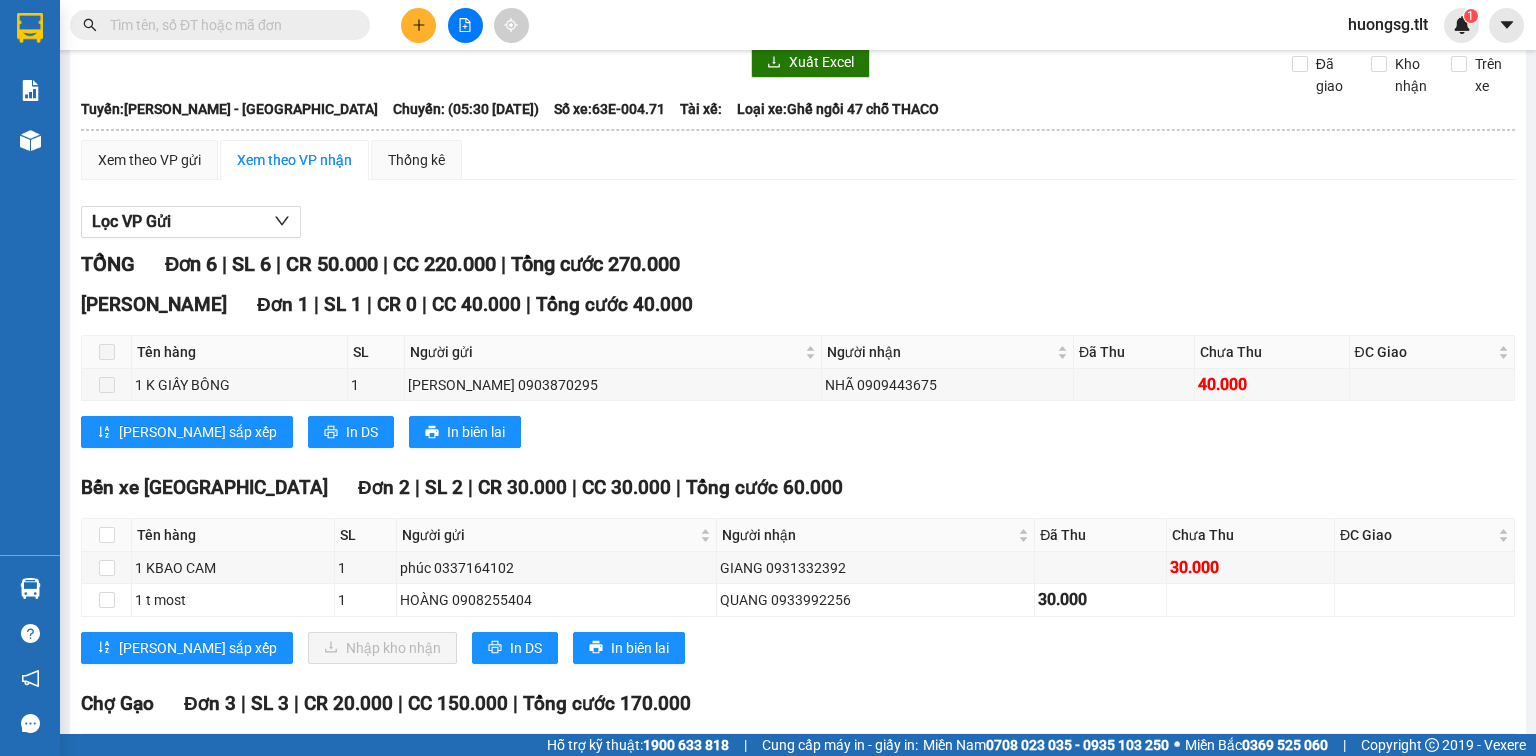 scroll, scrollTop: 160, scrollLeft: 0, axis: vertical 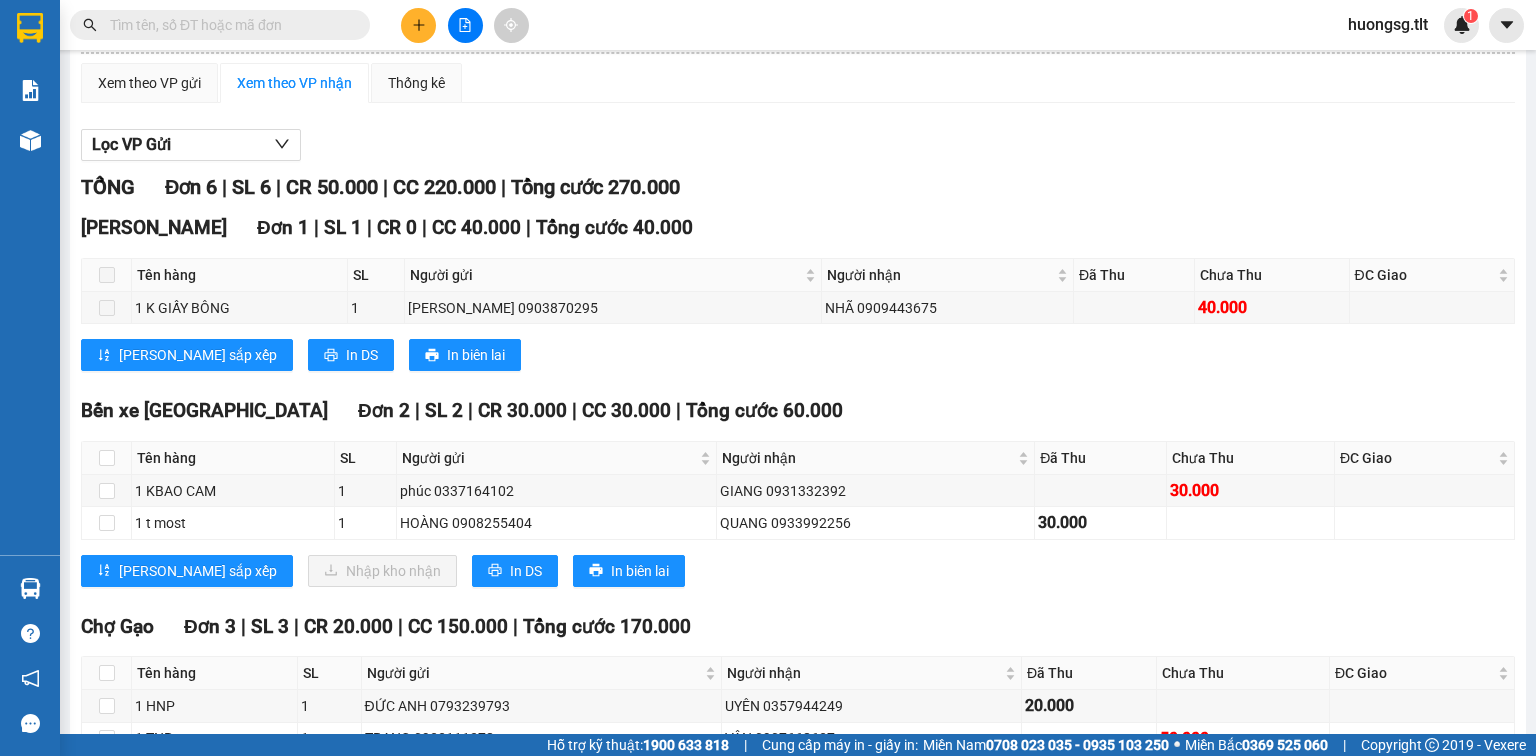 click at bounding box center [220, 25] 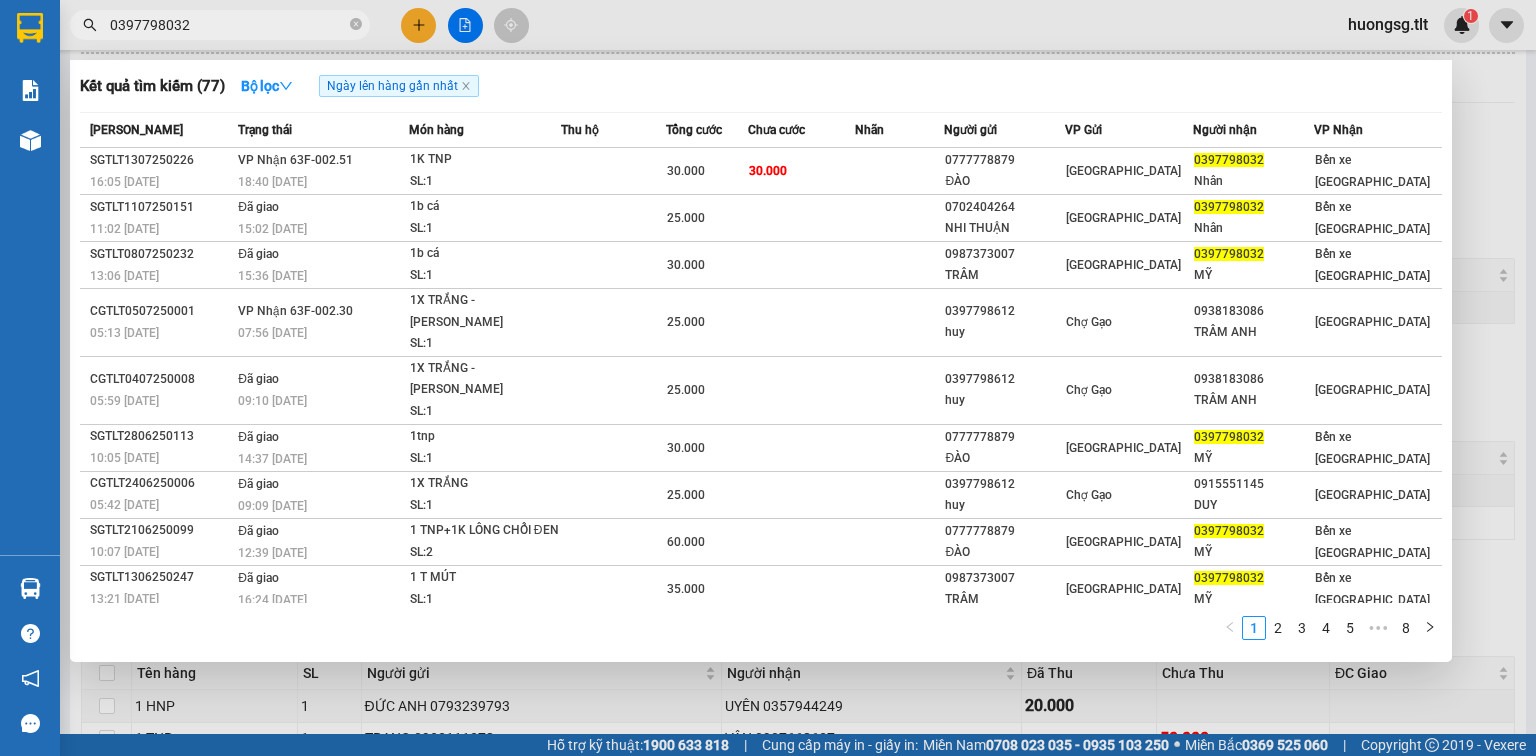 type on "0397798032" 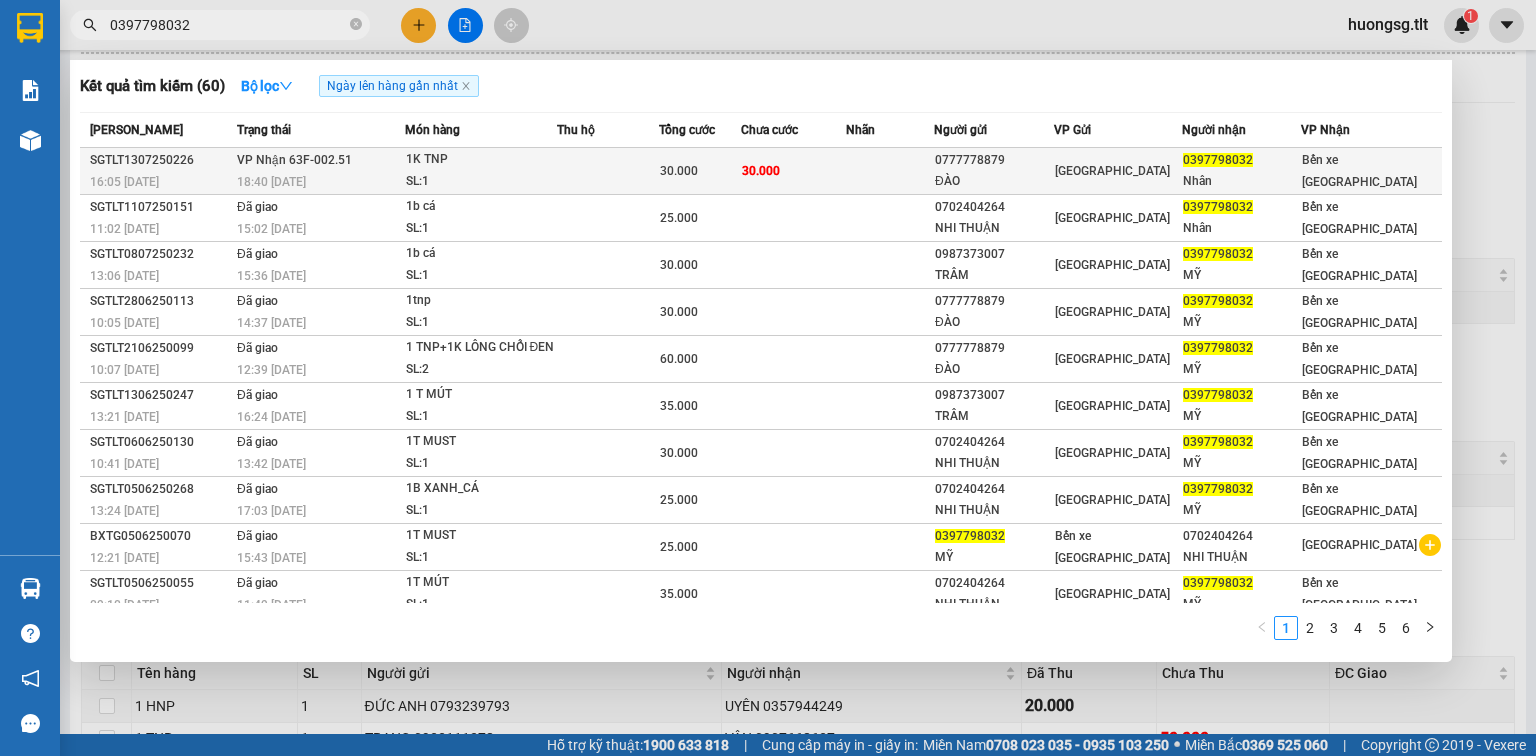 click on "1K TNP" at bounding box center (481, 160) 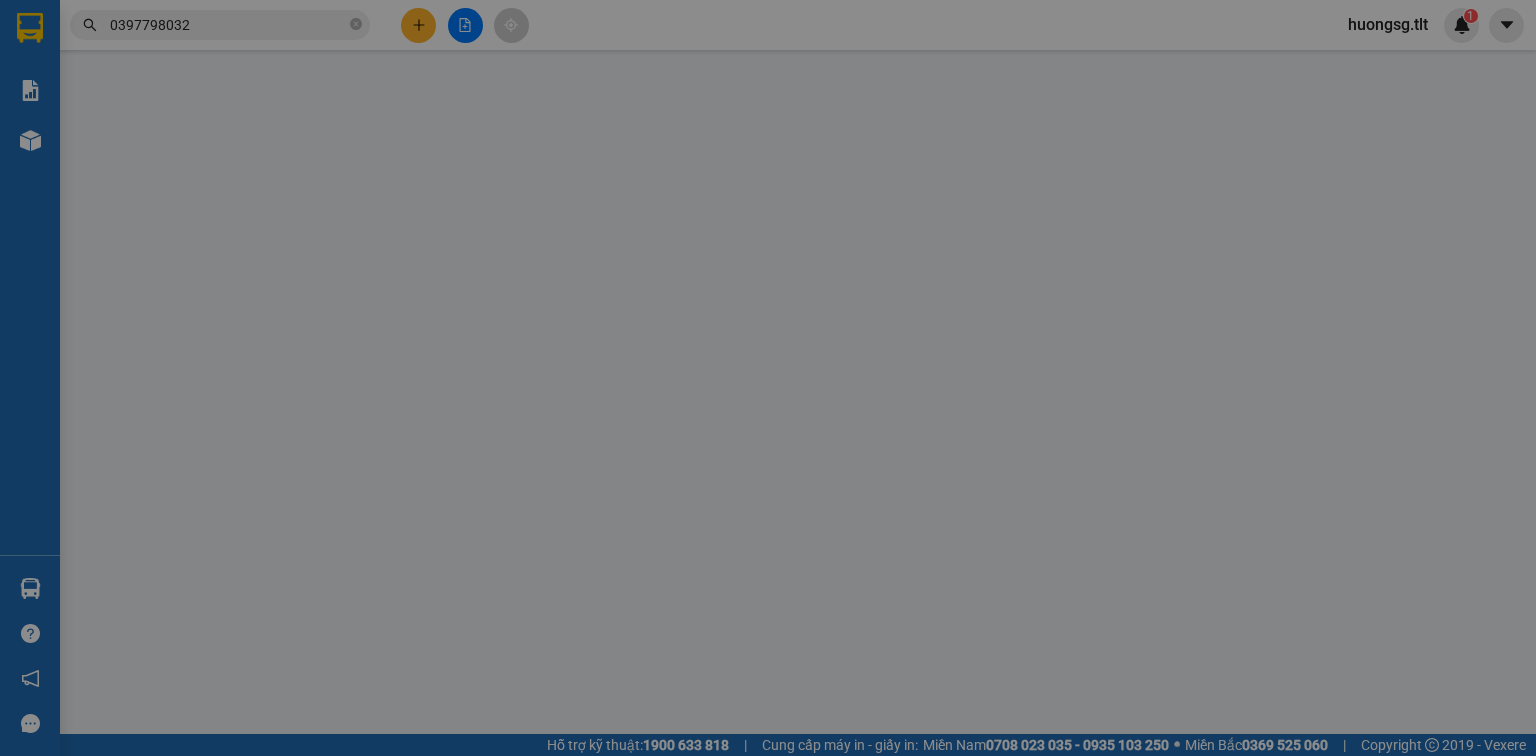 scroll, scrollTop: 0, scrollLeft: 0, axis: both 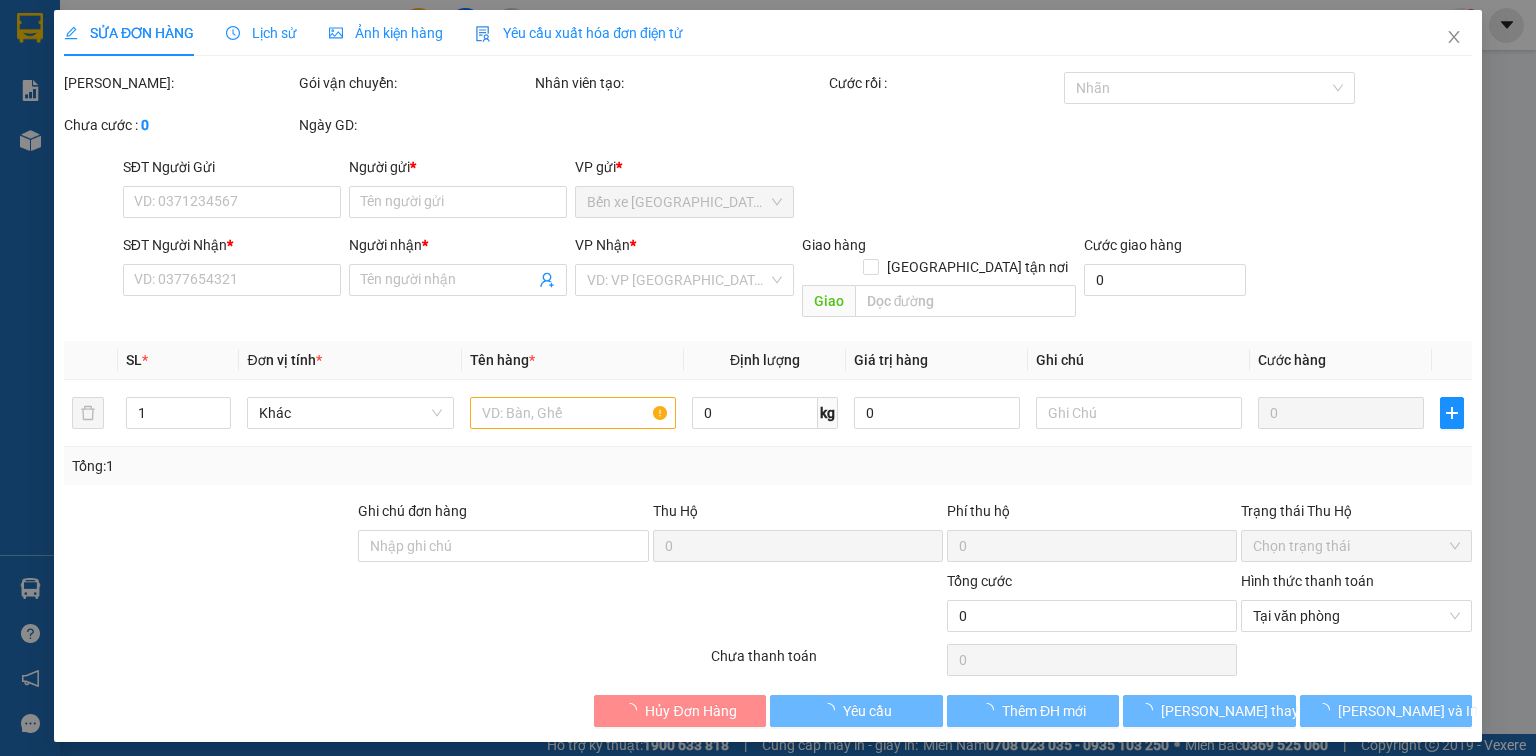 type on "0777778879" 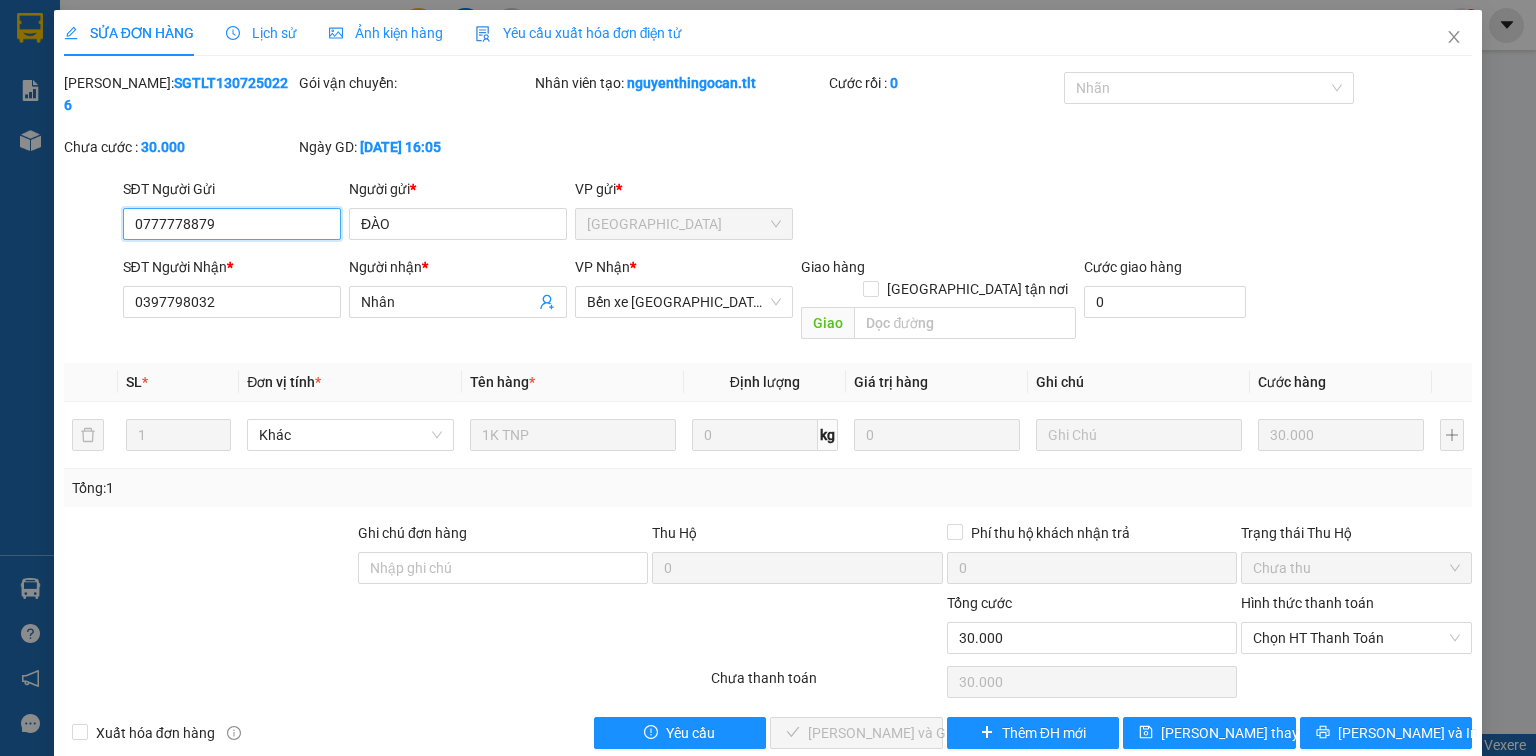 drag, startPoint x: 1274, startPoint y: 592, endPoint x: 1274, endPoint y: 611, distance: 19 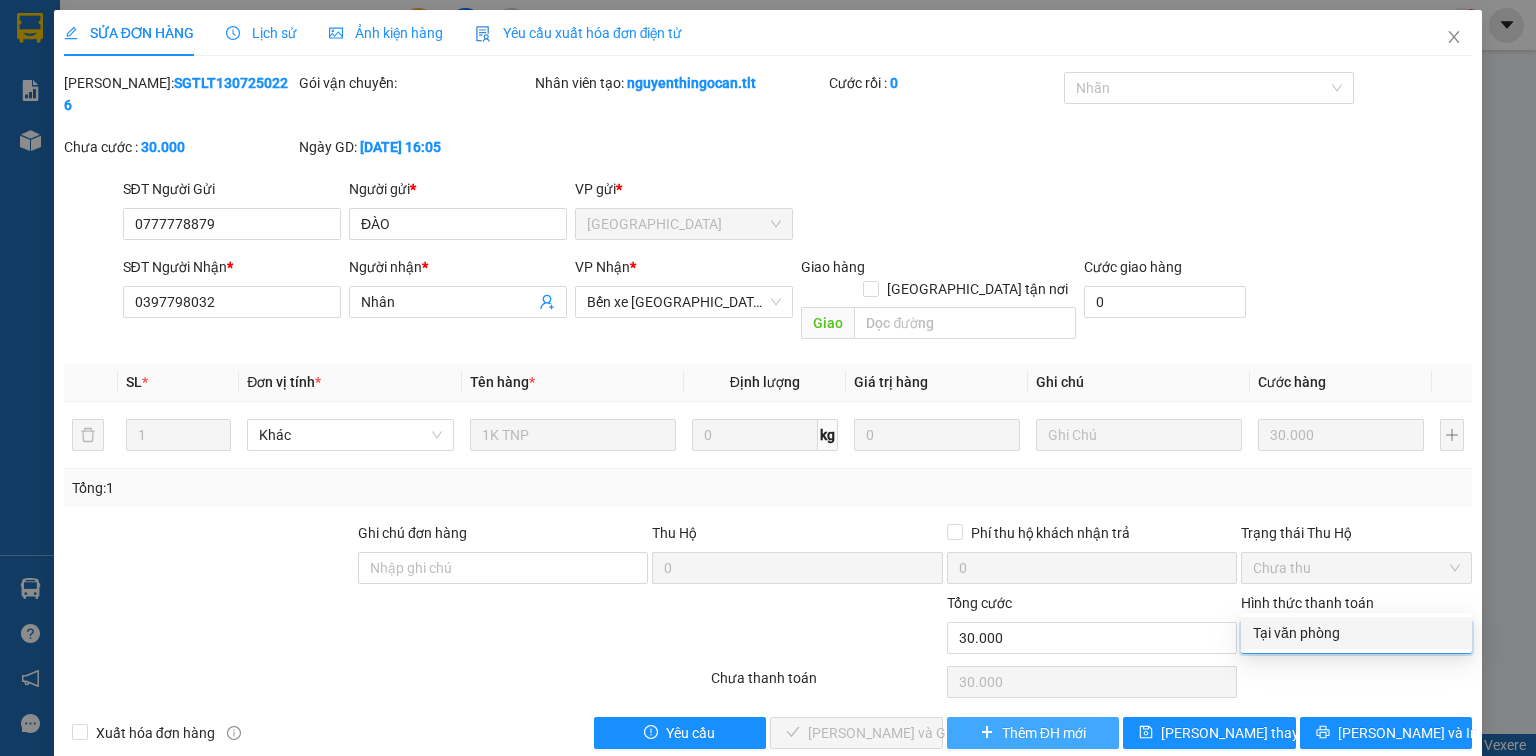 drag, startPoint x: 1276, startPoint y: 630, endPoint x: 964, endPoint y: 681, distance: 316.14078 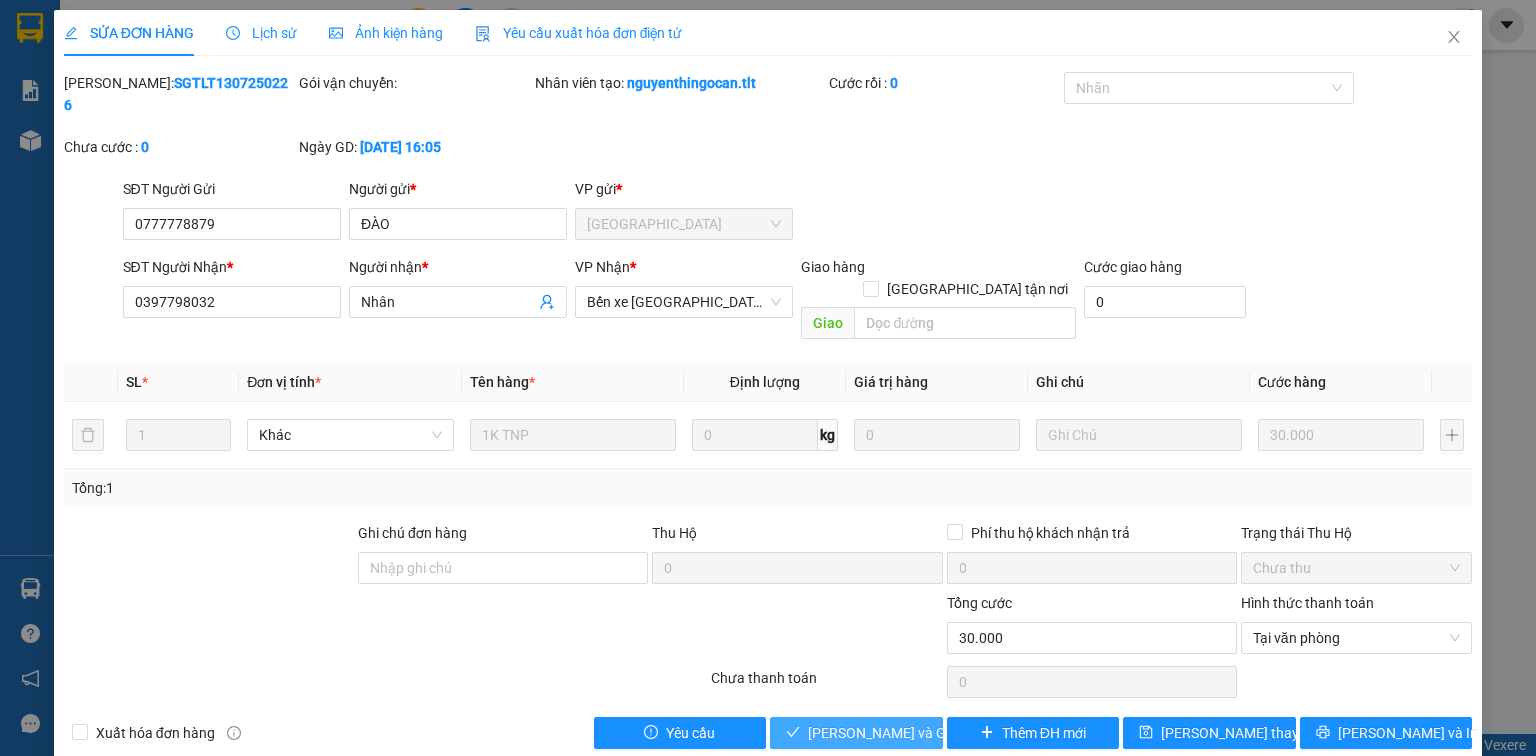 click on "[PERSON_NAME] và [PERSON_NAME] hàng" at bounding box center (904, 733) 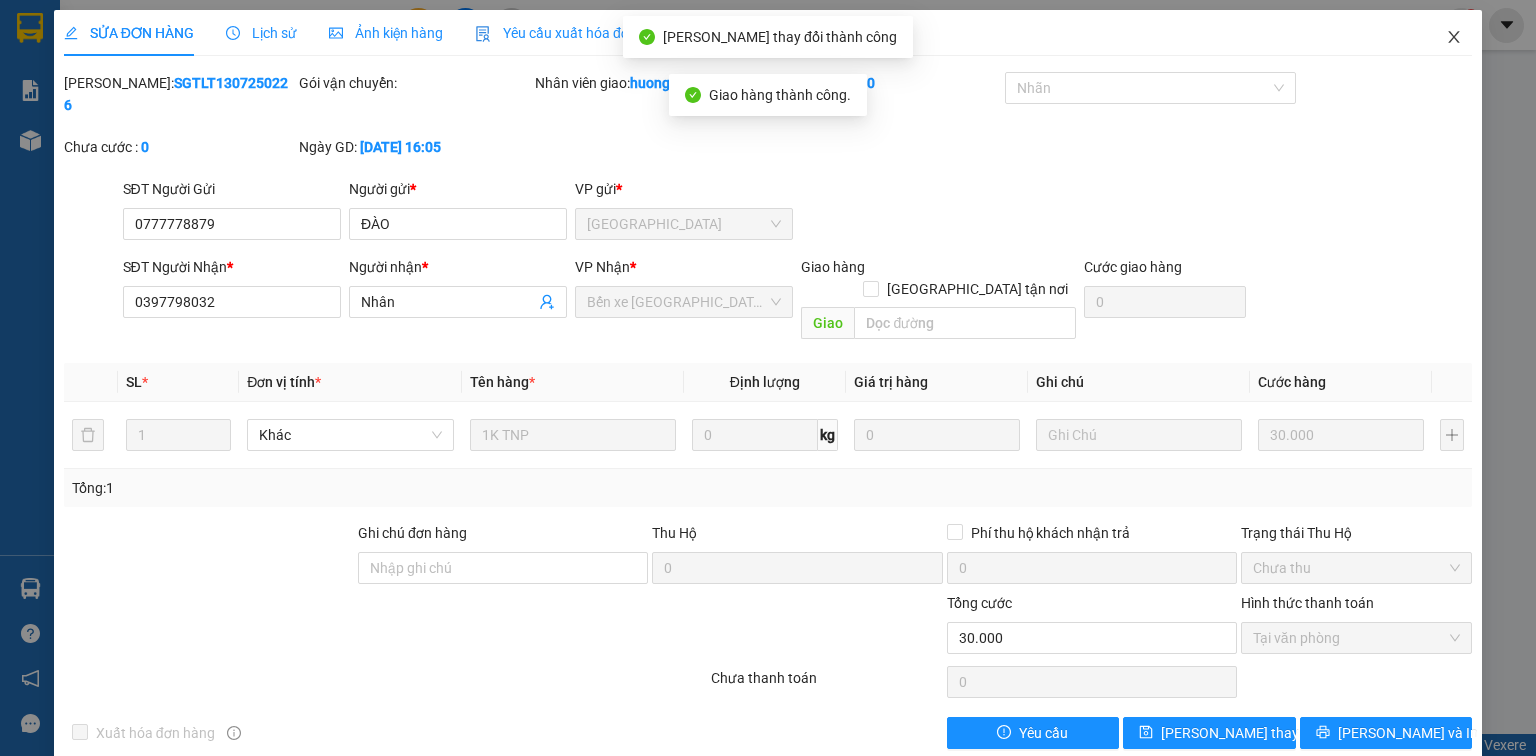 click at bounding box center (1454, 38) 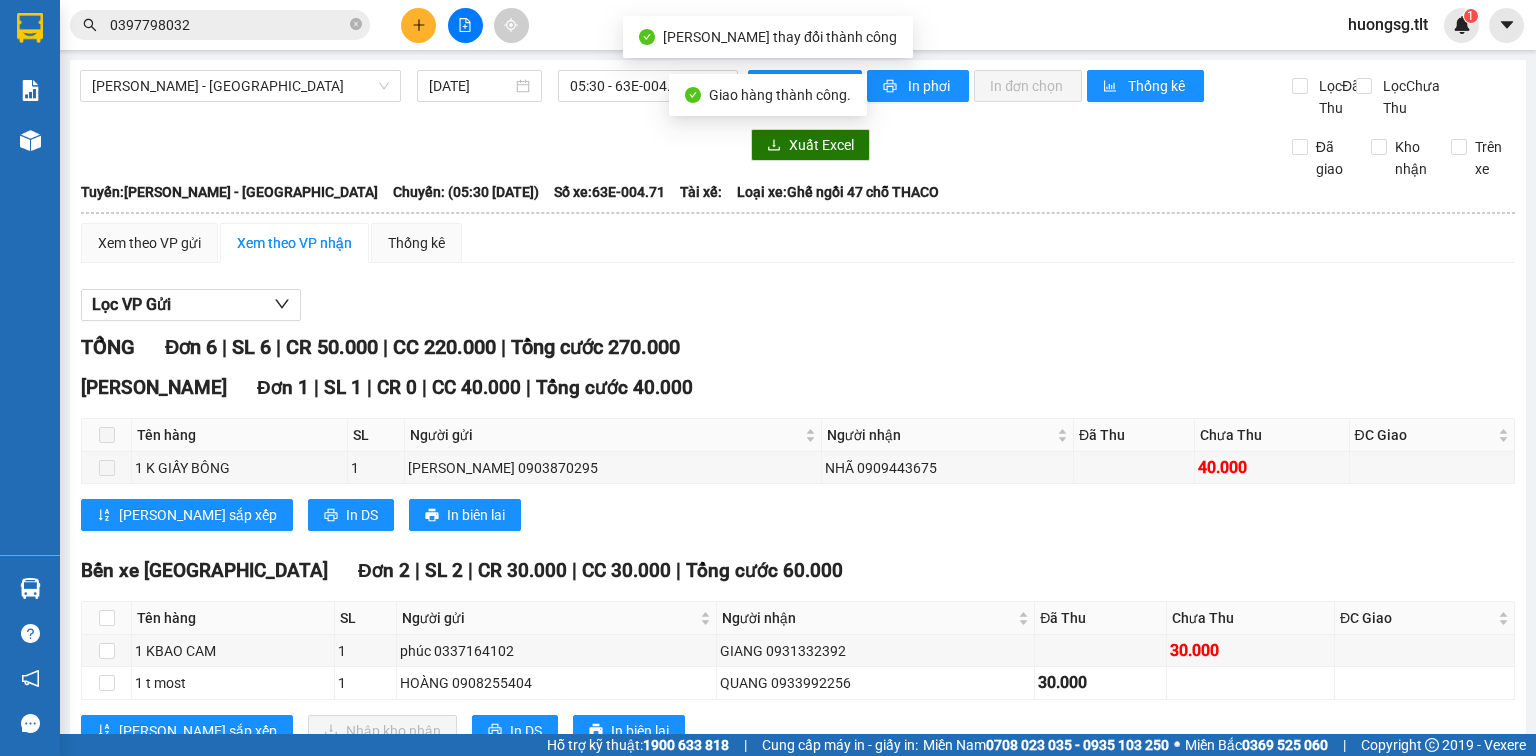 click on "0397798032" at bounding box center (228, 25) 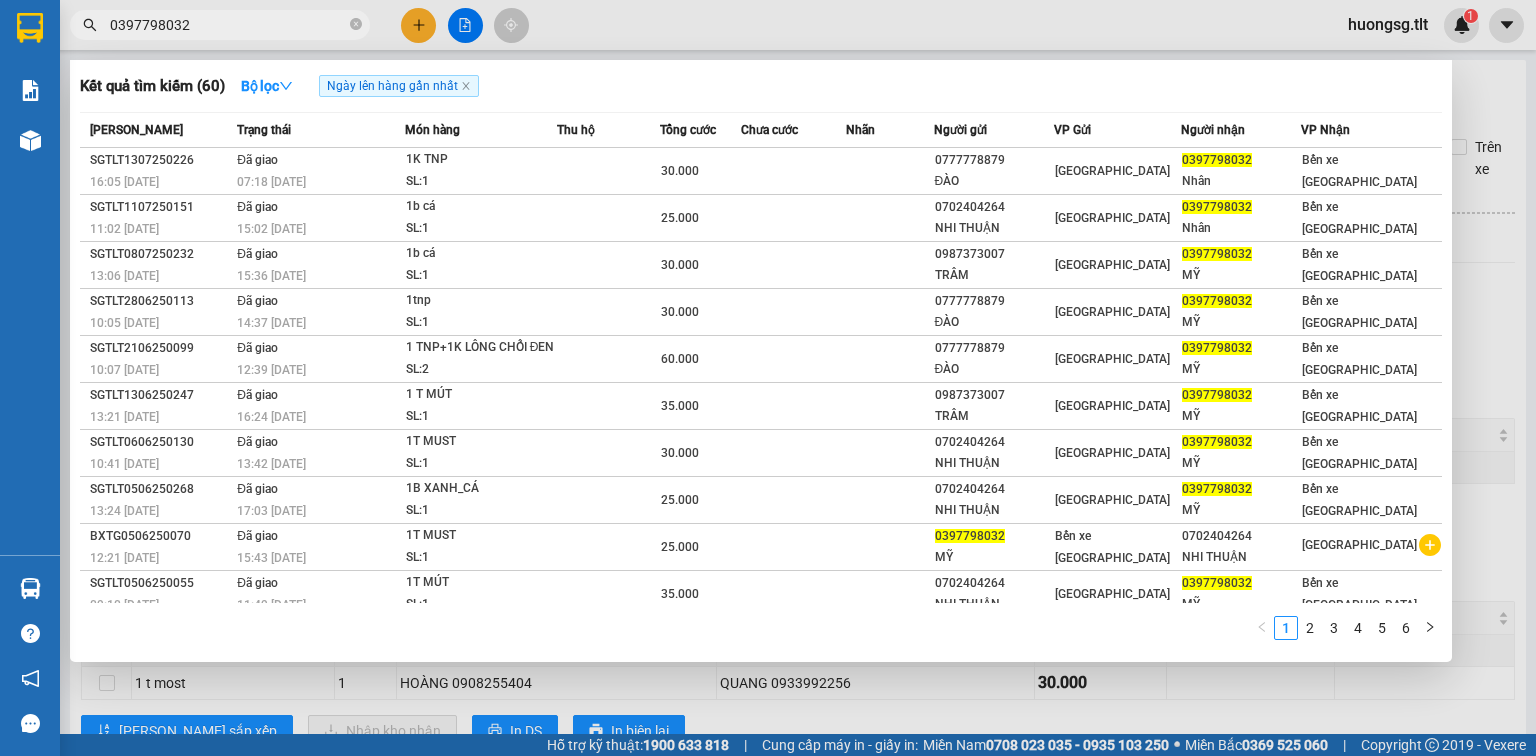 click at bounding box center (768, 378) 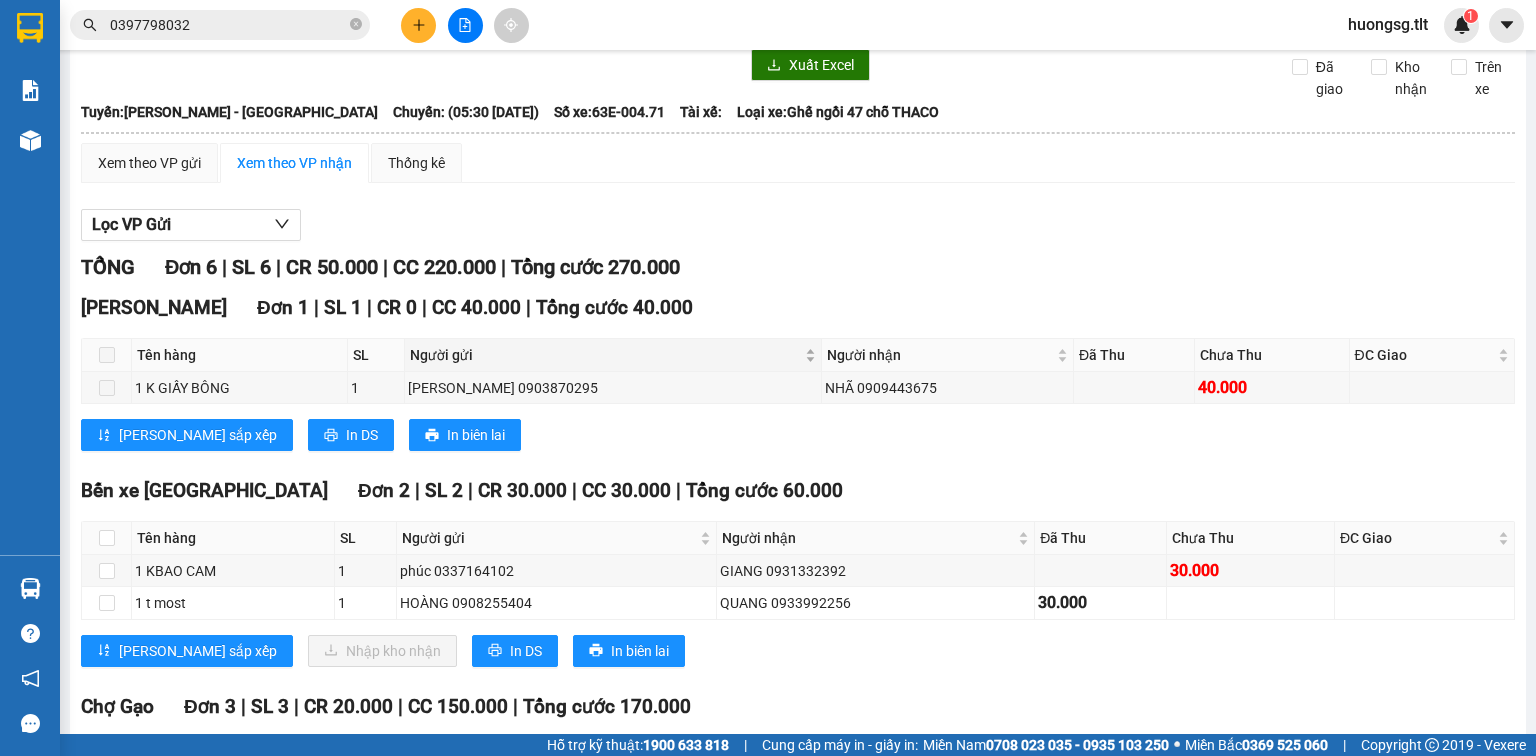 scroll, scrollTop: 334, scrollLeft: 0, axis: vertical 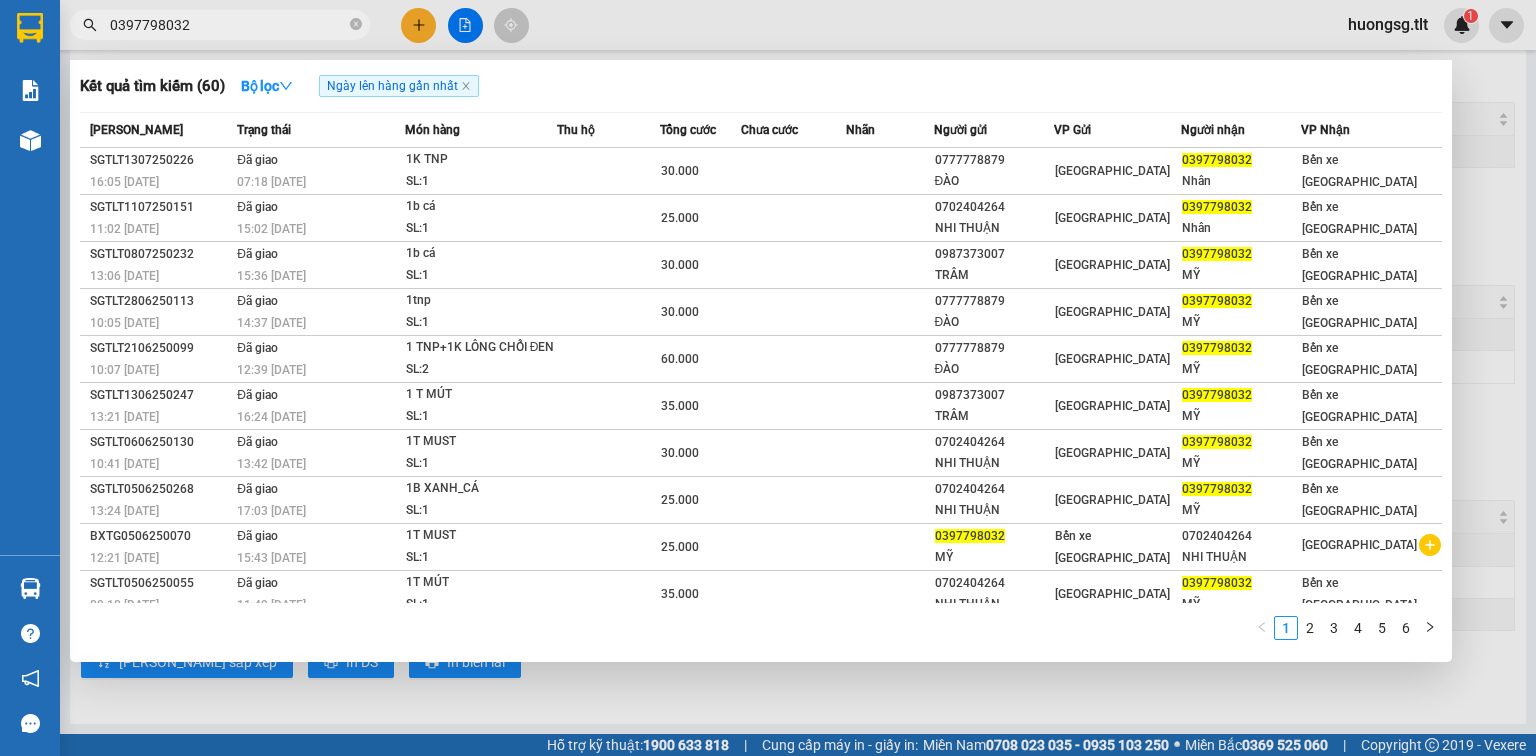 click on "0397798032" at bounding box center (228, 25) 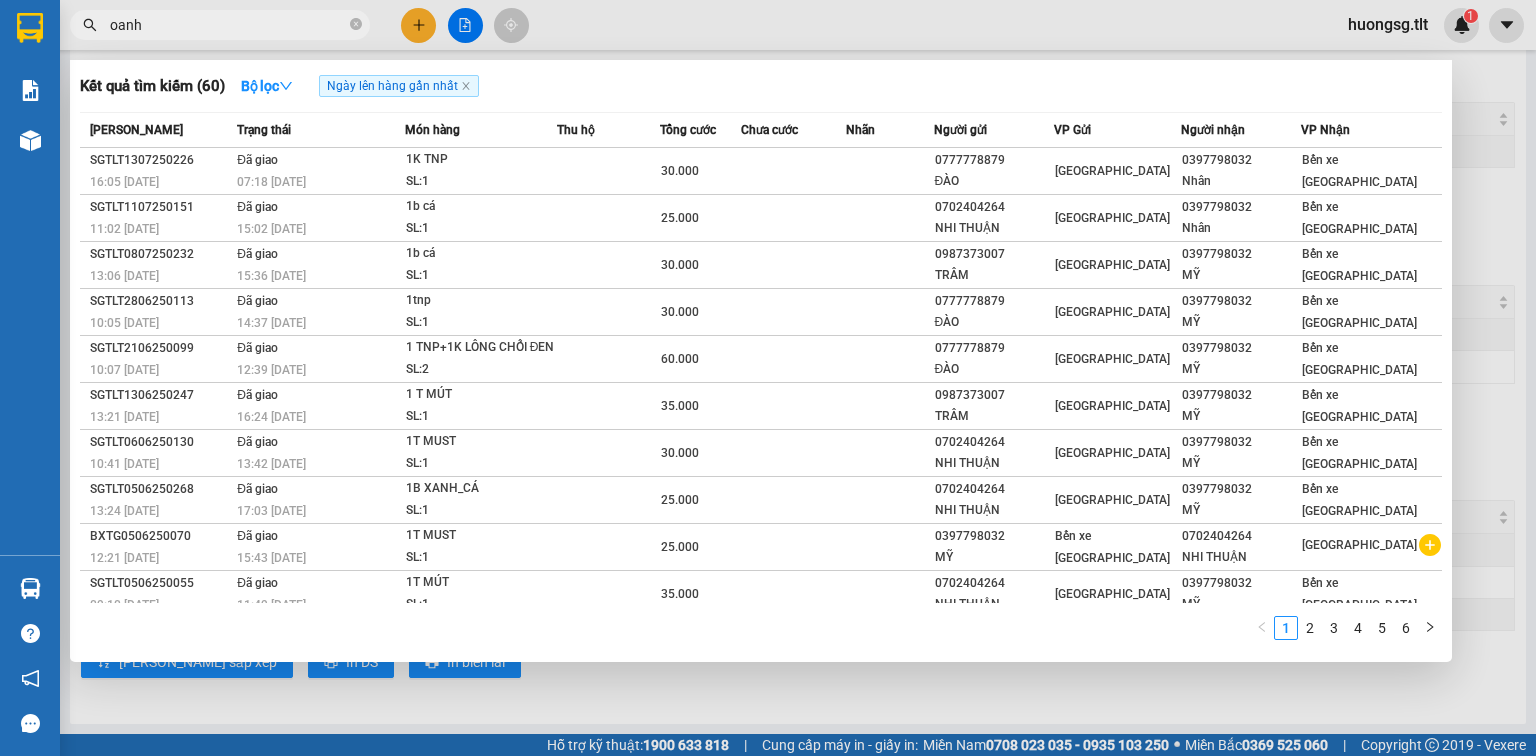 type on "oanh" 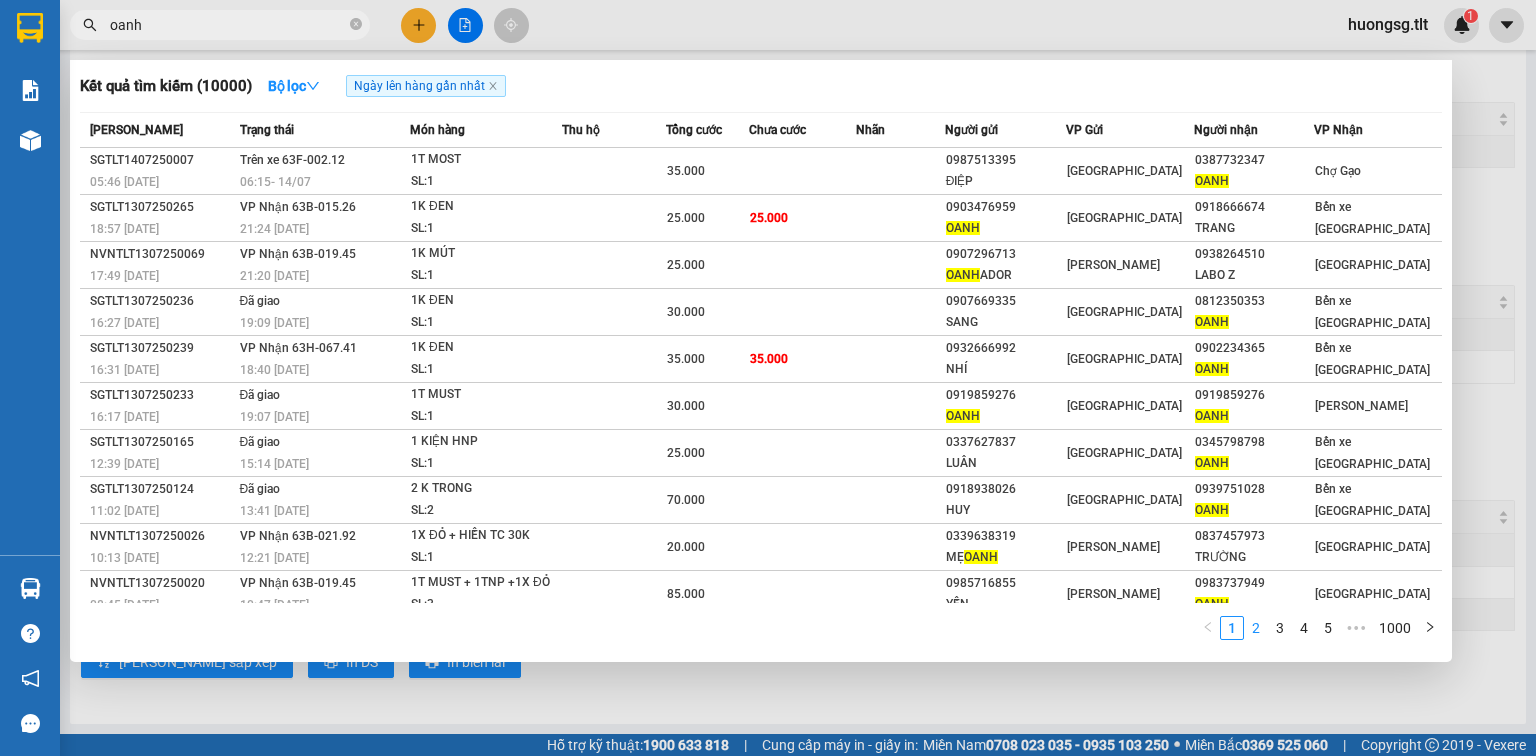 click on "2" at bounding box center [1256, 628] 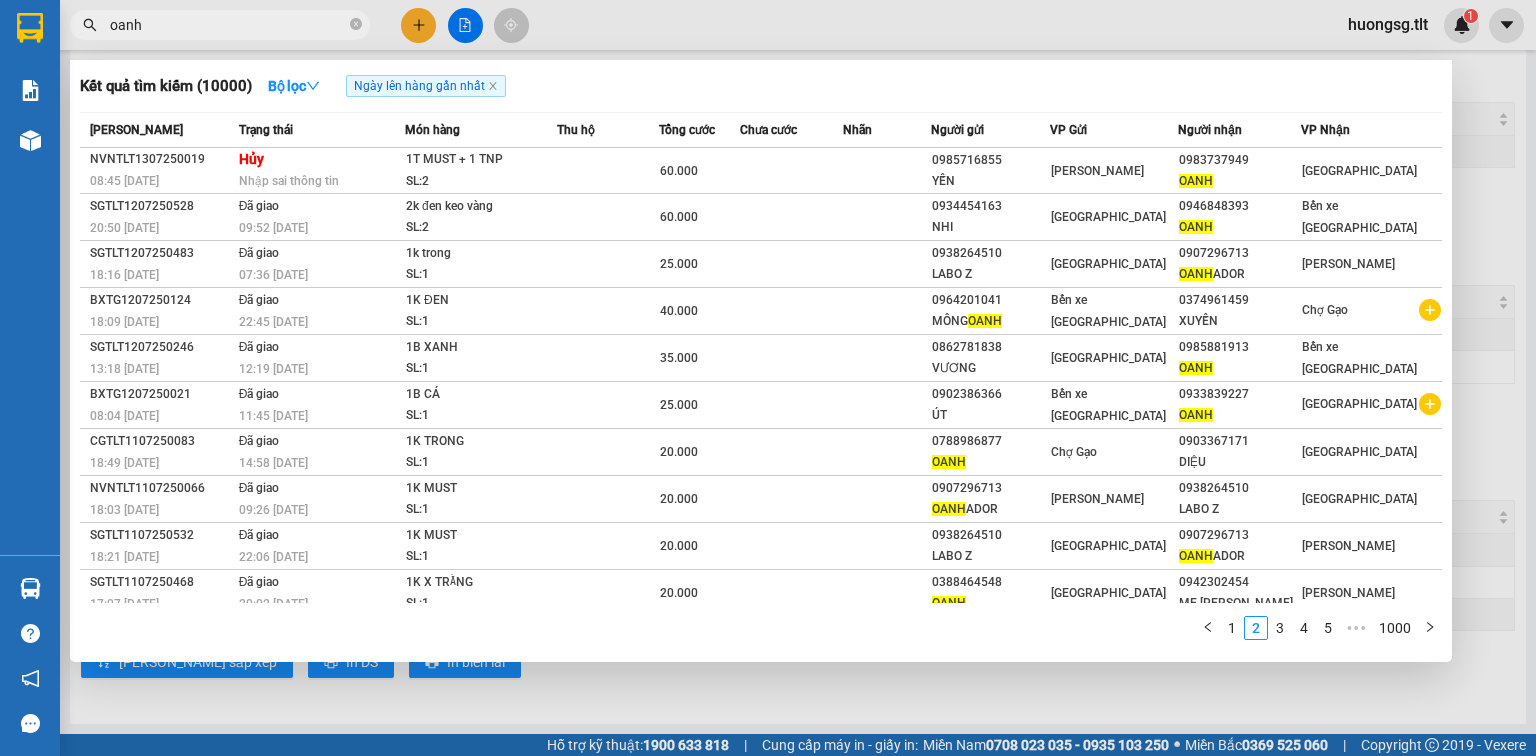 click on "3" at bounding box center (1280, 628) 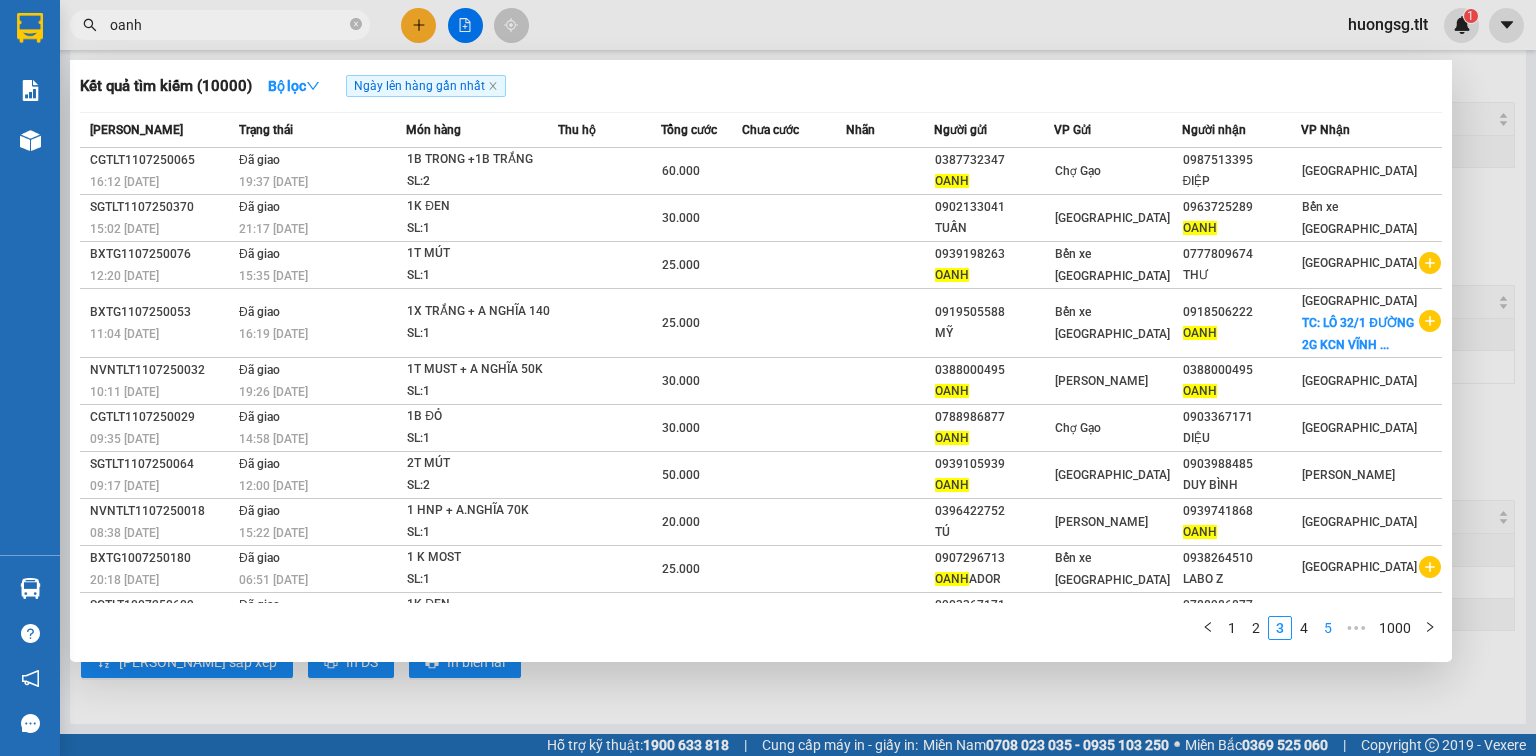 click on "5" at bounding box center [1328, 628] 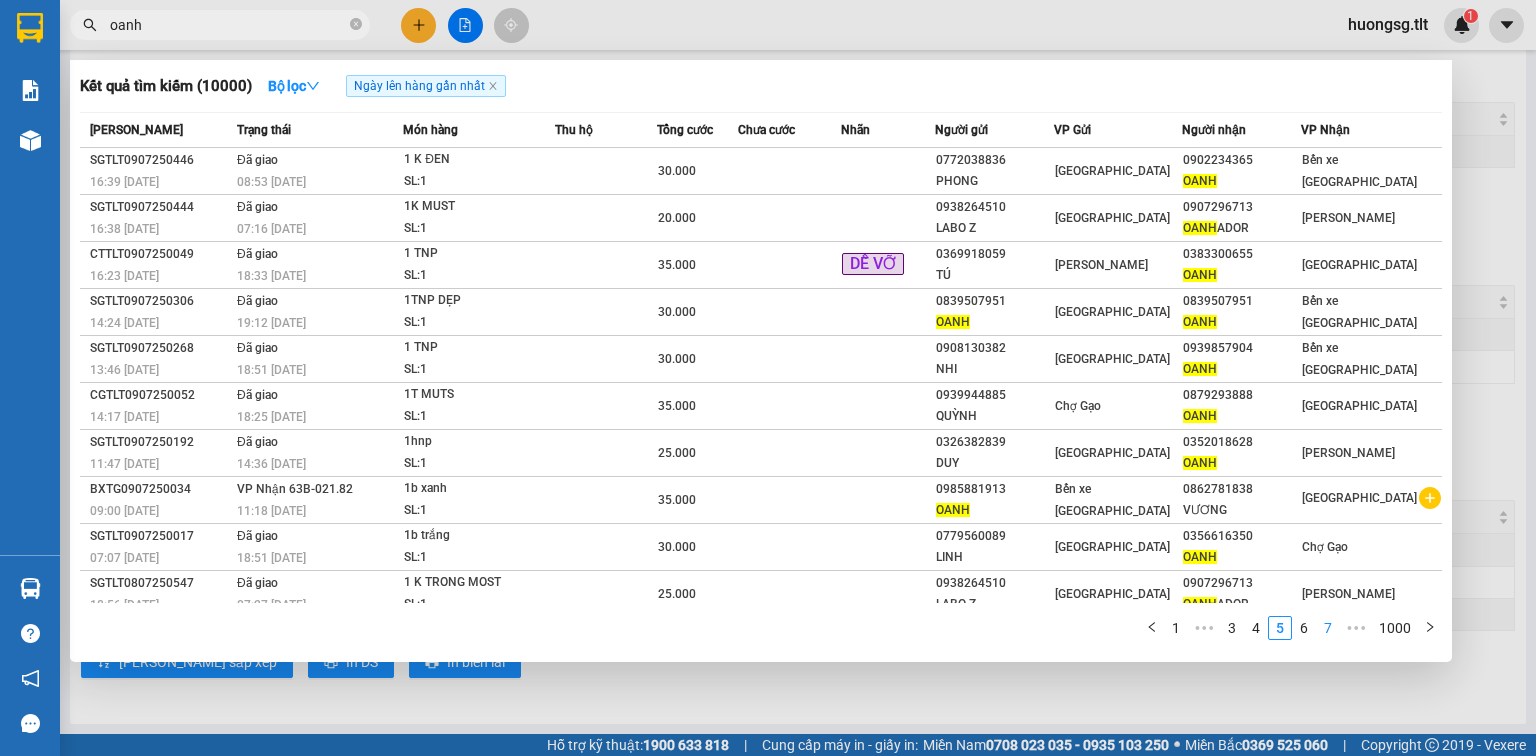 click on "7" at bounding box center [1328, 628] 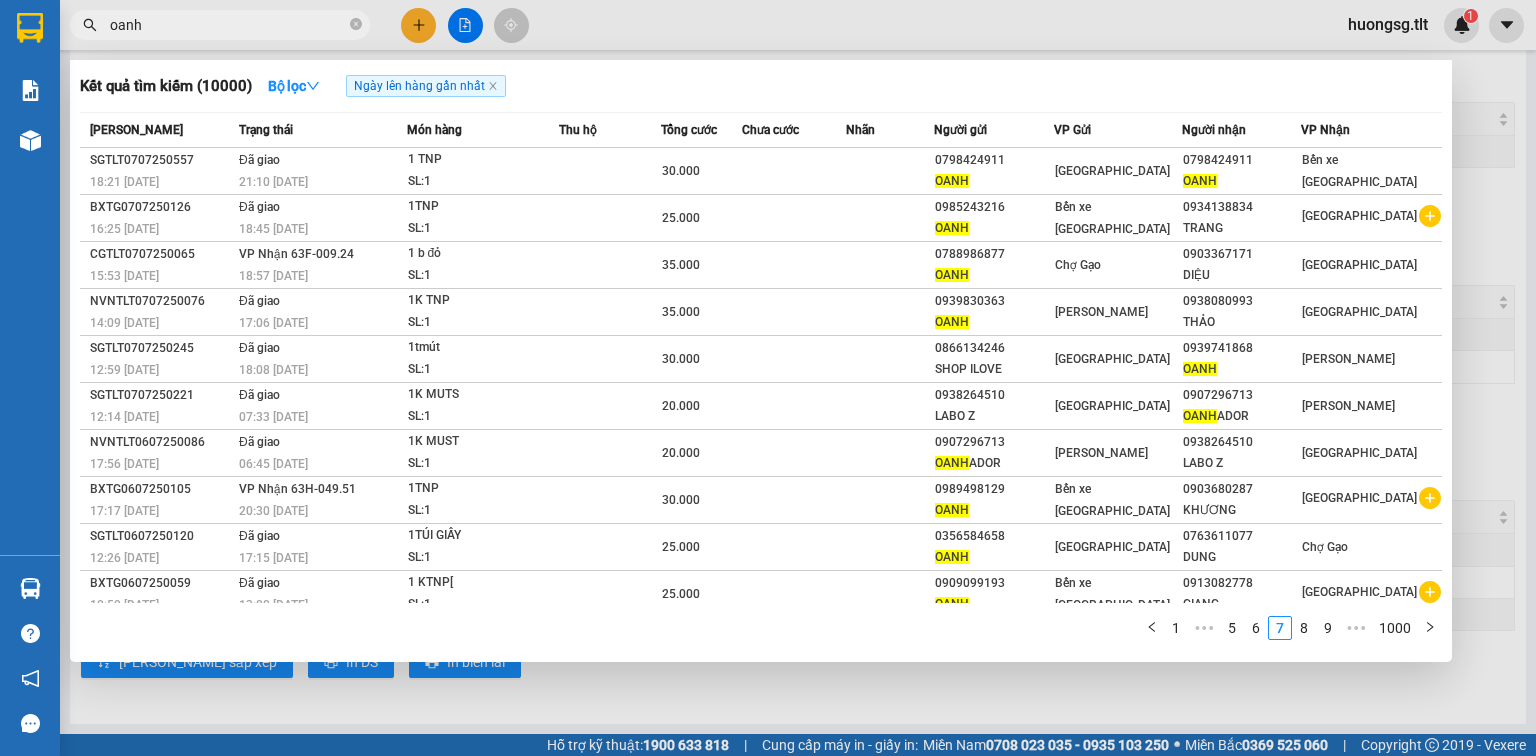 drag, startPoint x: 1366, startPoint y: 619, endPoint x: 1383, endPoint y: 622, distance: 17.262676 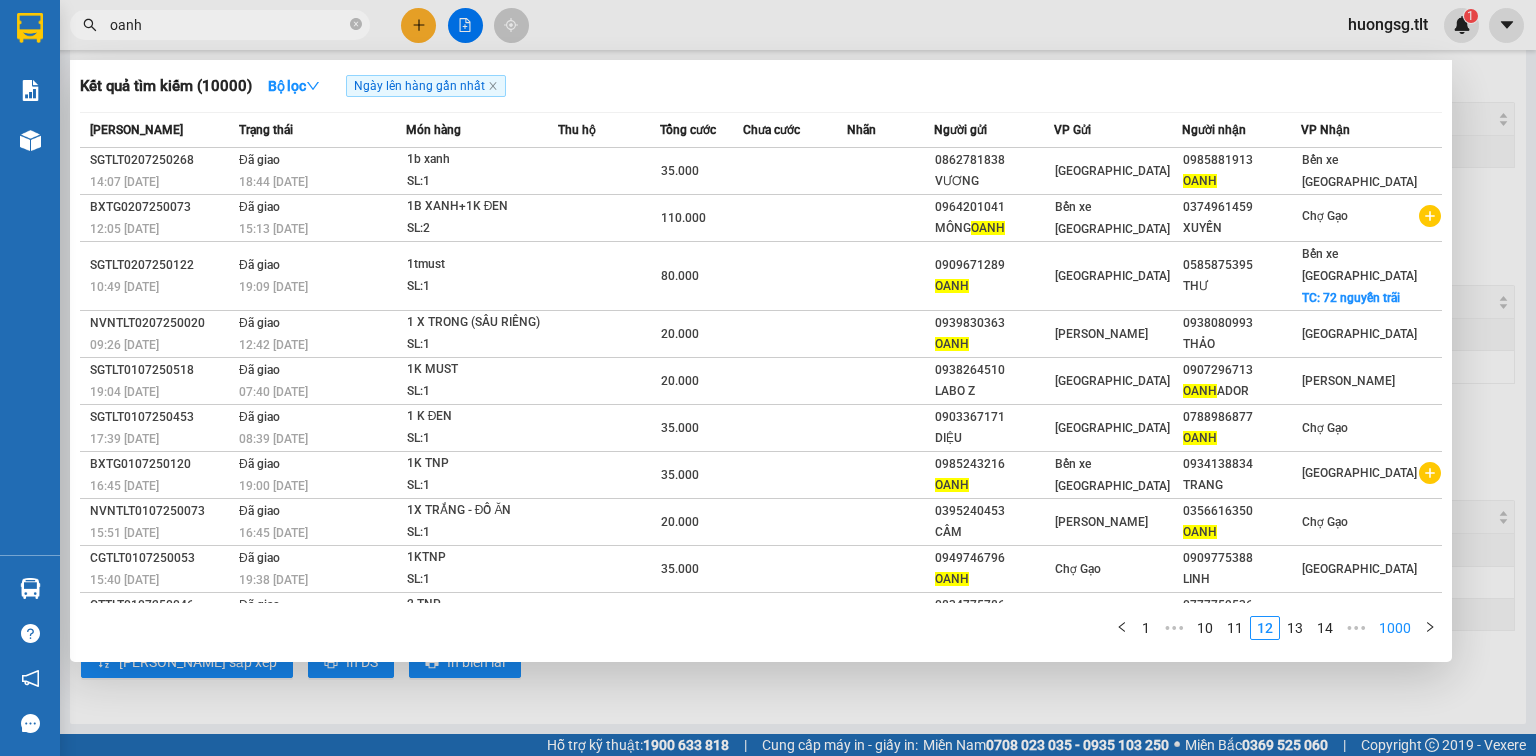 click on "1000" at bounding box center [1395, 628] 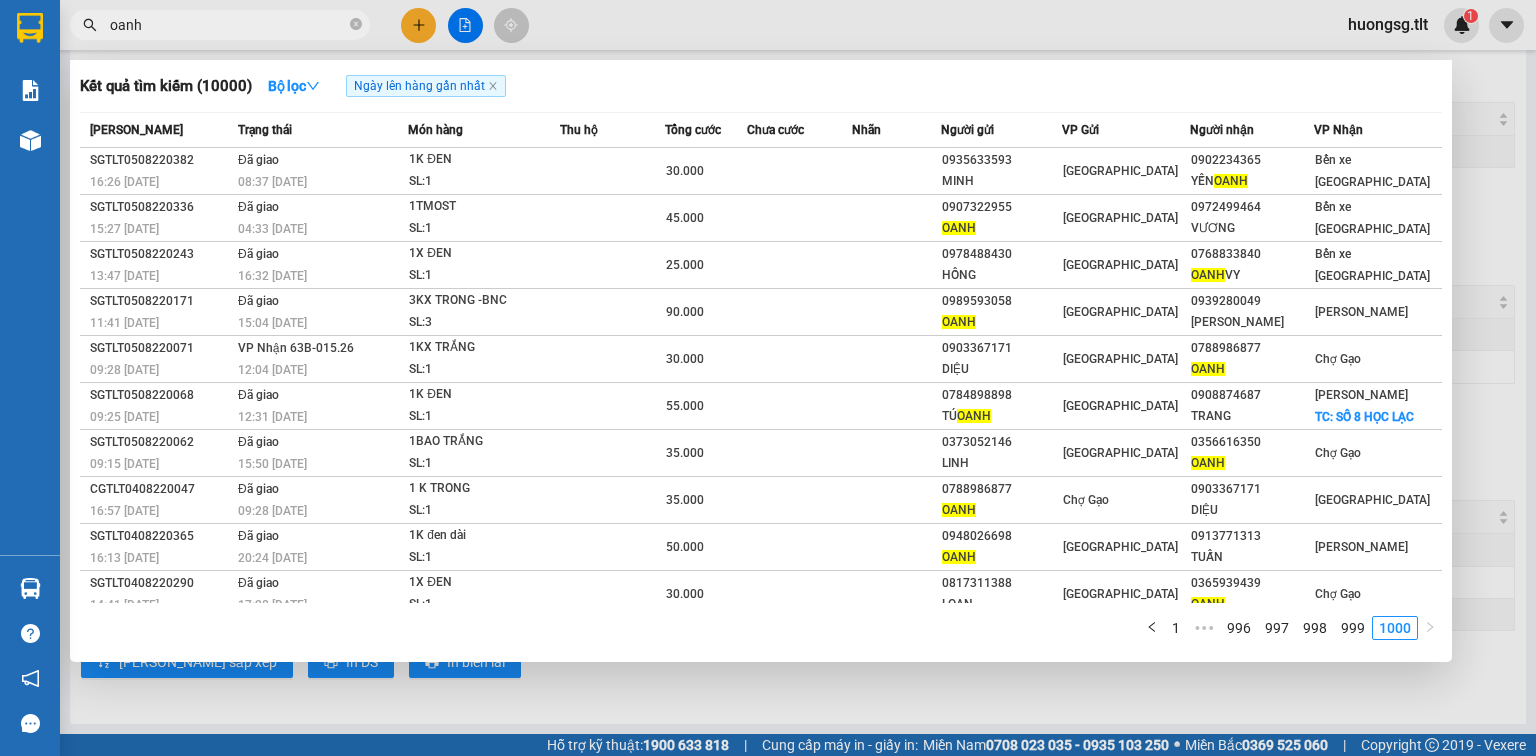click on "1000" at bounding box center (1395, 628) 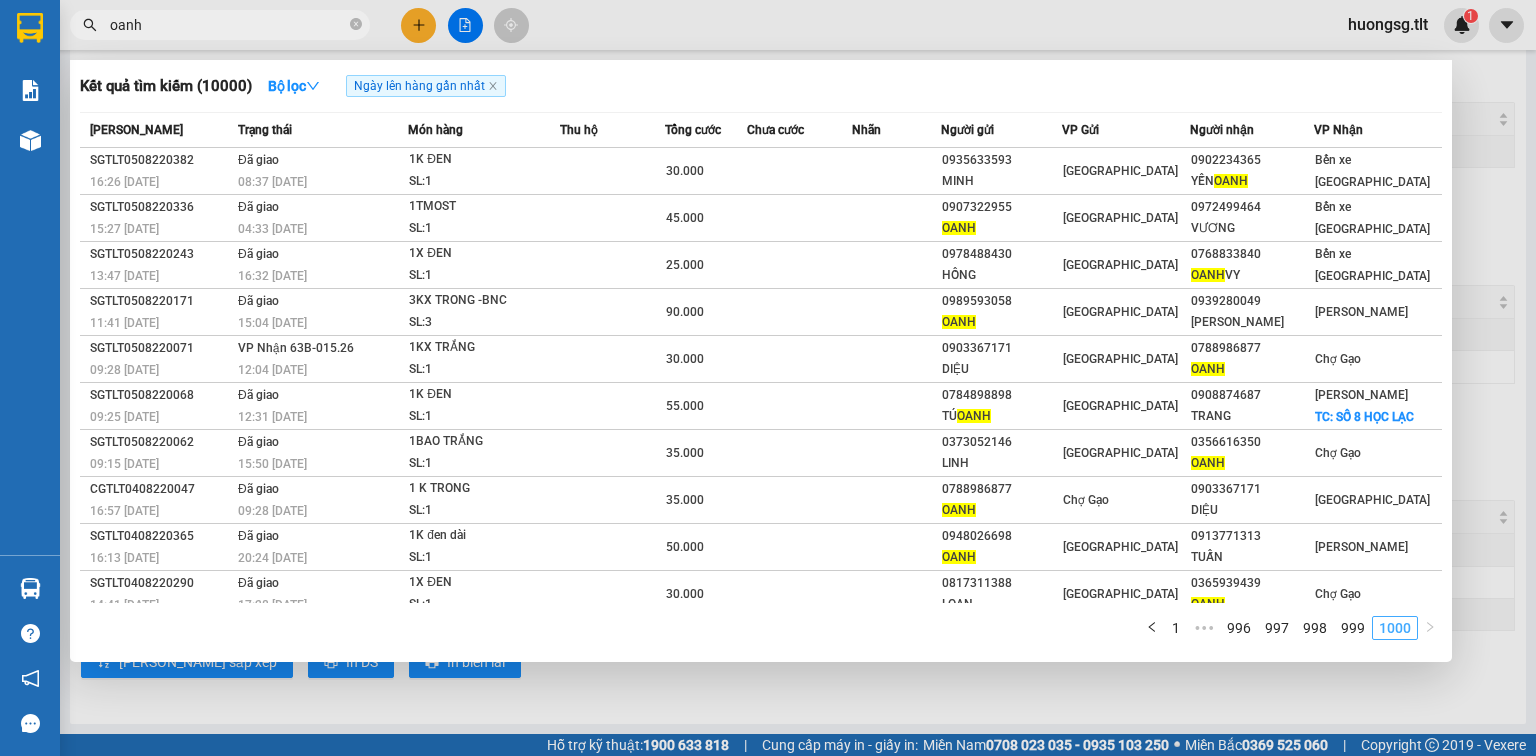 click on "1000" at bounding box center (1395, 628) 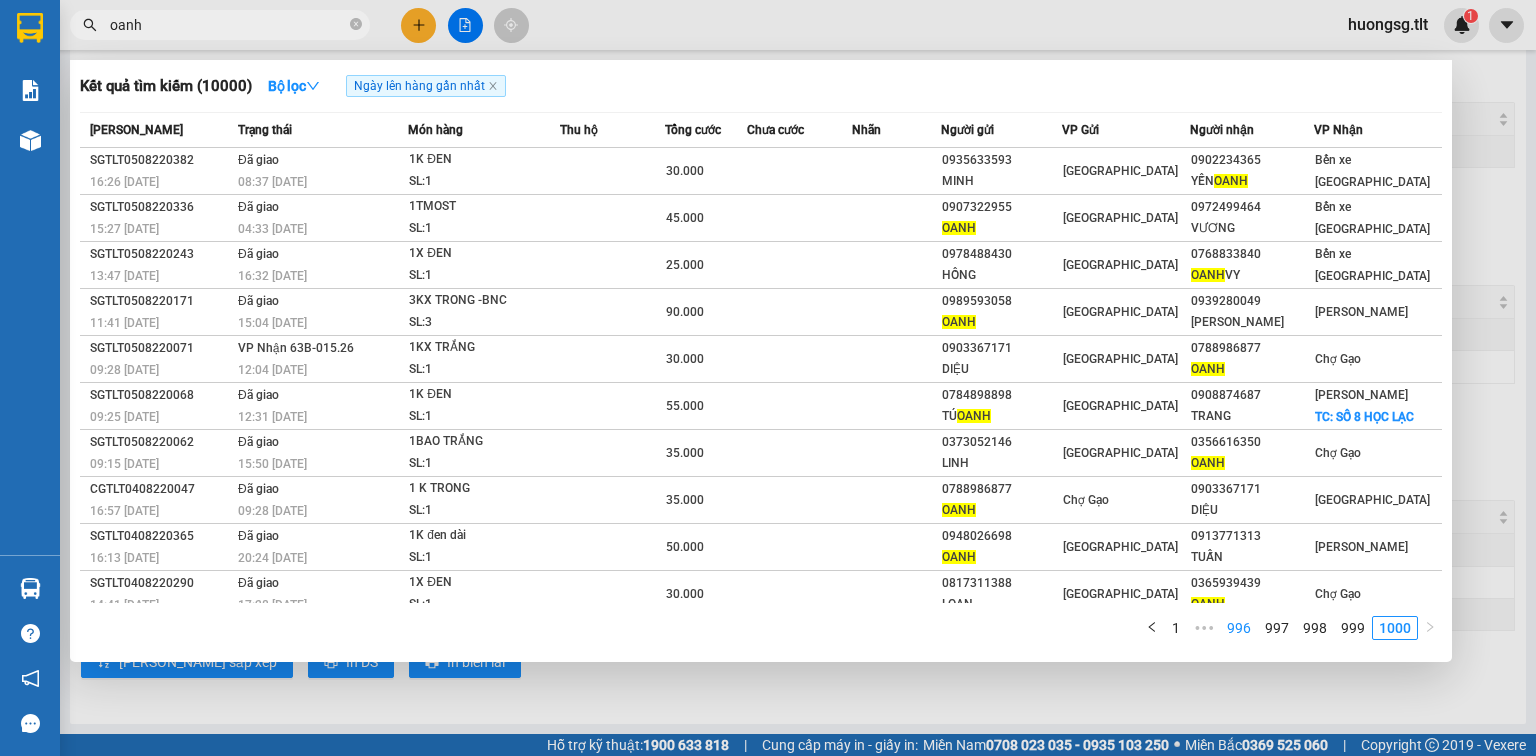 click on "996" at bounding box center (1239, 628) 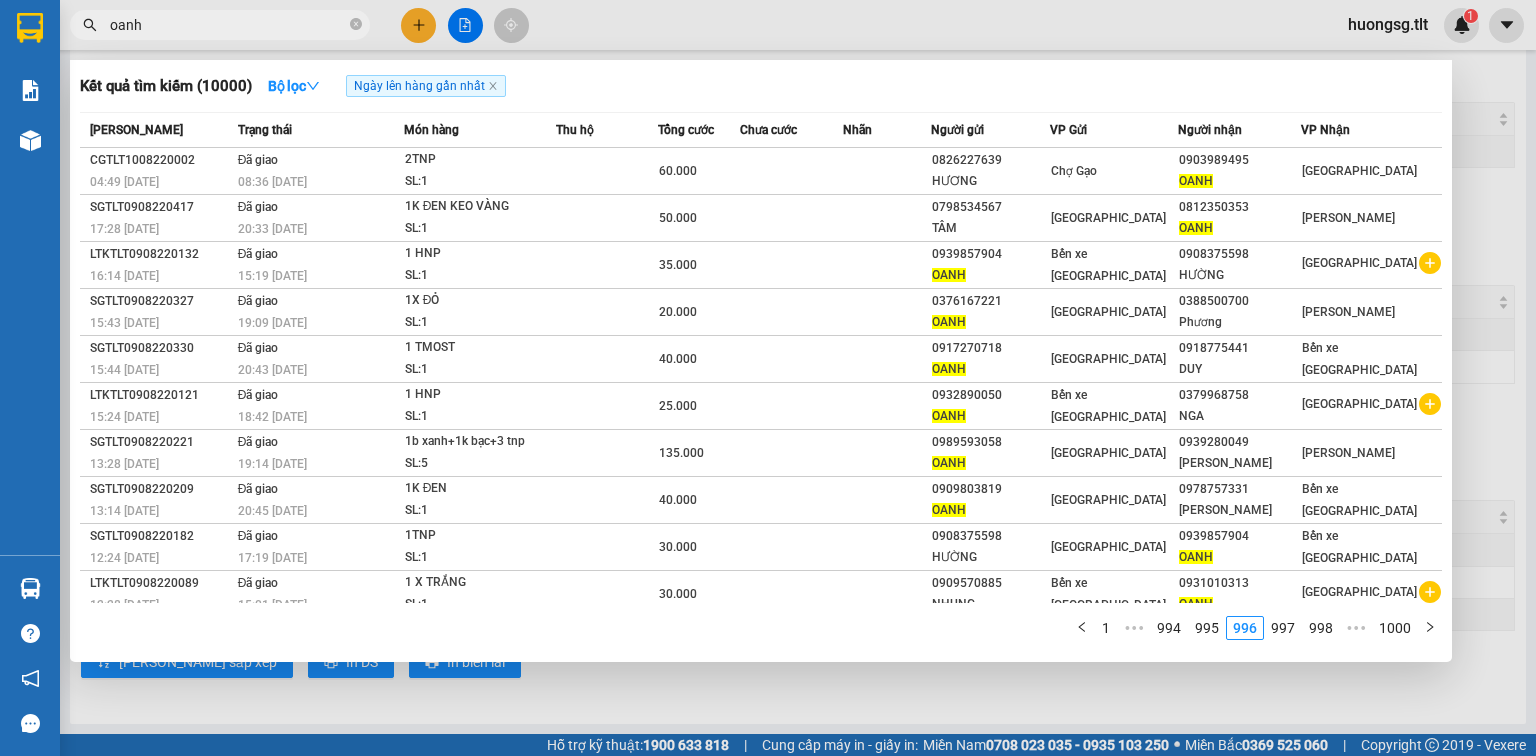 click on "1" at bounding box center [1106, 628] 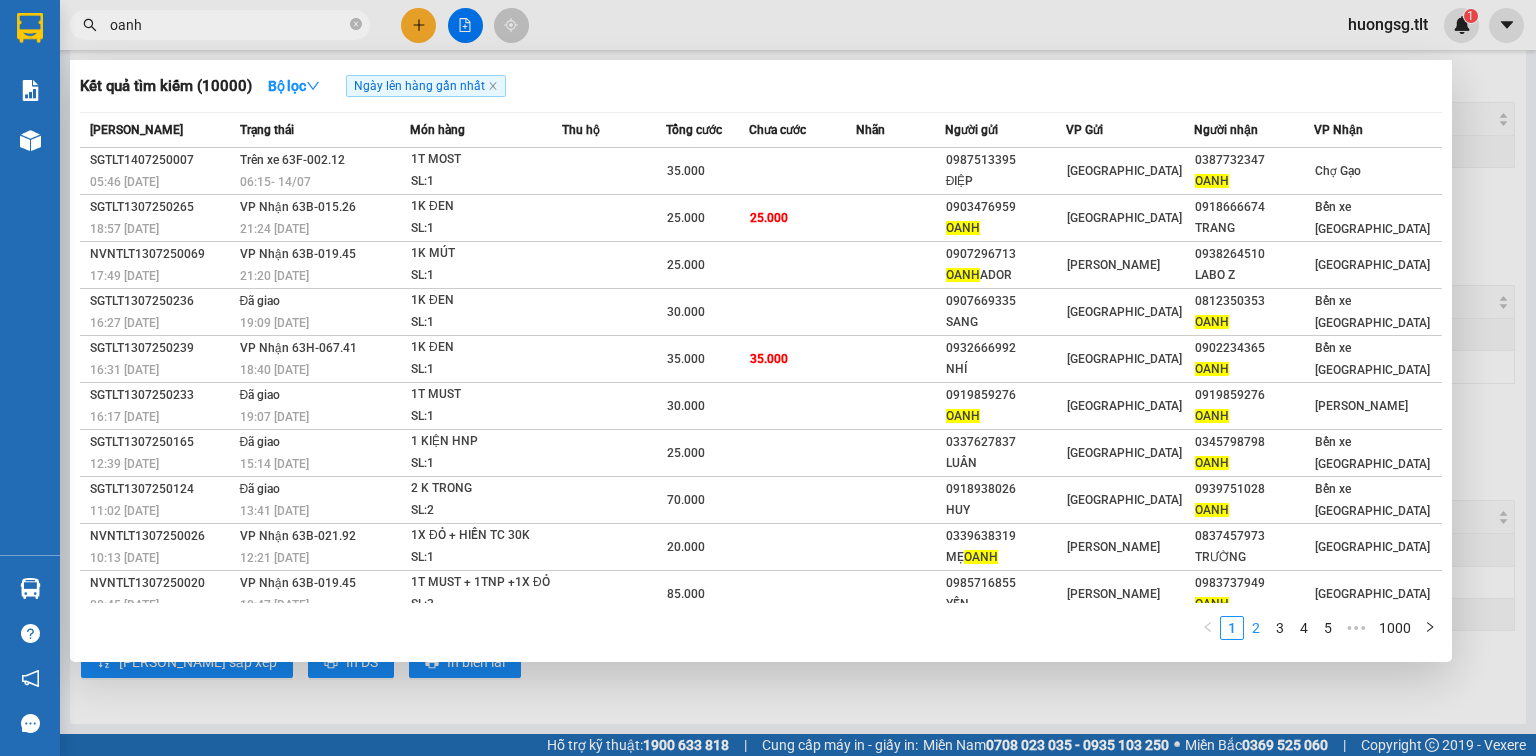 click on "2" at bounding box center [1256, 628] 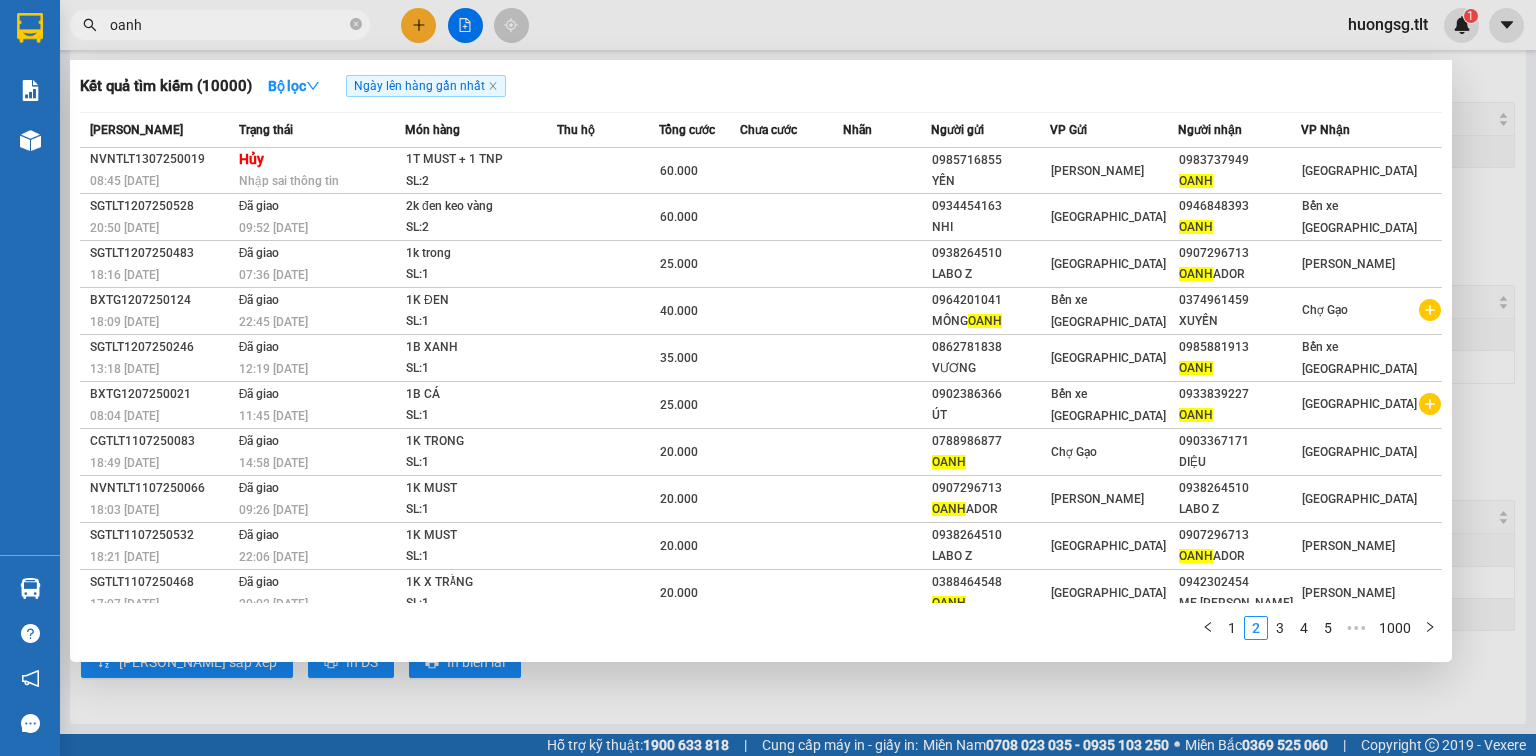 click on "1" at bounding box center (1232, 628) 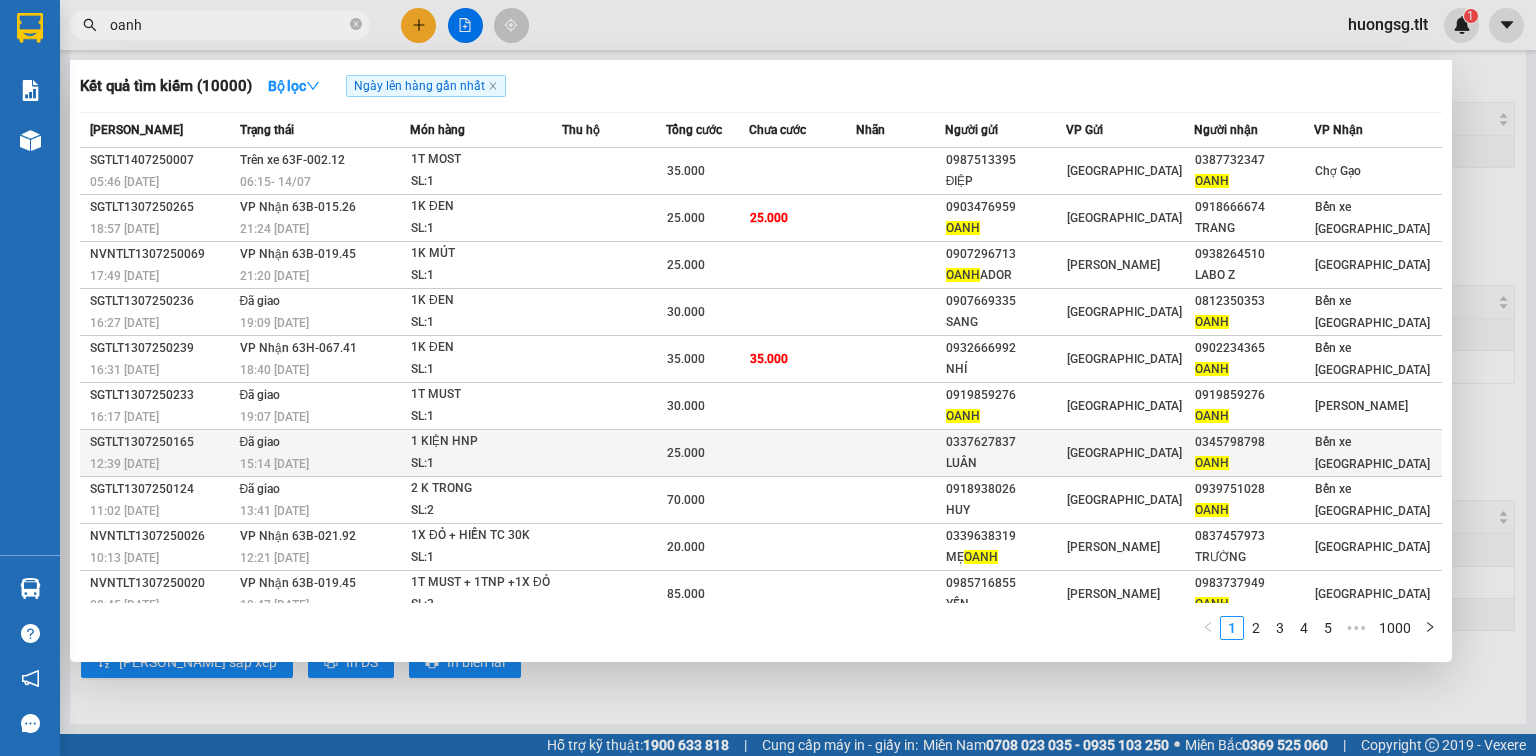 type 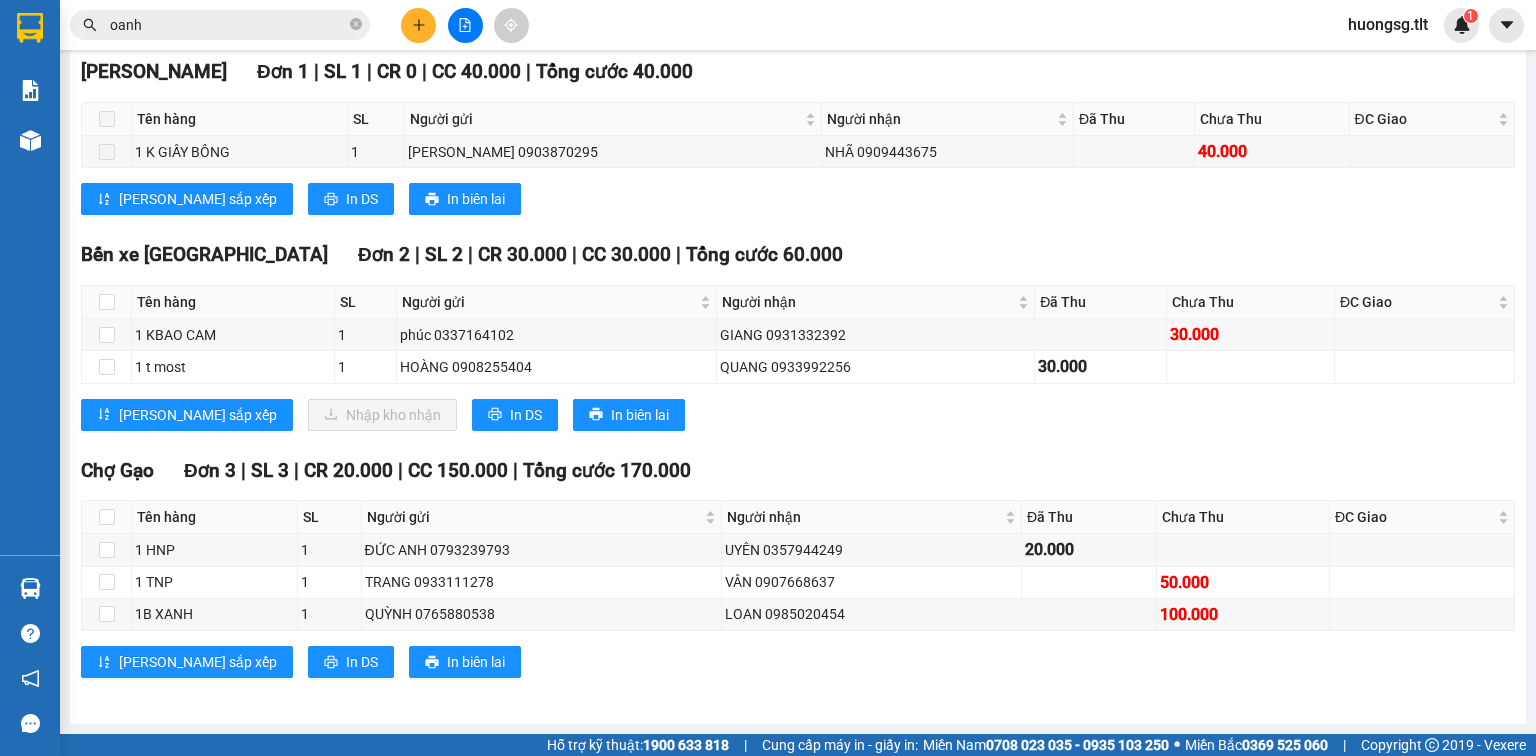 scroll, scrollTop: 0, scrollLeft: 0, axis: both 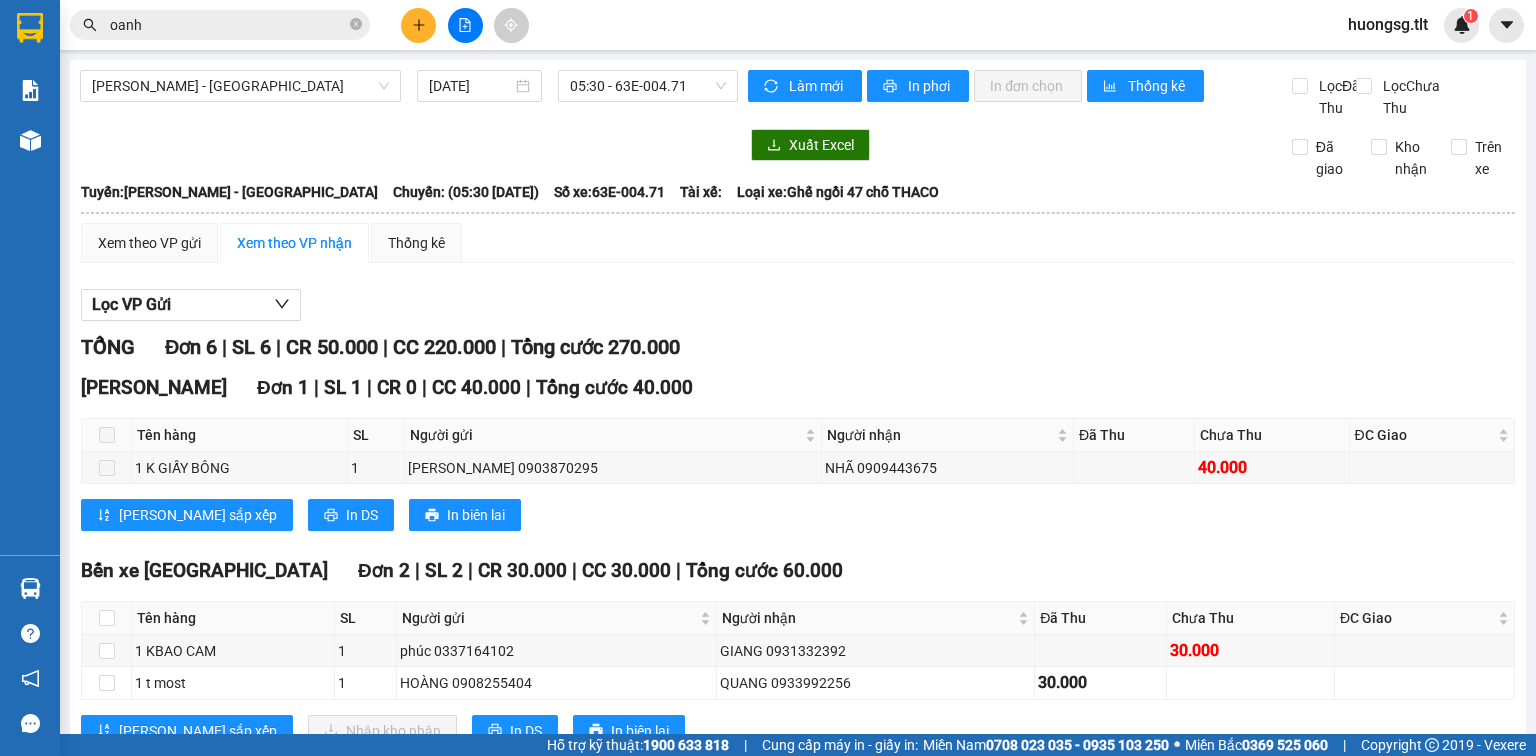 click on "oanh" at bounding box center (228, 25) 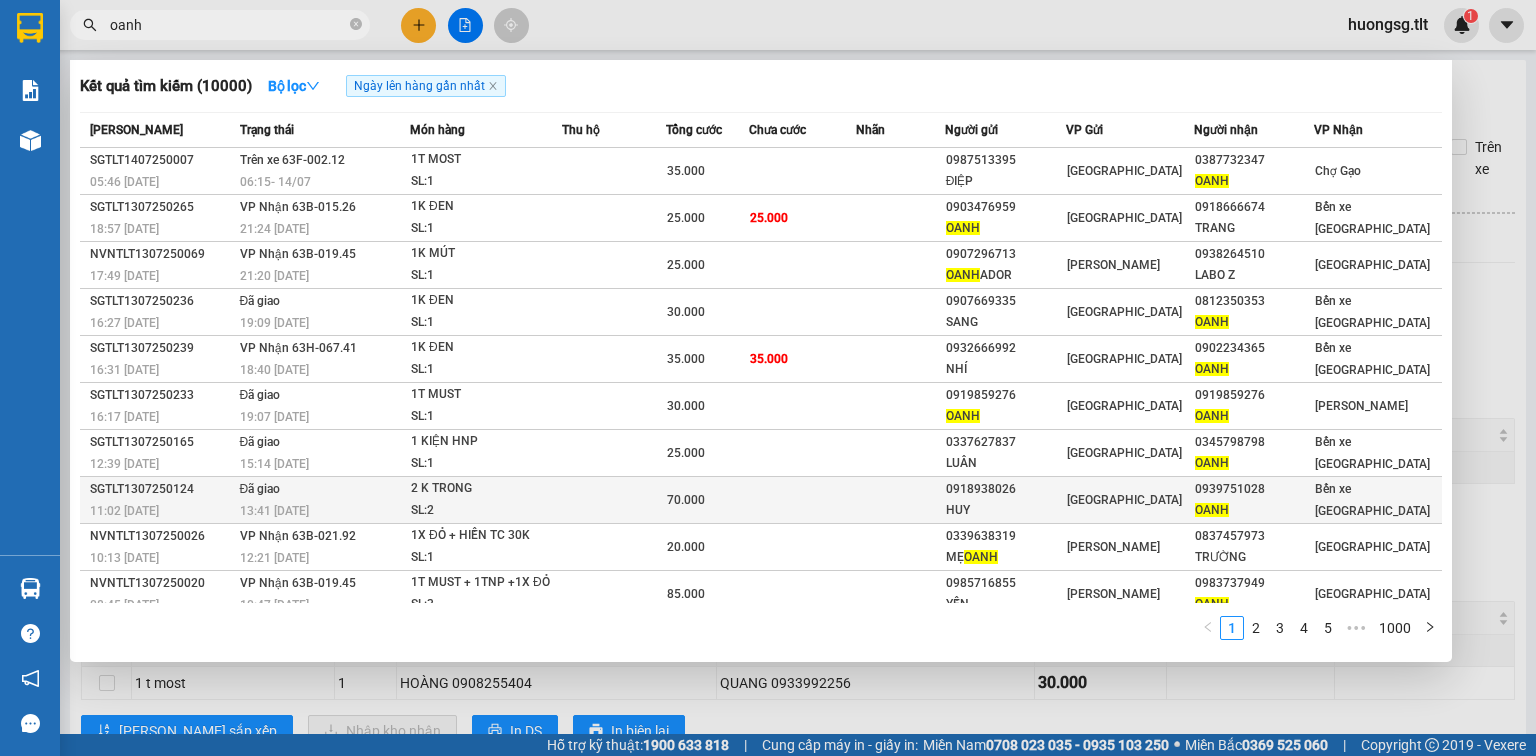 click at bounding box center [614, 500] 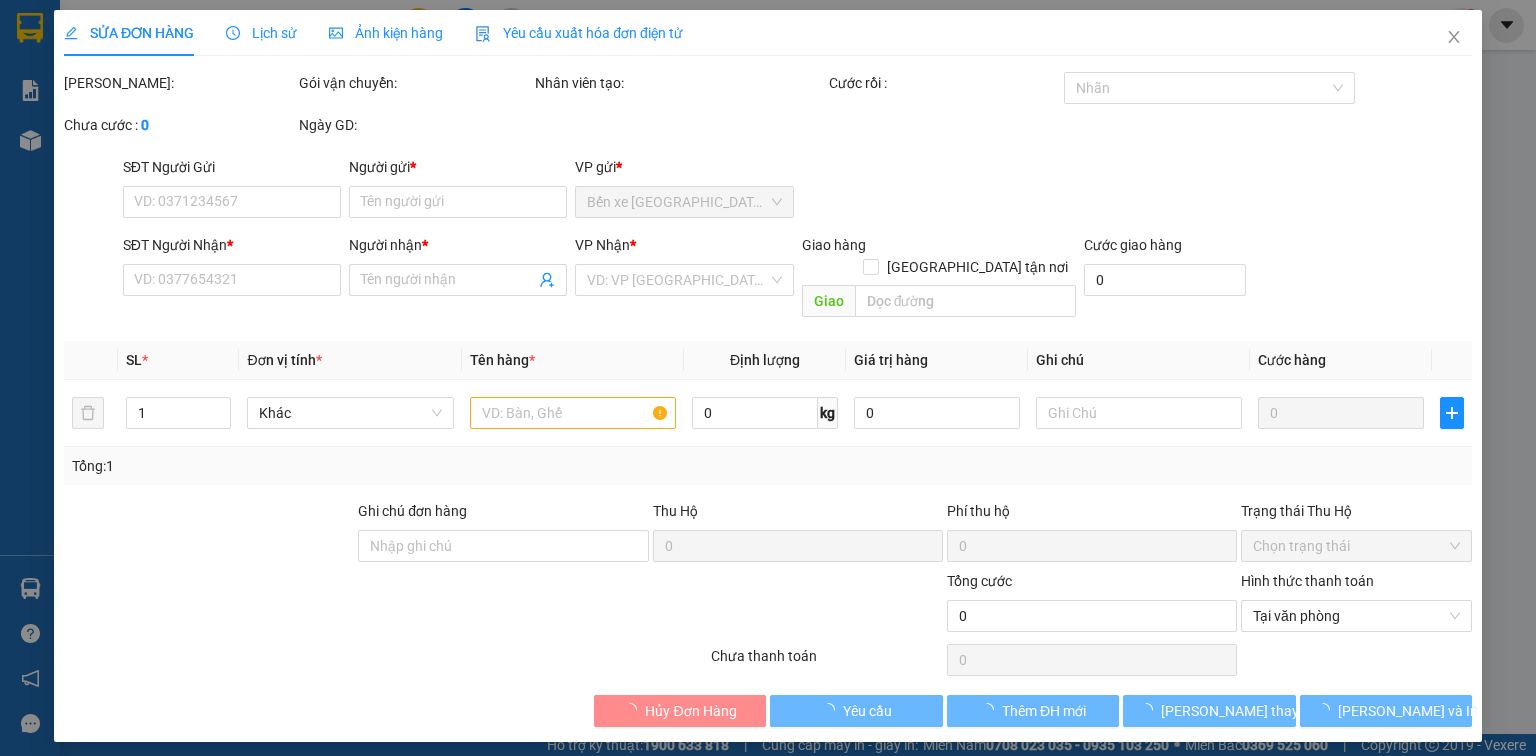 type on "0918938026" 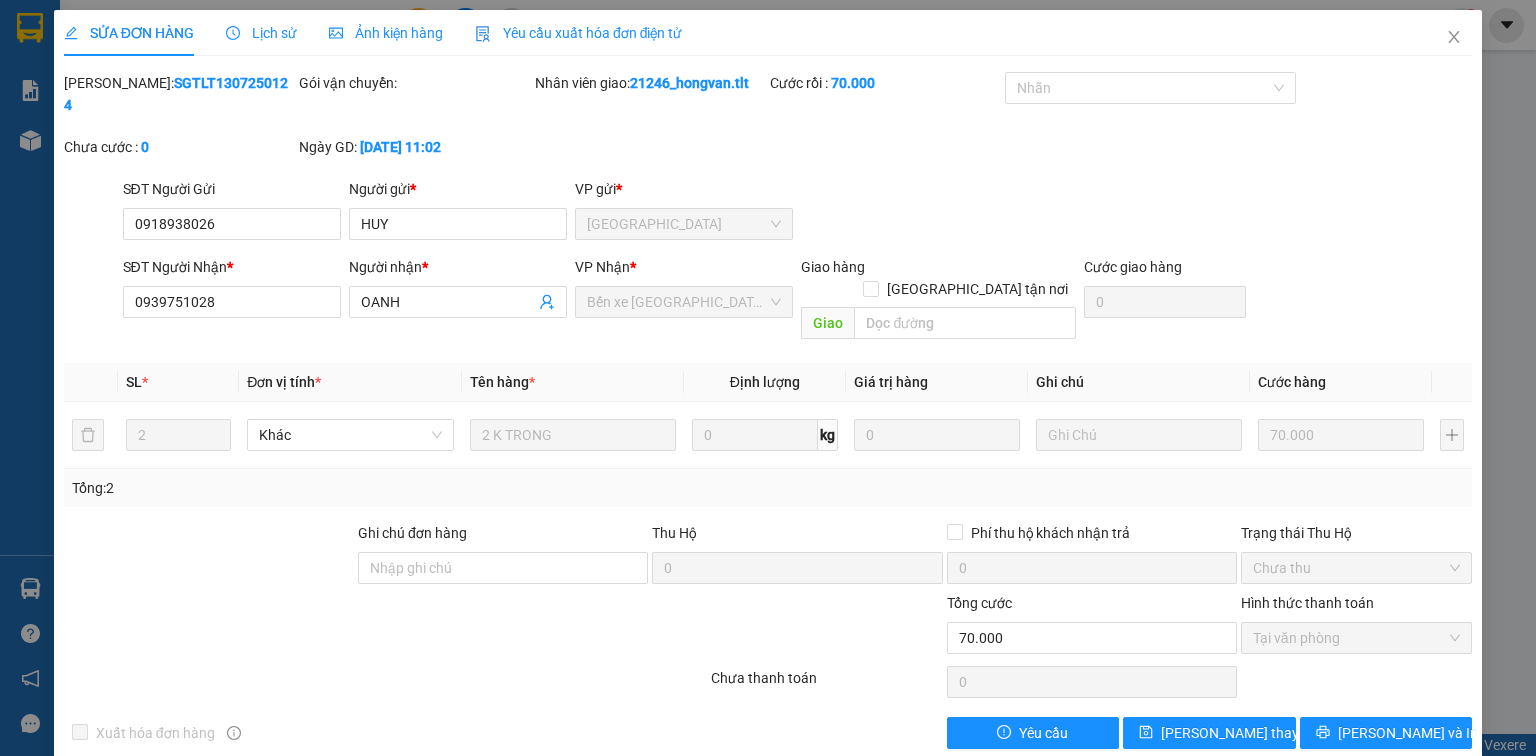 click on "Lịch sử" at bounding box center [261, 33] 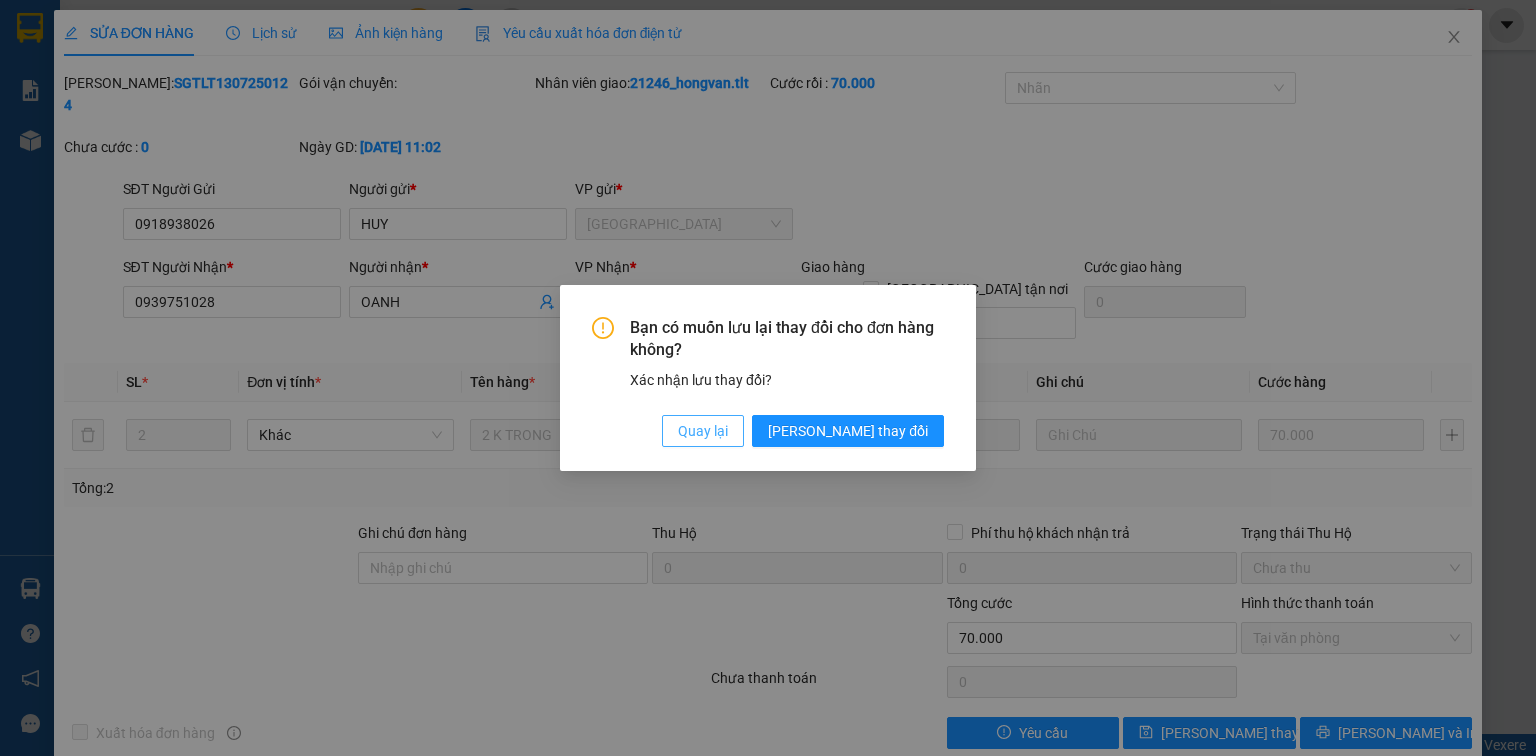 click on "Quay lại" at bounding box center [703, 431] 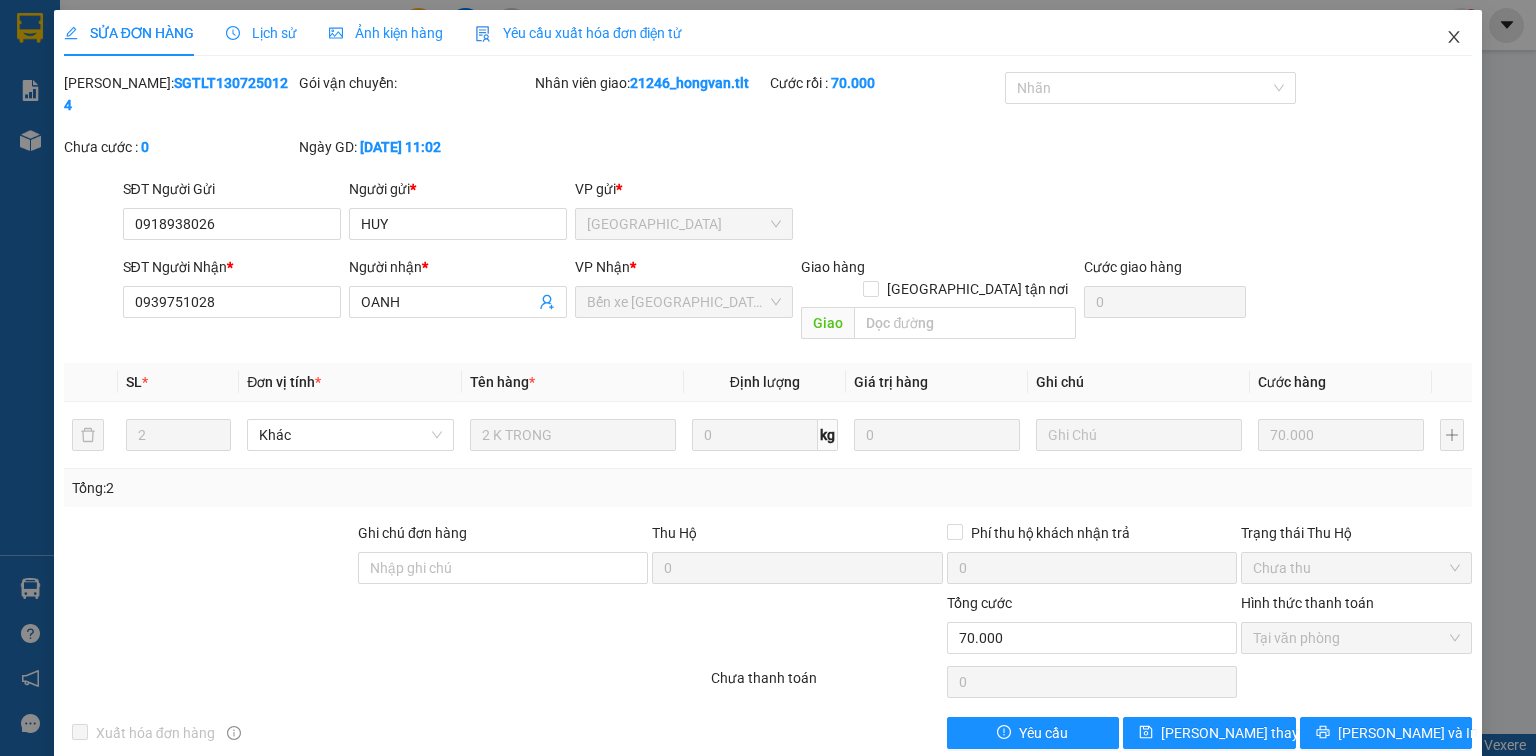 click 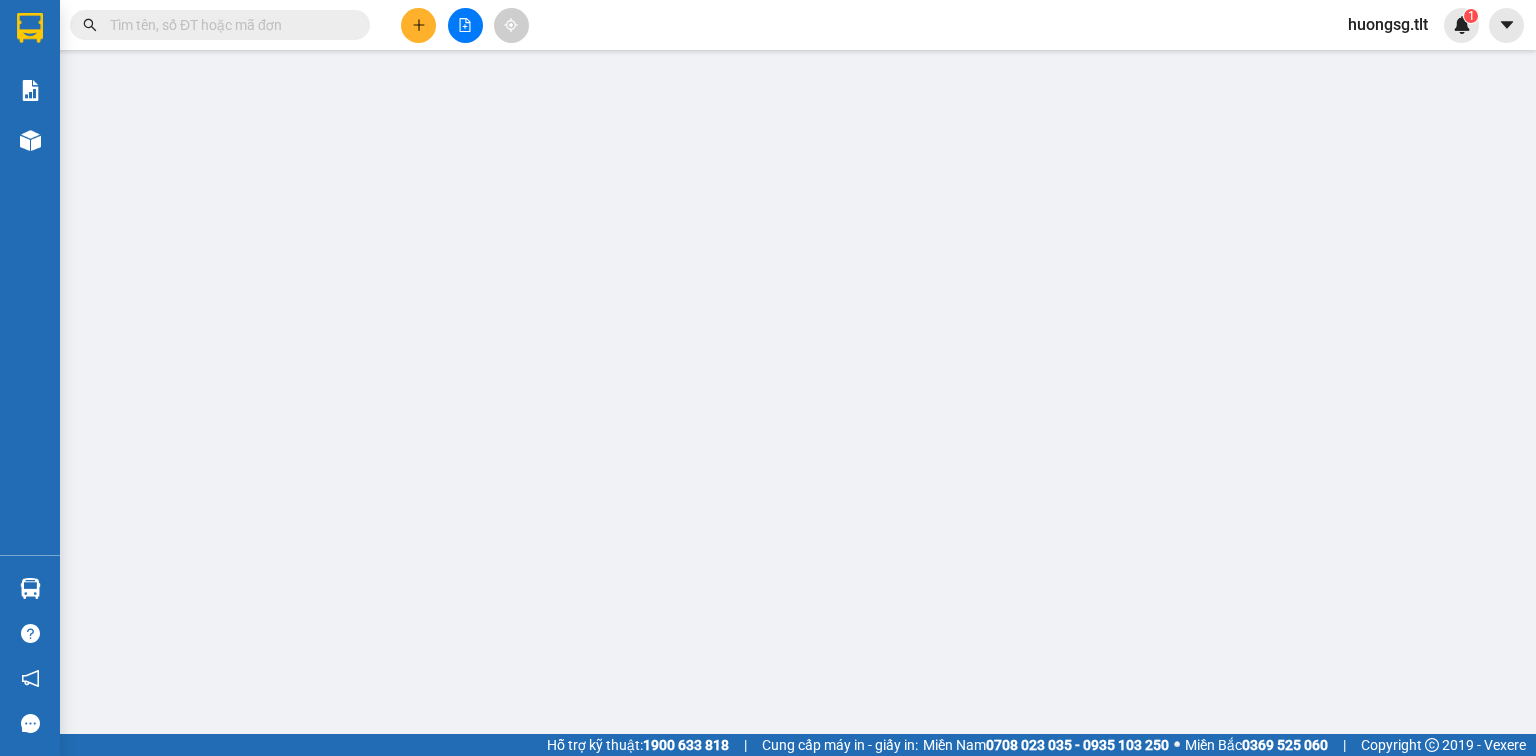 scroll, scrollTop: 0, scrollLeft: 0, axis: both 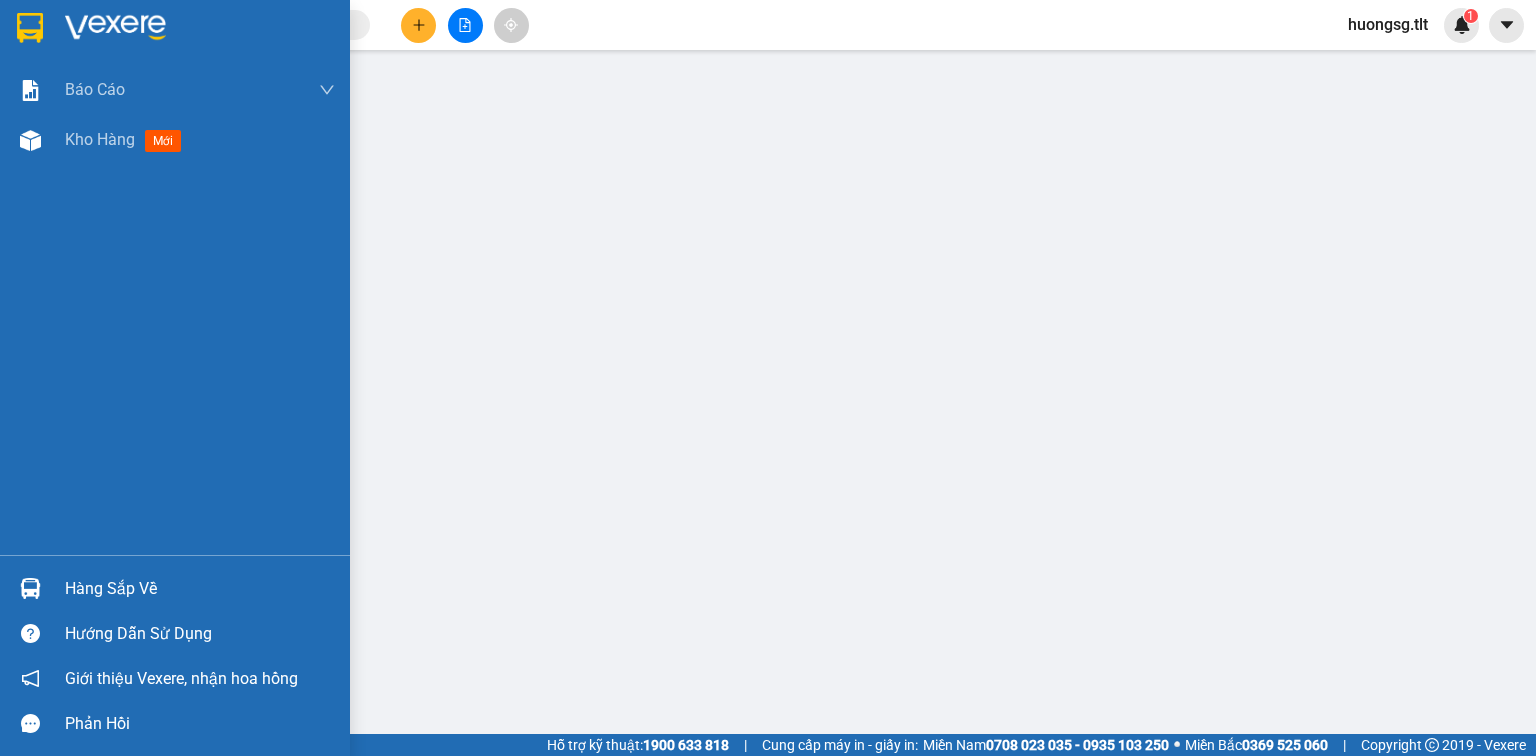 click on "Hàng sắp về" at bounding box center (200, 589) 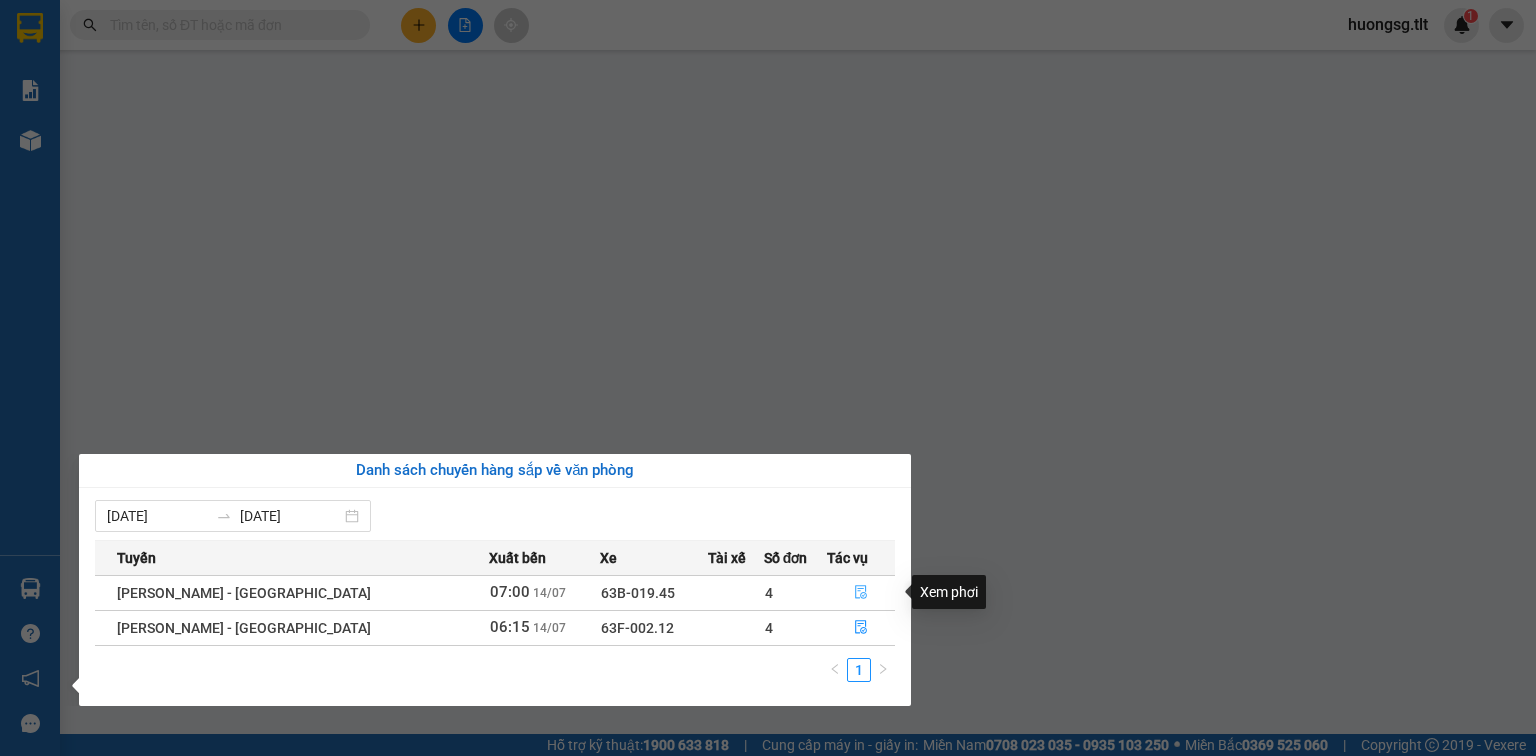 click 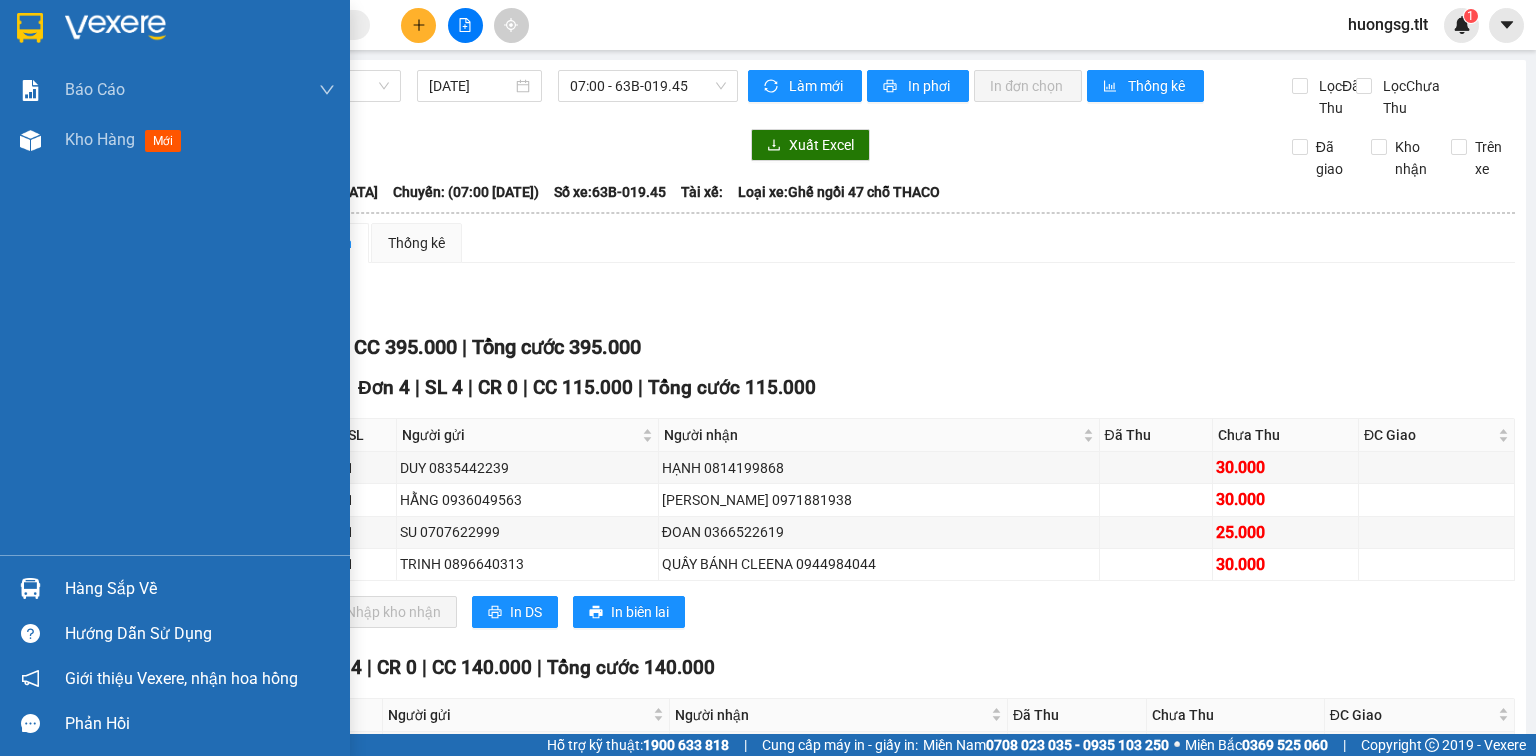 click on "Hàng sắp về" at bounding box center (200, 589) 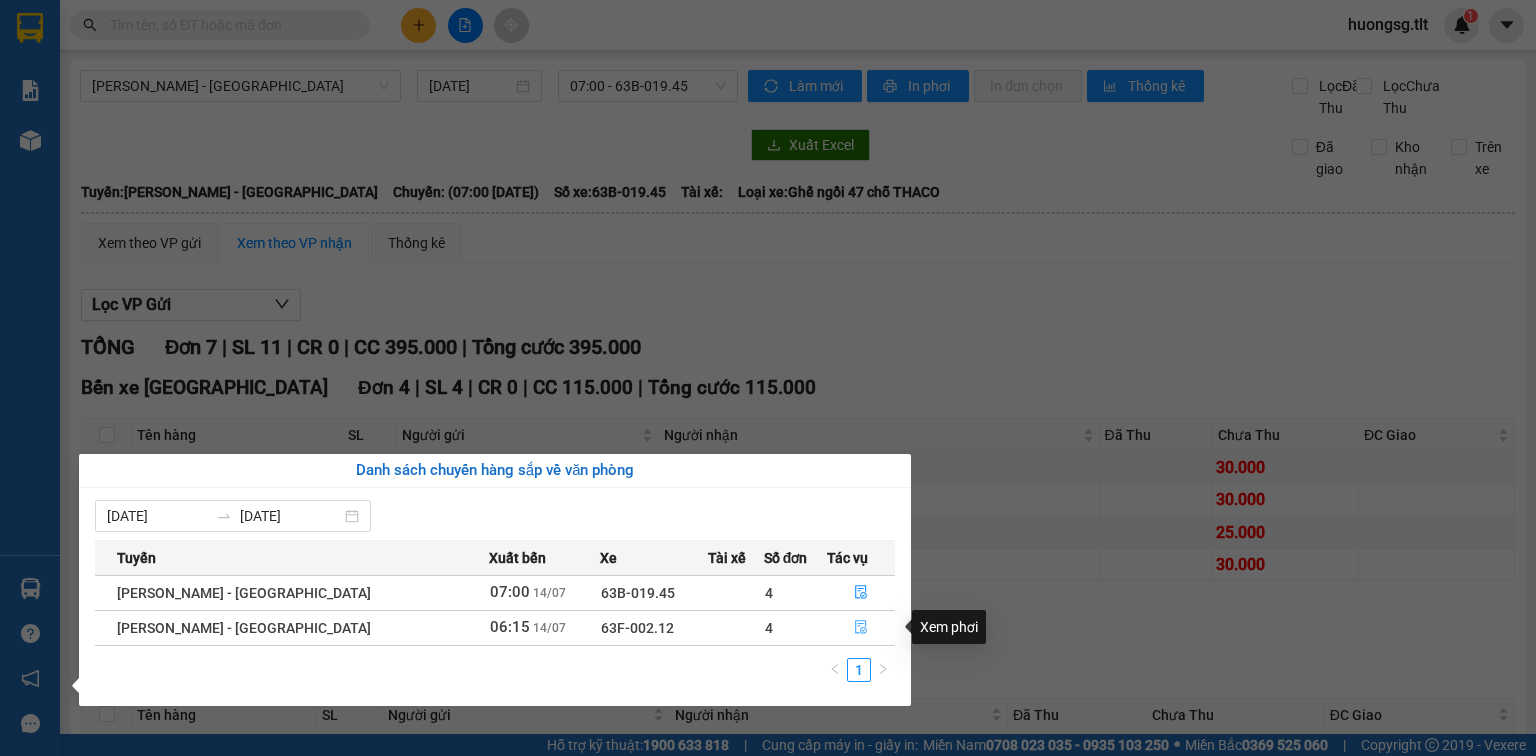 click 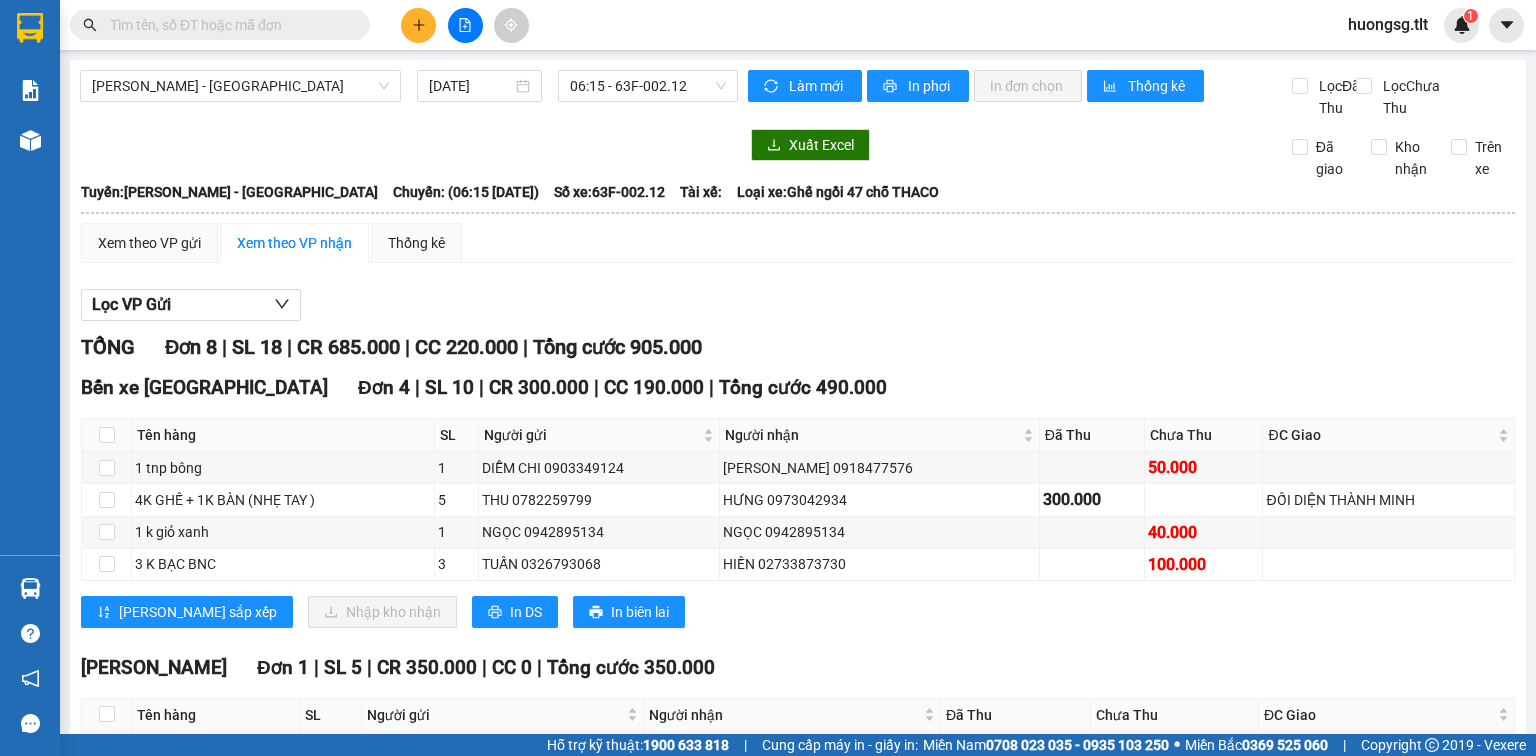 click at bounding box center (220, 25) 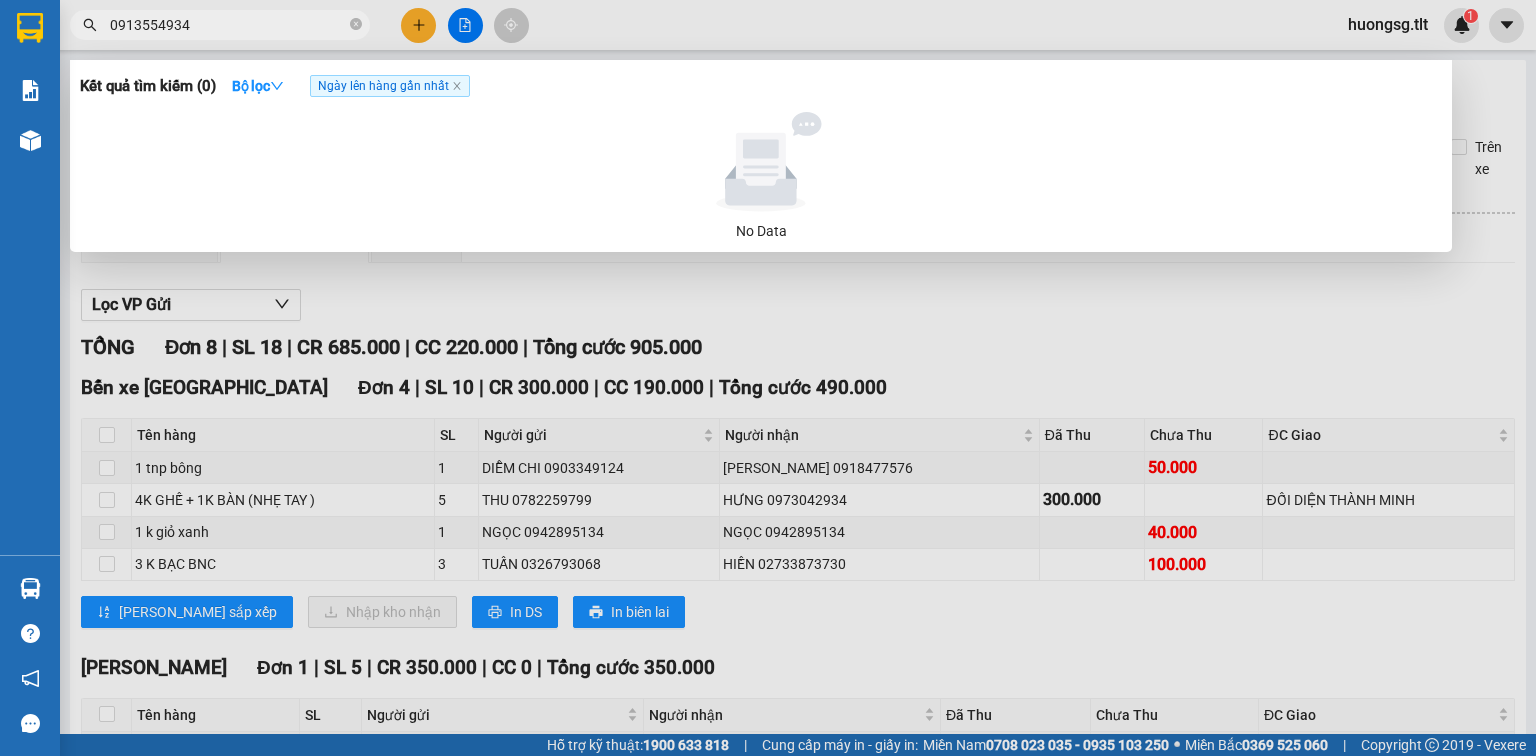 type on "0913554934" 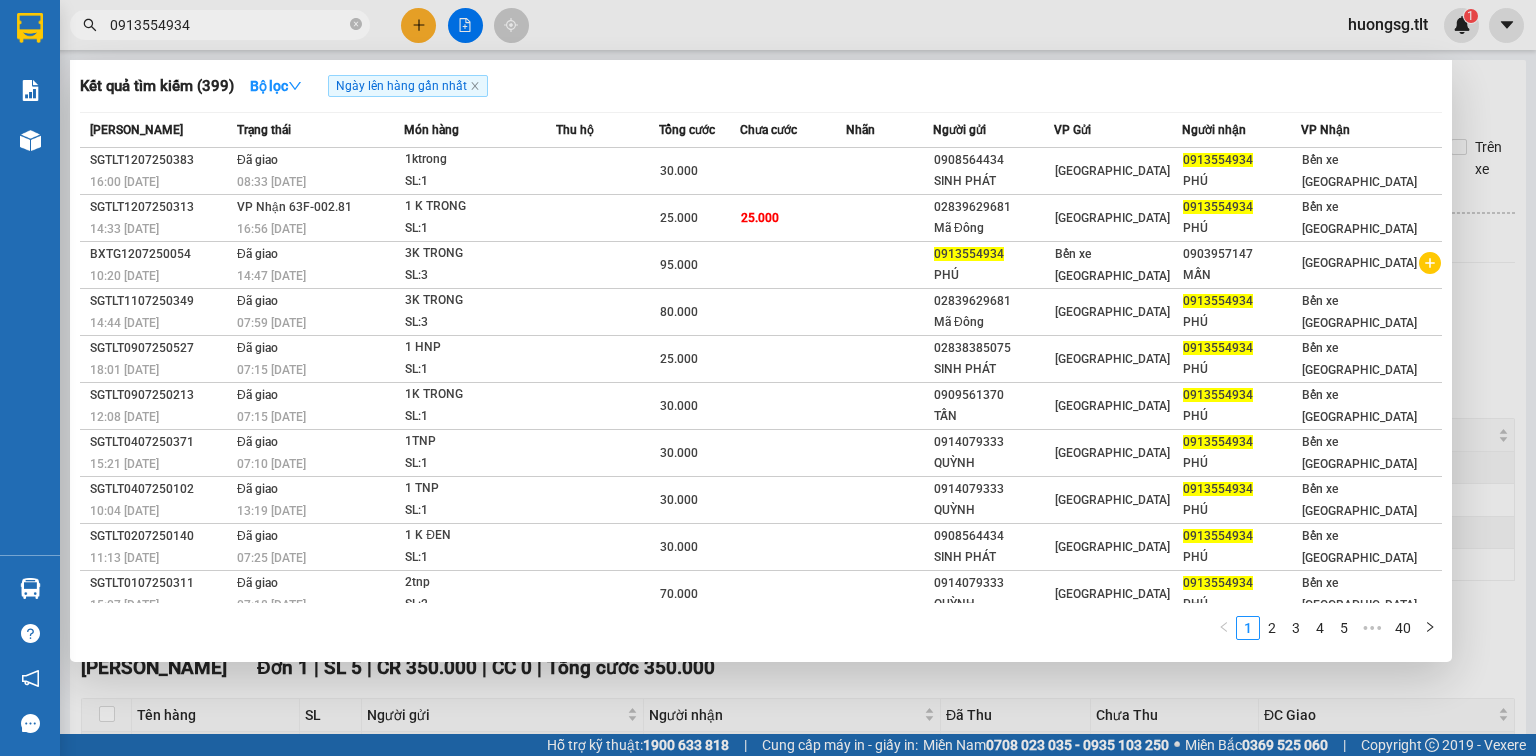 click on "25.000" at bounding box center [793, 218] 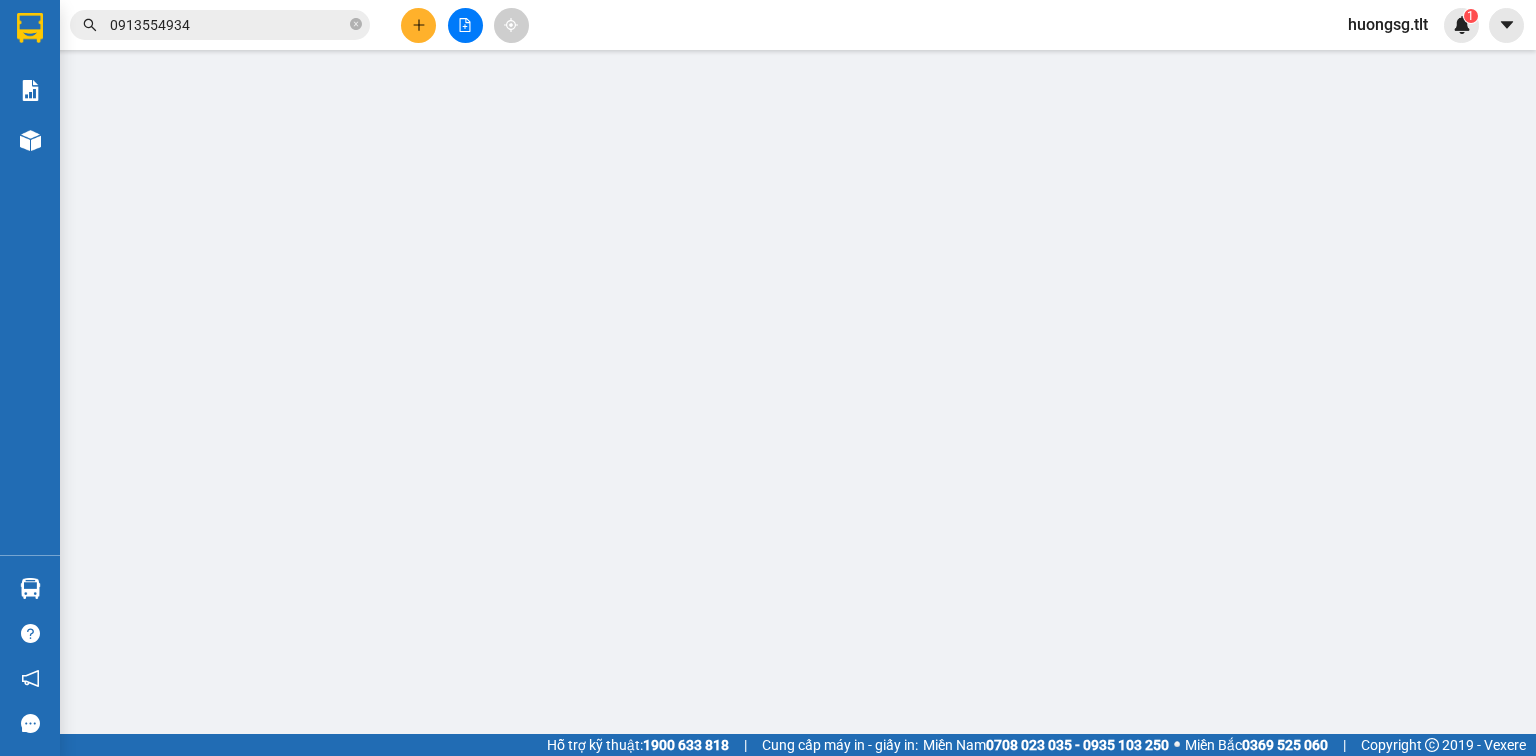 type on "02839629681" 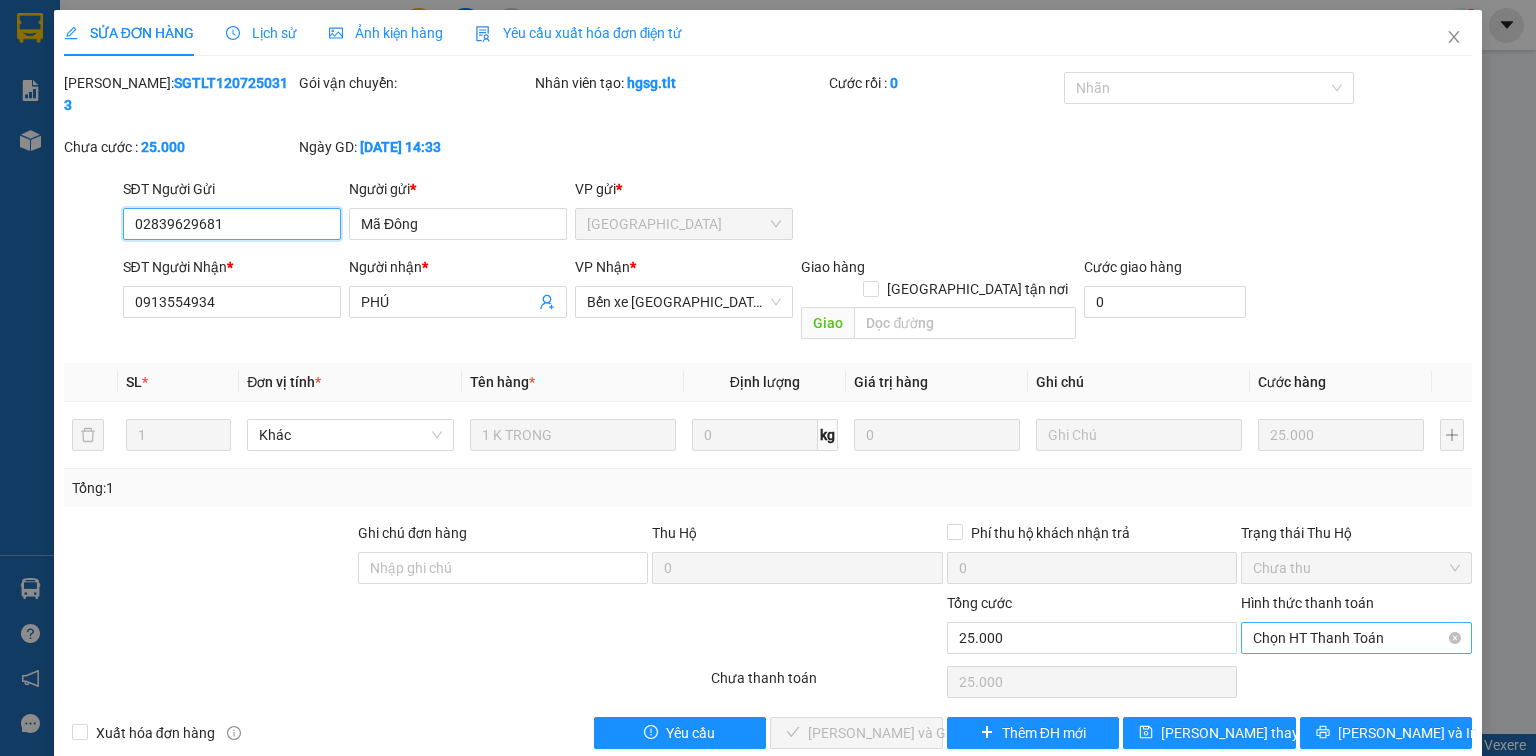 click on "Chọn HT Thanh Toán" at bounding box center [1356, 638] 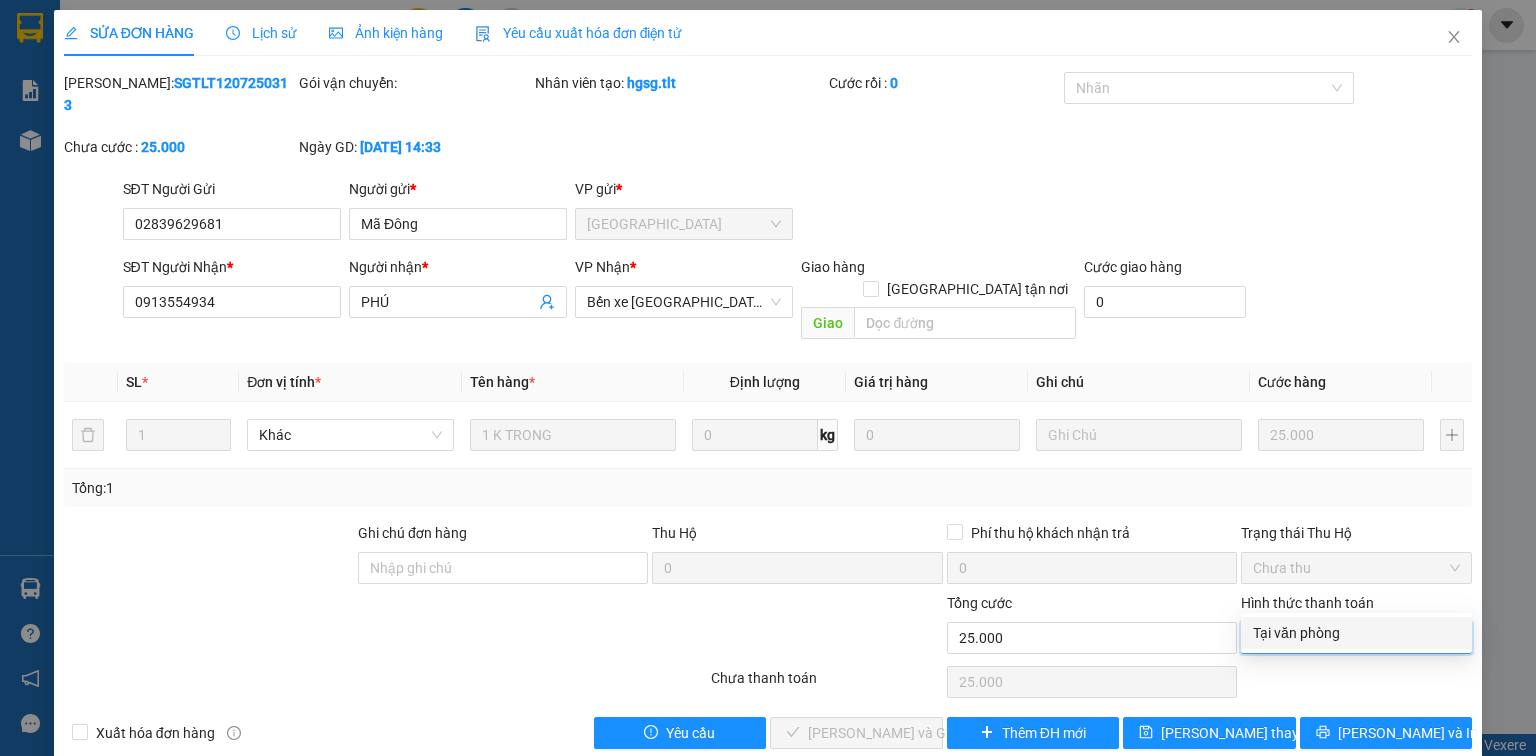 click on "Tại văn phòng" at bounding box center (1356, 633) 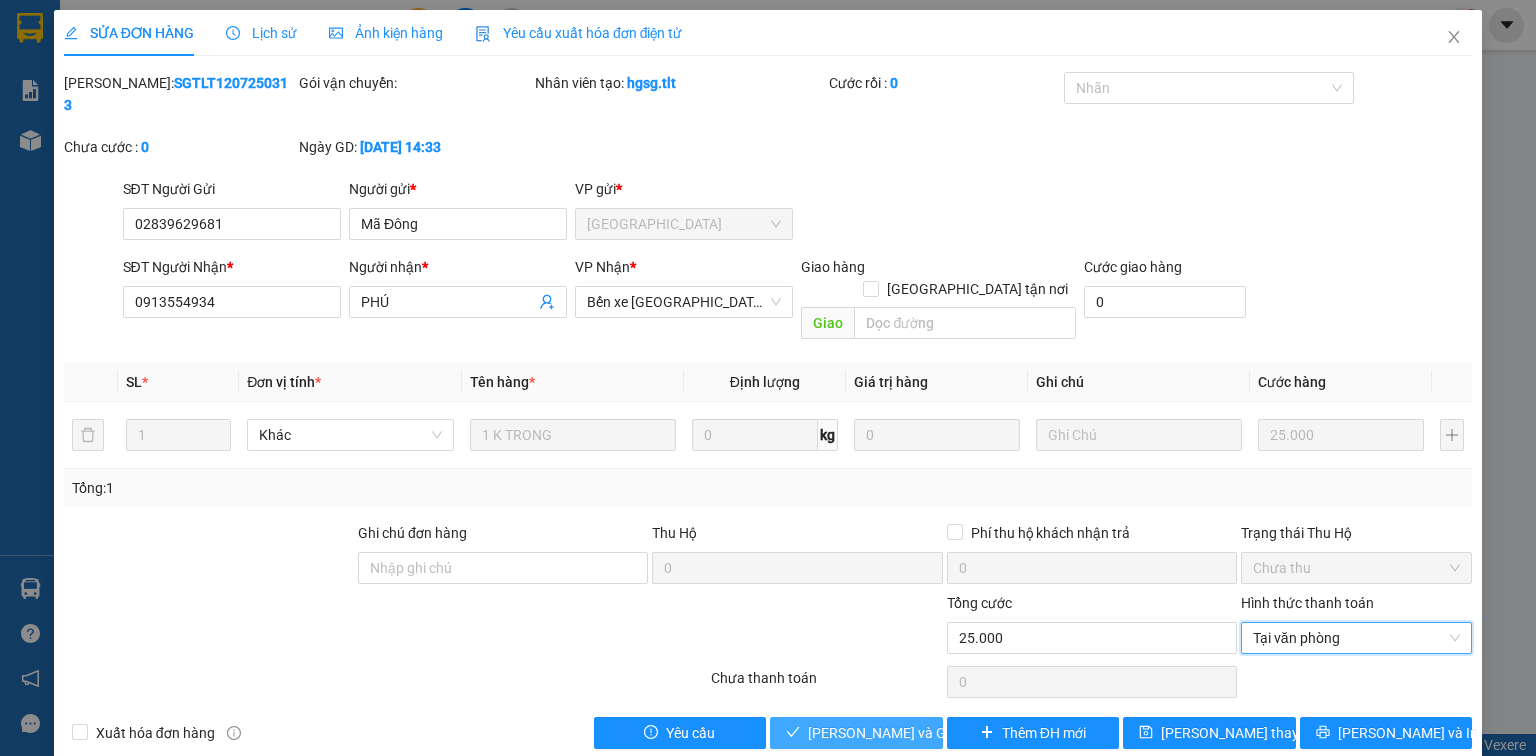 click on "[PERSON_NAME] và [PERSON_NAME] hàng" at bounding box center [904, 733] 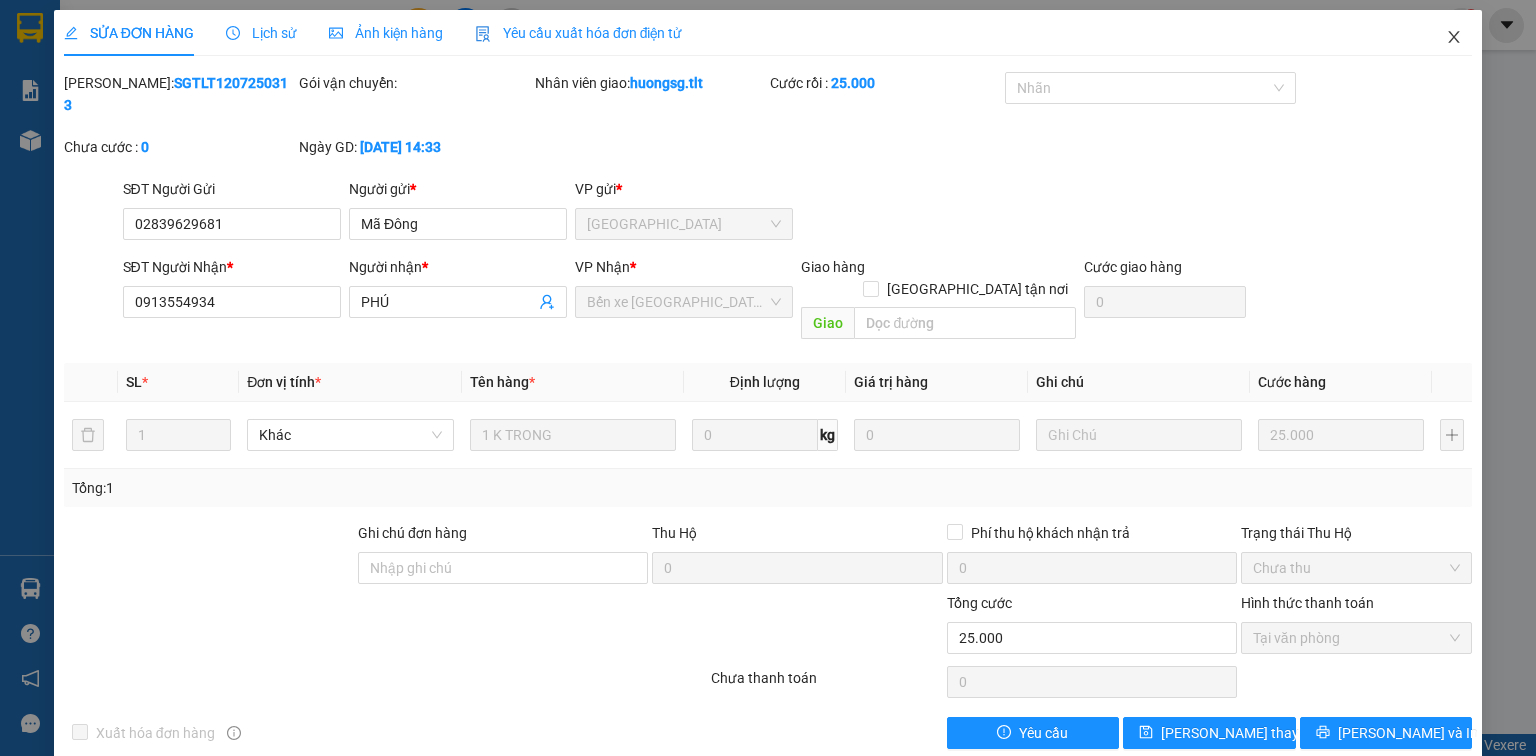 drag, startPoint x: 1453, startPoint y: 30, endPoint x: 1438, endPoint y: 47, distance: 22.671568 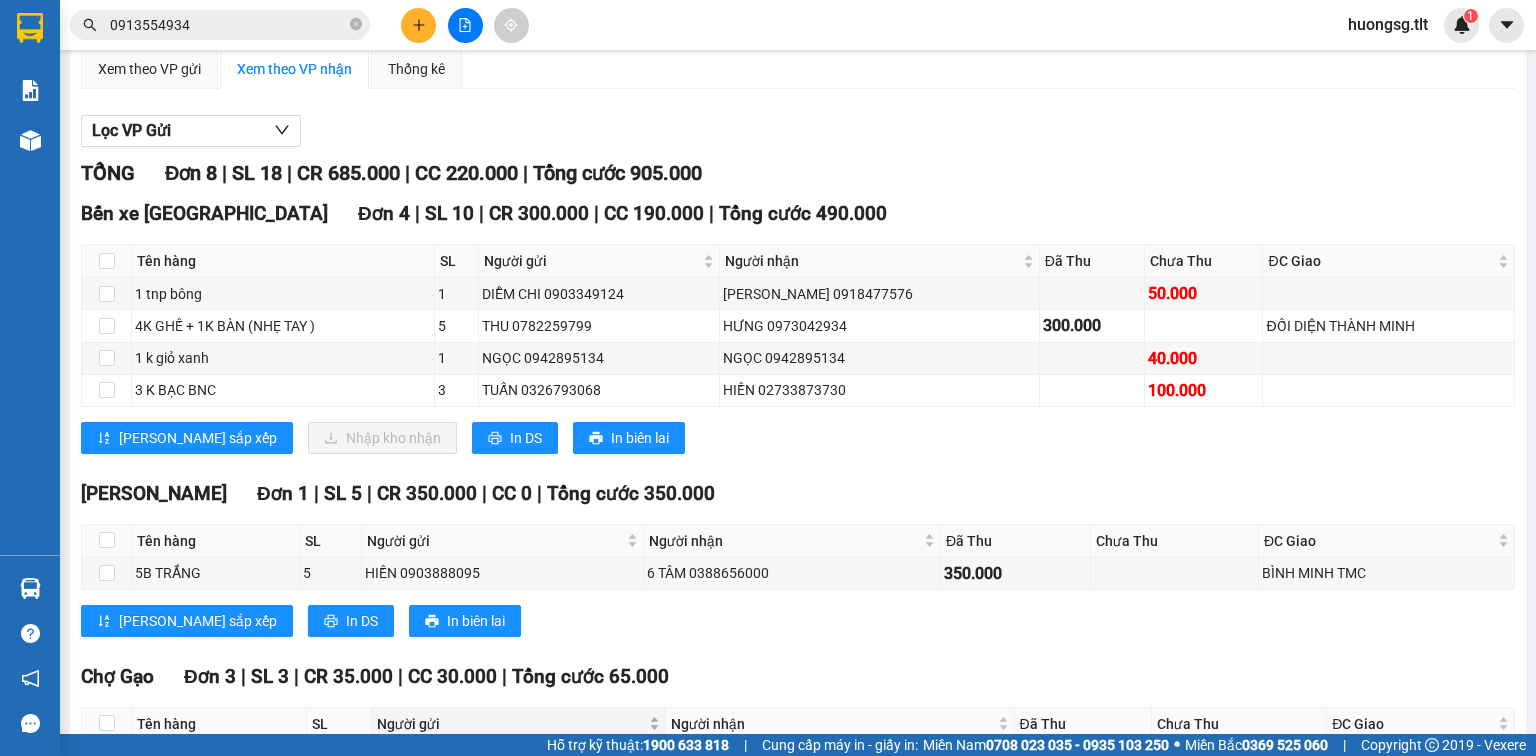scroll, scrollTop: 0, scrollLeft: 0, axis: both 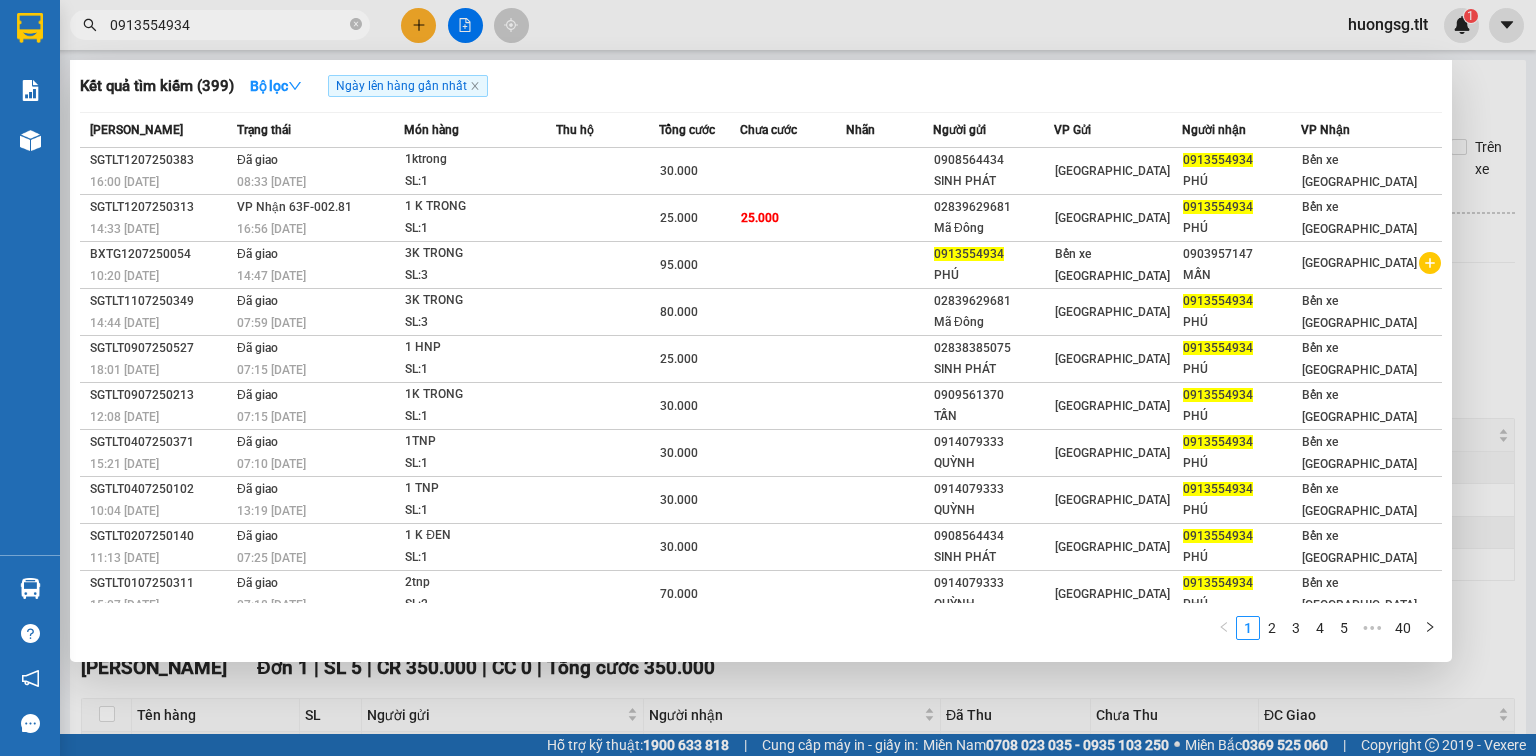 click on "0913554934" at bounding box center (228, 25) 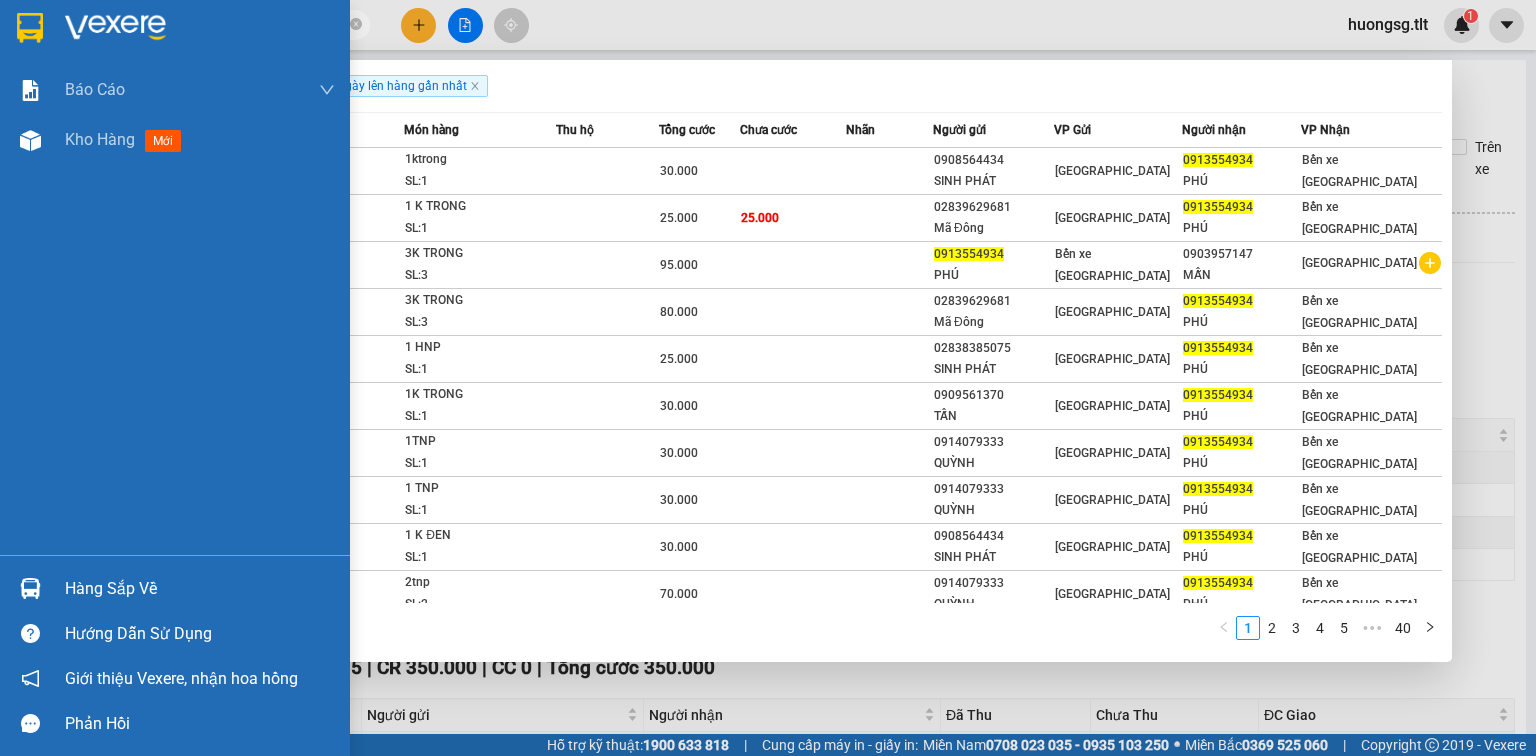 click on "Hàng sắp về" at bounding box center (200, 589) 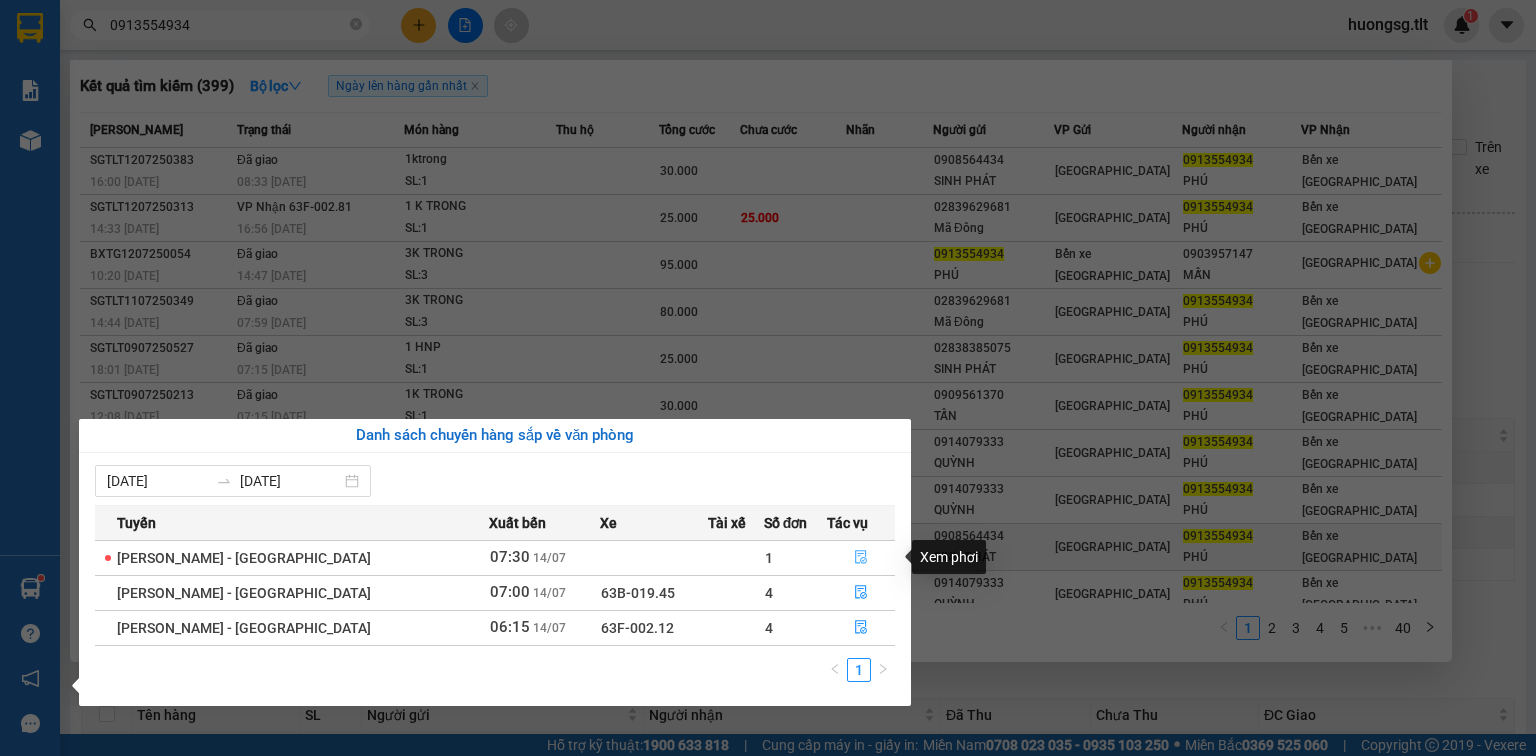 click 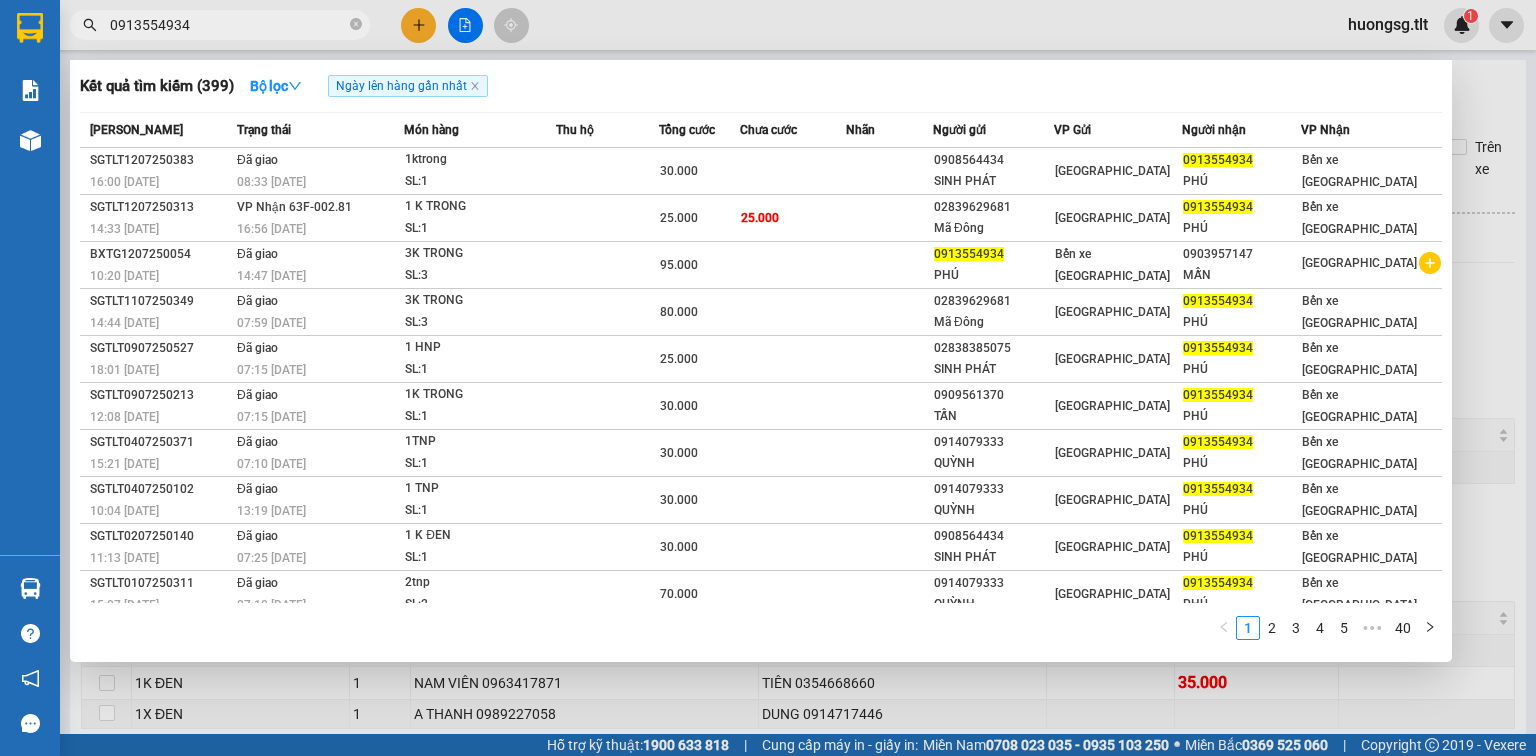 click on "1 2 3 4 5 ••• 40" at bounding box center (761, 633) 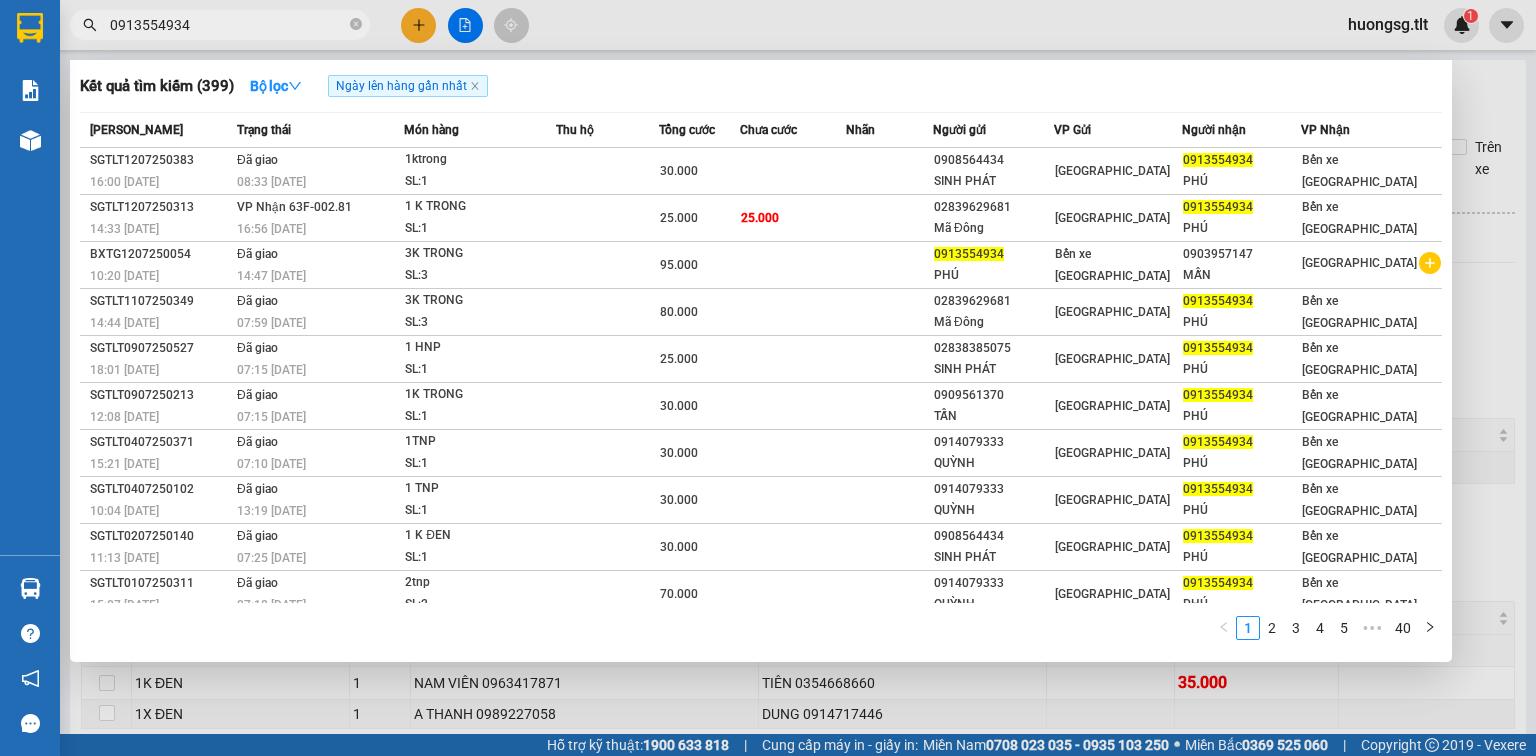 click at bounding box center [768, 378] 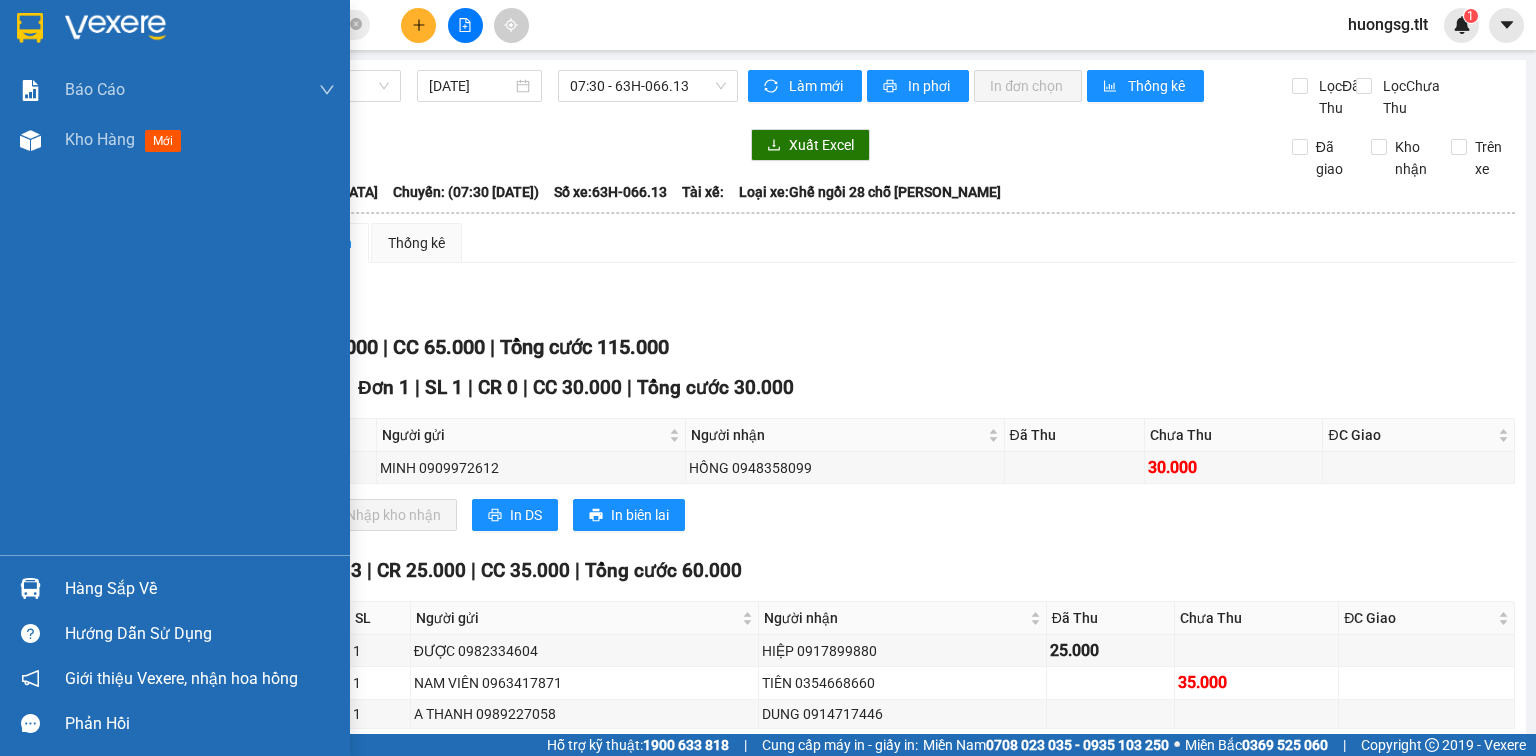 click on "Hàng sắp về" at bounding box center (200, 589) 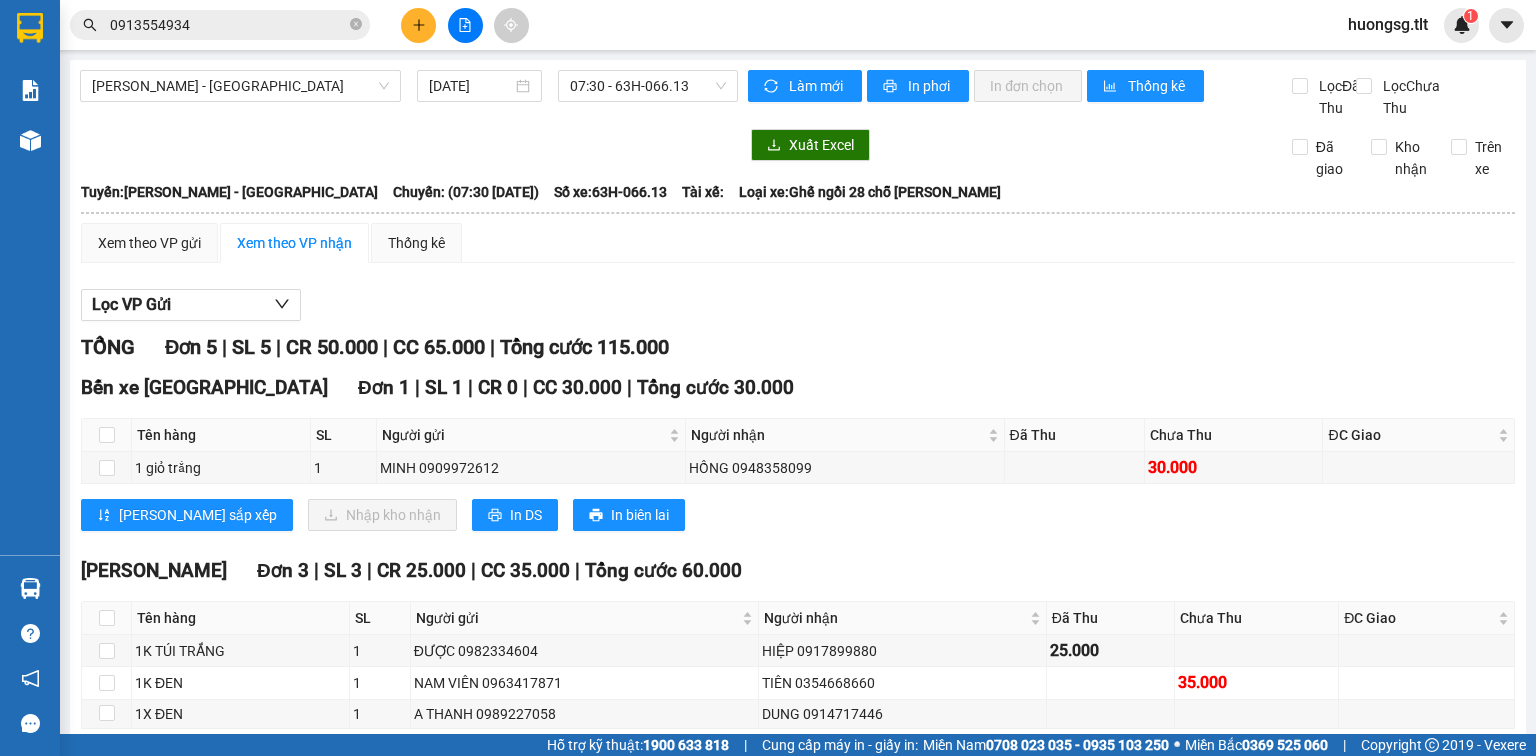 drag, startPoint x: 179, startPoint y: 132, endPoint x: 159, endPoint y: 57, distance: 77.62087 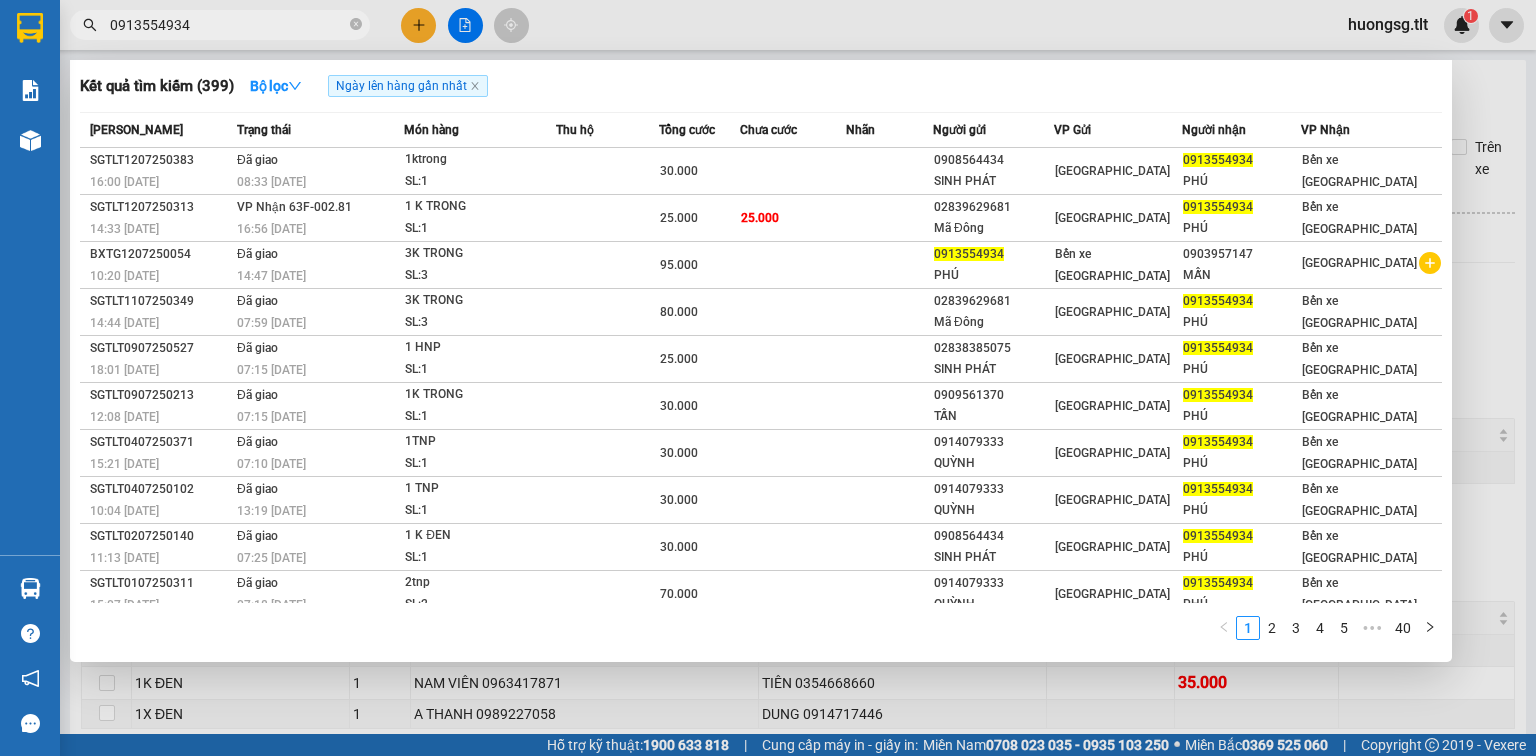 click on "0913554934" at bounding box center (228, 25) 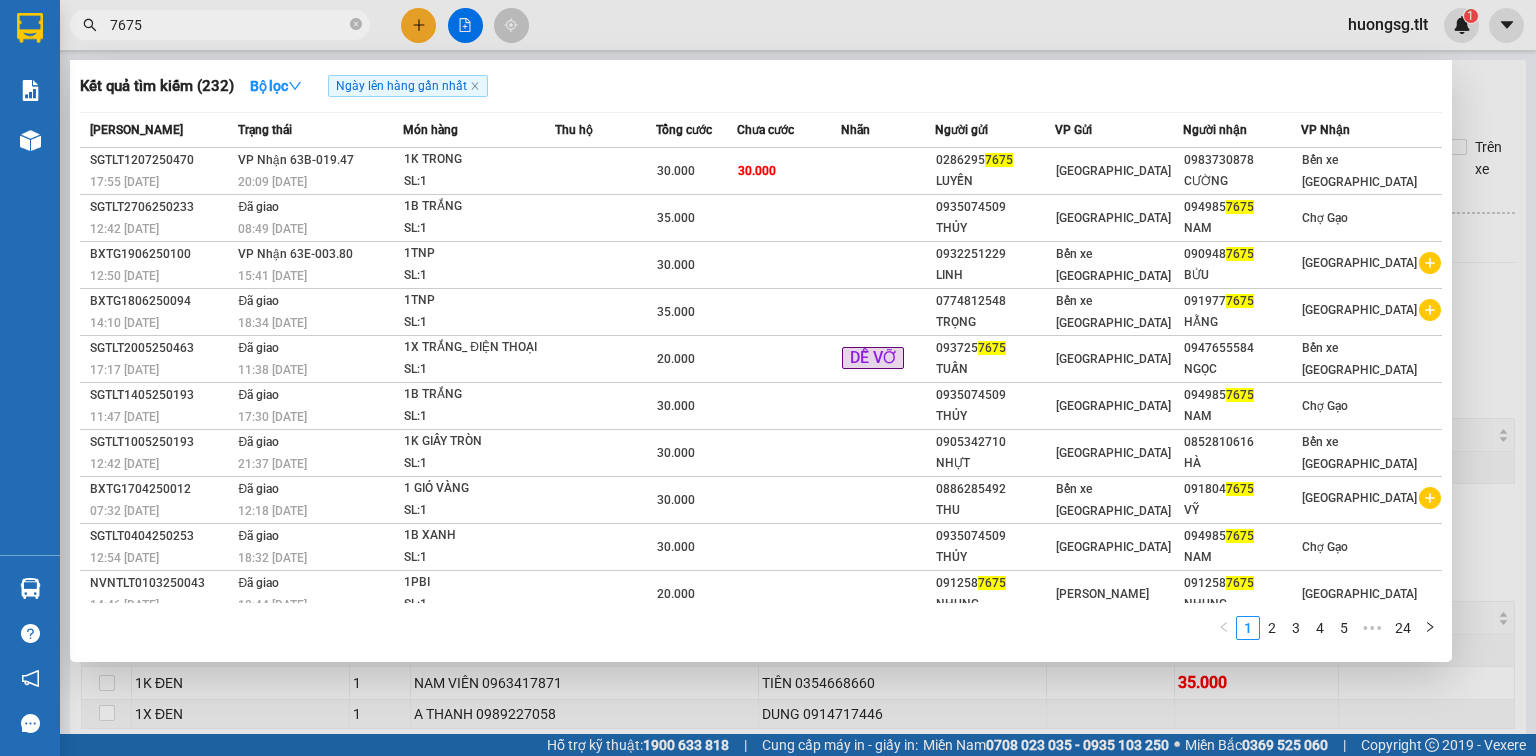click on "7675" at bounding box center (228, 25) 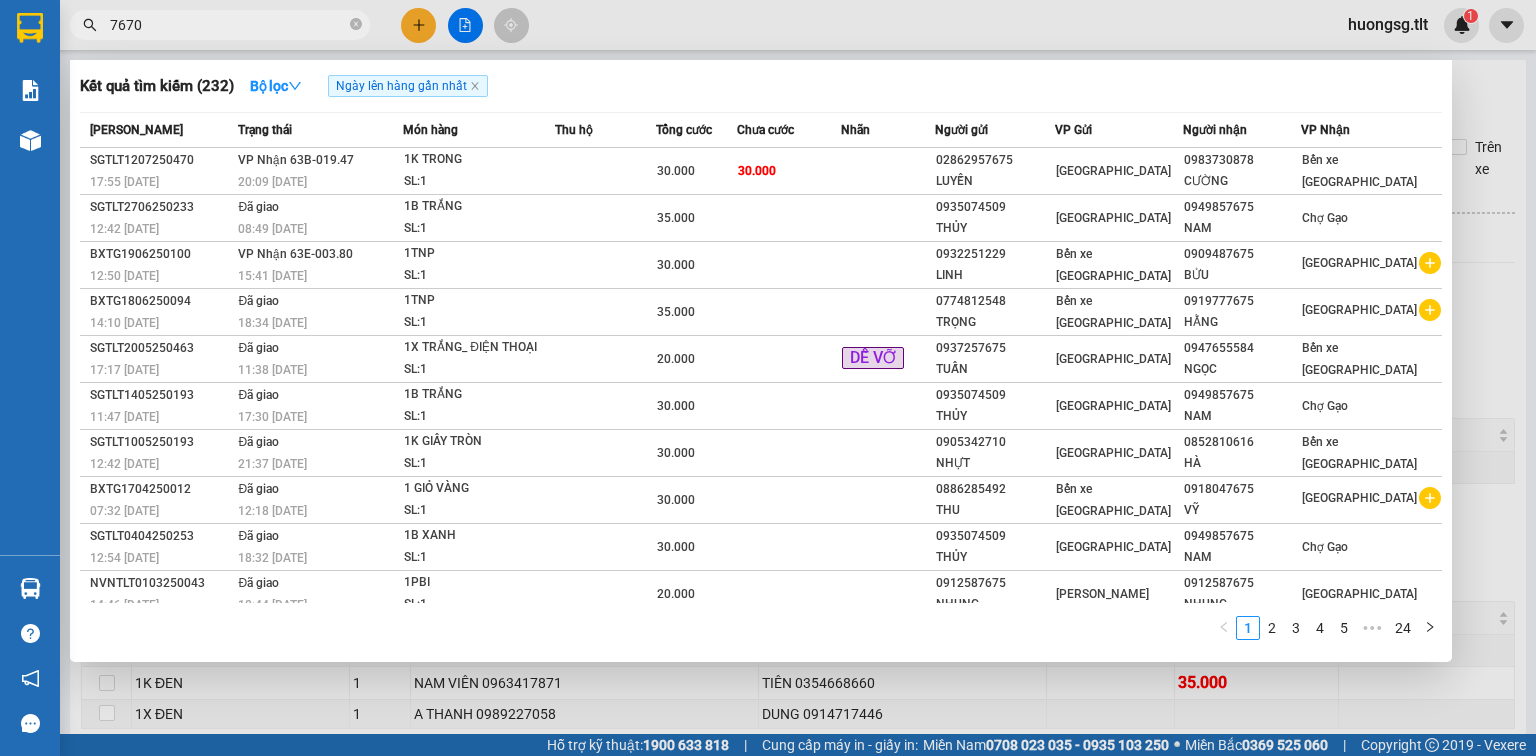 type on "7670" 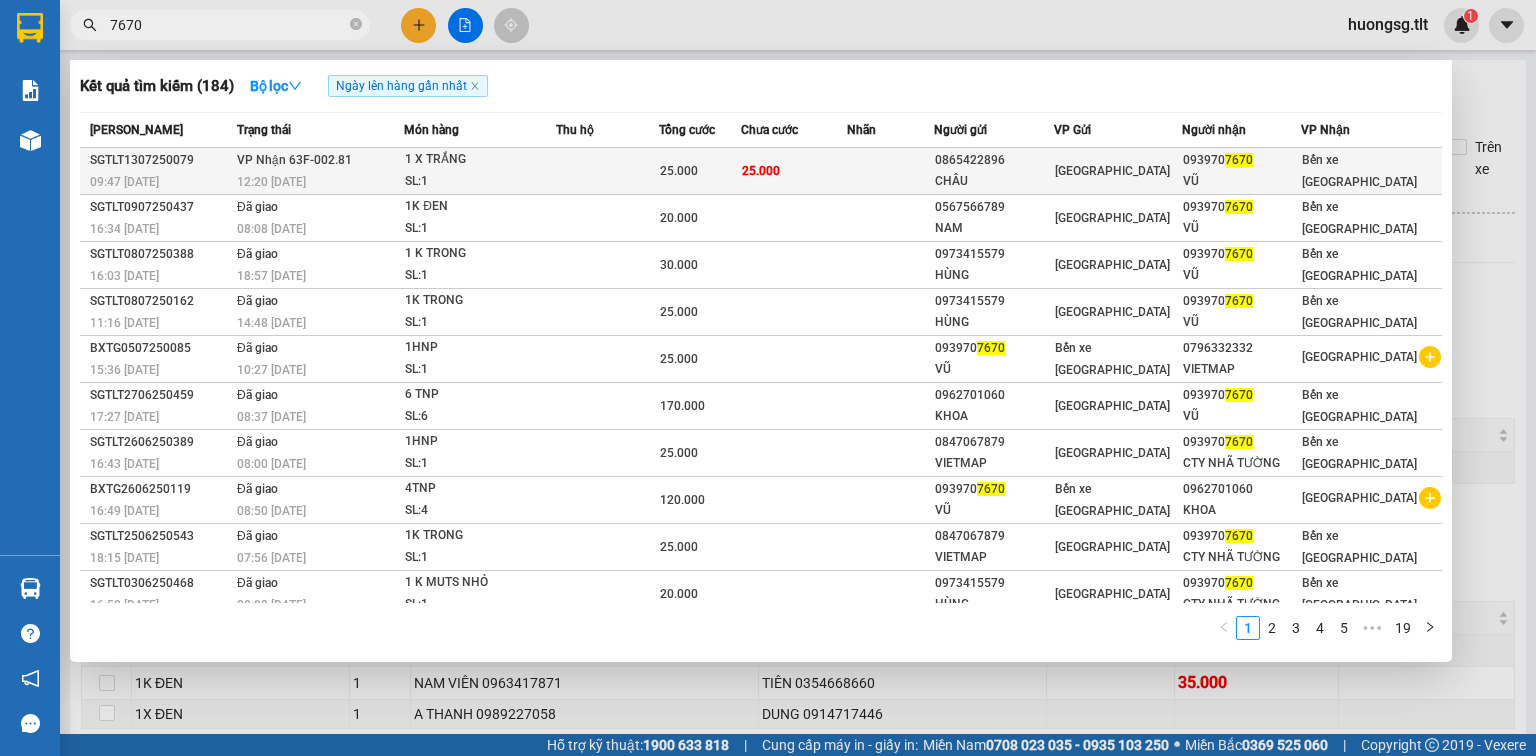 click on "25.000" at bounding box center (761, 171) 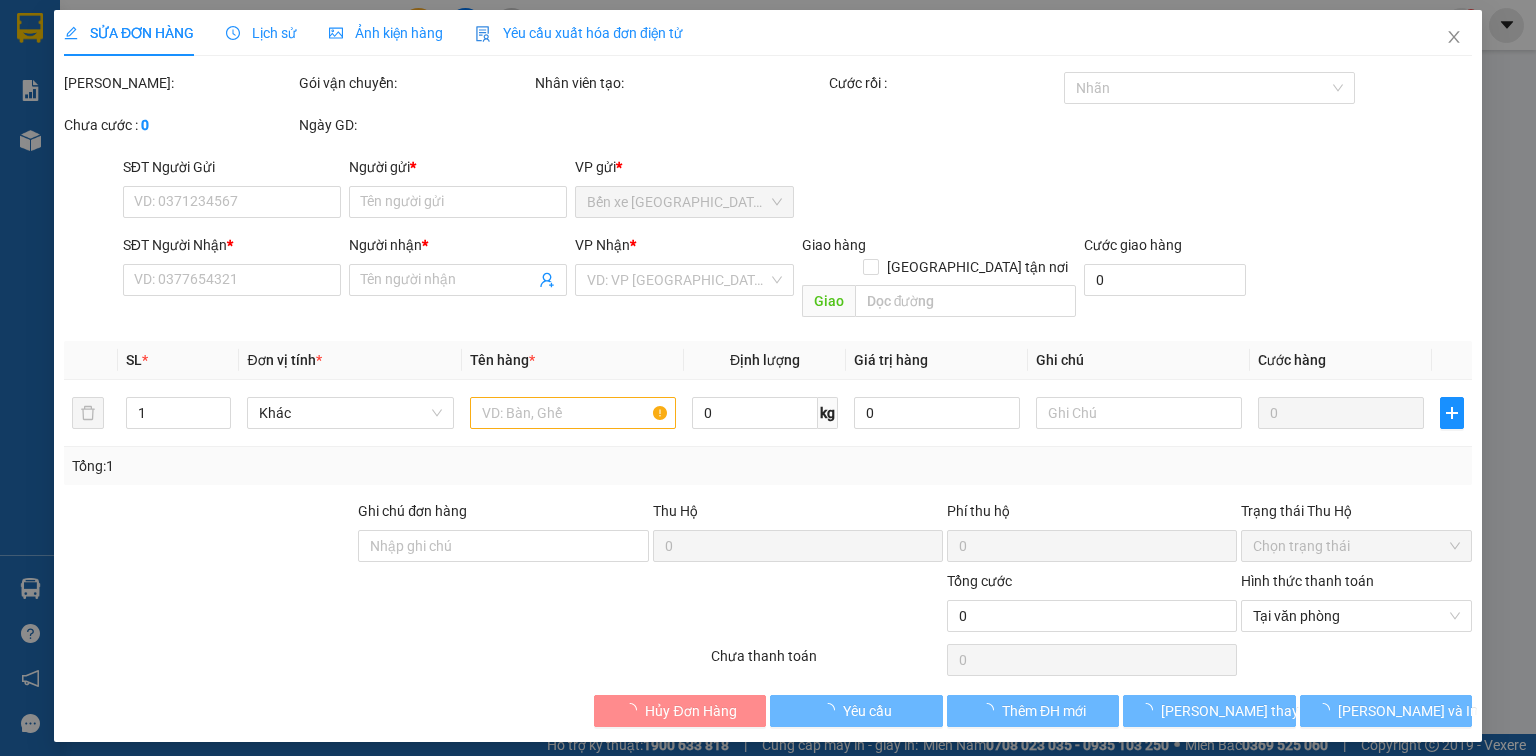 type on "0865422896" 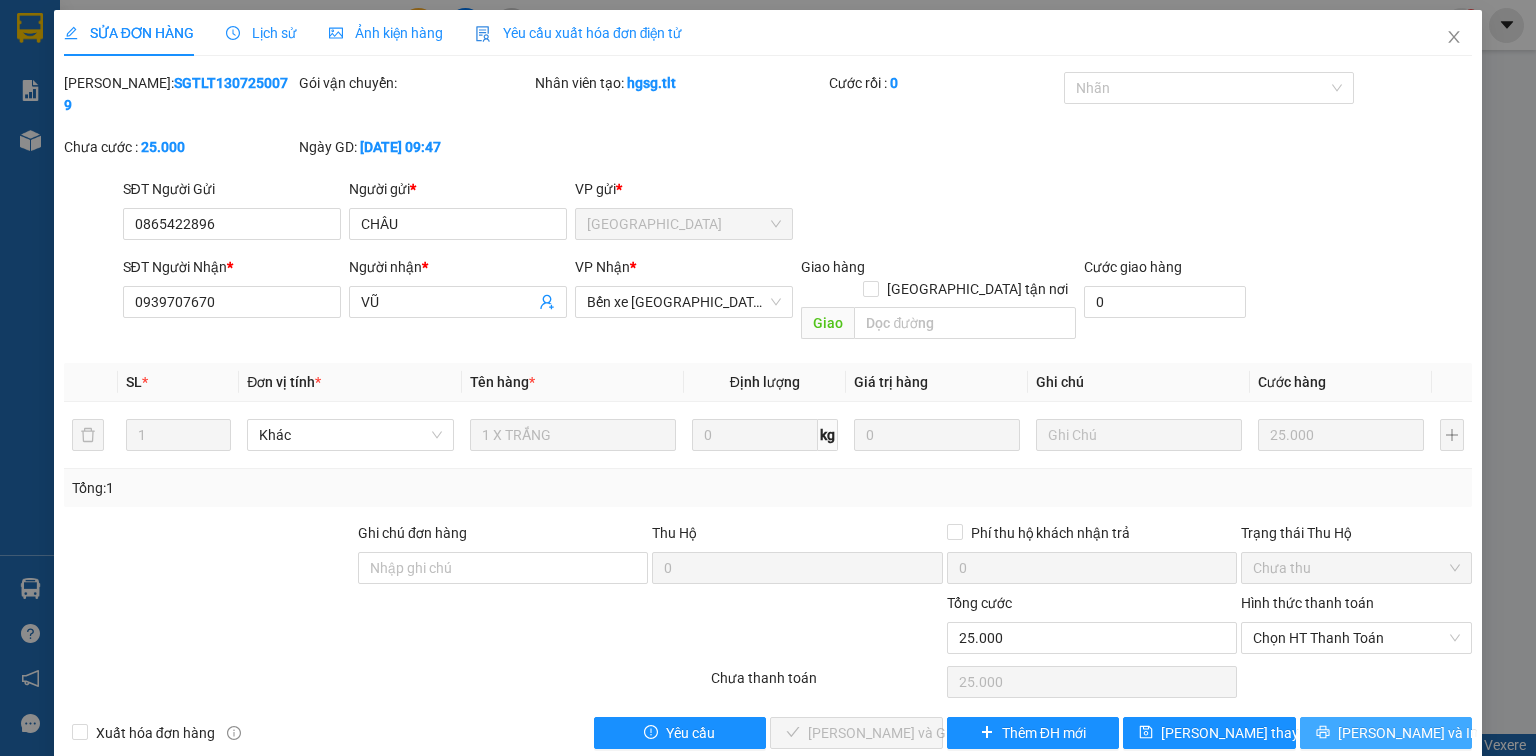 click on "[PERSON_NAME] và In" at bounding box center (1386, 733) 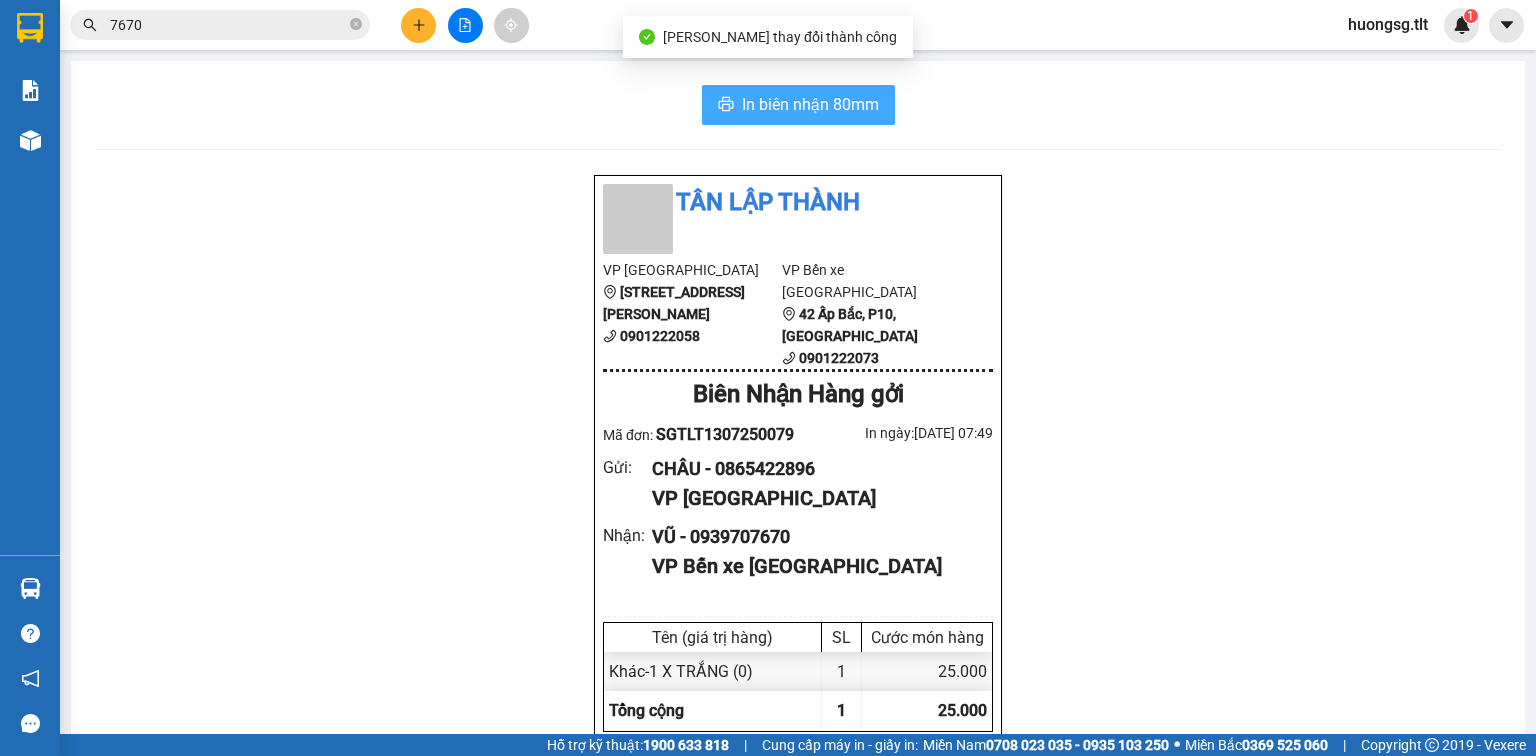 click on "In biên nhận 80mm" at bounding box center [810, 104] 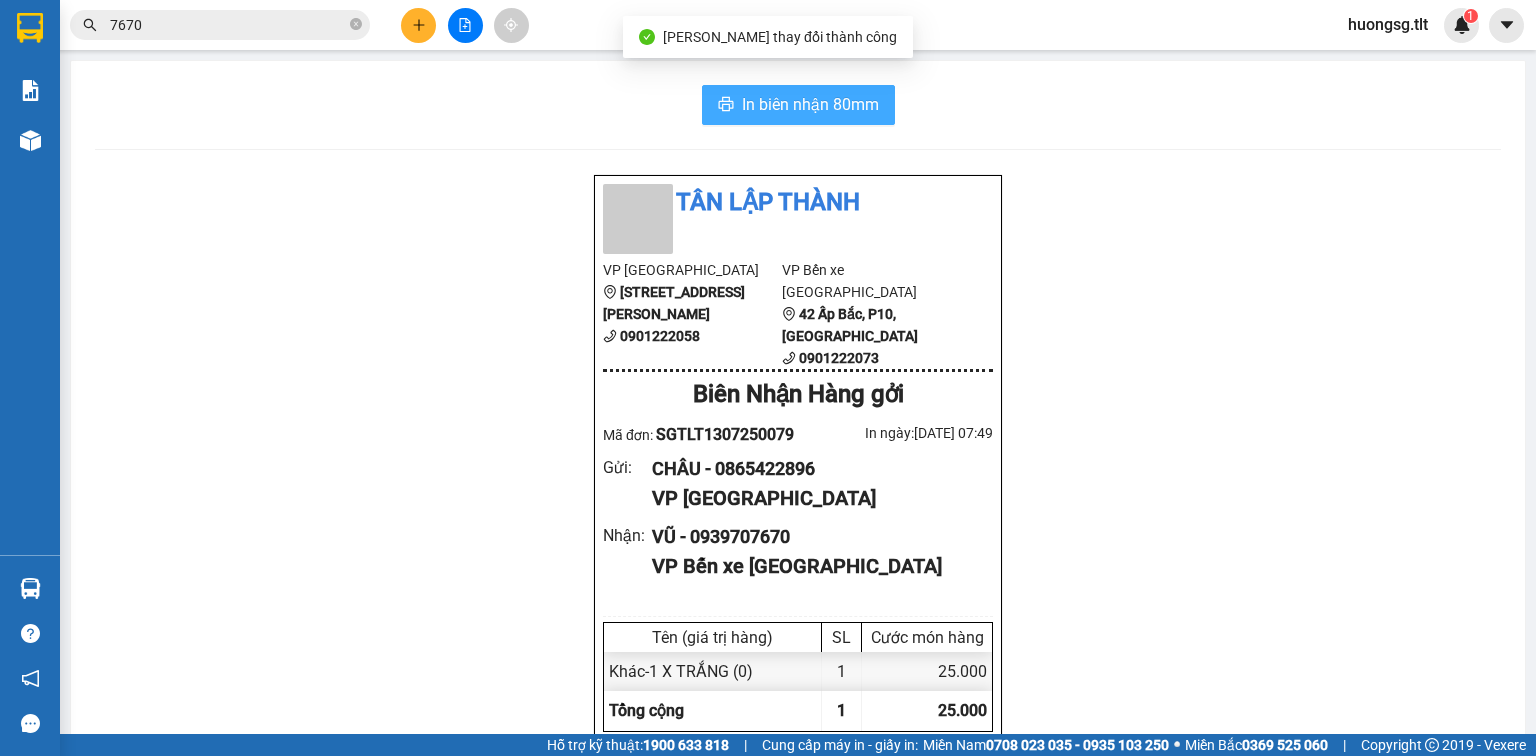 scroll, scrollTop: 0, scrollLeft: 0, axis: both 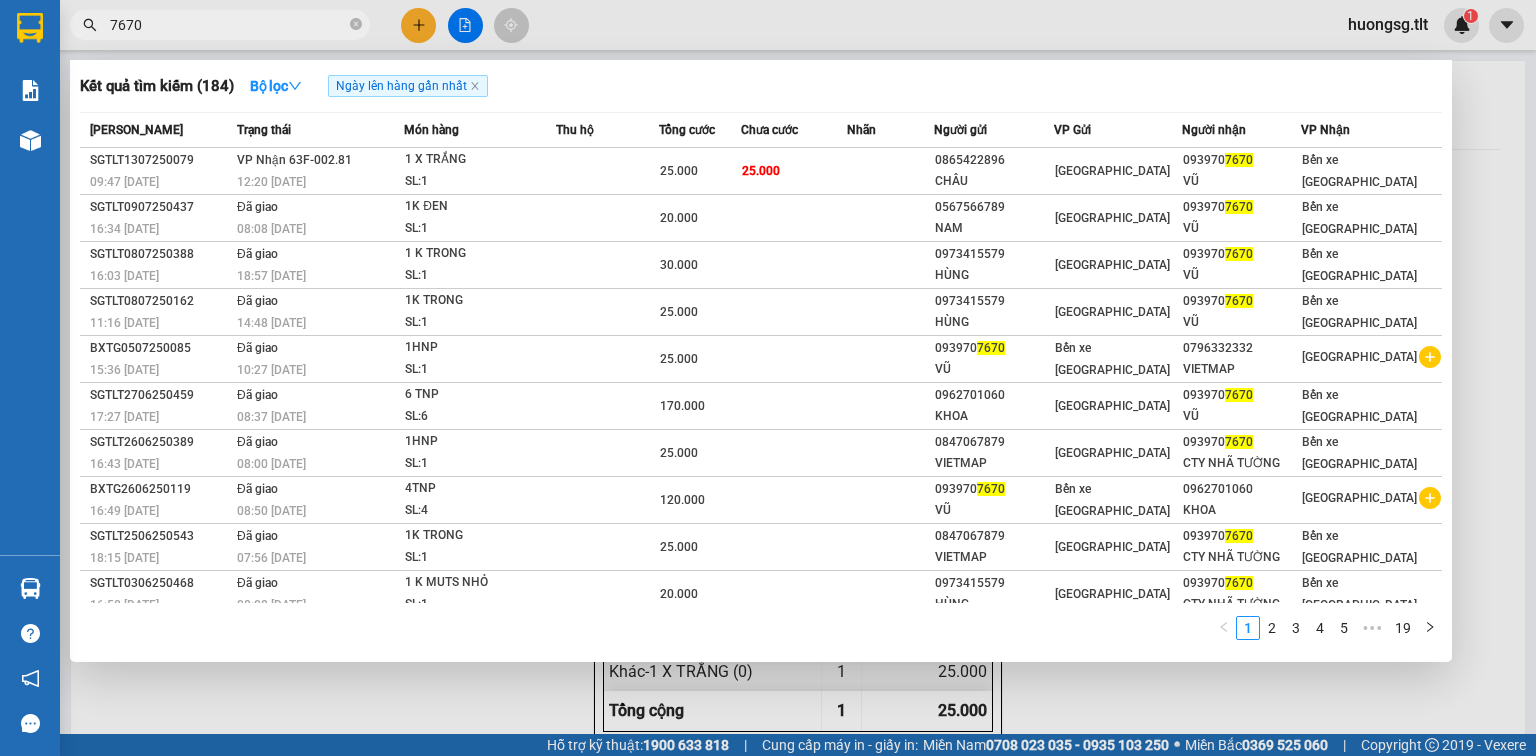 drag, startPoint x: 220, startPoint y: 21, endPoint x: 521, endPoint y: 183, distance: 341.826 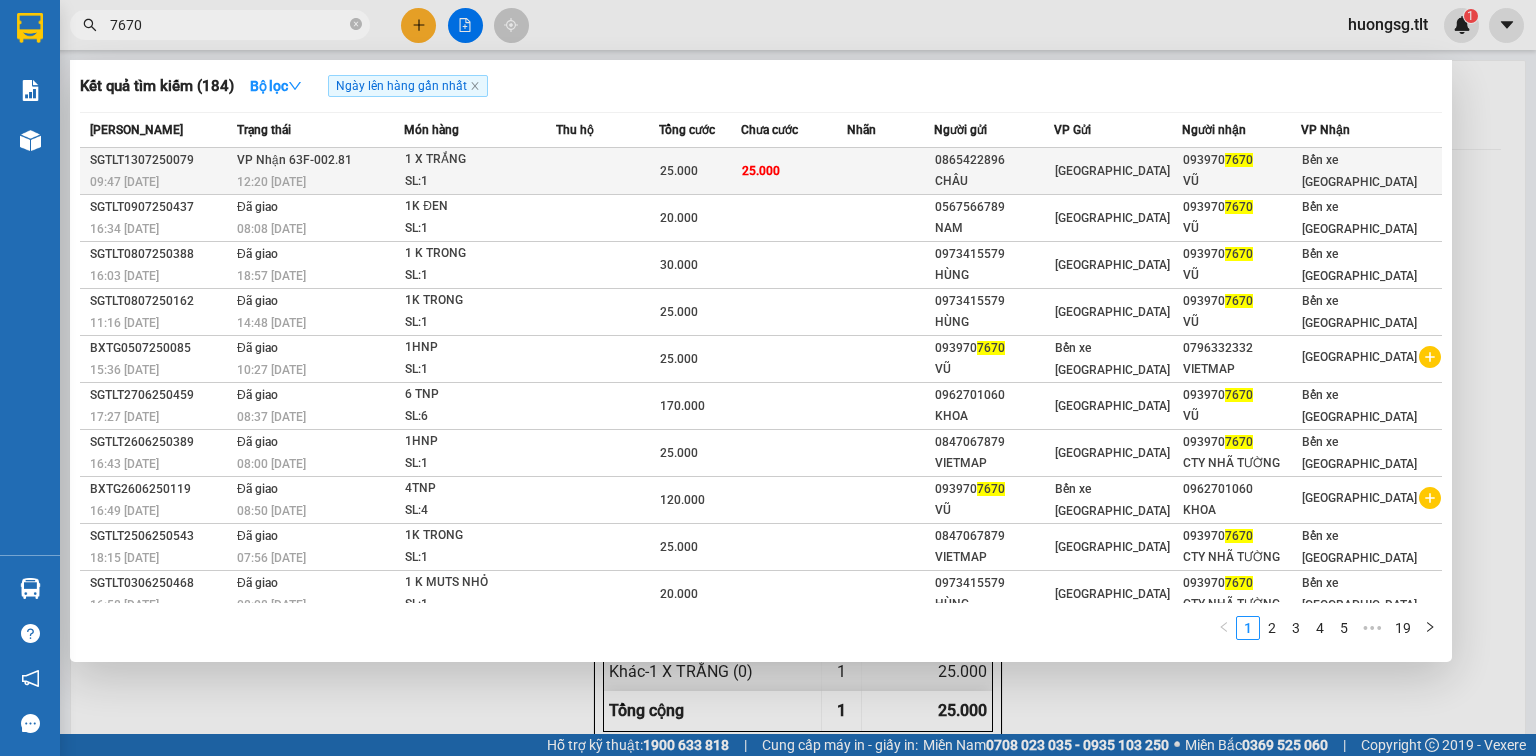 click at bounding box center [607, 171] 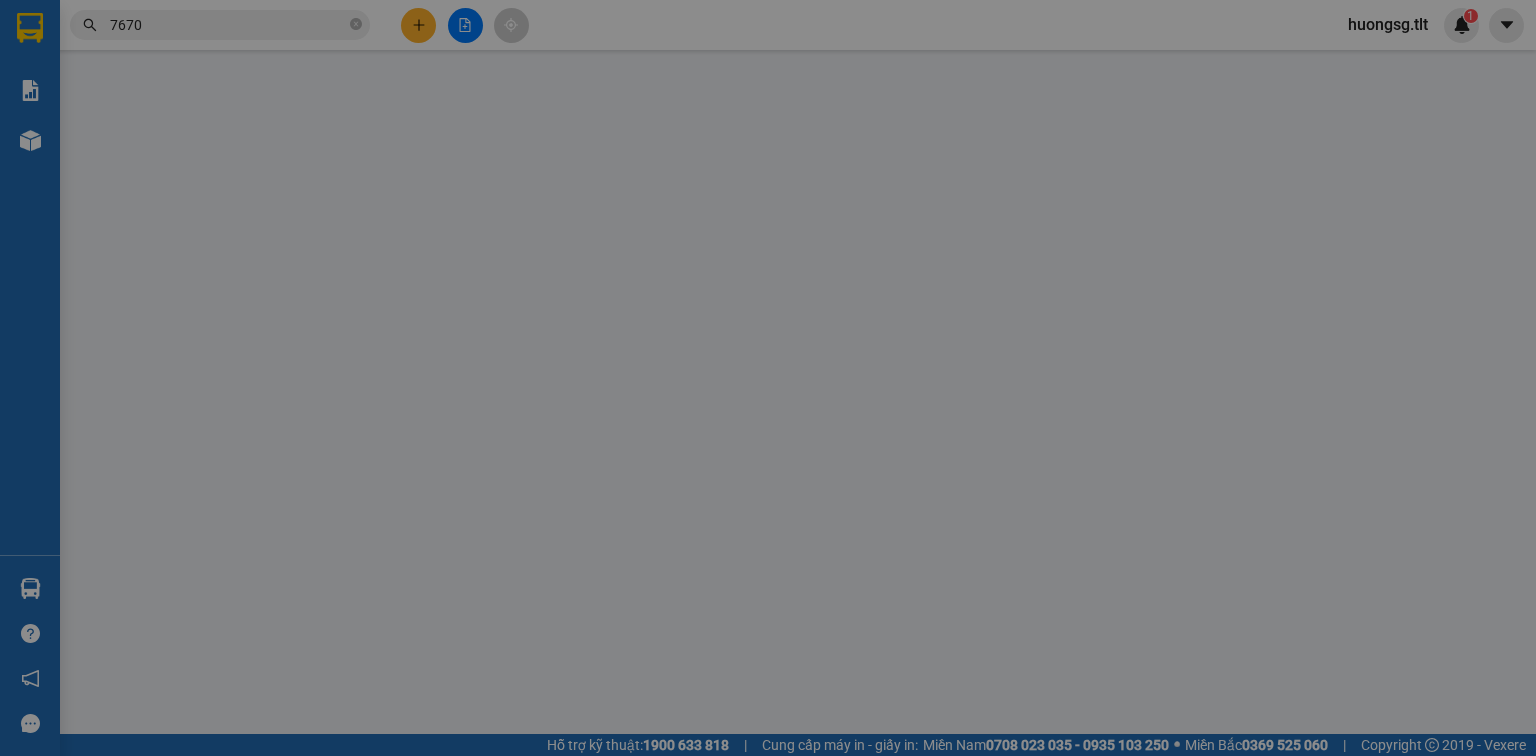 type on "0865422896" 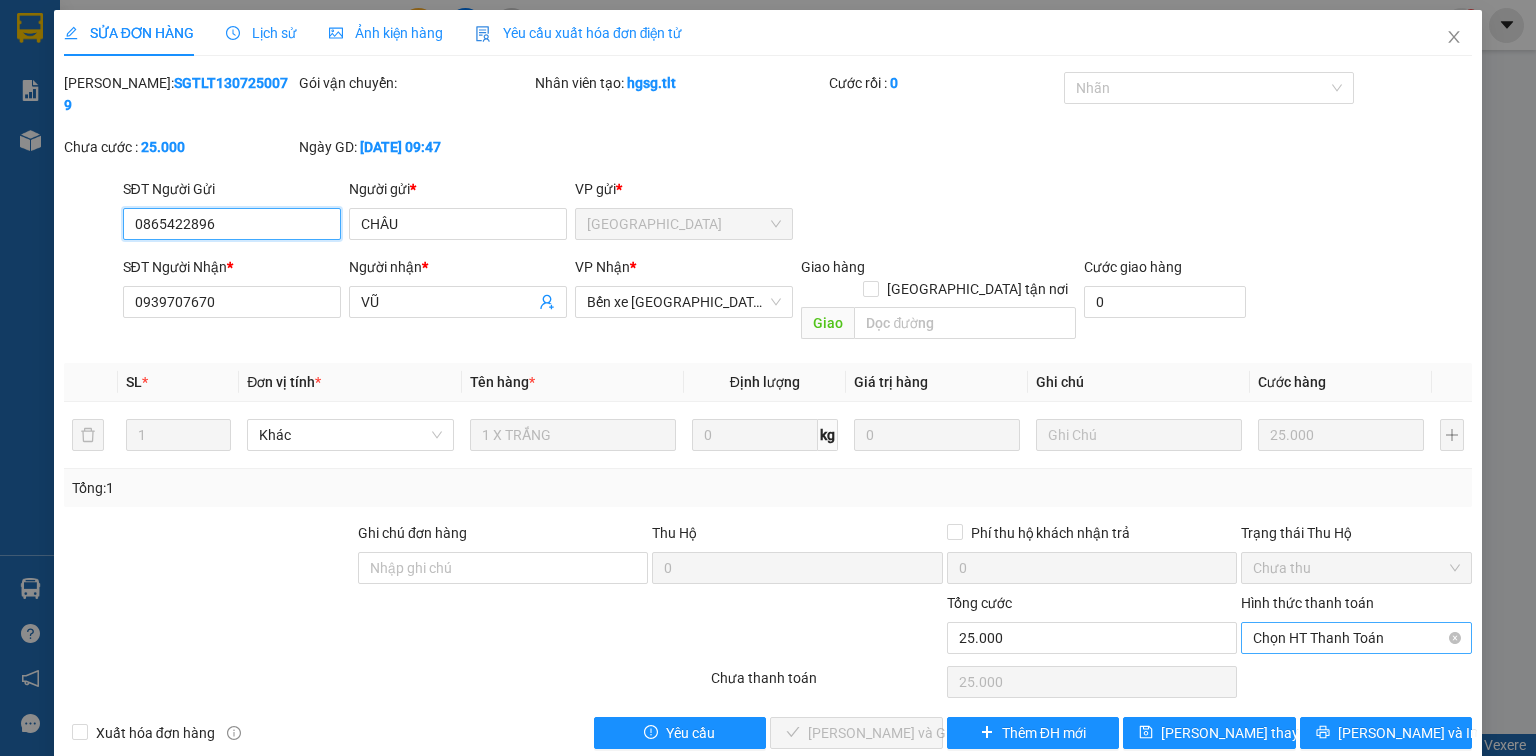 click on "Chọn HT Thanh Toán" at bounding box center [1356, 638] 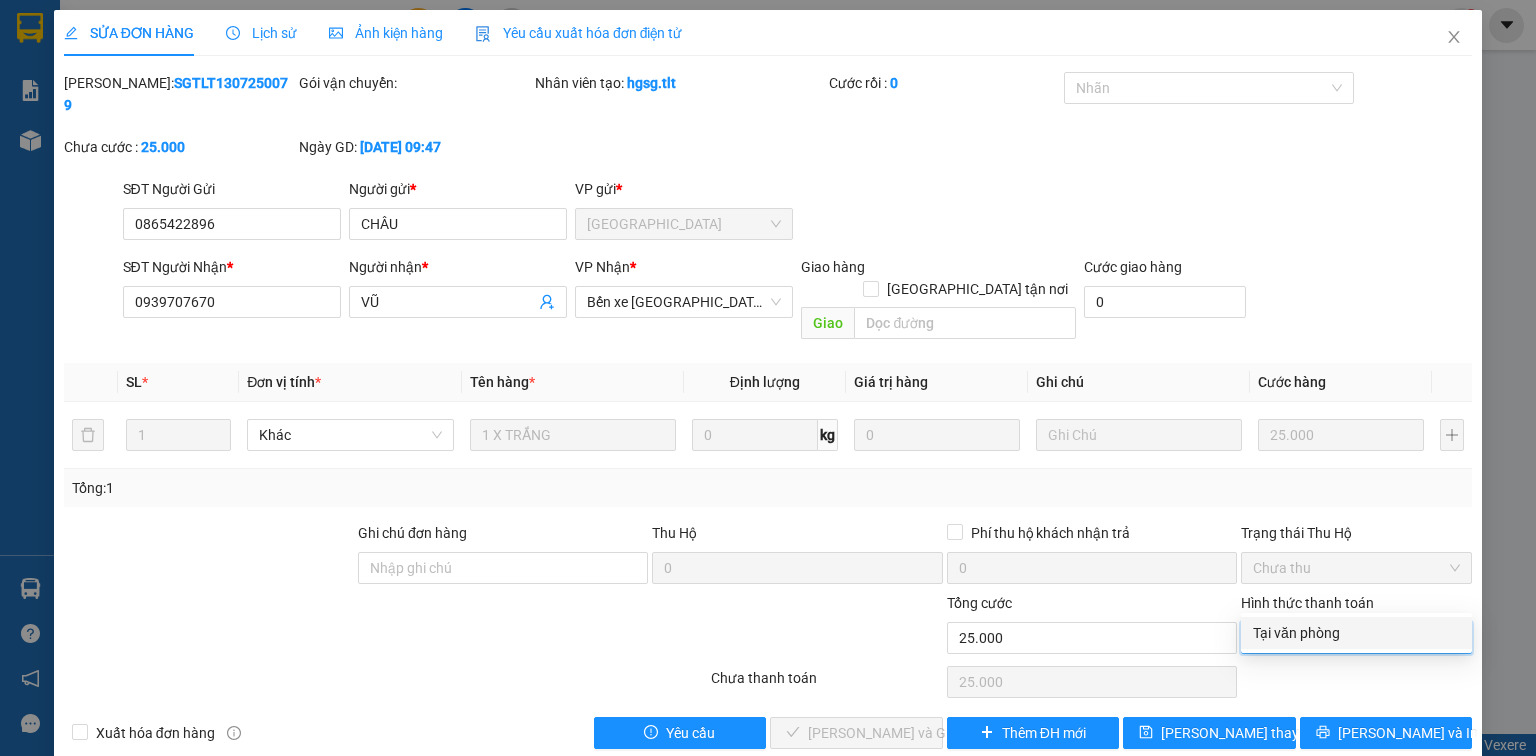 click on "Tại văn phòng" at bounding box center [1356, 633] 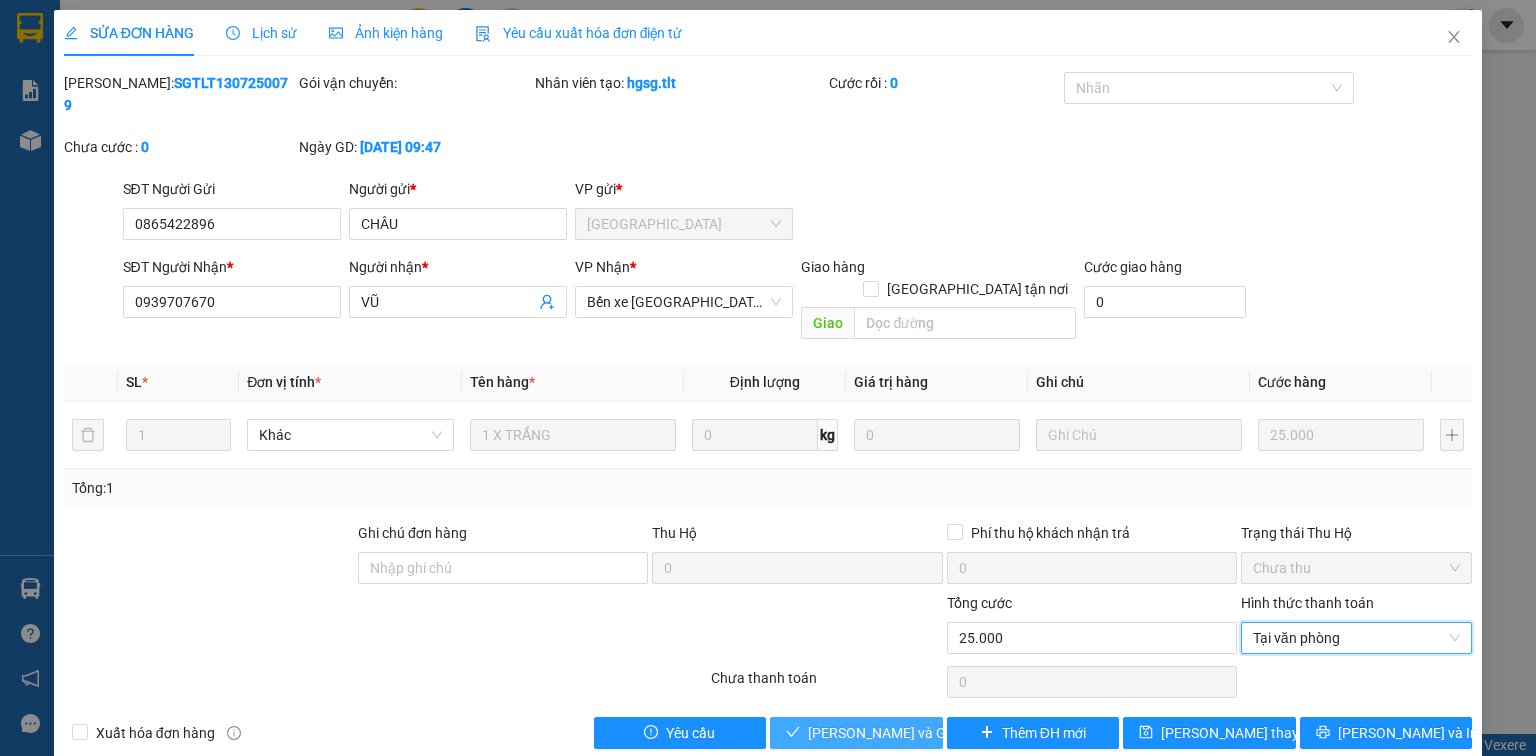 click on "[PERSON_NAME] và [PERSON_NAME] hàng" at bounding box center (856, 733) 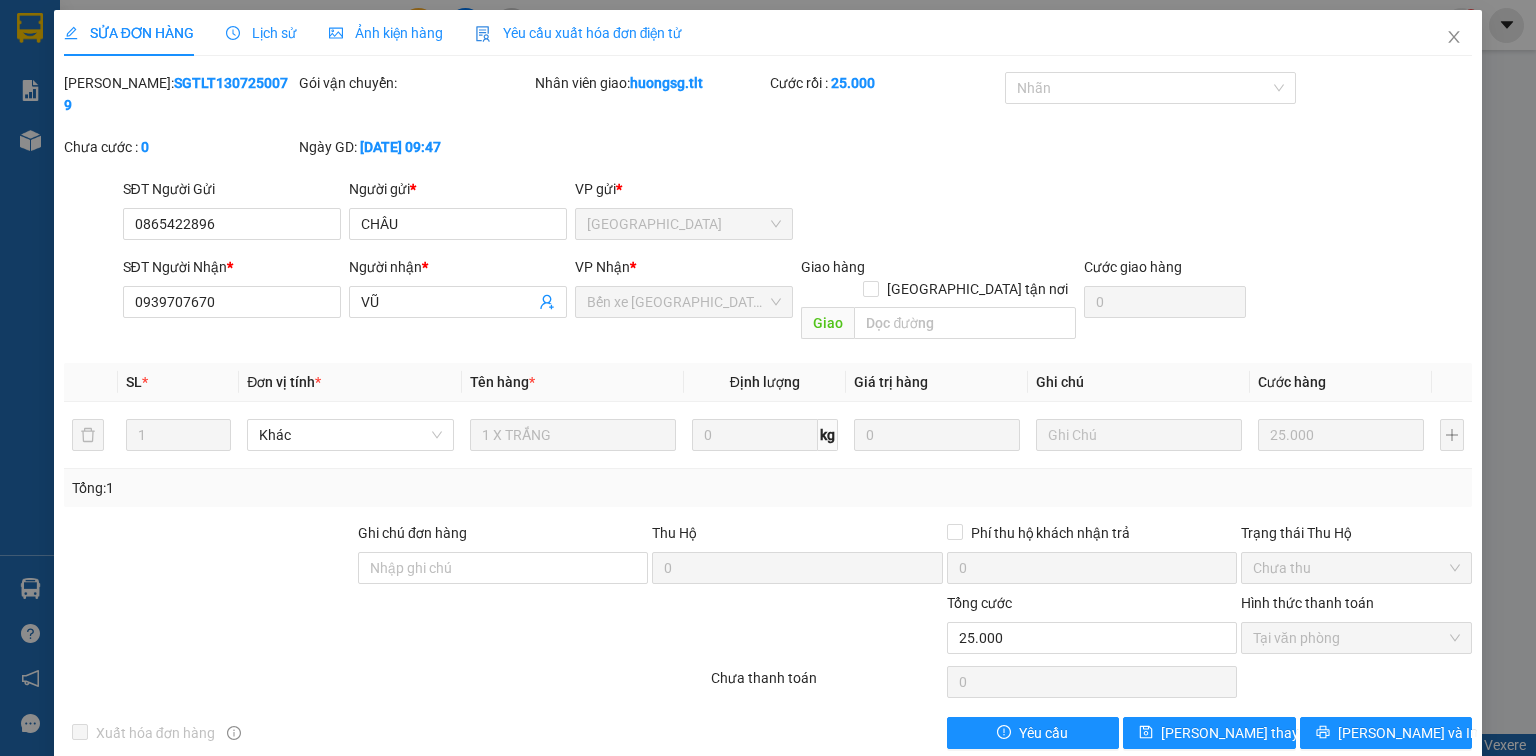 click on "SỬA ĐƠN HÀNG Lịch sử Ảnh kiện hàng Yêu cầu xuất hóa đơn điện tử Total Paid Fee 25.000 Total UnPaid Fee 0 Cash Collection Total Fee Mã ĐH:  SGTLT1307250079 Gói vận chuyển:   Nhân viên giao: huongsg.tlt Cước rồi :   25.000   Nhãn Chưa cước :   0 Ngày GD:   13-07-2025 lúc 09:47 SĐT Người Gửi 0865422896 Người gửi  * CHÂU VP gửi  * Sài Gòn SĐT Người Nhận  * 0939707670 Người nhận  * VŨ VP Nhận  * Bến xe Tiền Giang Giao hàng Giao tận nơi Giao Cước giao hàng 0 SL  * Đơn vị tính  * Tên hàng  * Định lượng Giá trị hàng Ghi chú Cước hàng                   1 Khác 1 X TRẮNG 0 kg 0 25.000 Tổng:  1 Ghi chú đơn hàng Thu Hộ 0 Phí thu hộ khách nhận trả 0 Trạng thái Thu Hộ   Chưa thu Tổng cước 25.000 Hình thức thanh toán Tại văn phòng Số tiền thu trước 25.000 Chọn HT Thanh Toán Chưa thanh toán 0 Chọn HT Thanh Toán Xuất hóa đơn hàng Yêu cầu" at bounding box center (768, 378) 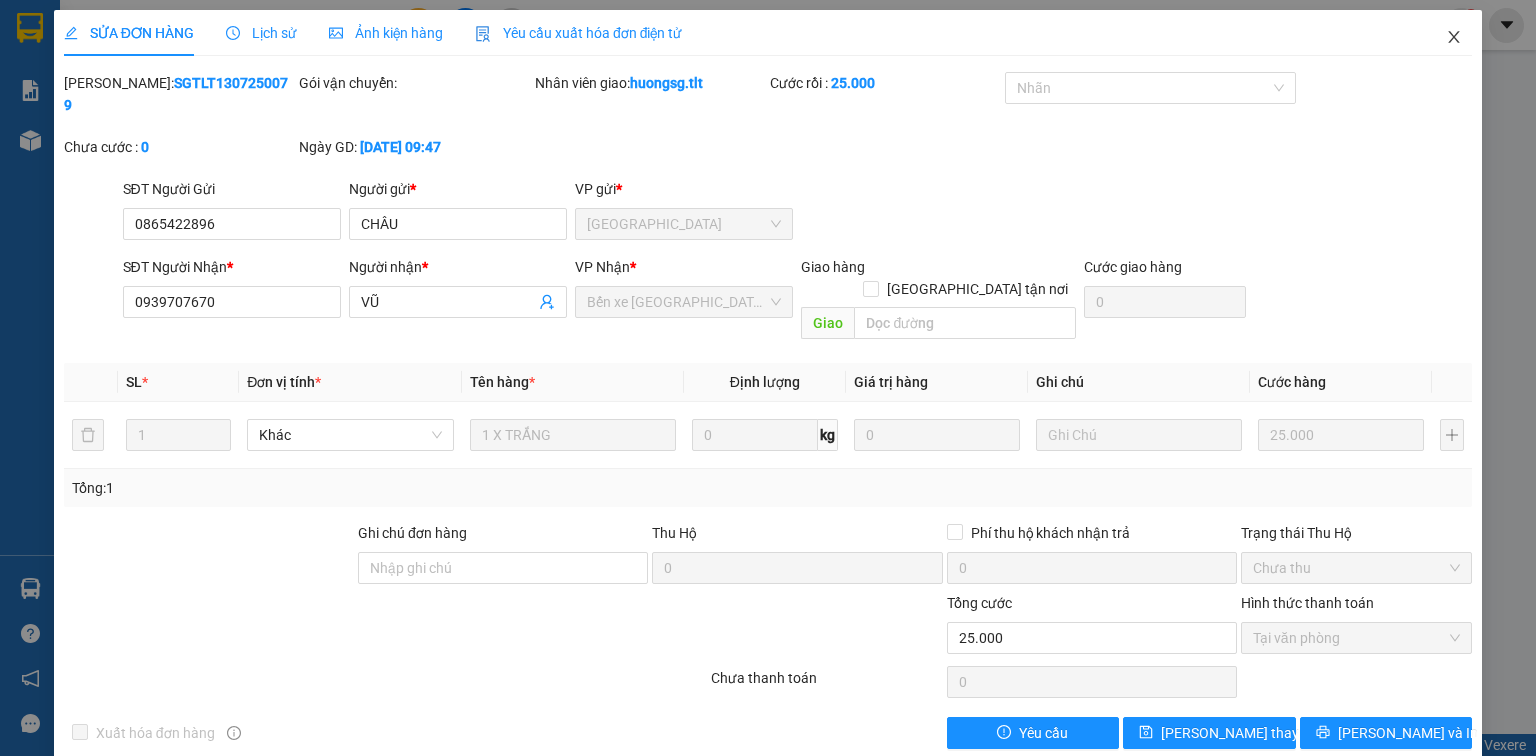 click 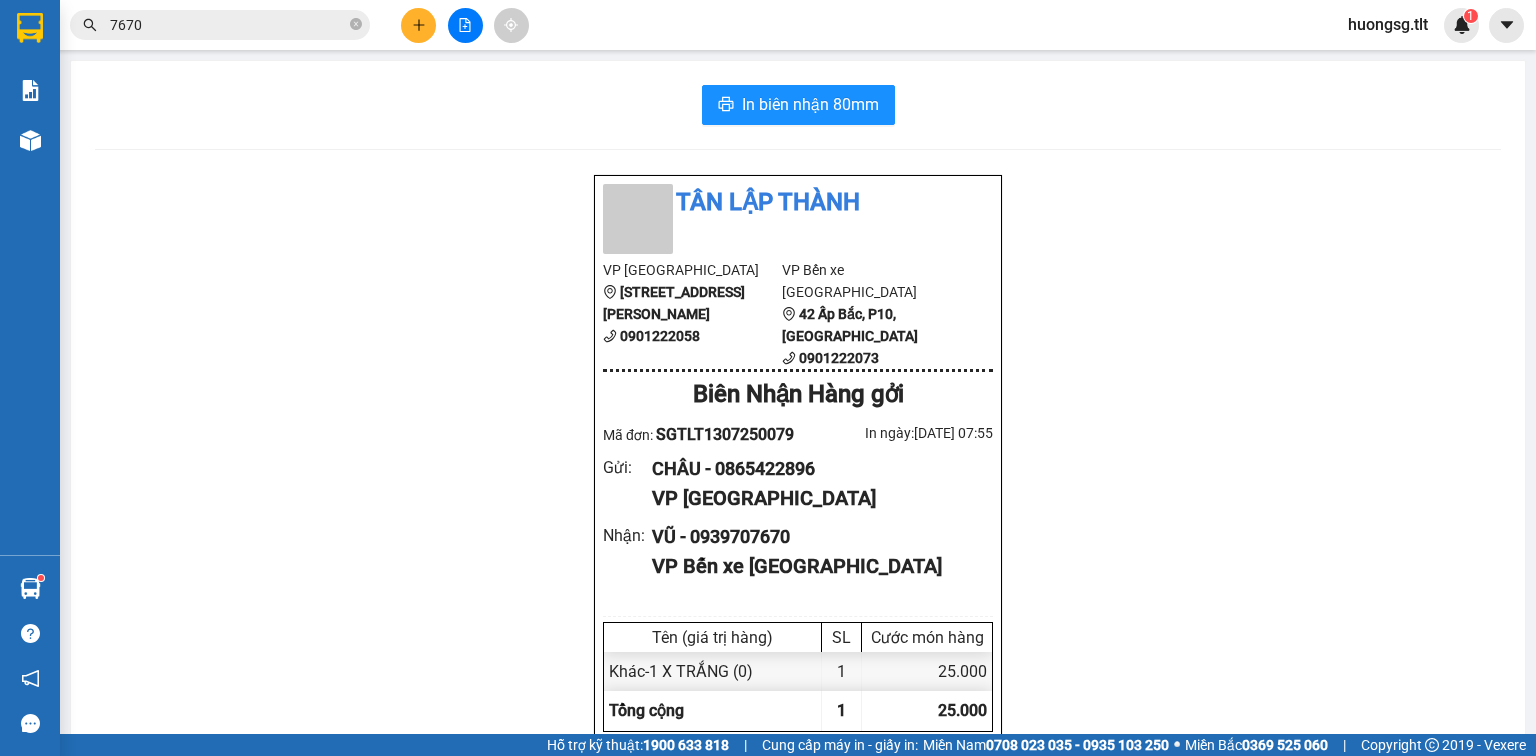 click on "7670" at bounding box center [228, 25] 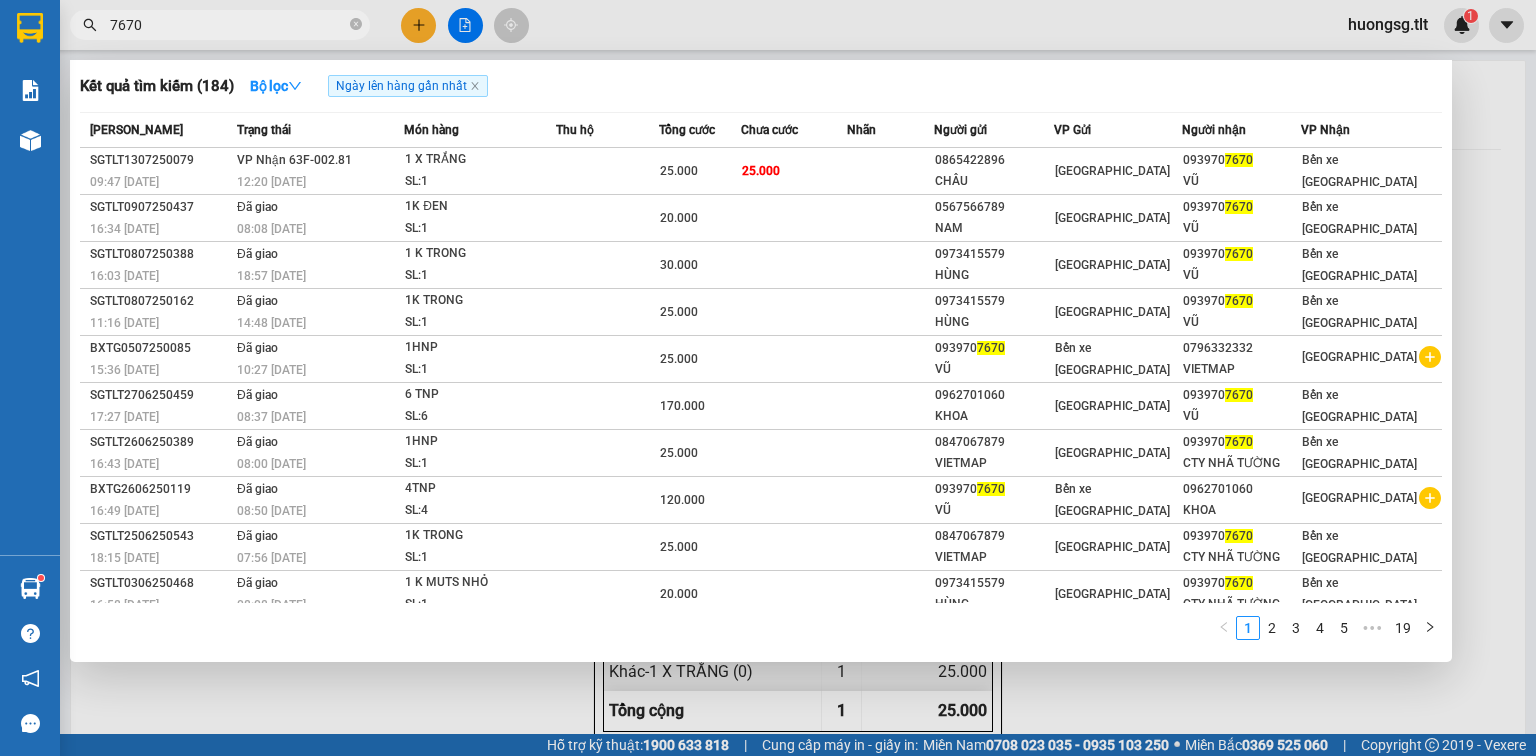 click on "7670" at bounding box center [220, 25] 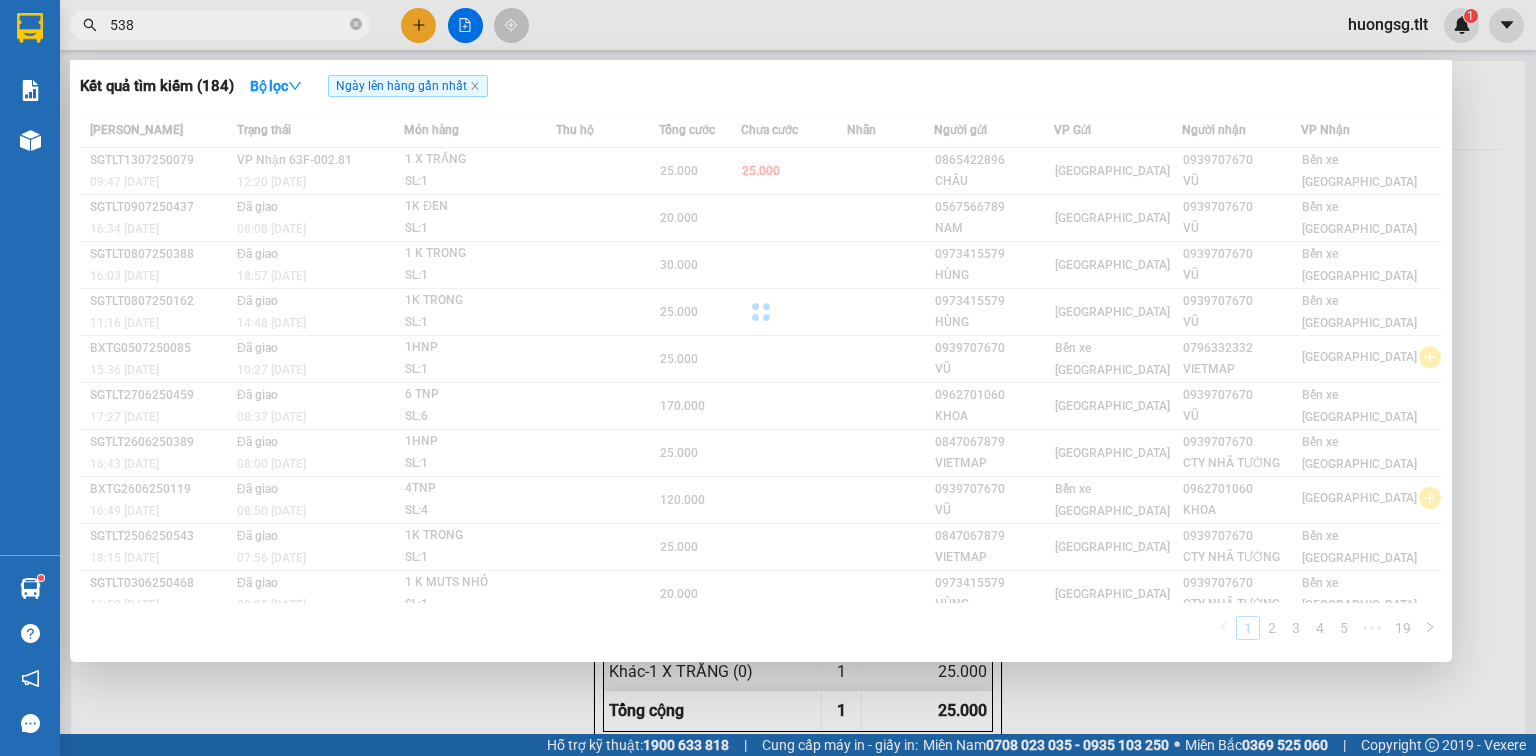 click on "538" at bounding box center [228, 25] 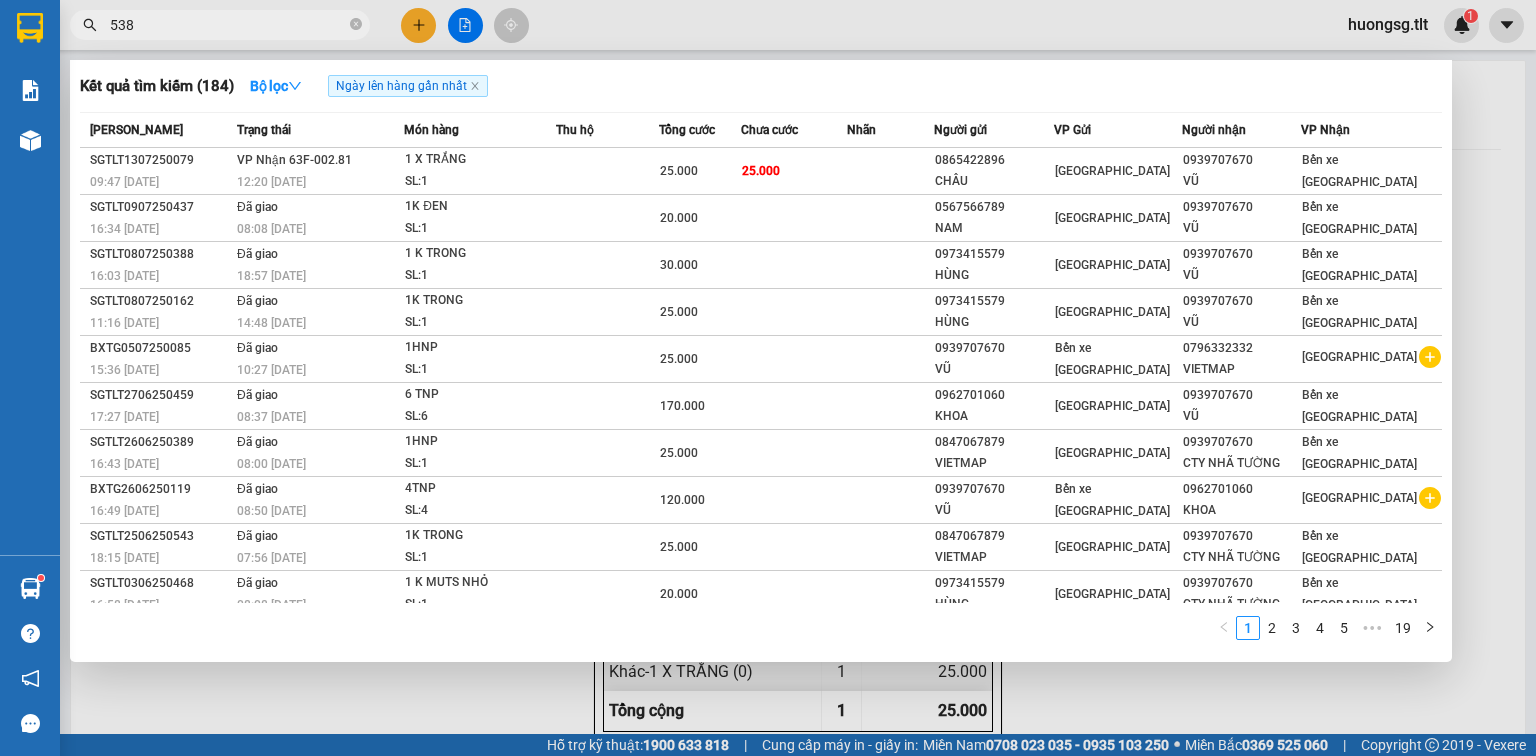 click on "538" at bounding box center (228, 25) 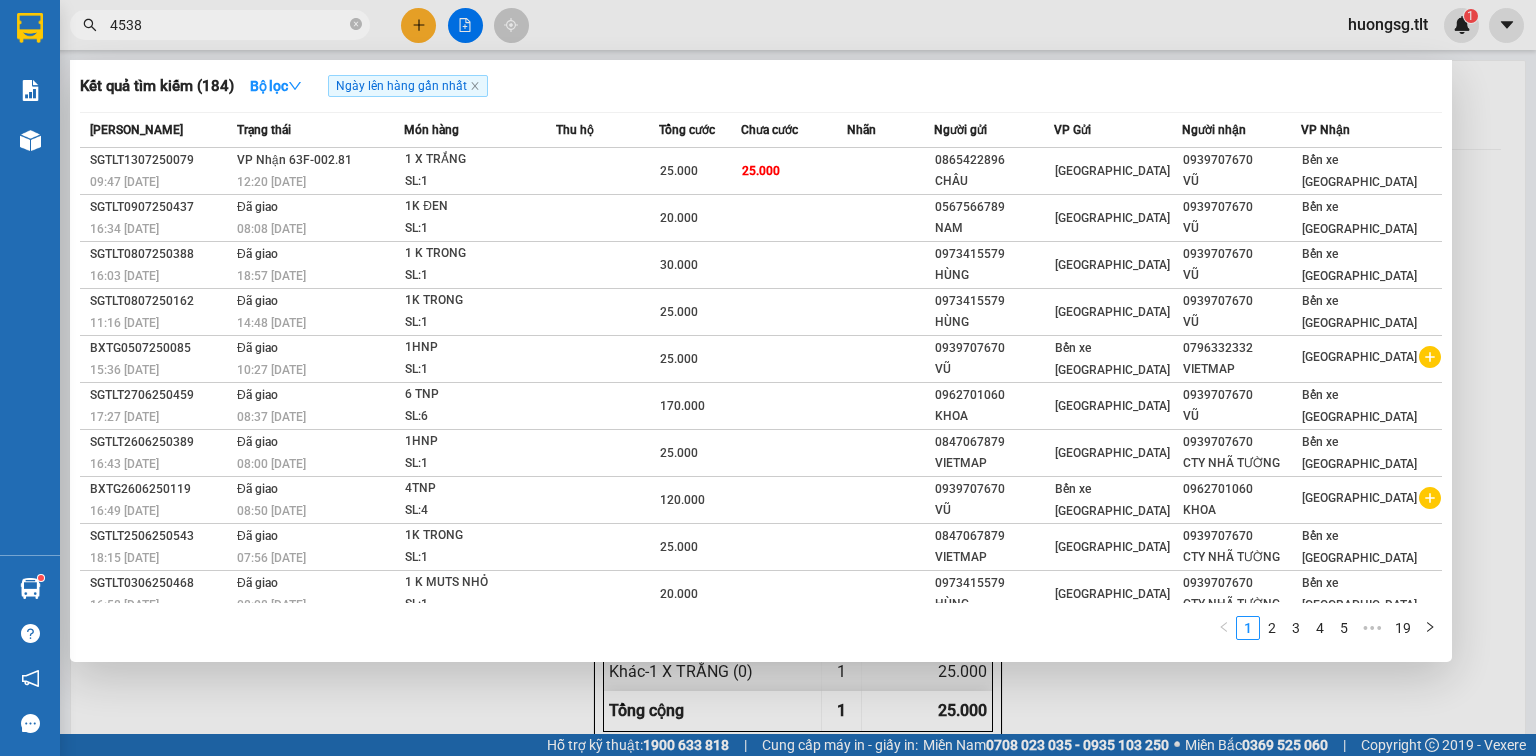type on "4538" 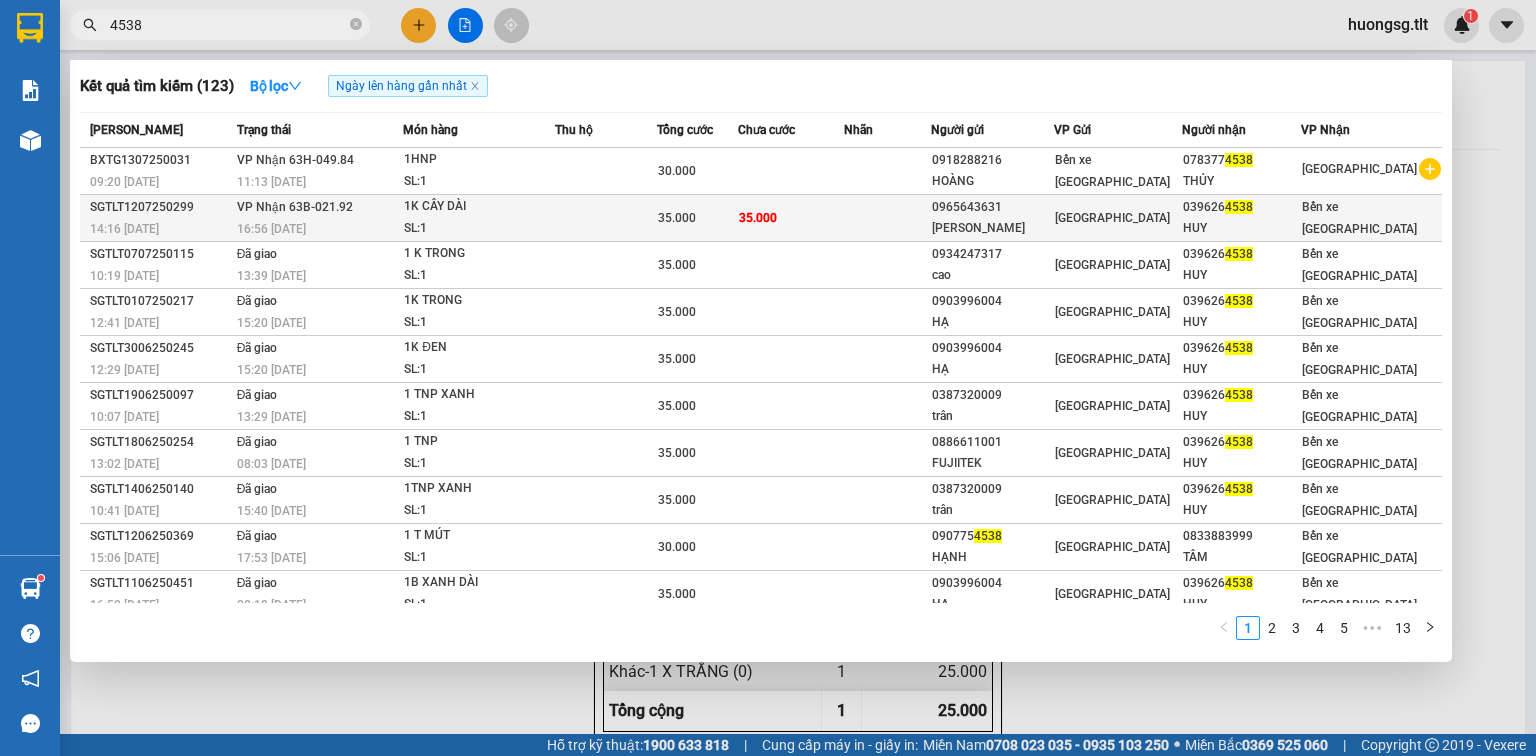 click on "35.000" at bounding box center (790, 218) 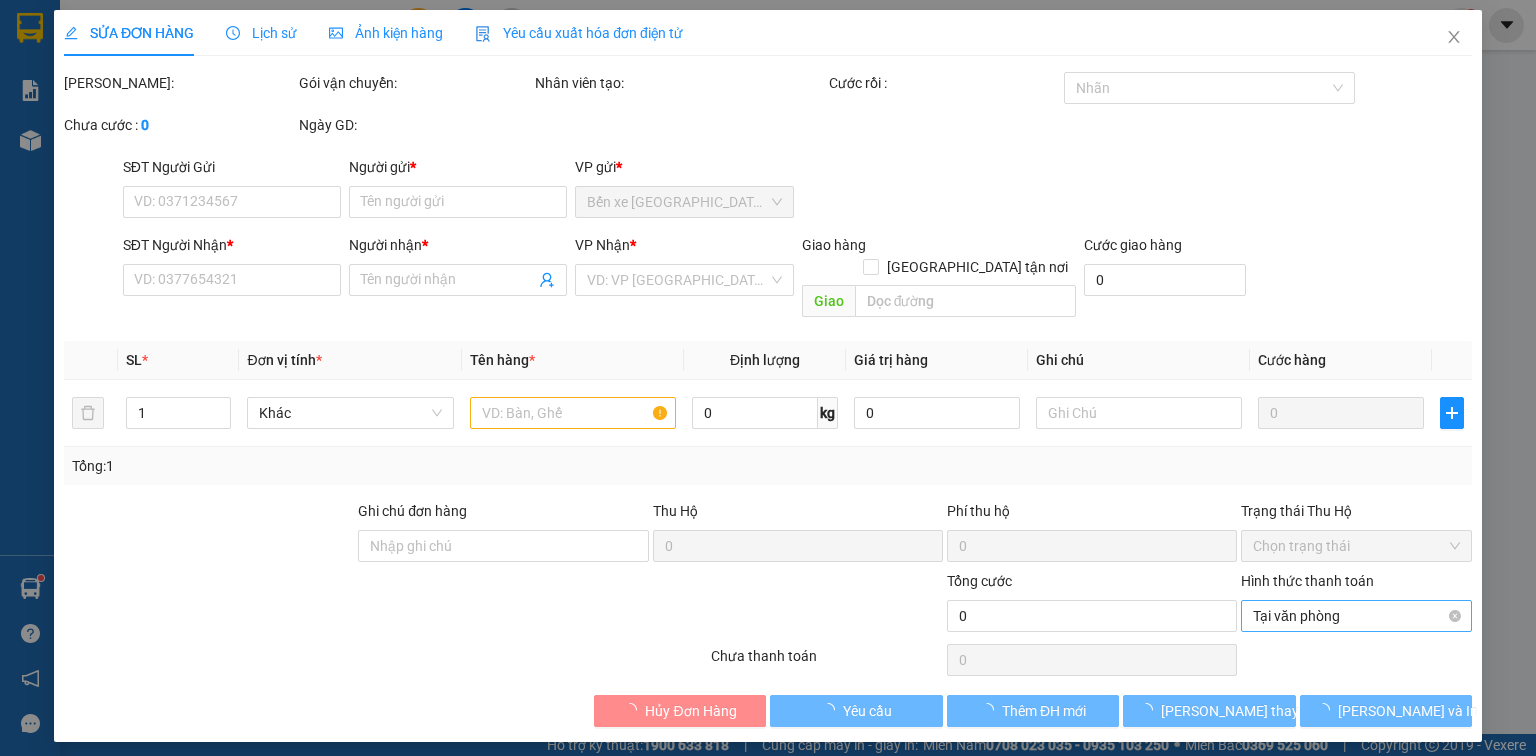 type on "0965643631" 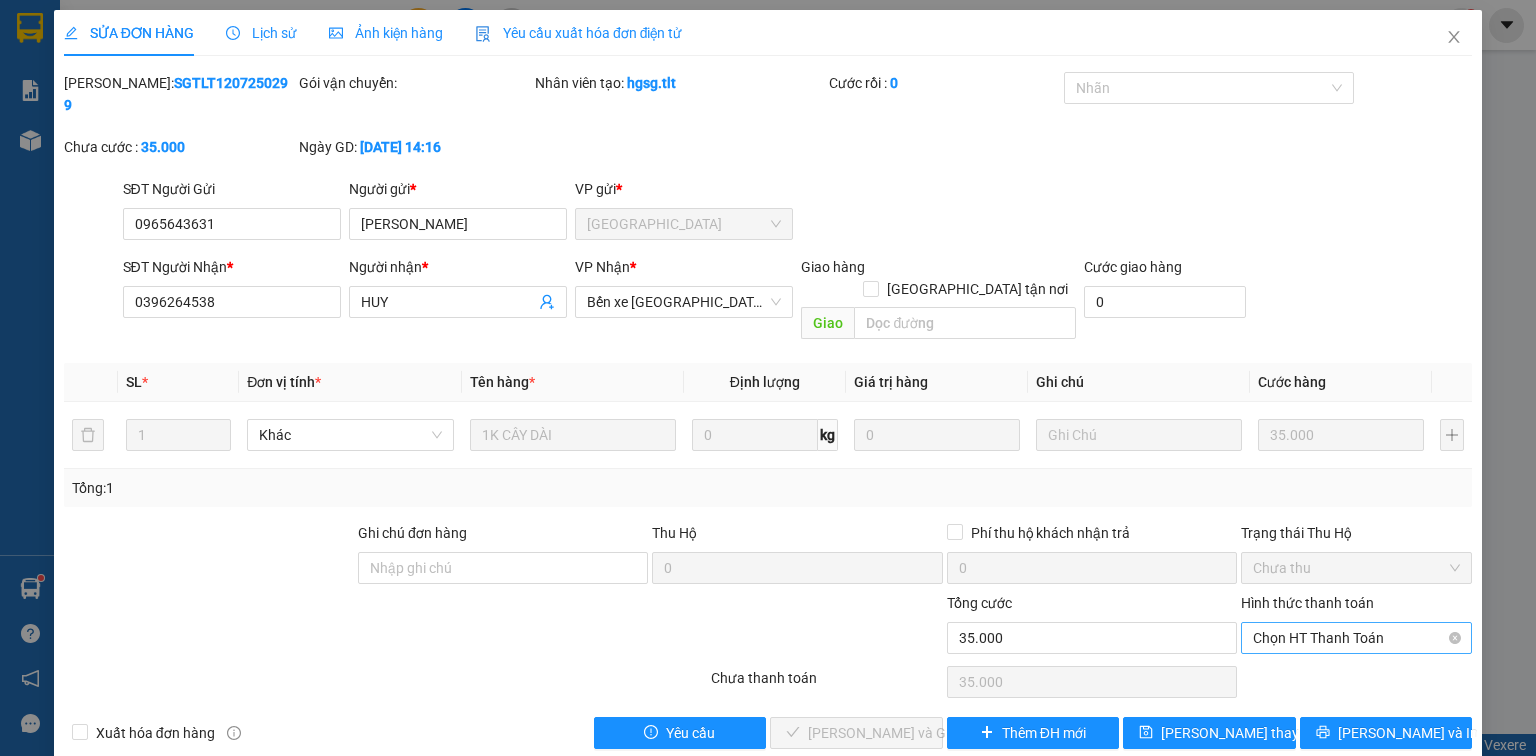 drag, startPoint x: 1386, startPoint y: 561, endPoint x: 1377, endPoint y: 595, distance: 35.17101 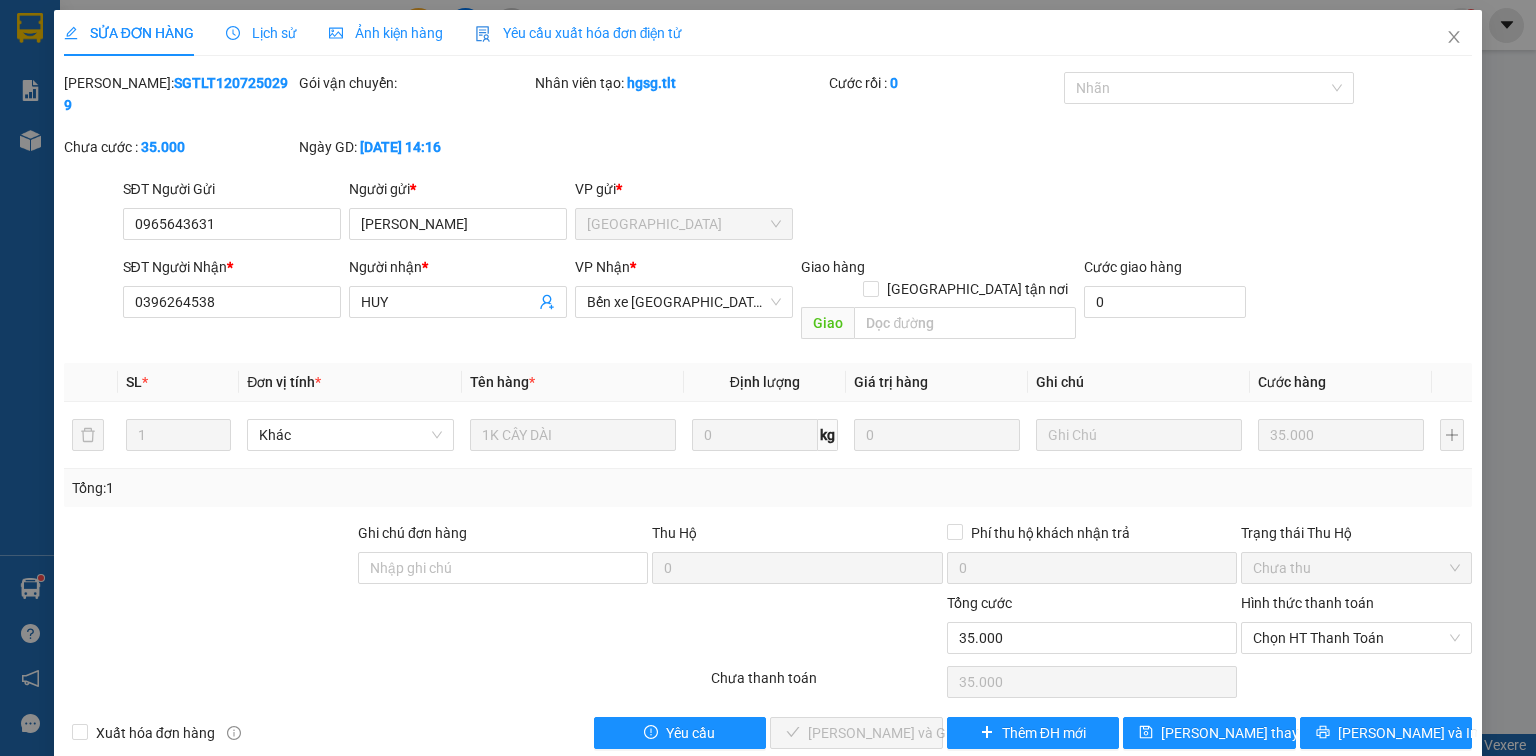 drag, startPoint x: 1377, startPoint y: 595, endPoint x: 1371, endPoint y: 609, distance: 15.231546 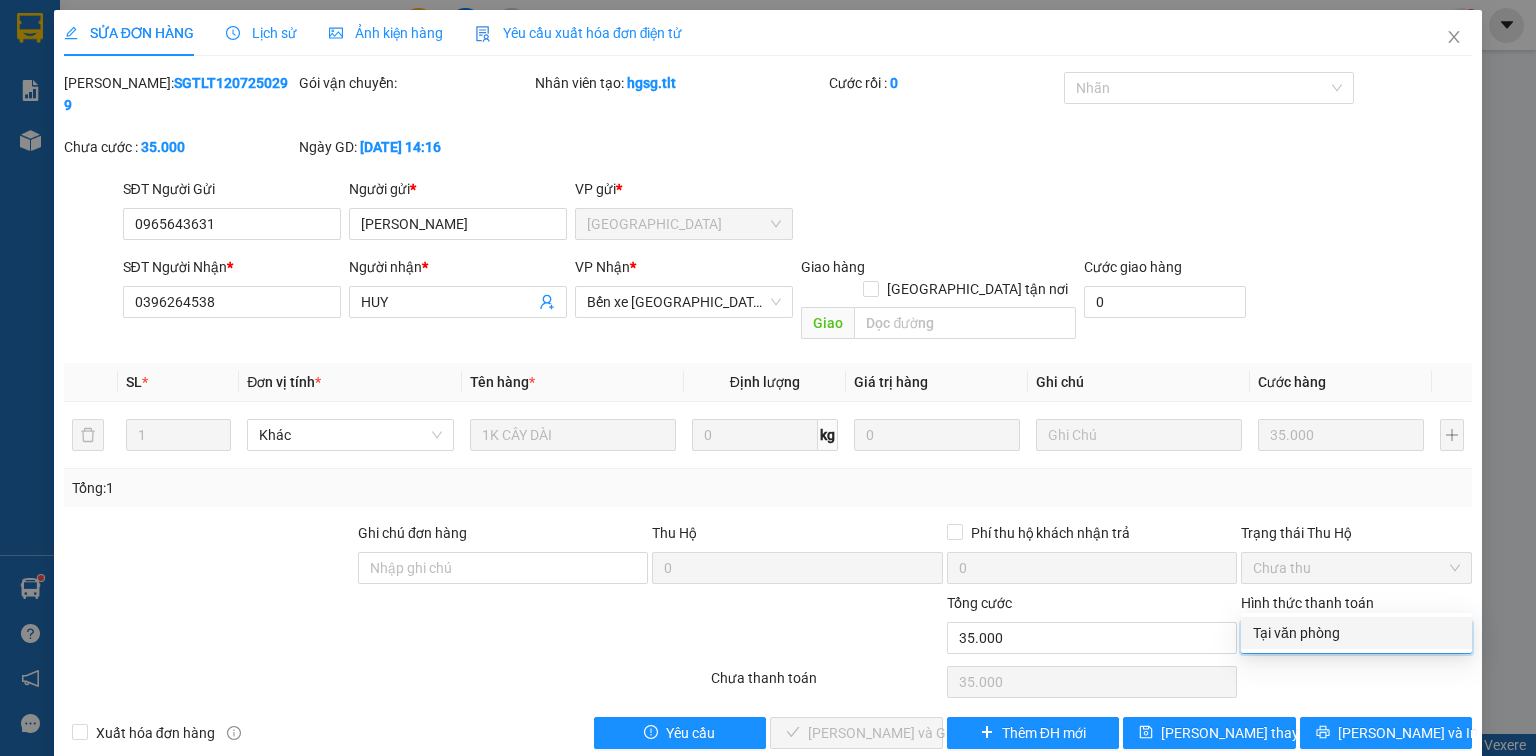 click on "Tại văn phòng" at bounding box center [1356, 633] 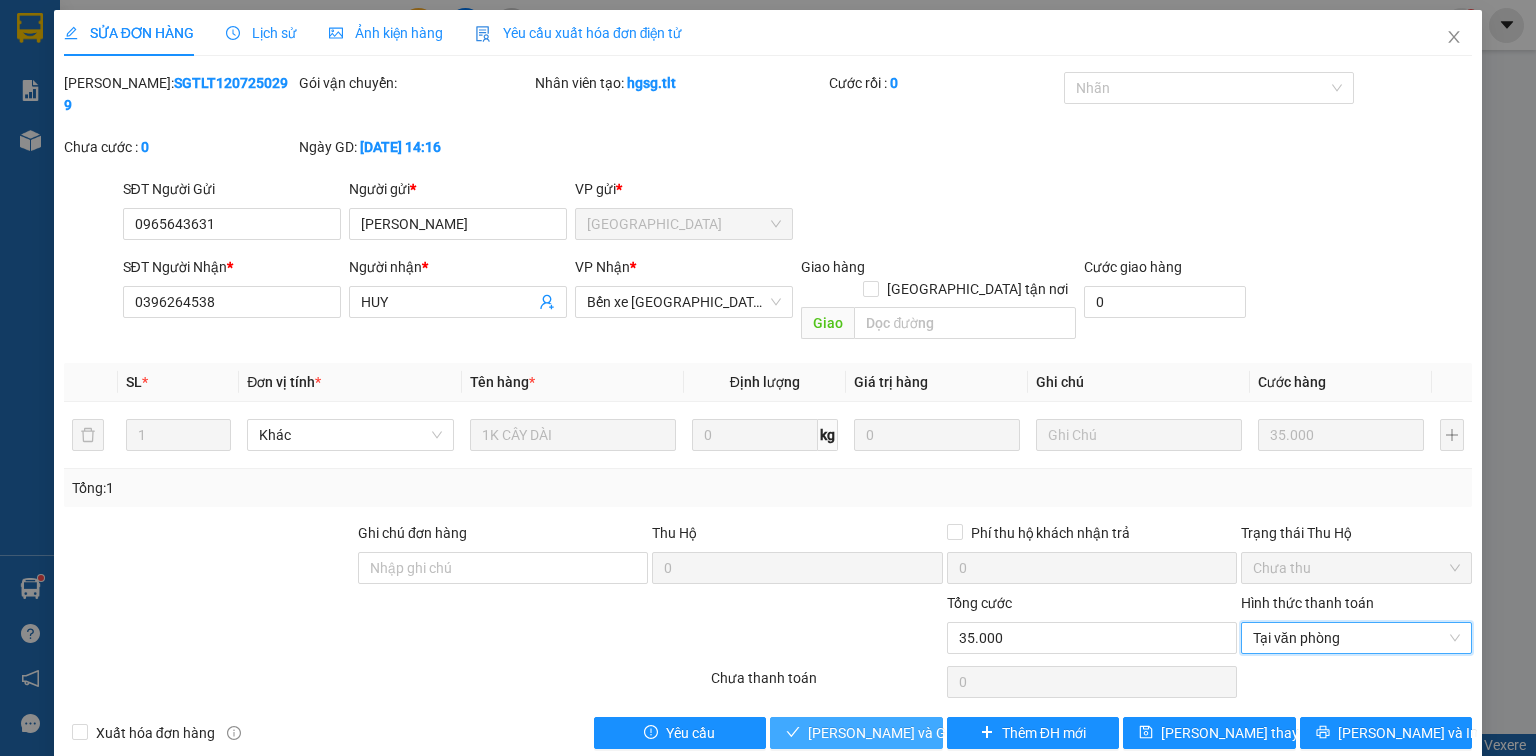 click on "[PERSON_NAME] và [PERSON_NAME] hàng" at bounding box center (904, 733) 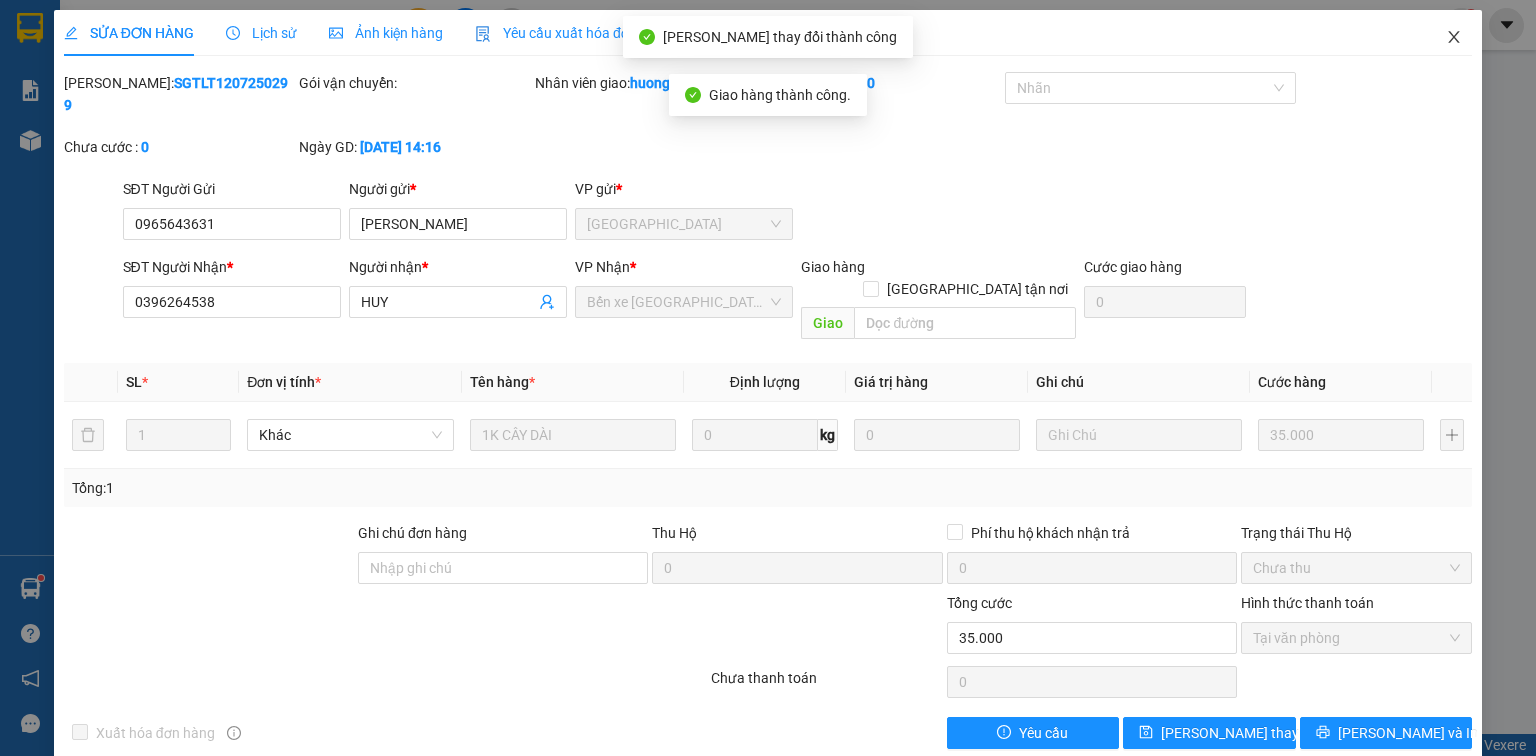 click 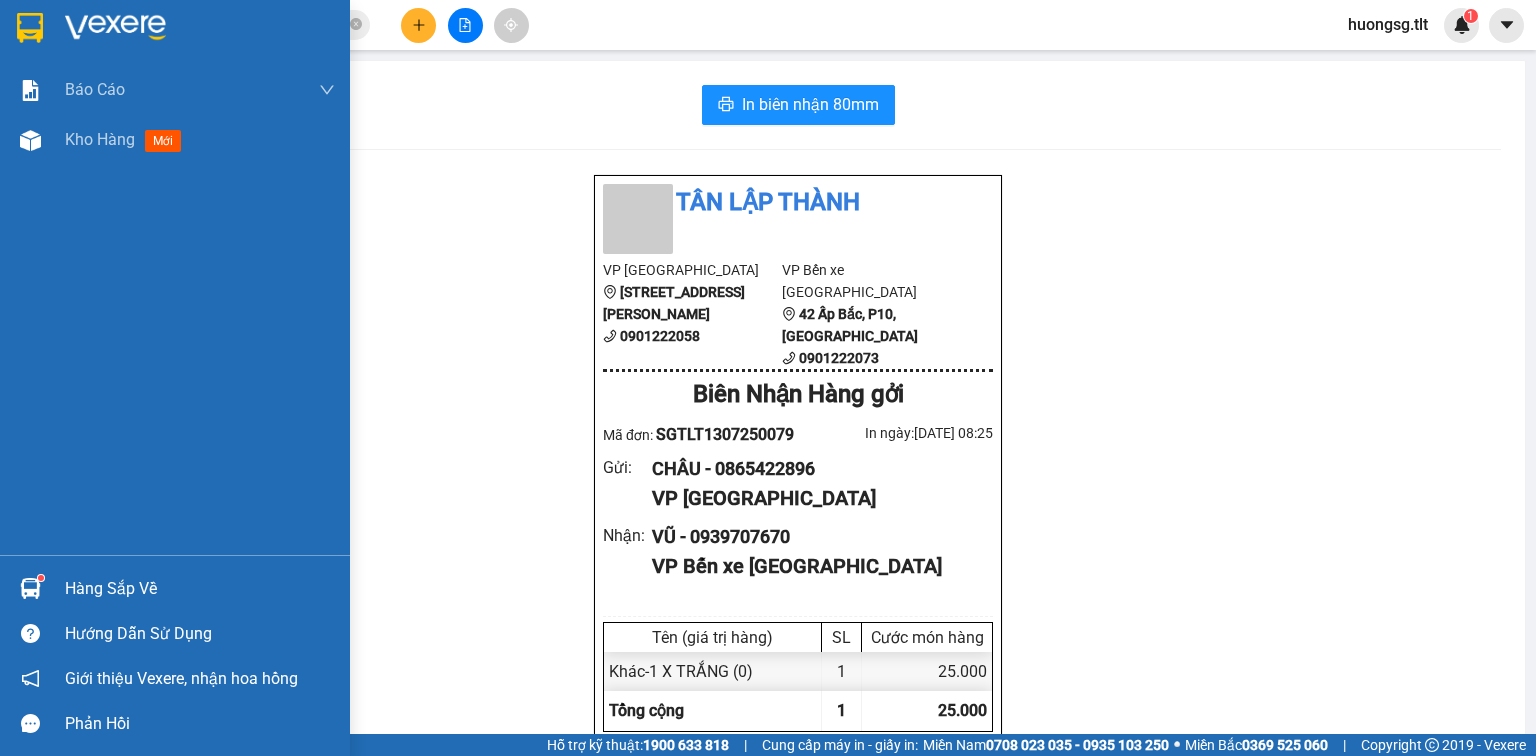 click on "Hàng sắp về" at bounding box center [200, 589] 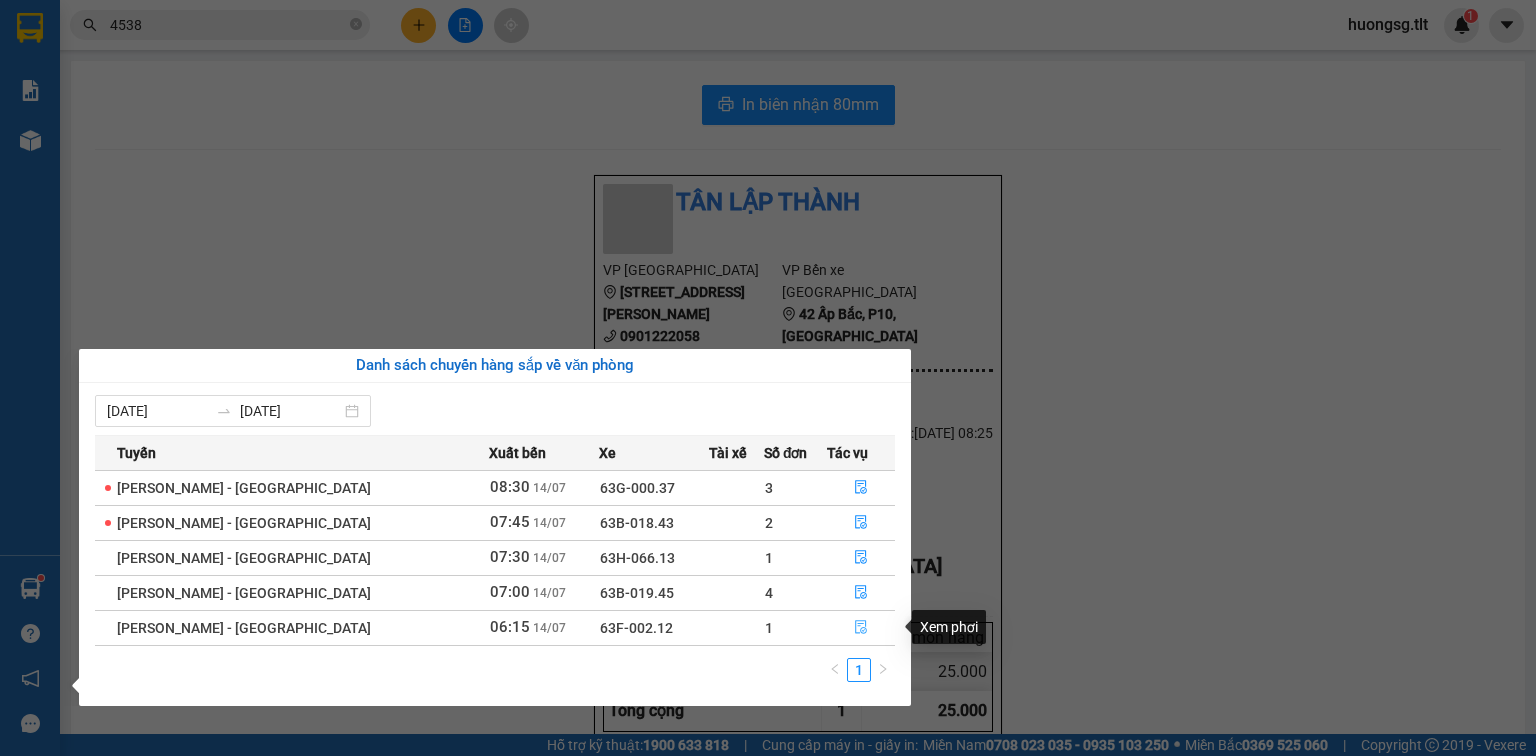 click 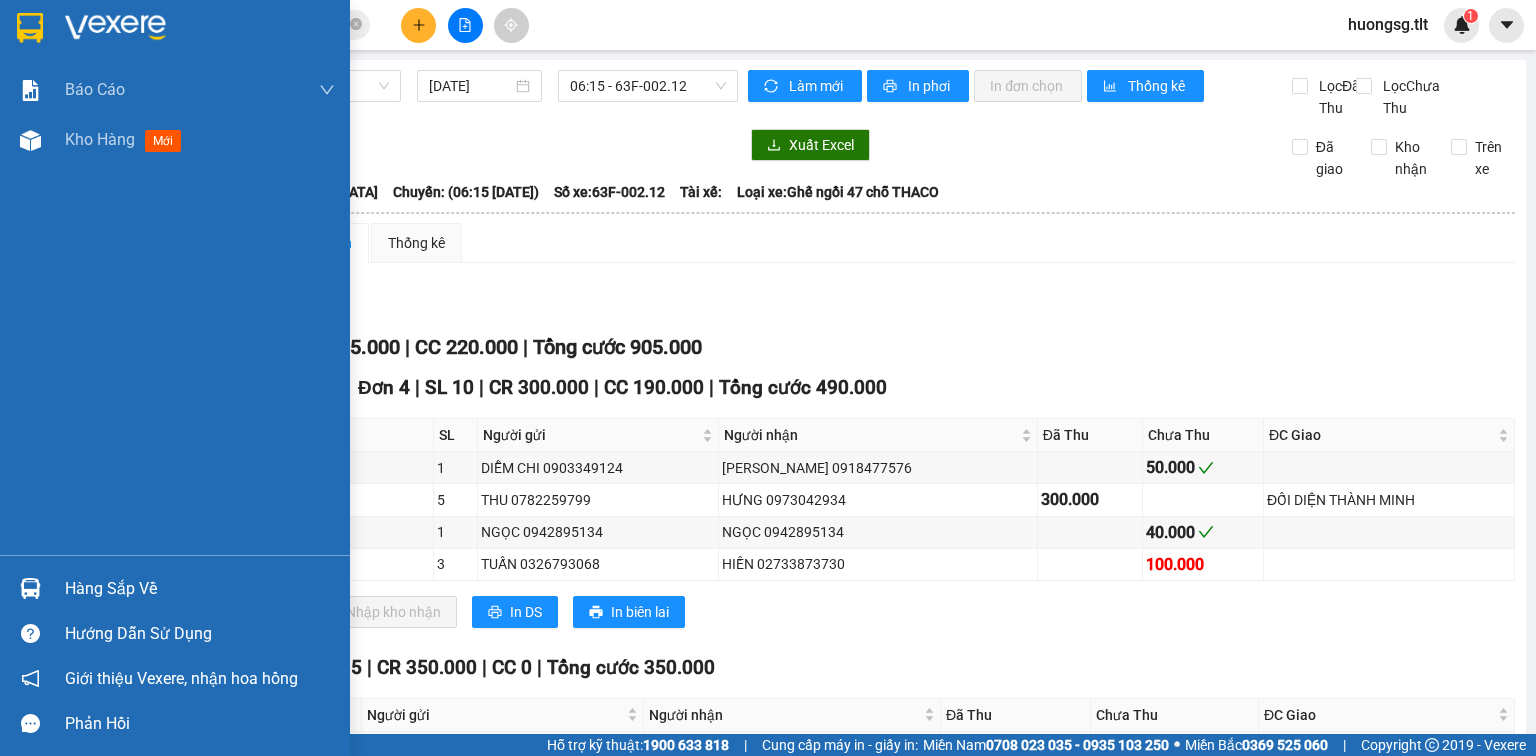click on "Hàng sắp về" at bounding box center (200, 589) 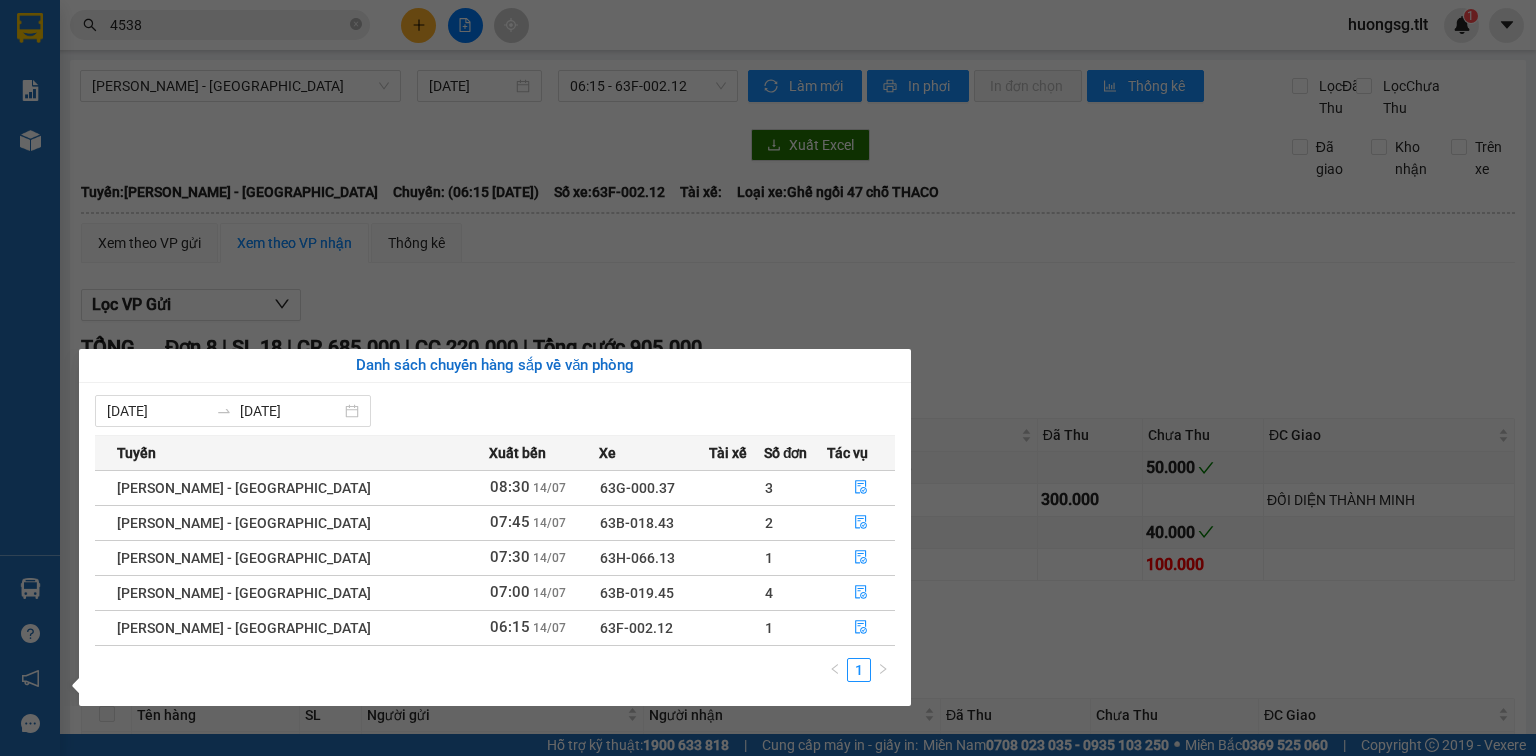click on "63B-019.45" at bounding box center (637, 593) 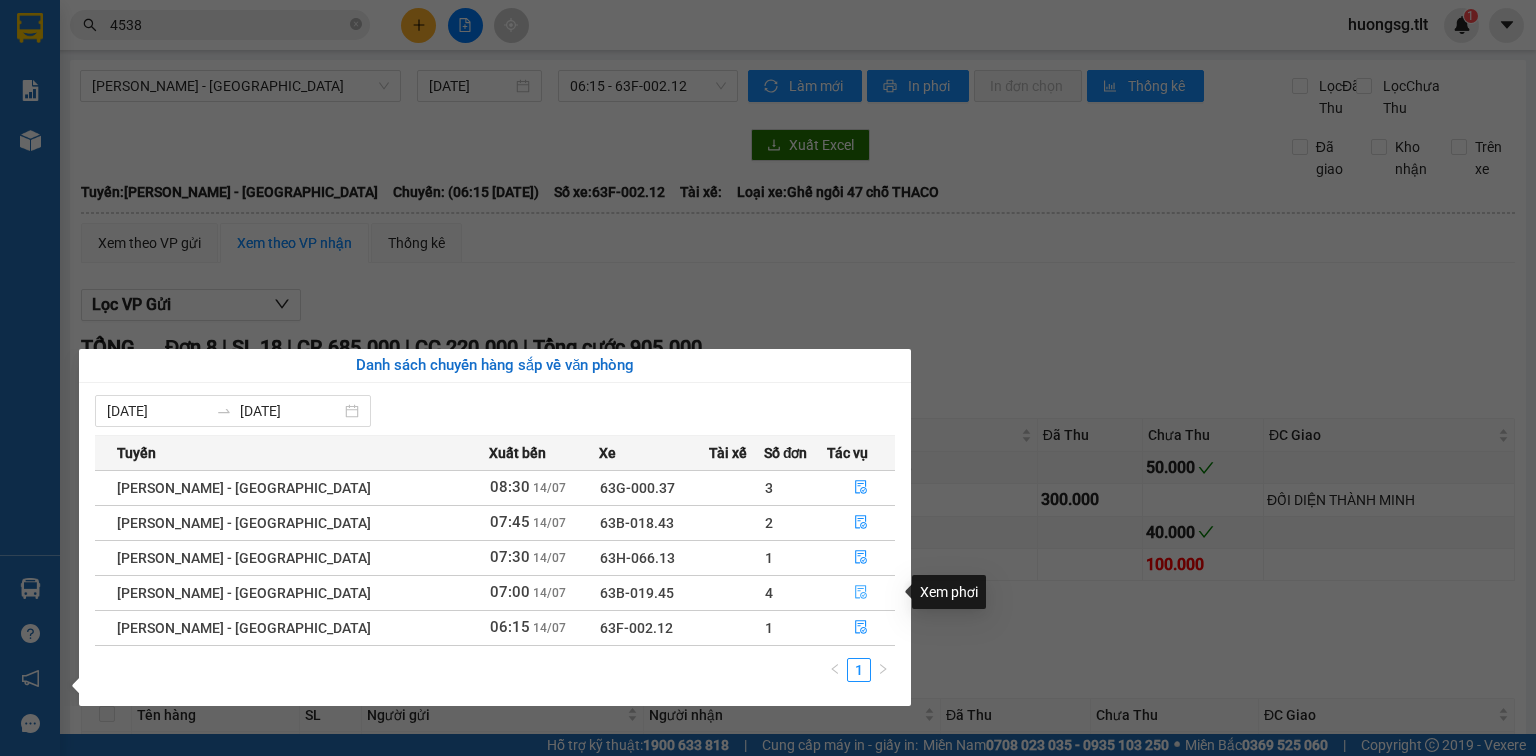 click at bounding box center (861, 593) 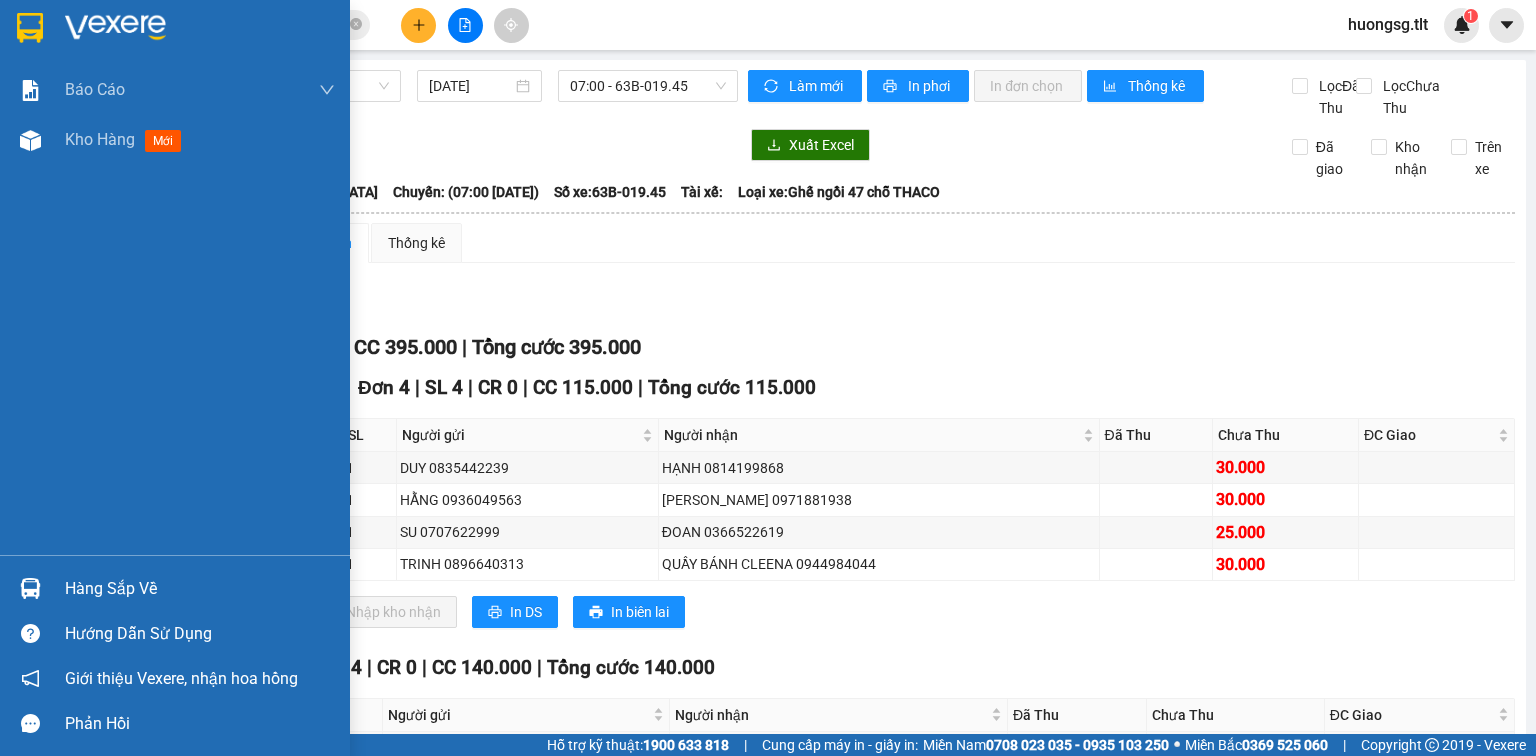 drag, startPoint x: 74, startPoint y: 580, endPoint x: 86, endPoint y: 587, distance: 13.892444 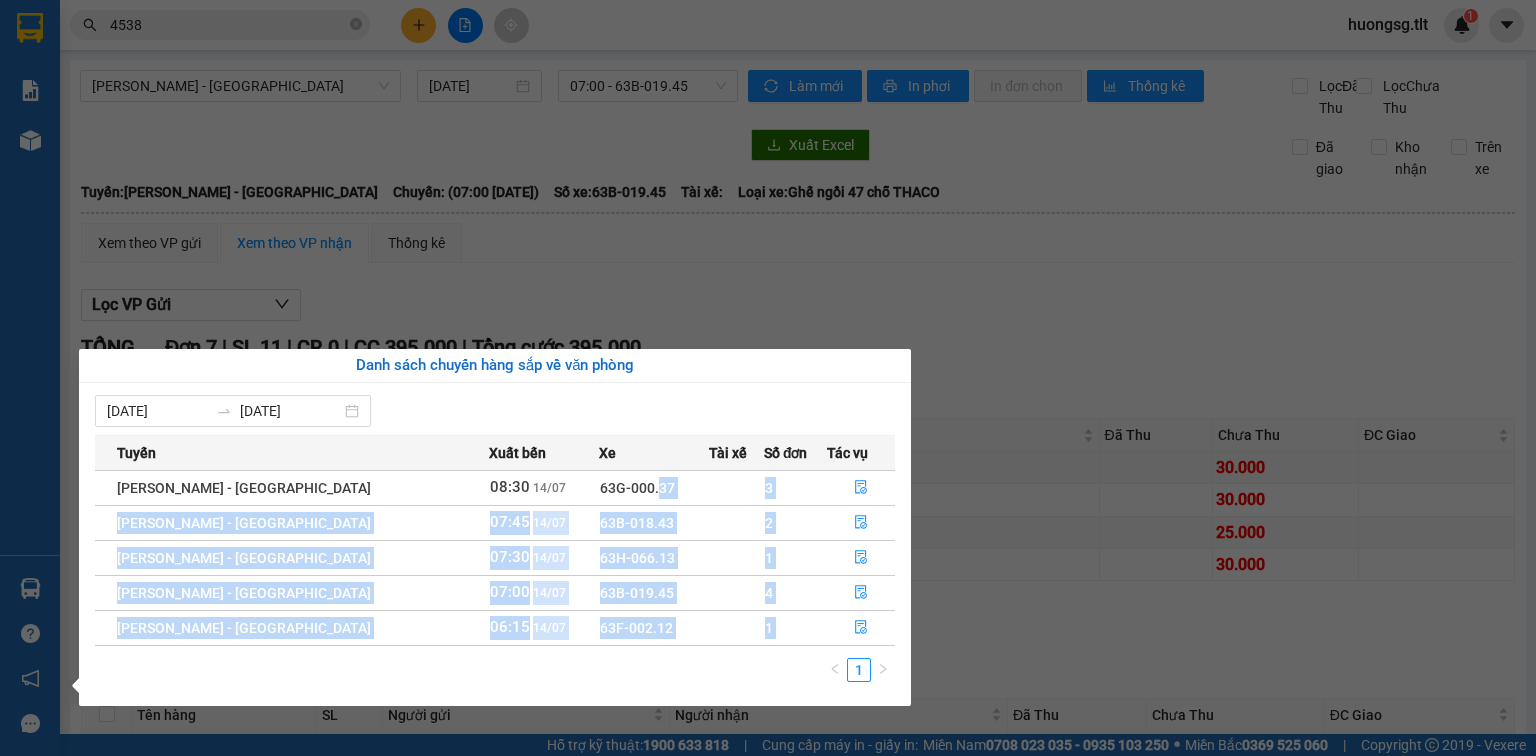 drag, startPoint x: 576, startPoint y: 505, endPoint x: 588, endPoint y: 702, distance: 197.36514 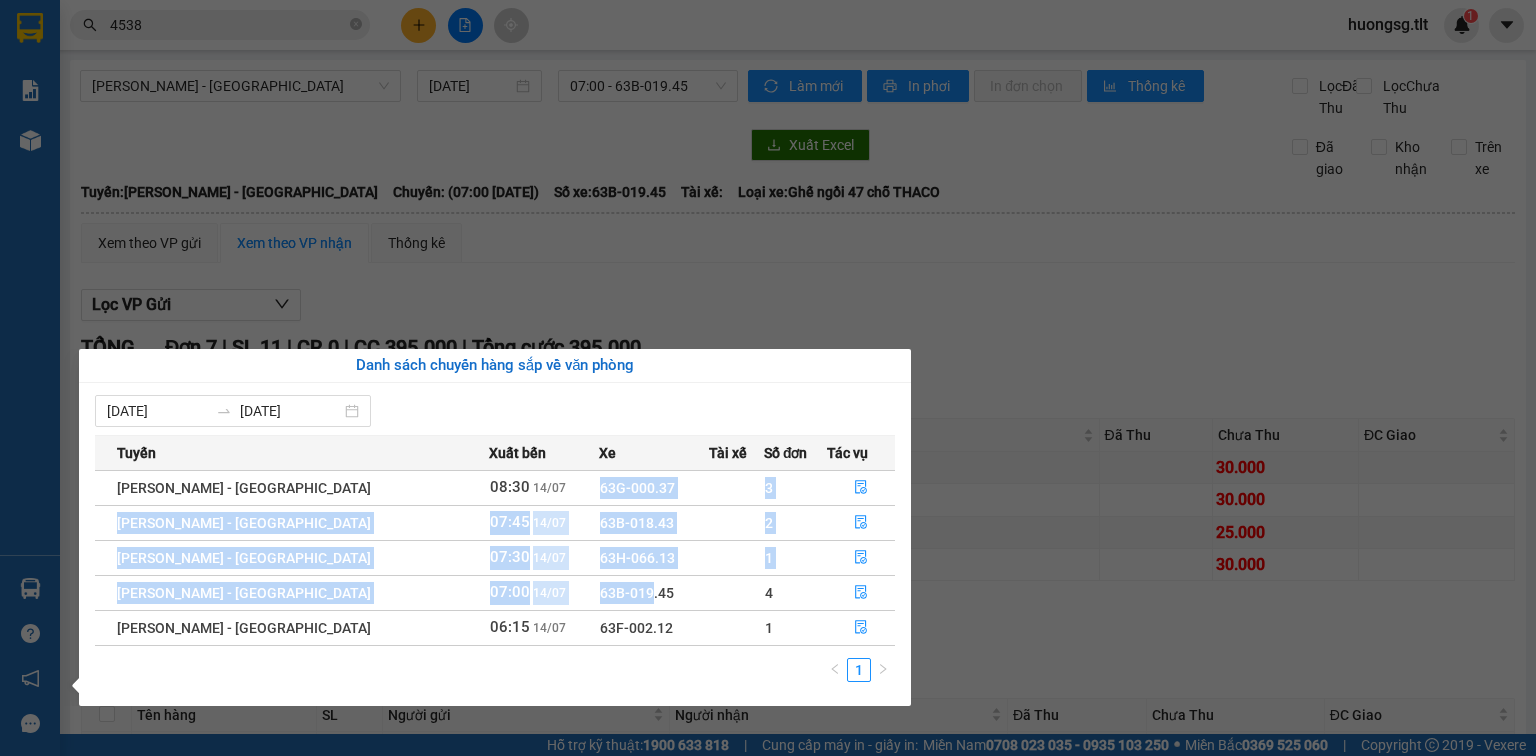 drag, startPoint x: 523, startPoint y: 471, endPoint x: 596, endPoint y: 667, distance: 209.15306 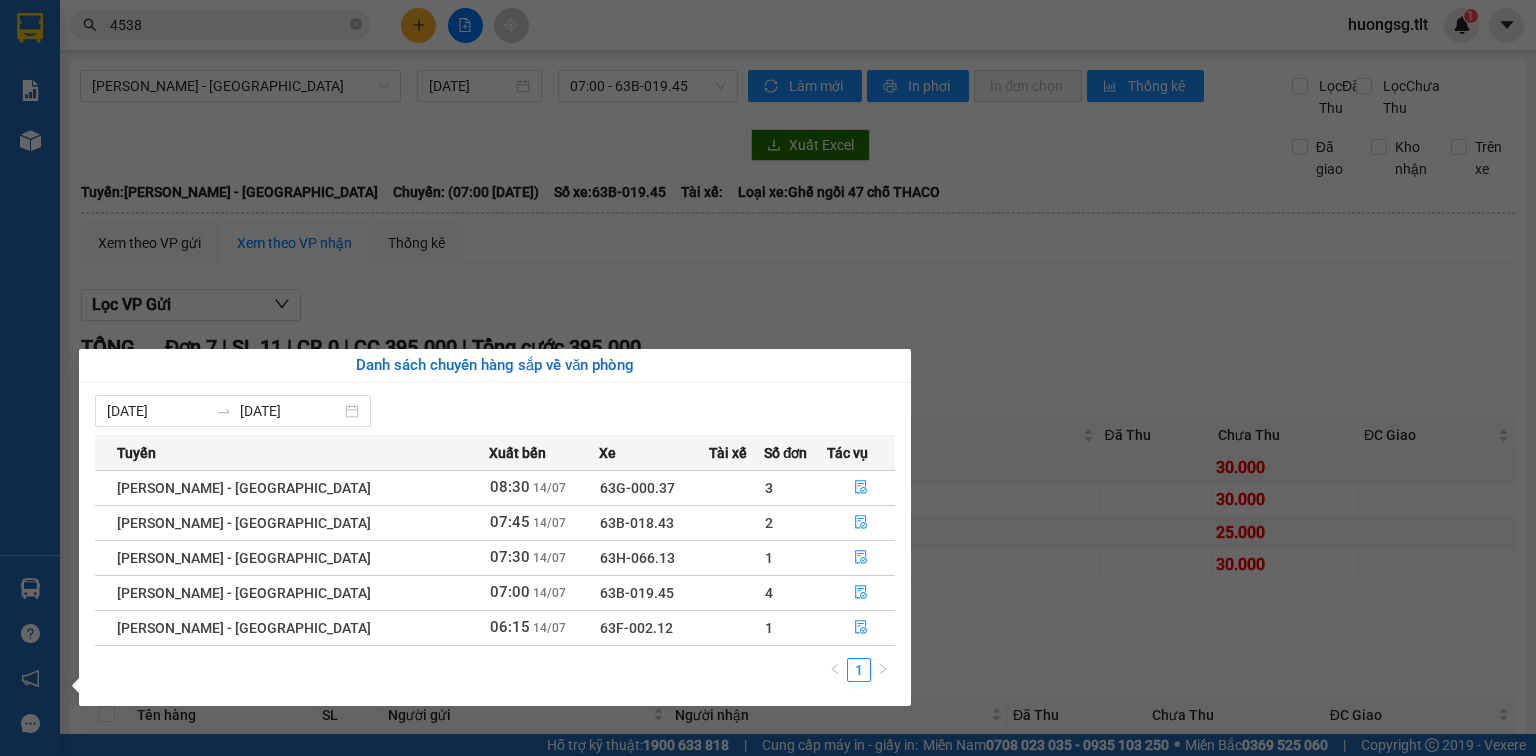 drag, startPoint x: 604, startPoint y: 710, endPoint x: 572, endPoint y: 602, distance: 112.64102 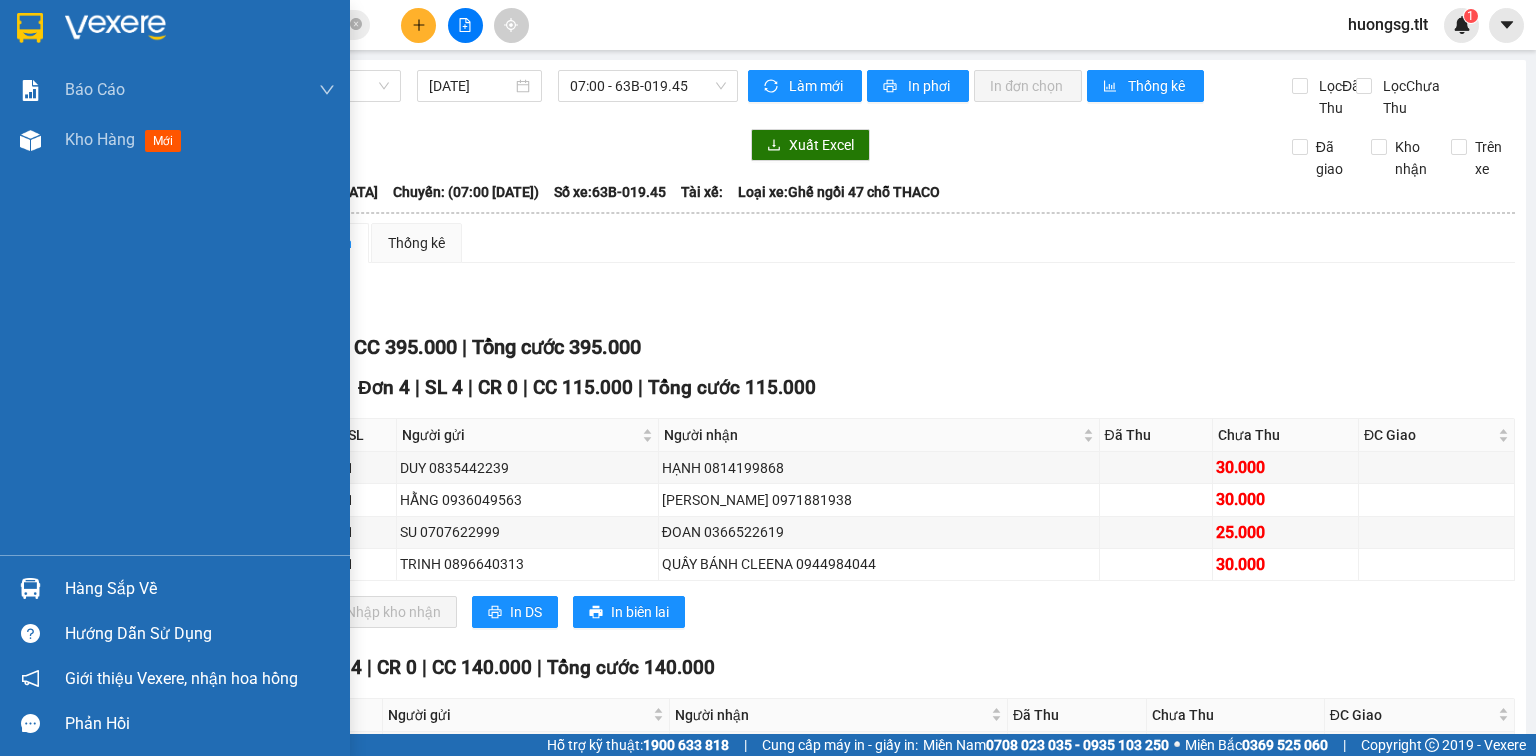 click at bounding box center (30, 588) 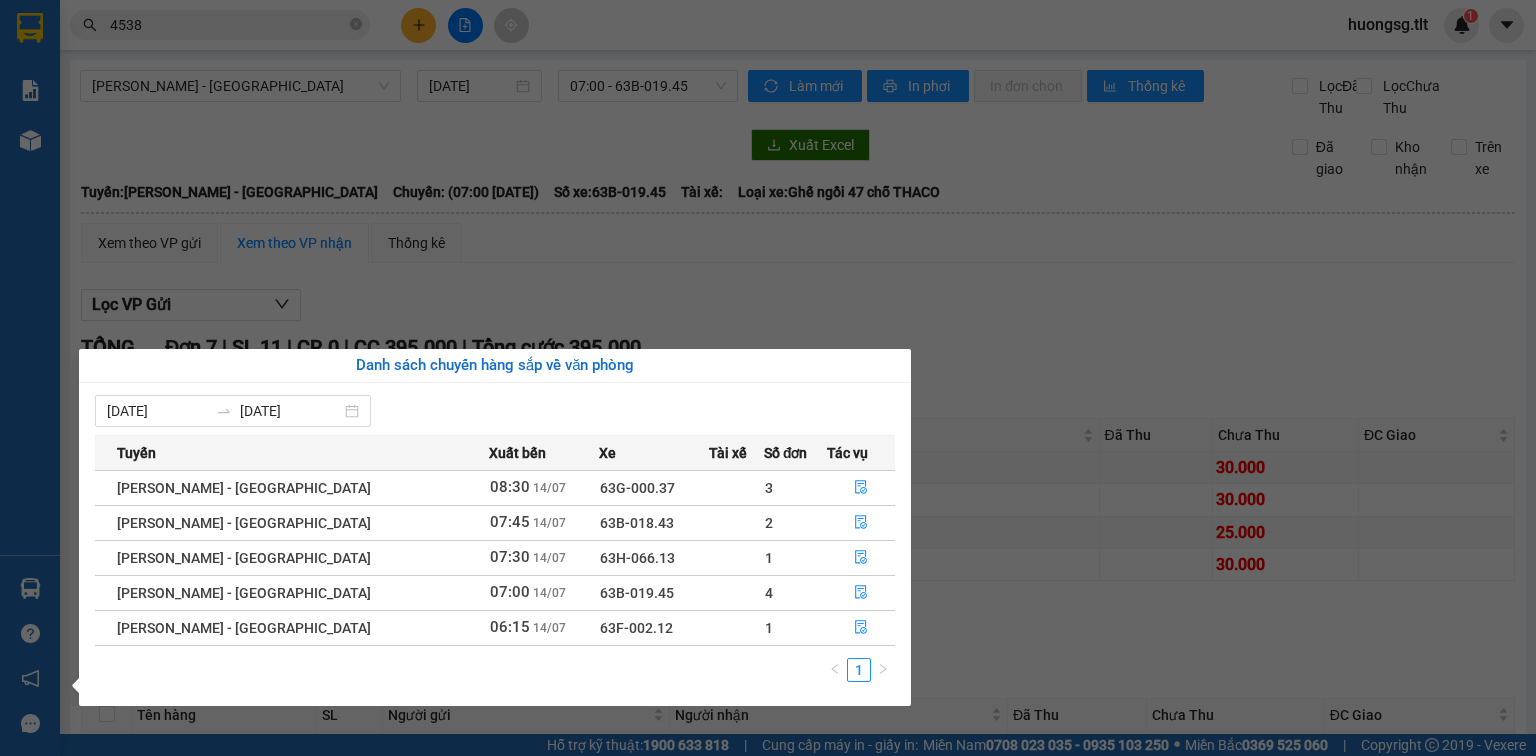 drag, startPoint x: 156, startPoint y: 216, endPoint x: 142, endPoint y: 196, distance: 24.41311 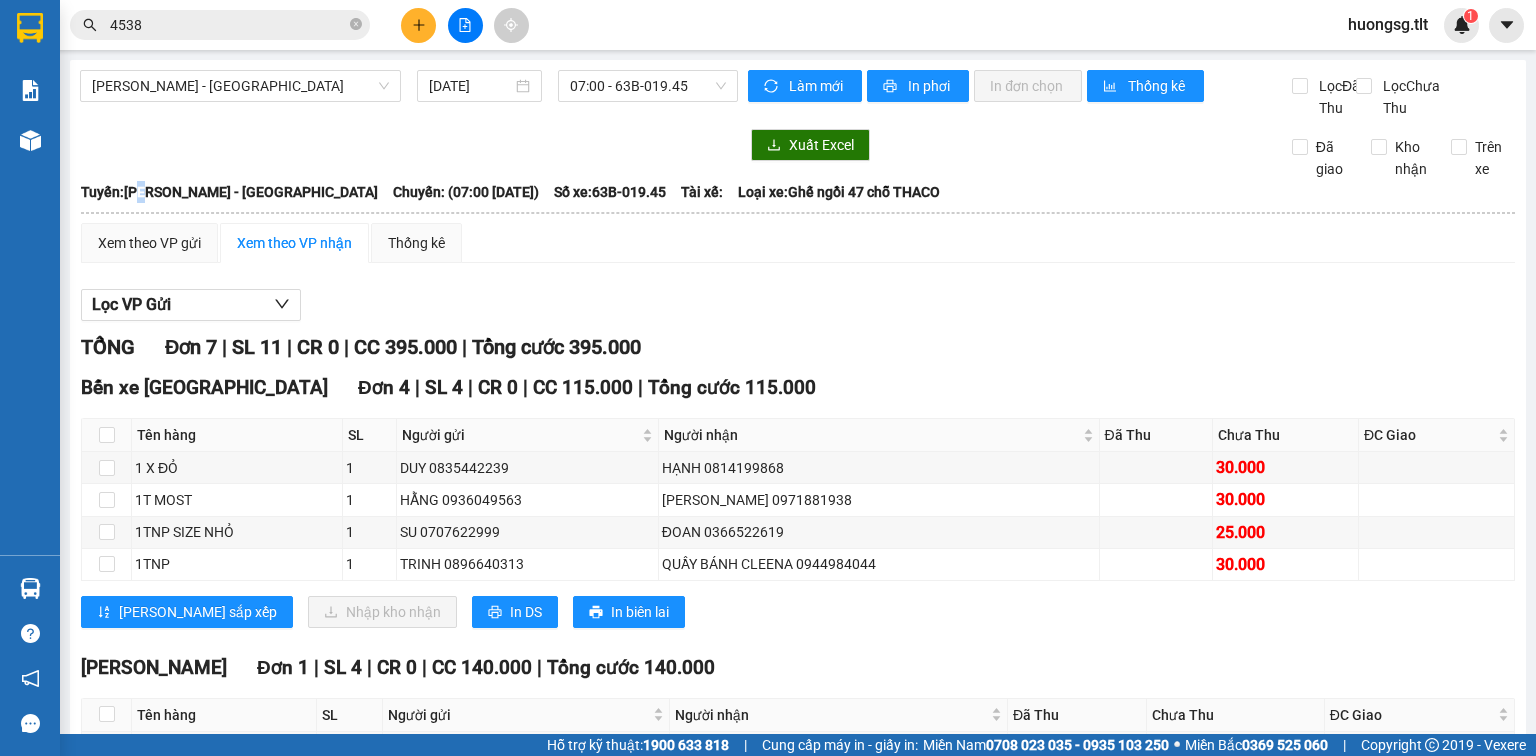 click on "4538" at bounding box center (228, 25) 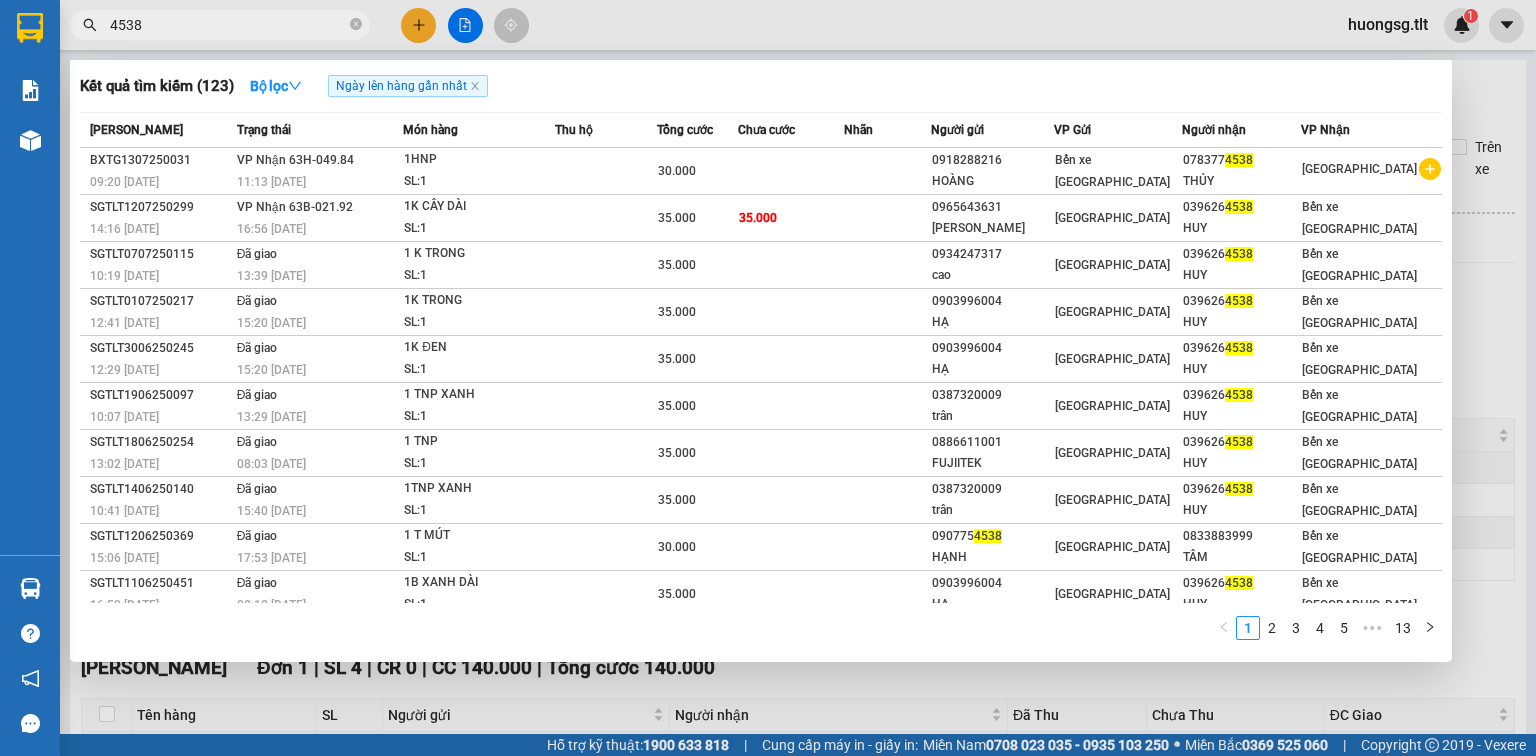 click on "4538" at bounding box center [228, 25] 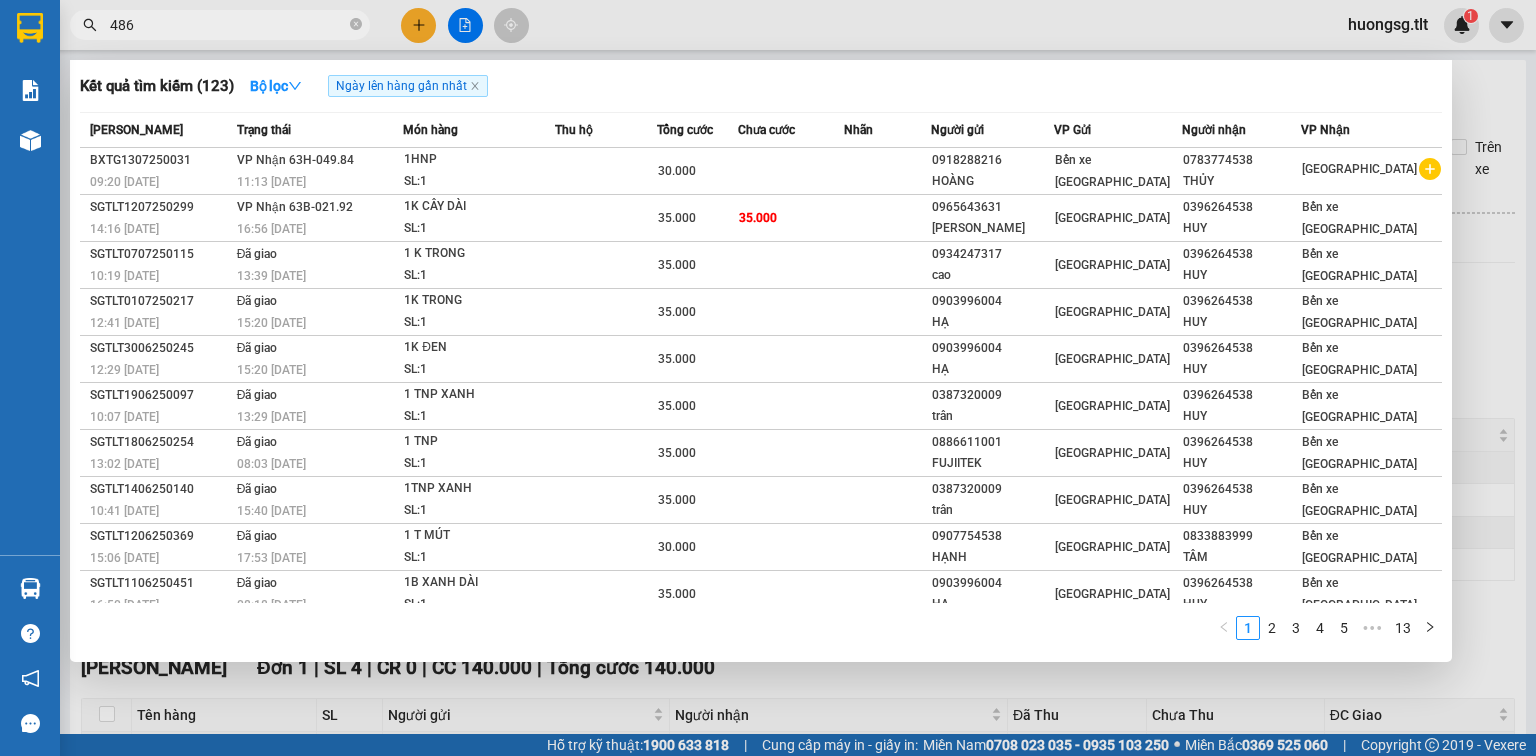 type on "486" 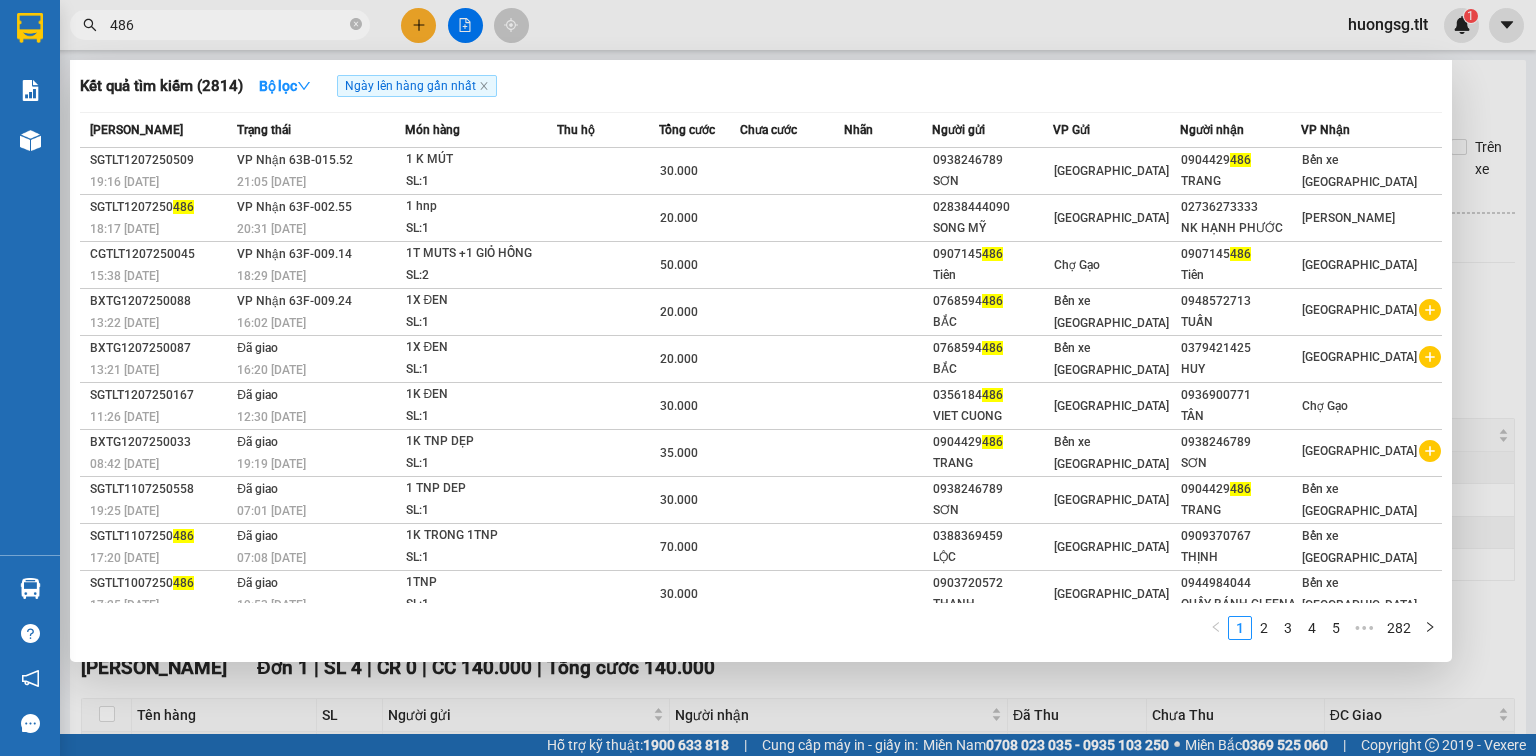 click on "486" at bounding box center (228, 25) 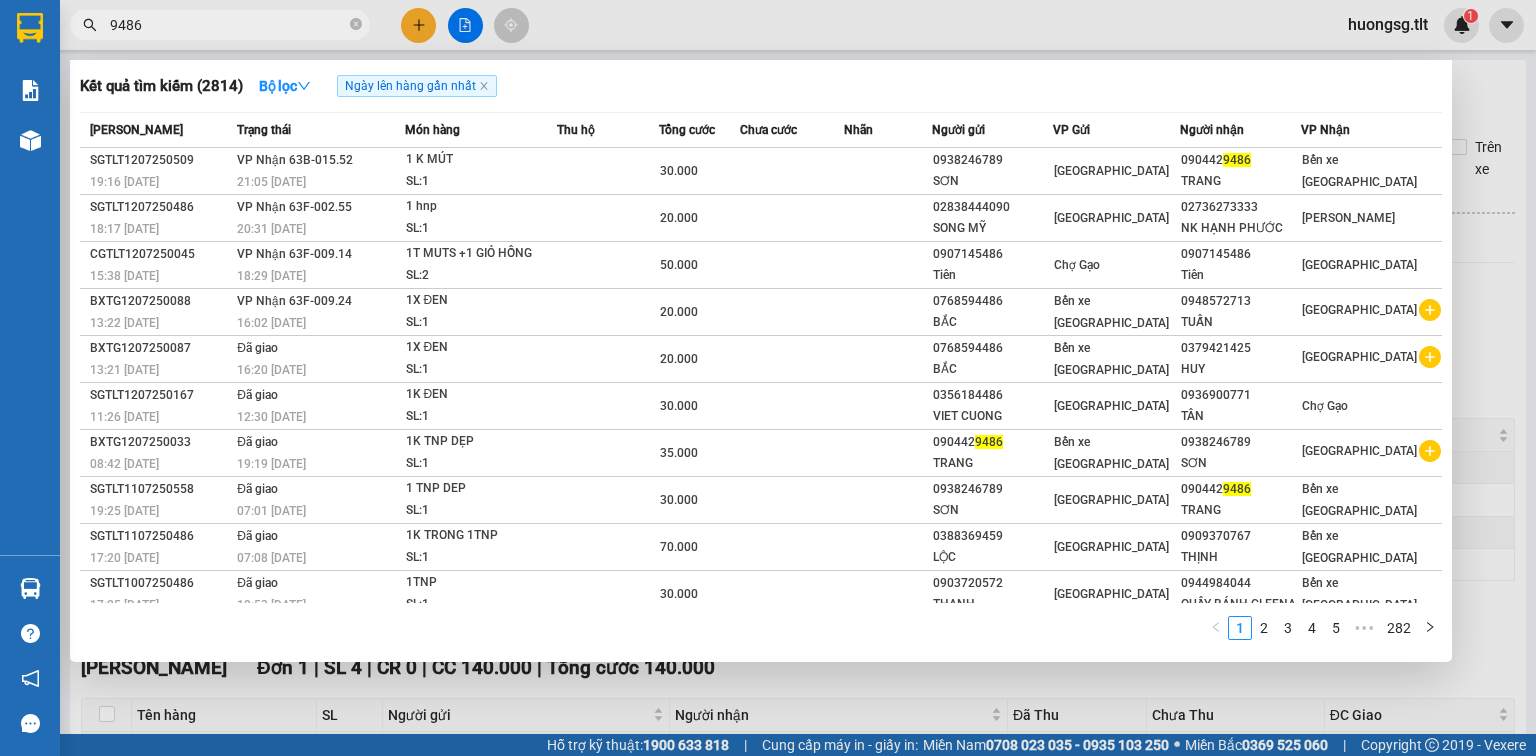 type on "9486" 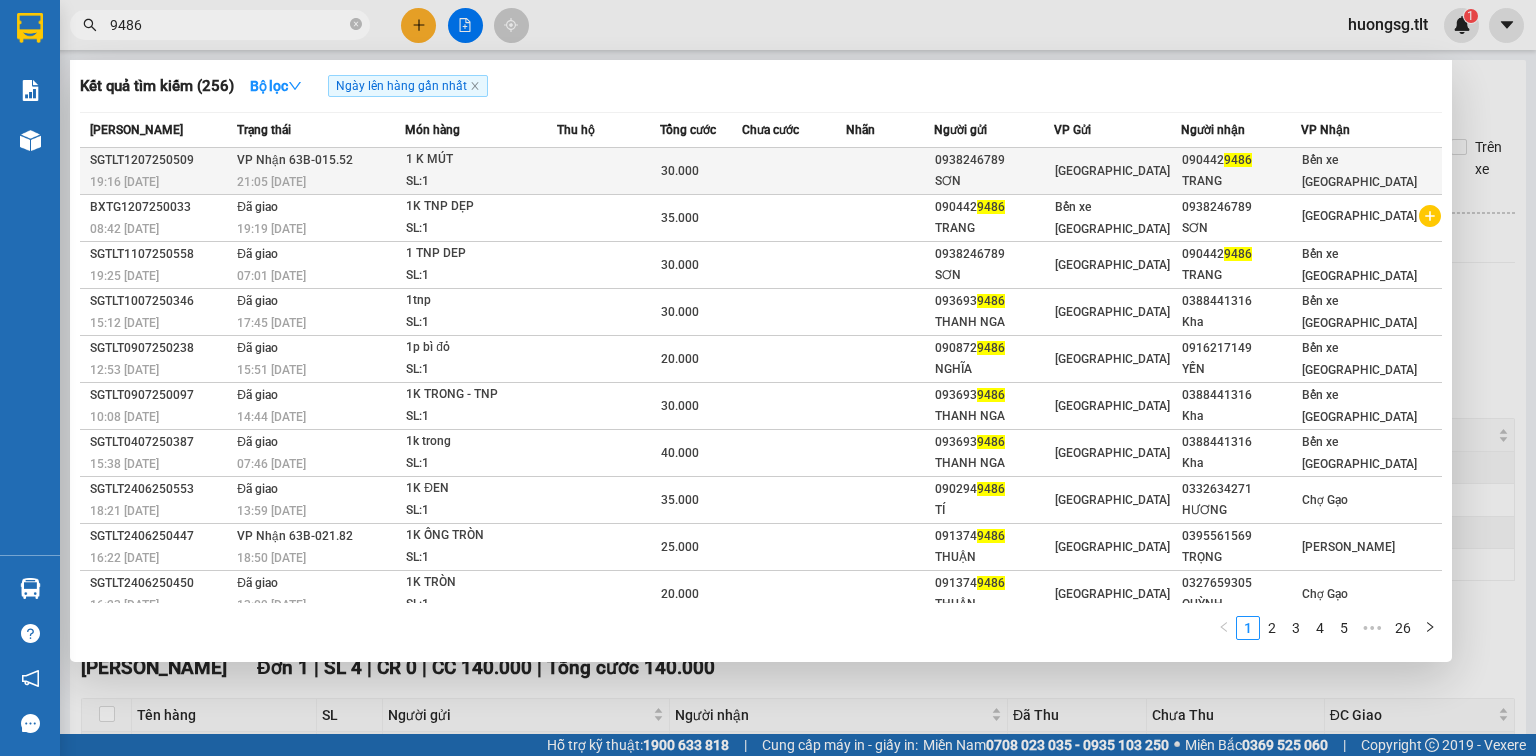 click at bounding box center (794, 171) 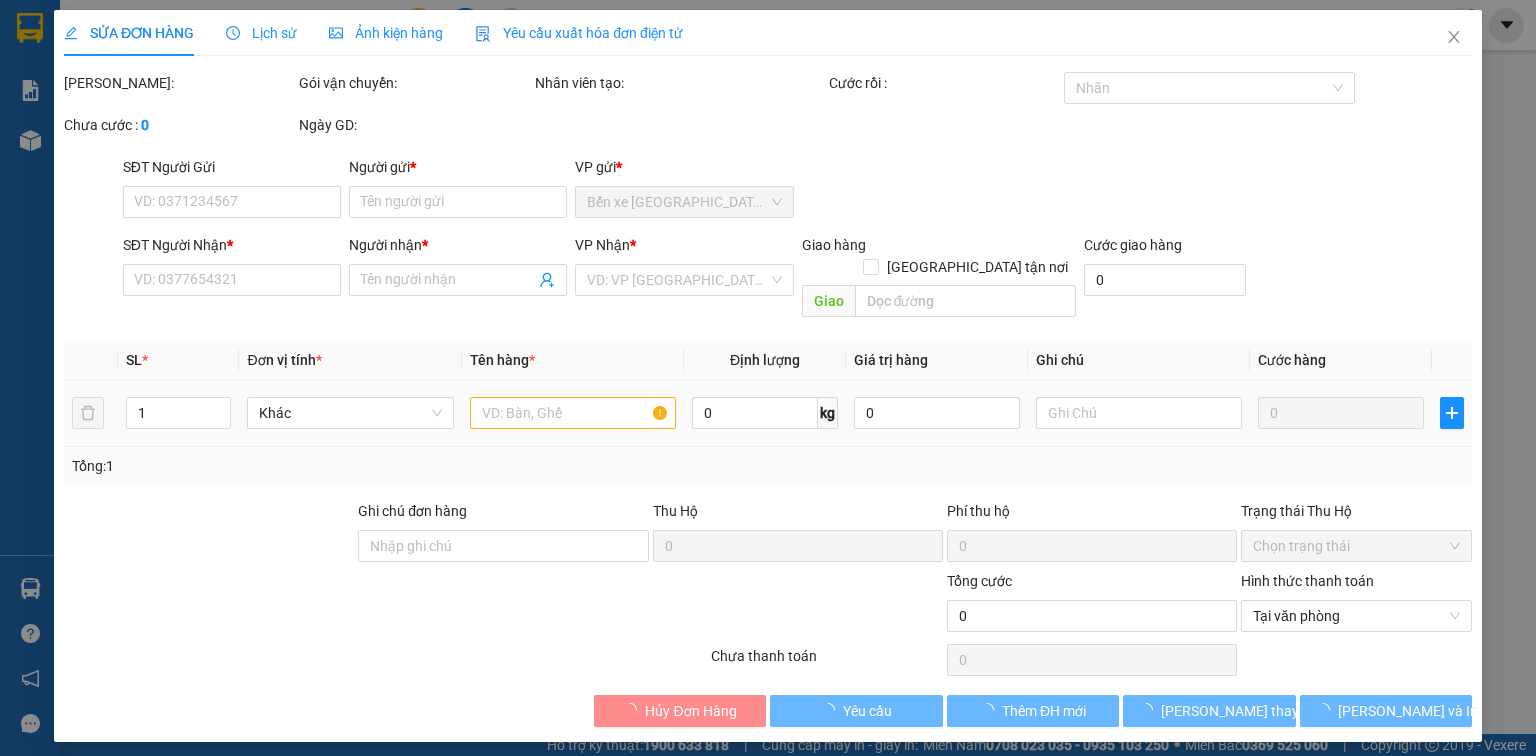 type on "0938246789" 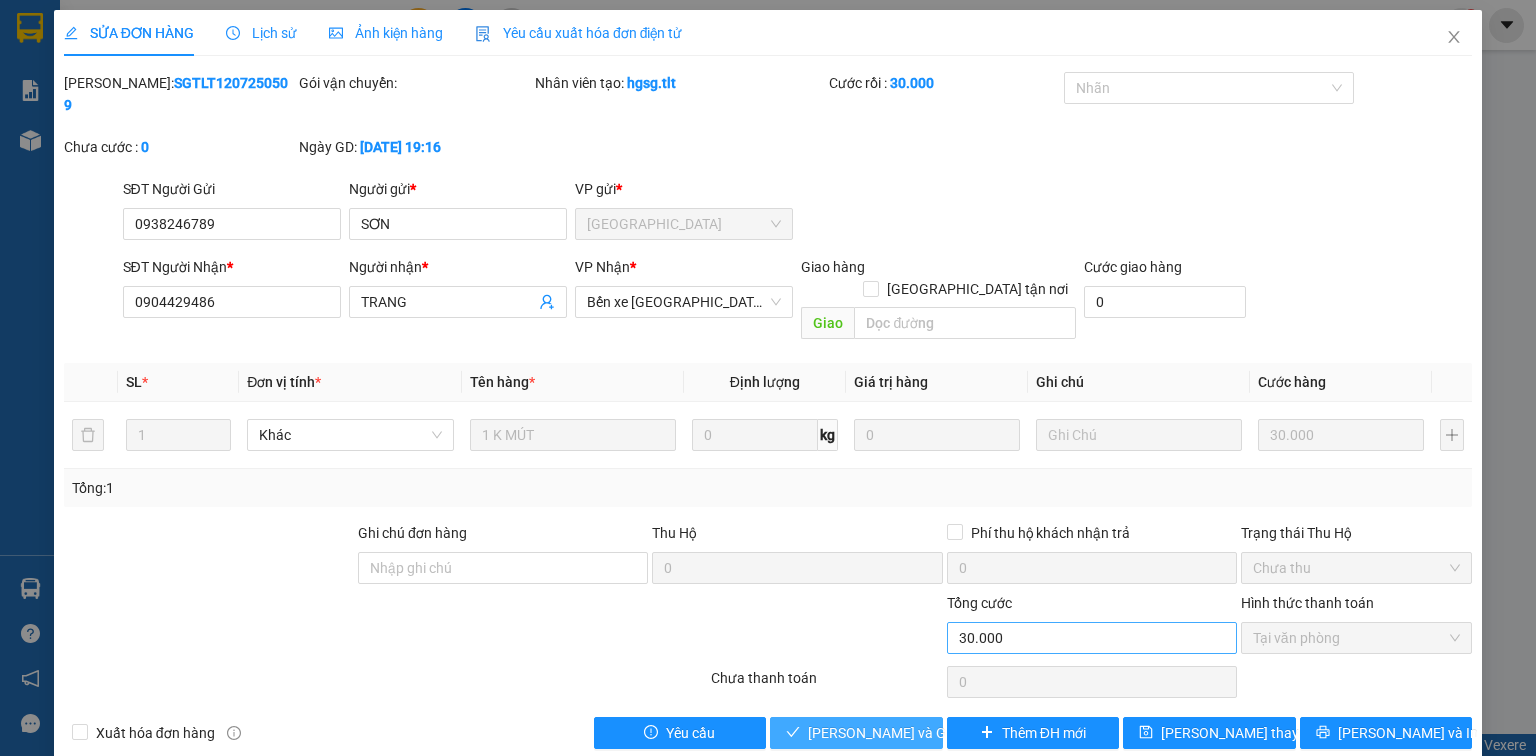 drag, startPoint x: 865, startPoint y: 689, endPoint x: 977, endPoint y: 596, distance: 145.57816 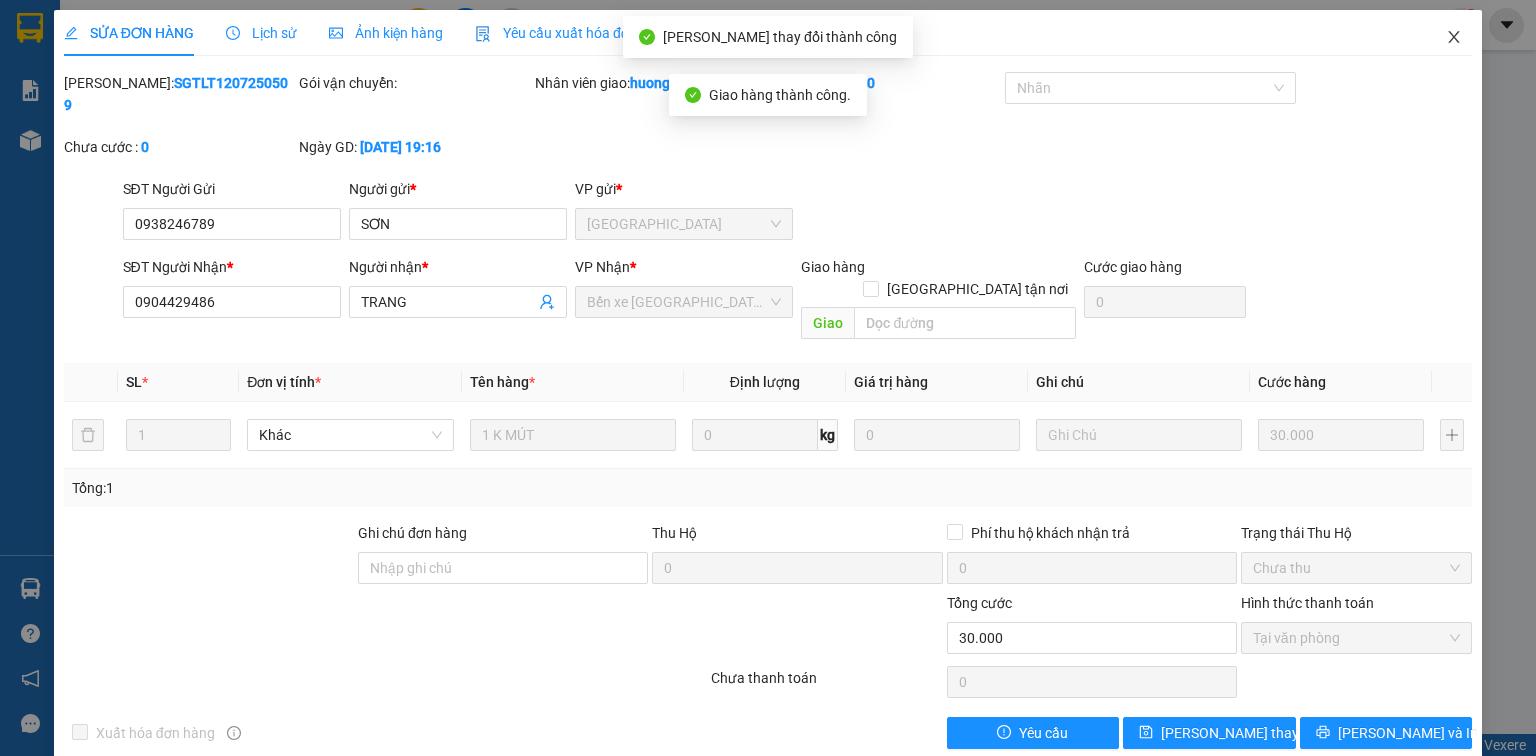 click 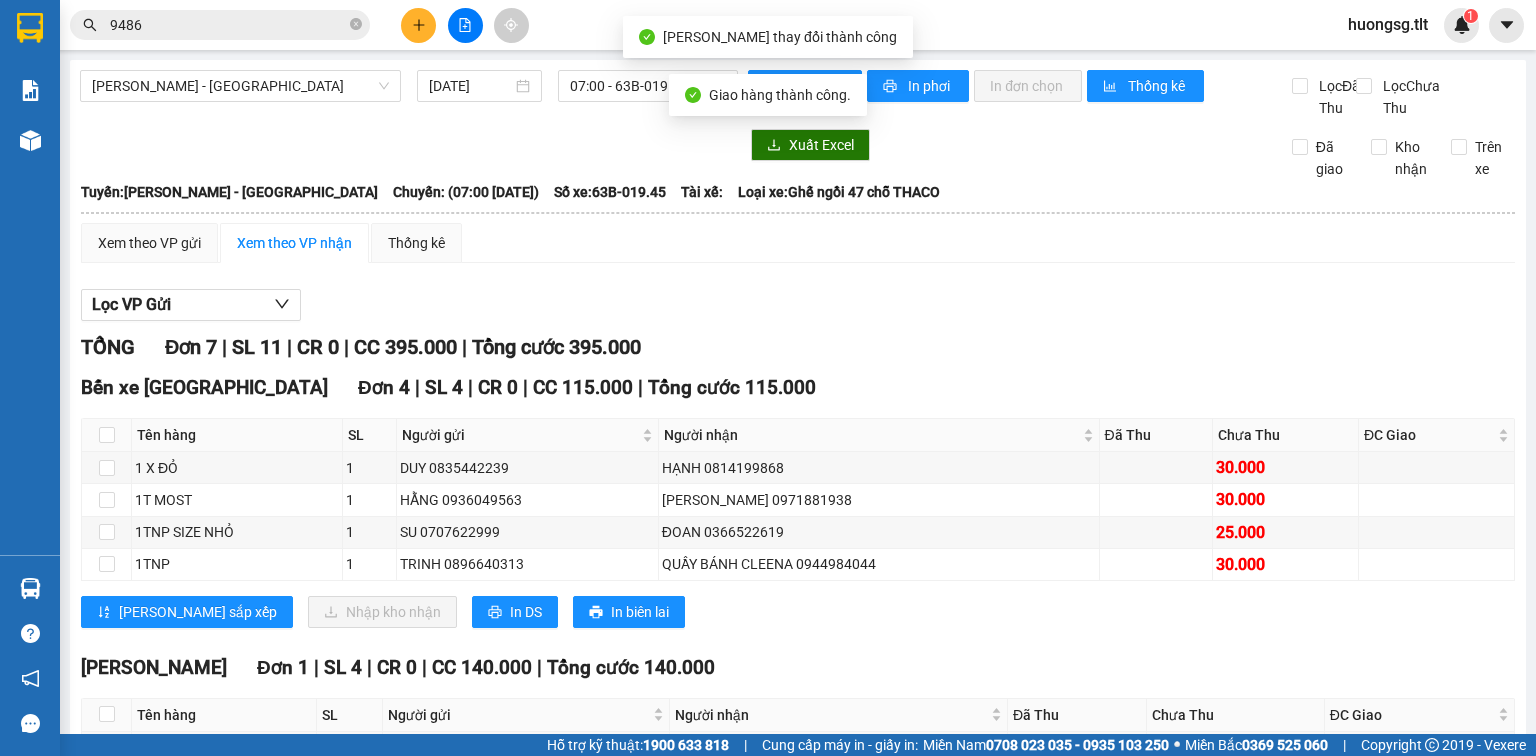 click on "9486" at bounding box center [228, 25] 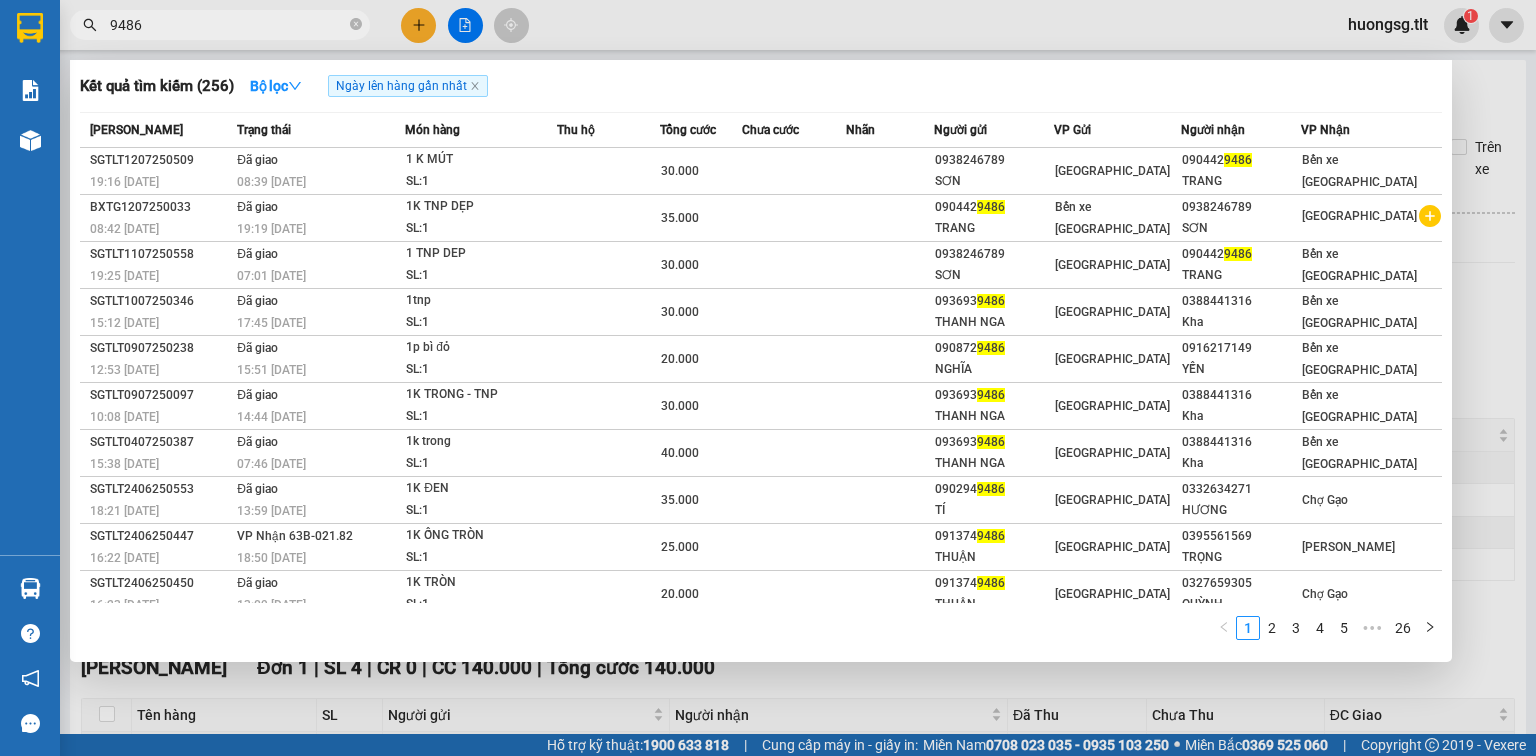 click on "9486" at bounding box center [228, 25] 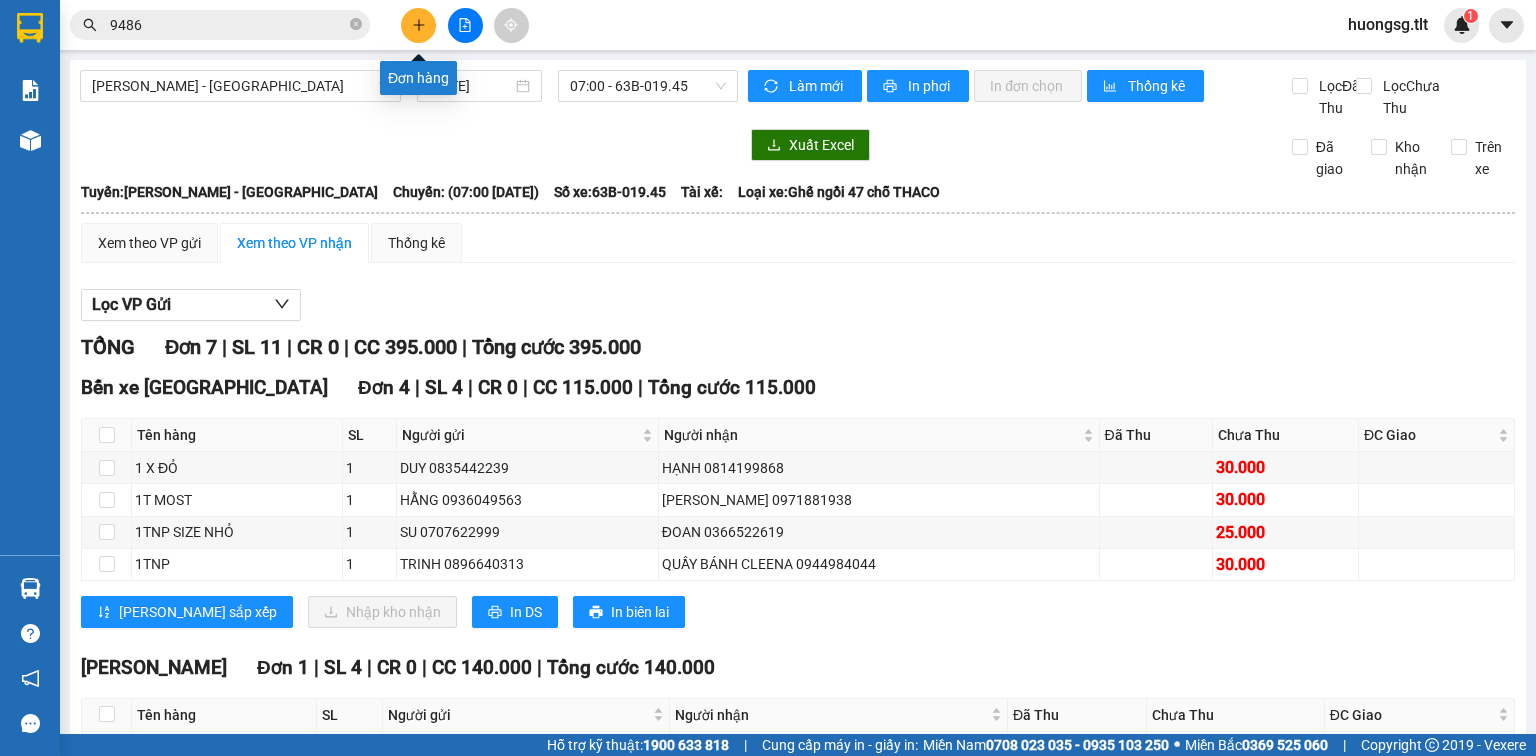 click 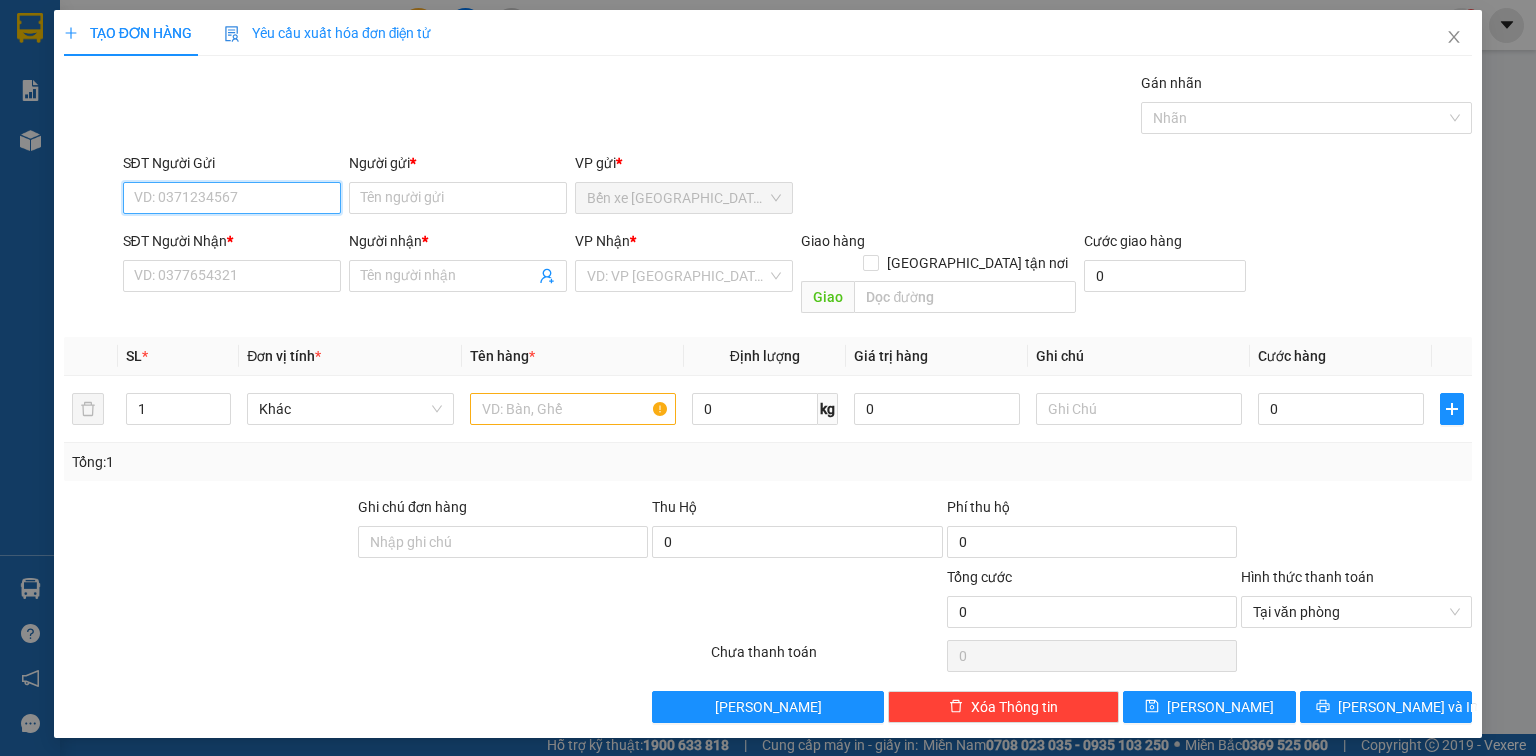 click on "SĐT Người Gửi" at bounding box center (232, 198) 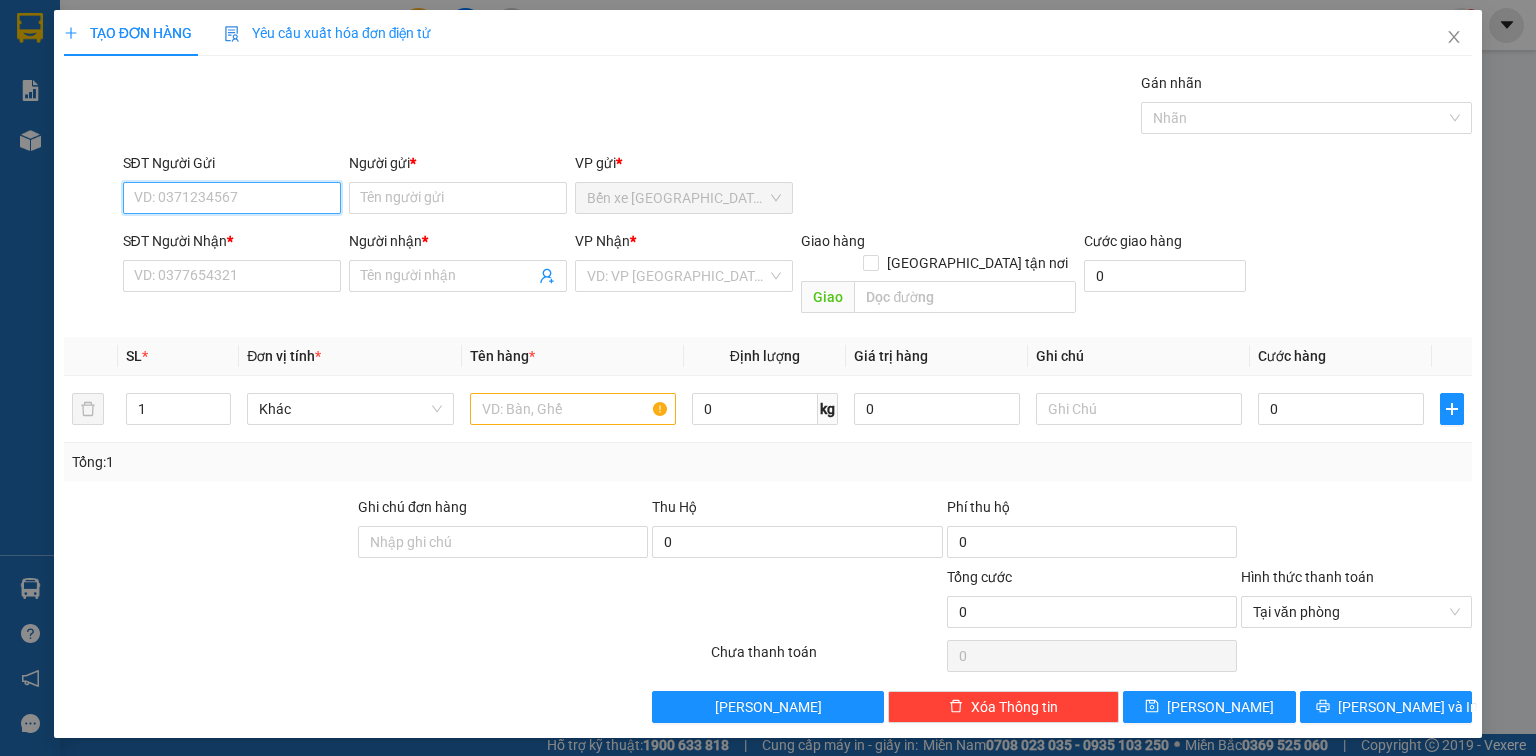 click on "SĐT Người Gửi" at bounding box center (232, 198) 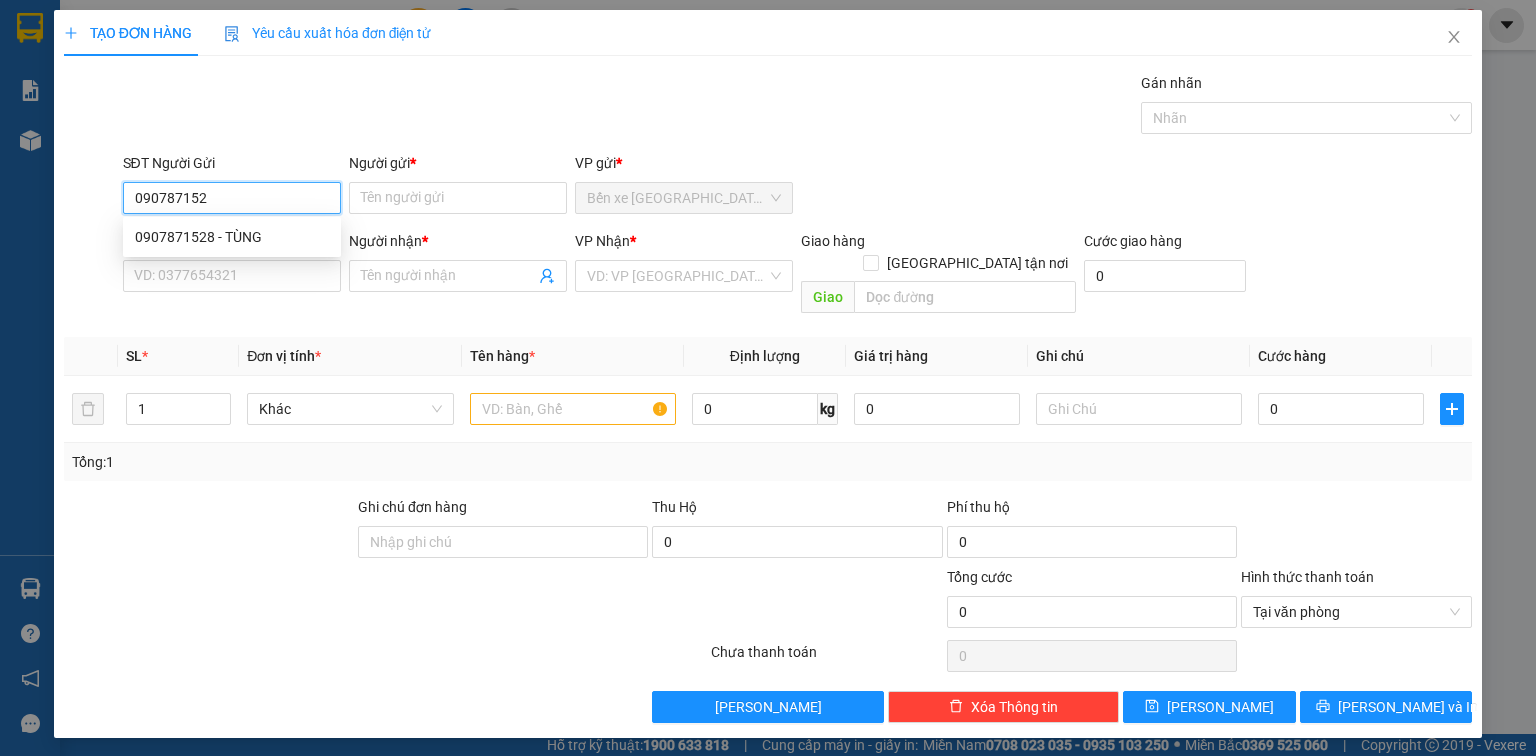 type on "0907871528" 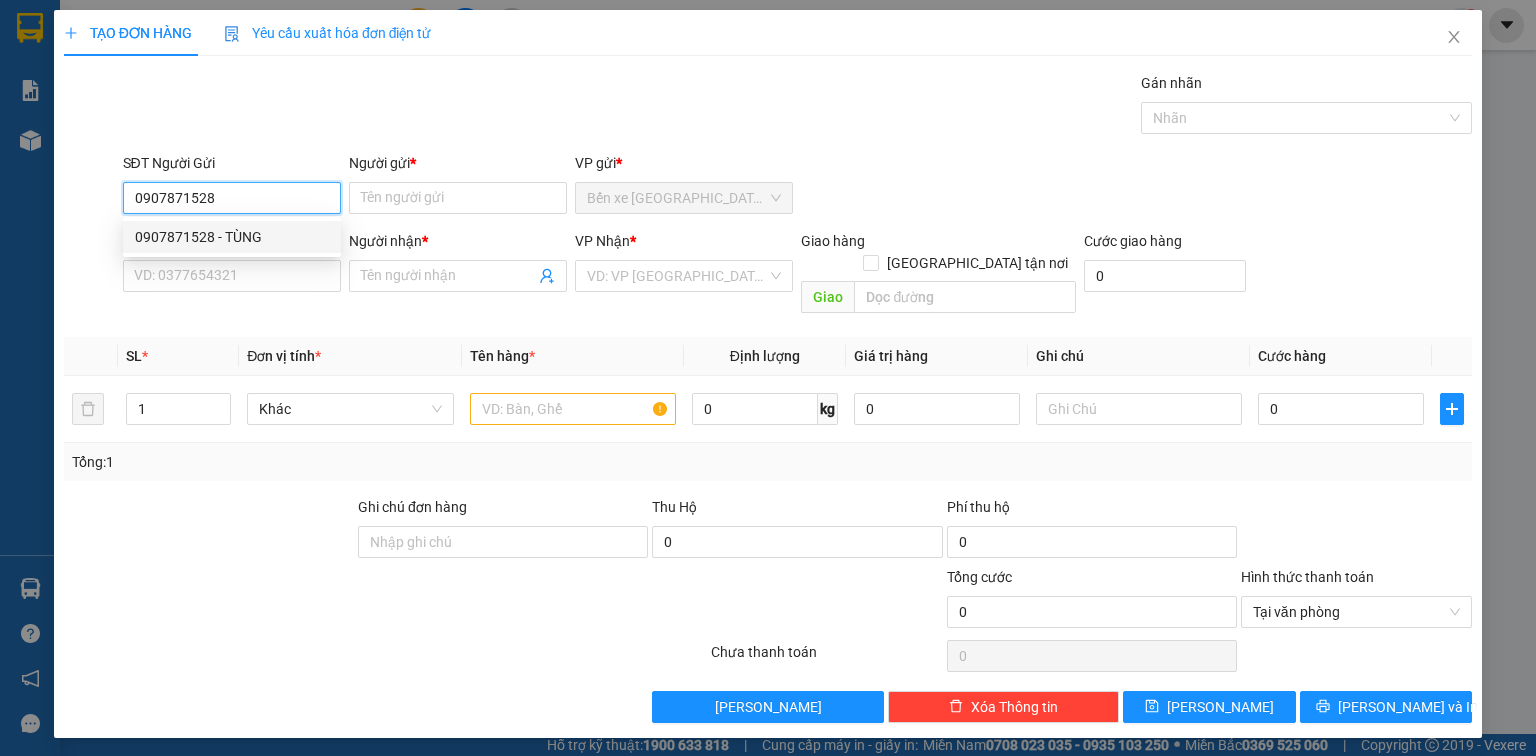 click on "0907871528 - TÙNG" at bounding box center (232, 237) 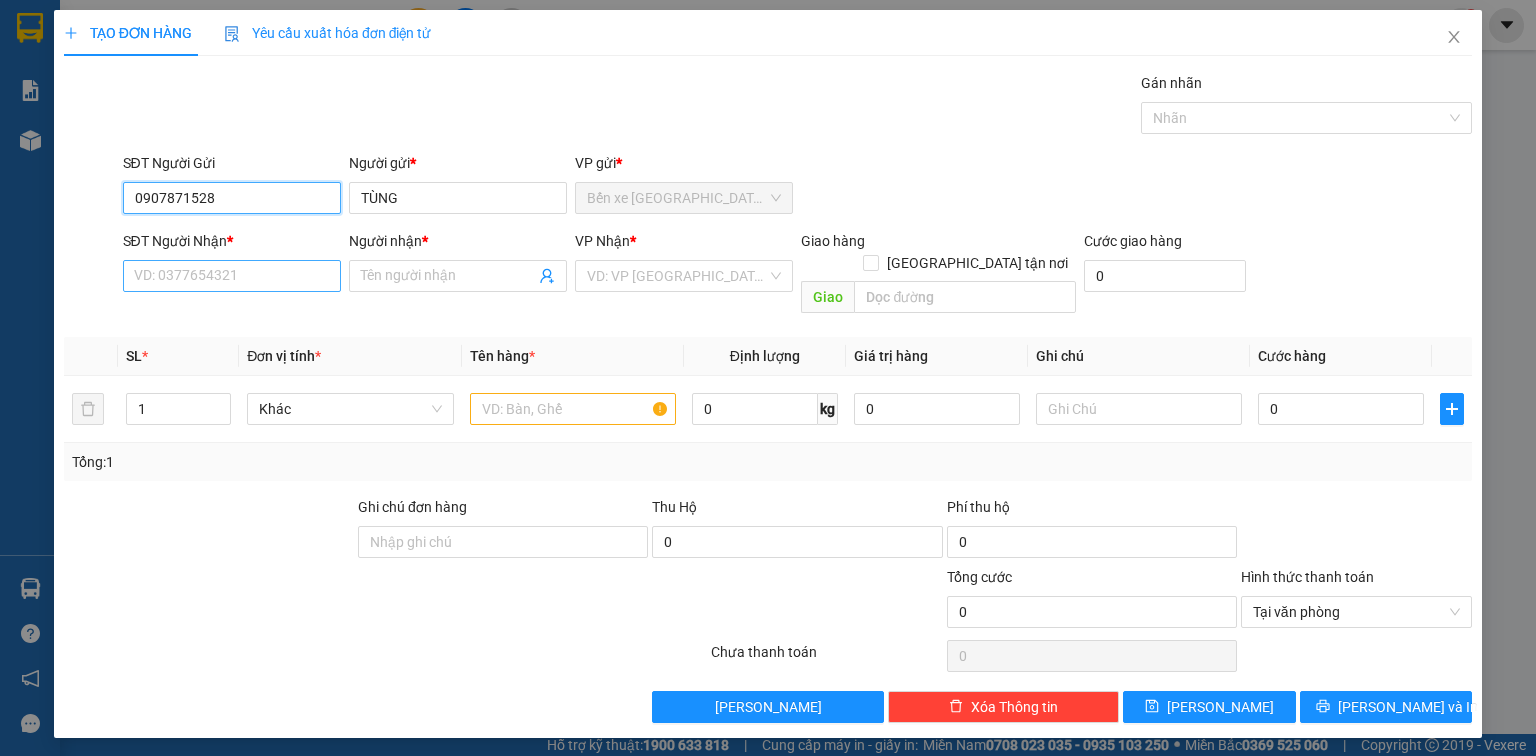 type on "0907871528" 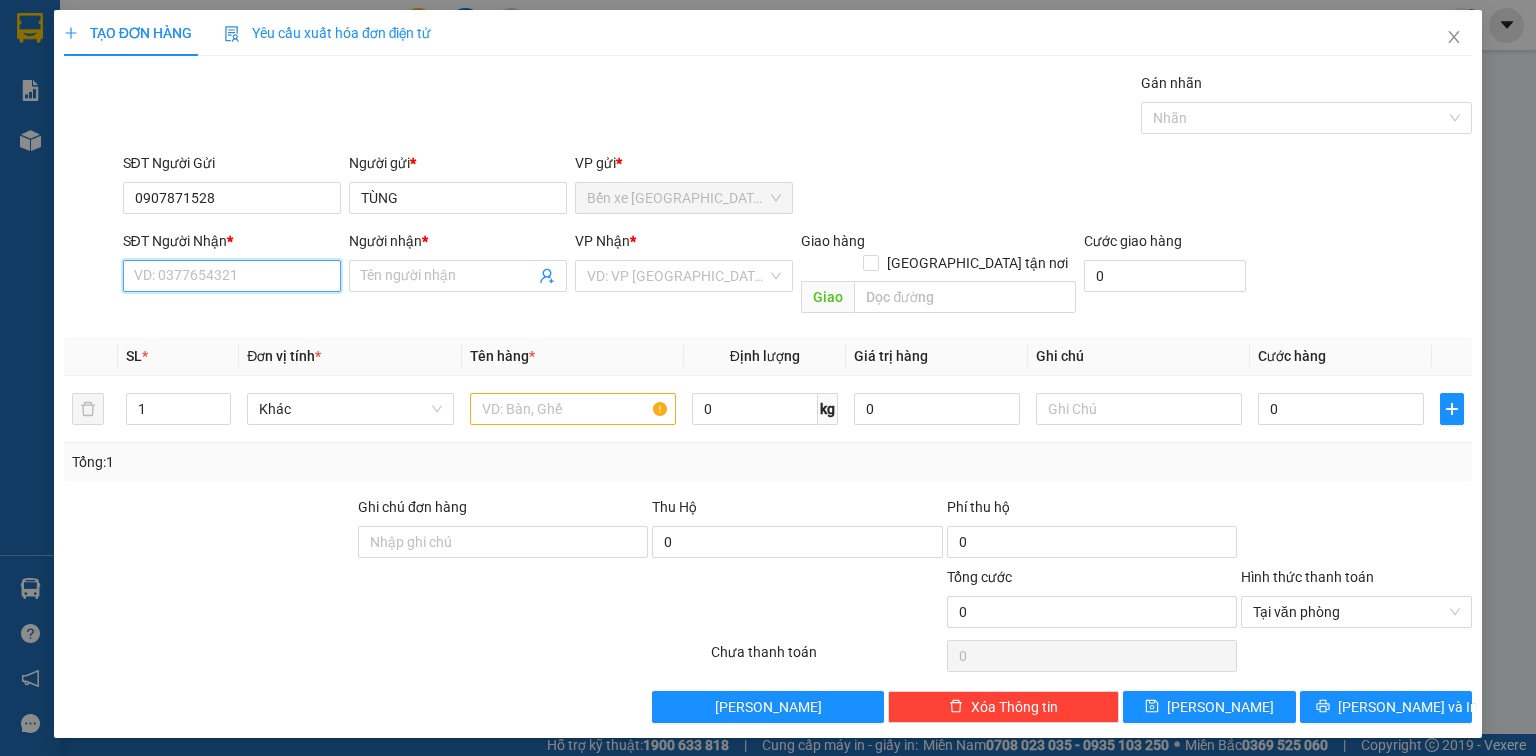 click on "SĐT Người Nhận  *" at bounding box center (232, 276) 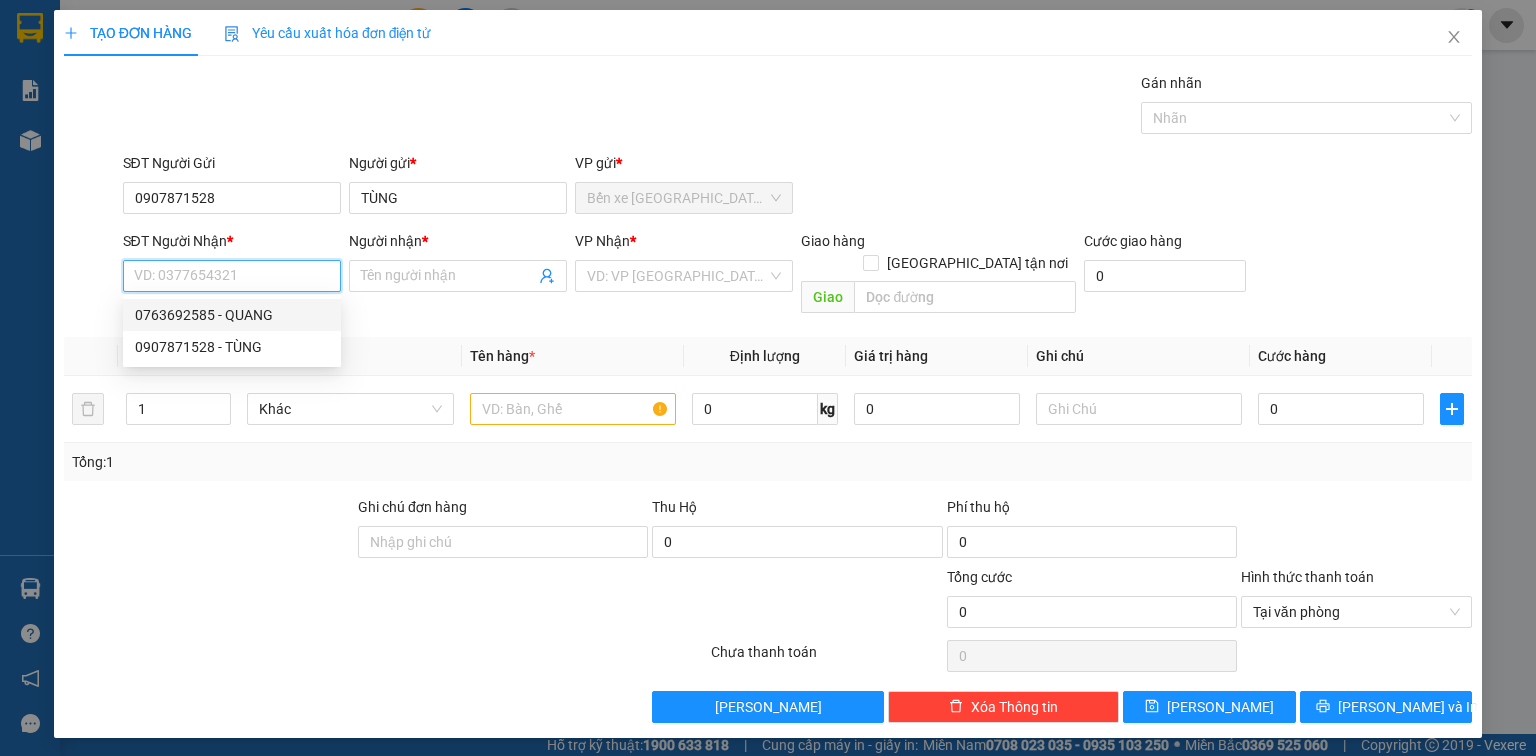 click on "SĐT Người Nhận  *" at bounding box center [232, 276] 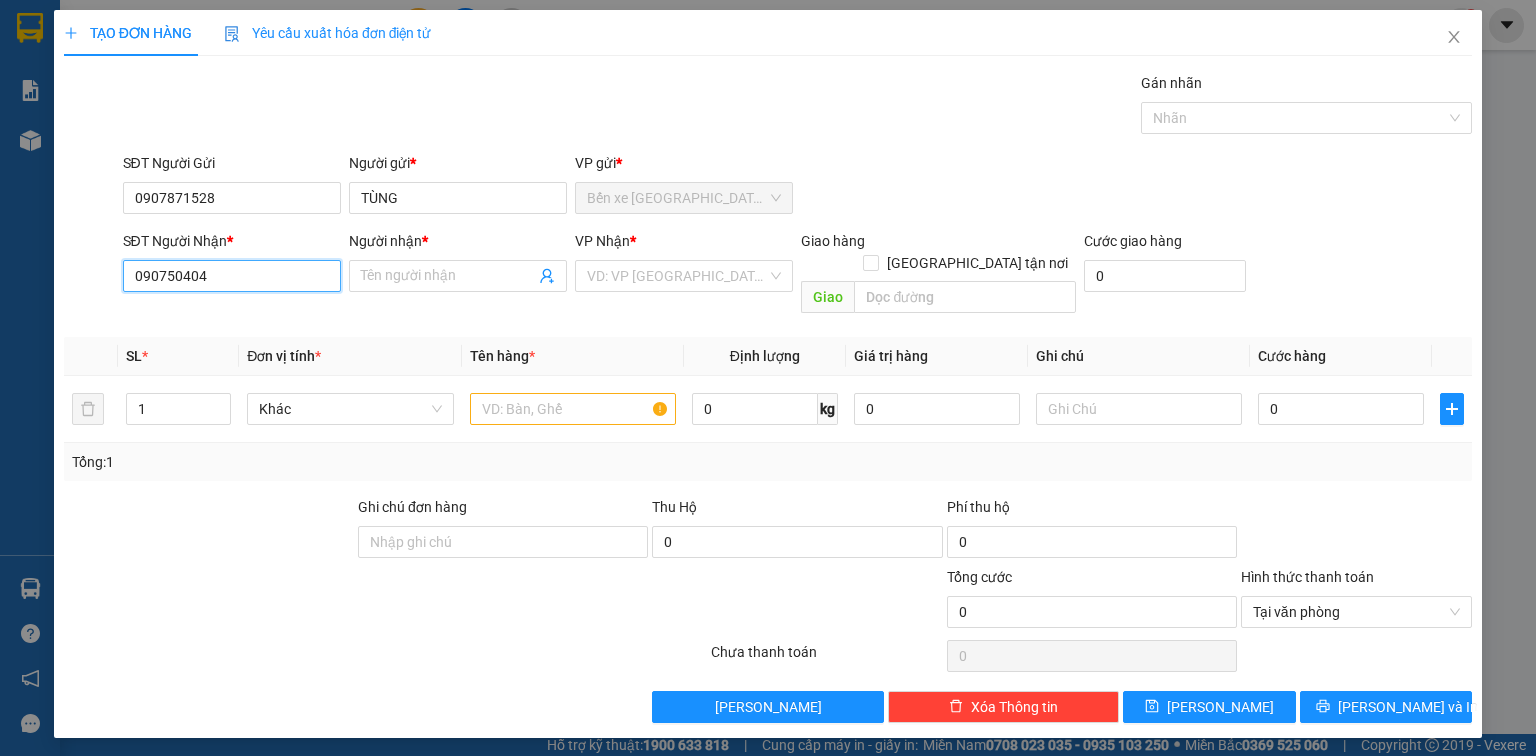 type on "0907504047" 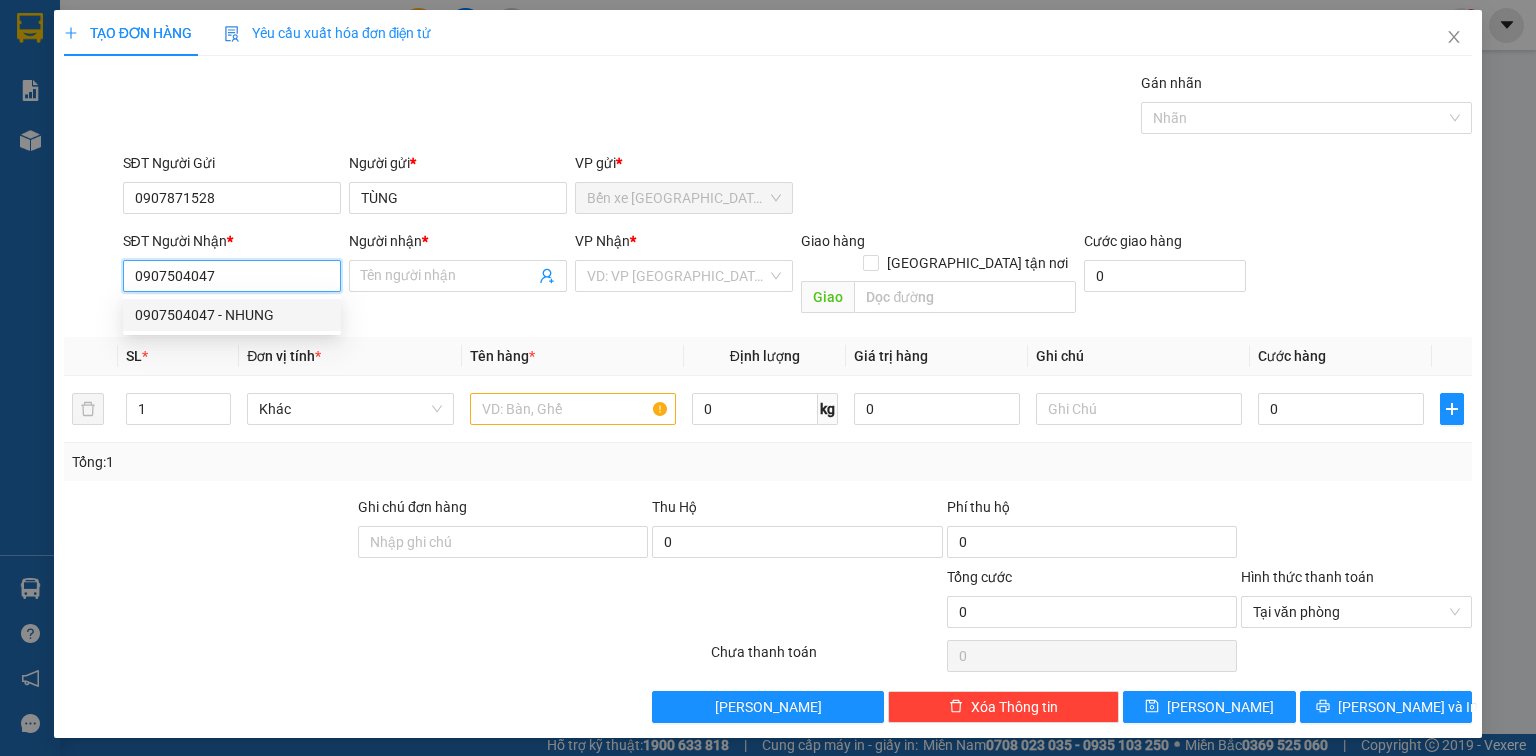 click on "0907504047 - NHUNG" at bounding box center (232, 315) 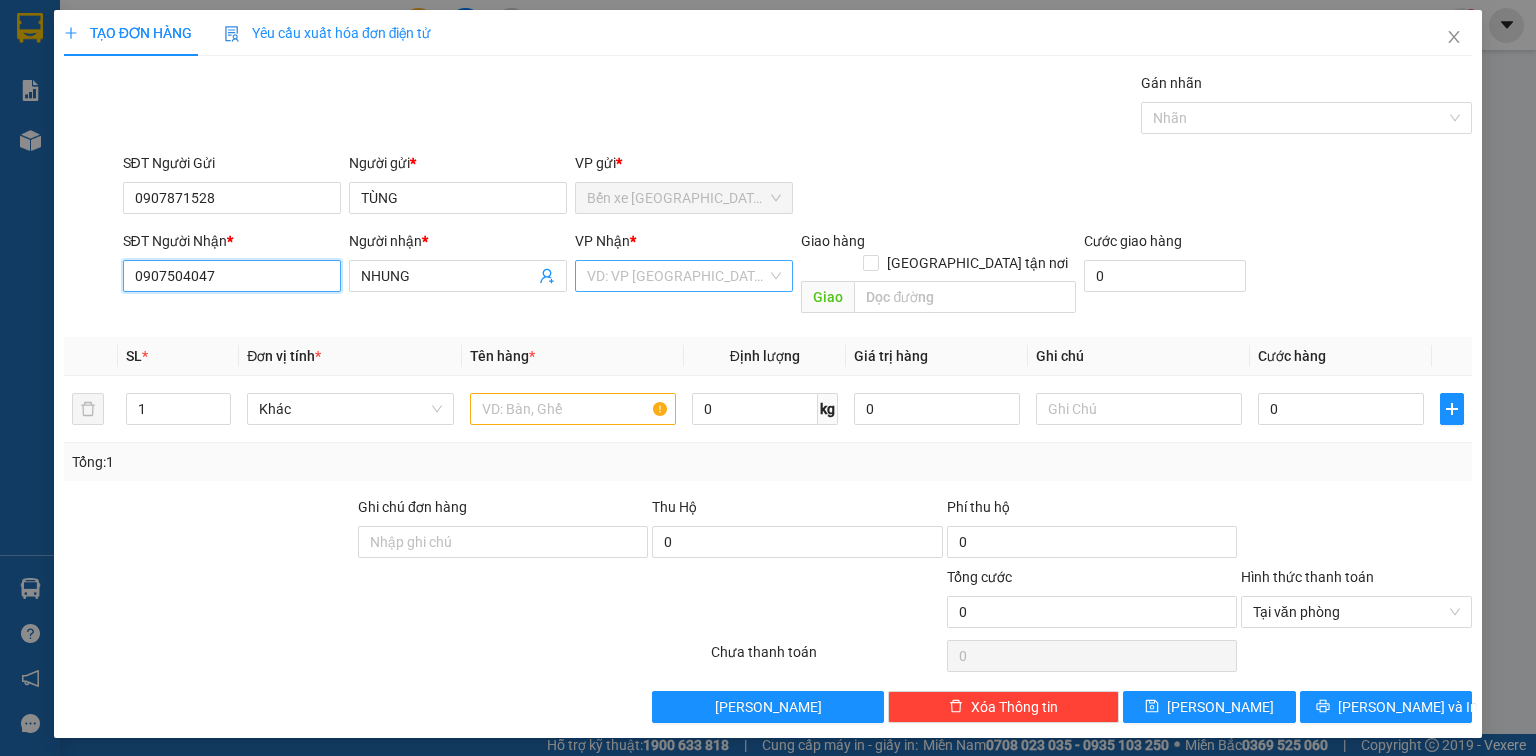type on "0907504047" 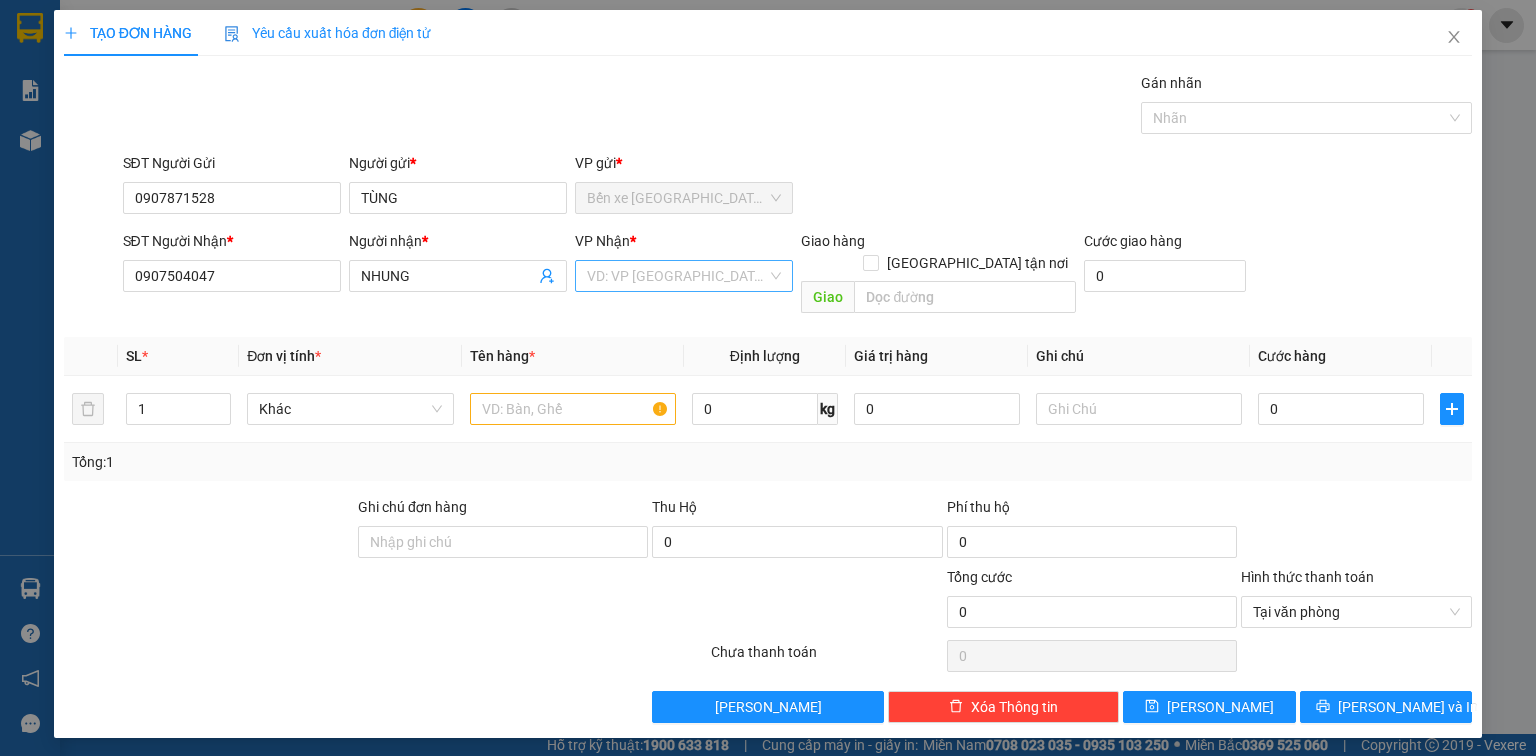 click at bounding box center (677, 276) 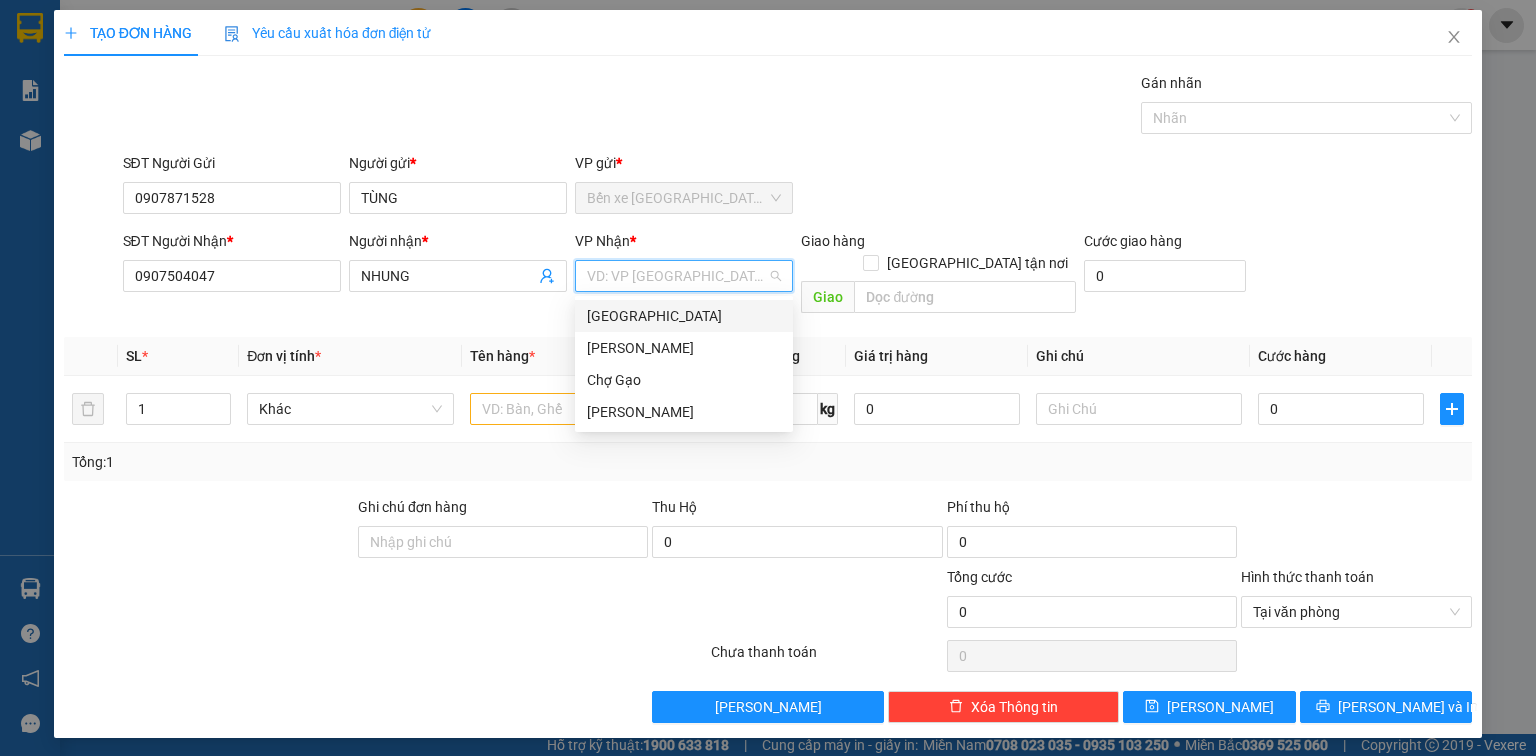 click on "[GEOGRAPHIC_DATA]" at bounding box center (684, 316) 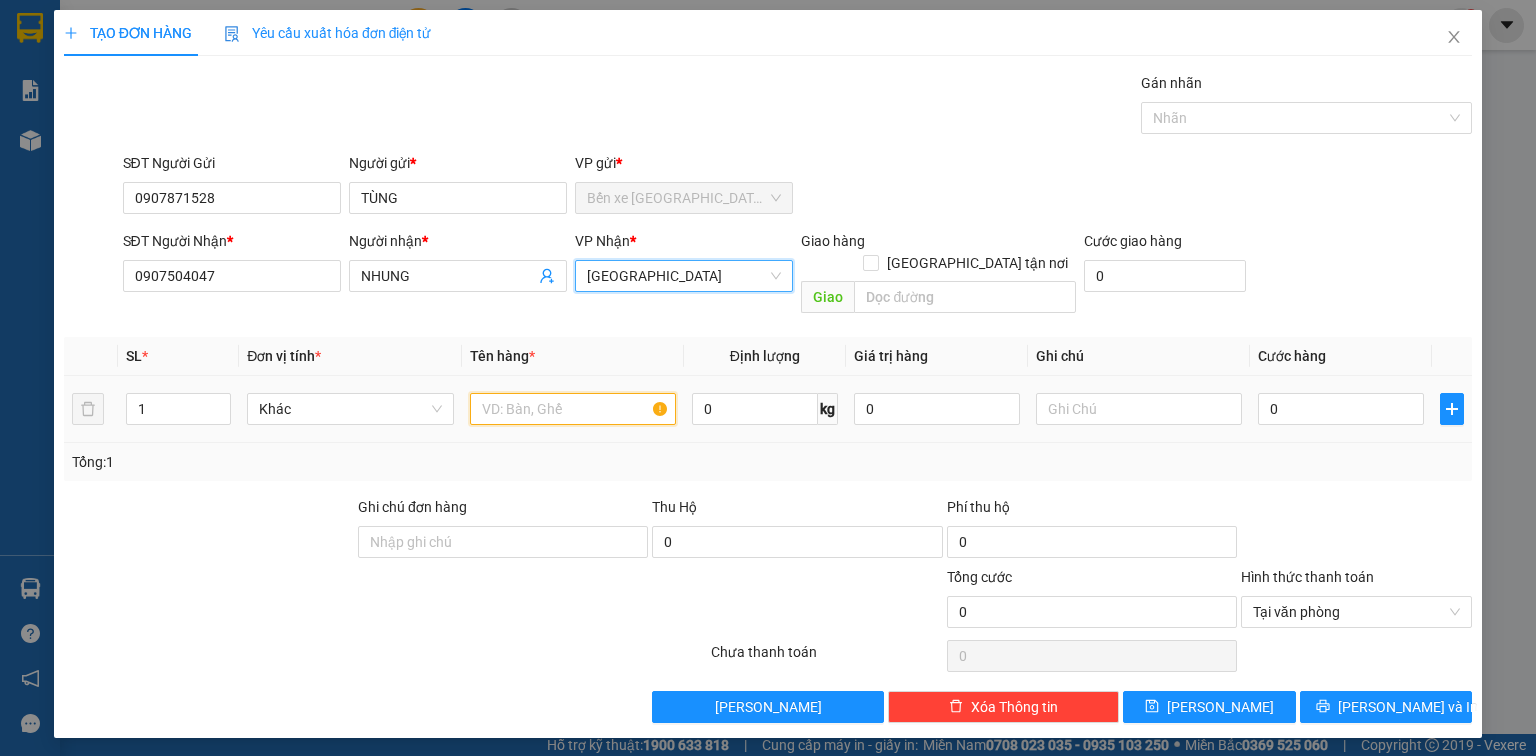 click at bounding box center [573, 409] 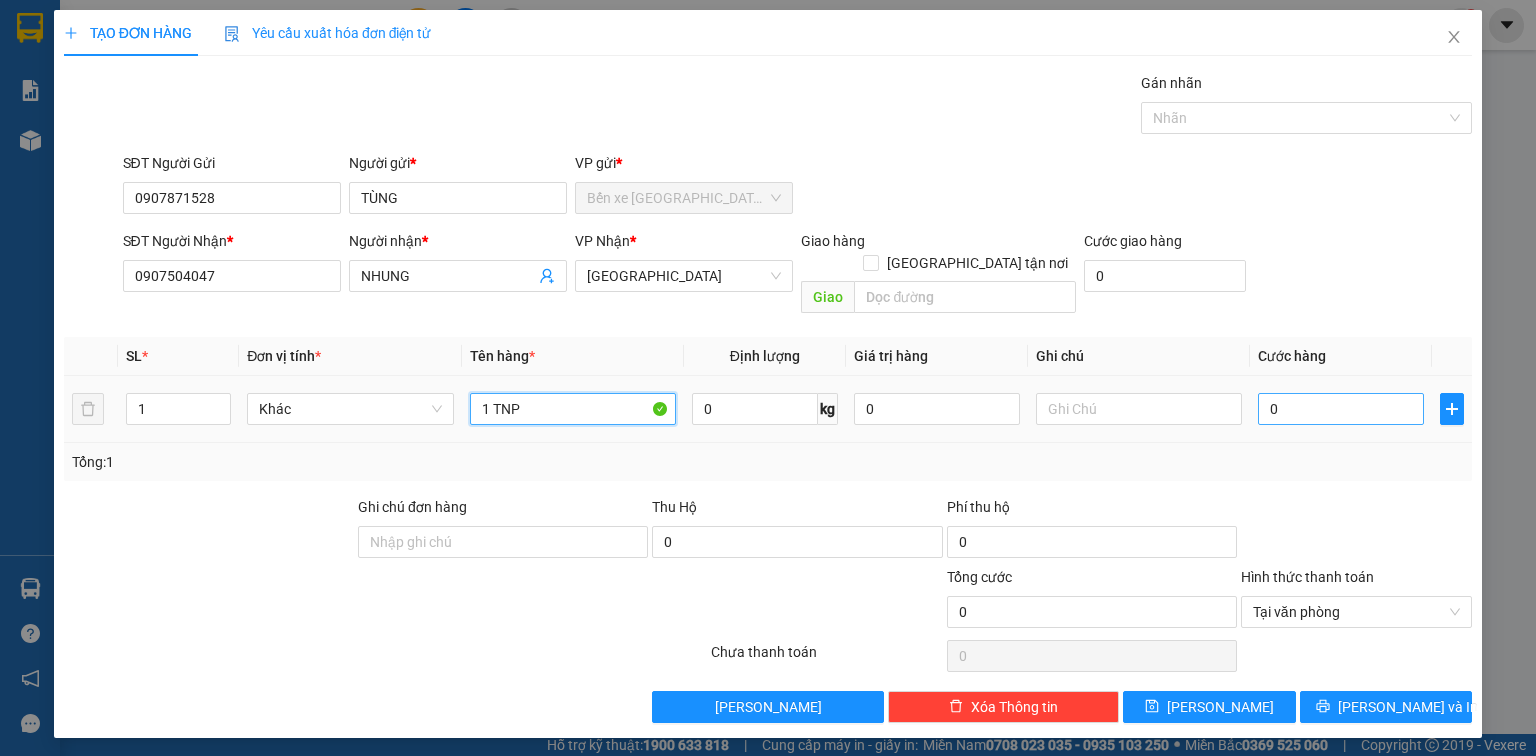 type on "1 TNP" 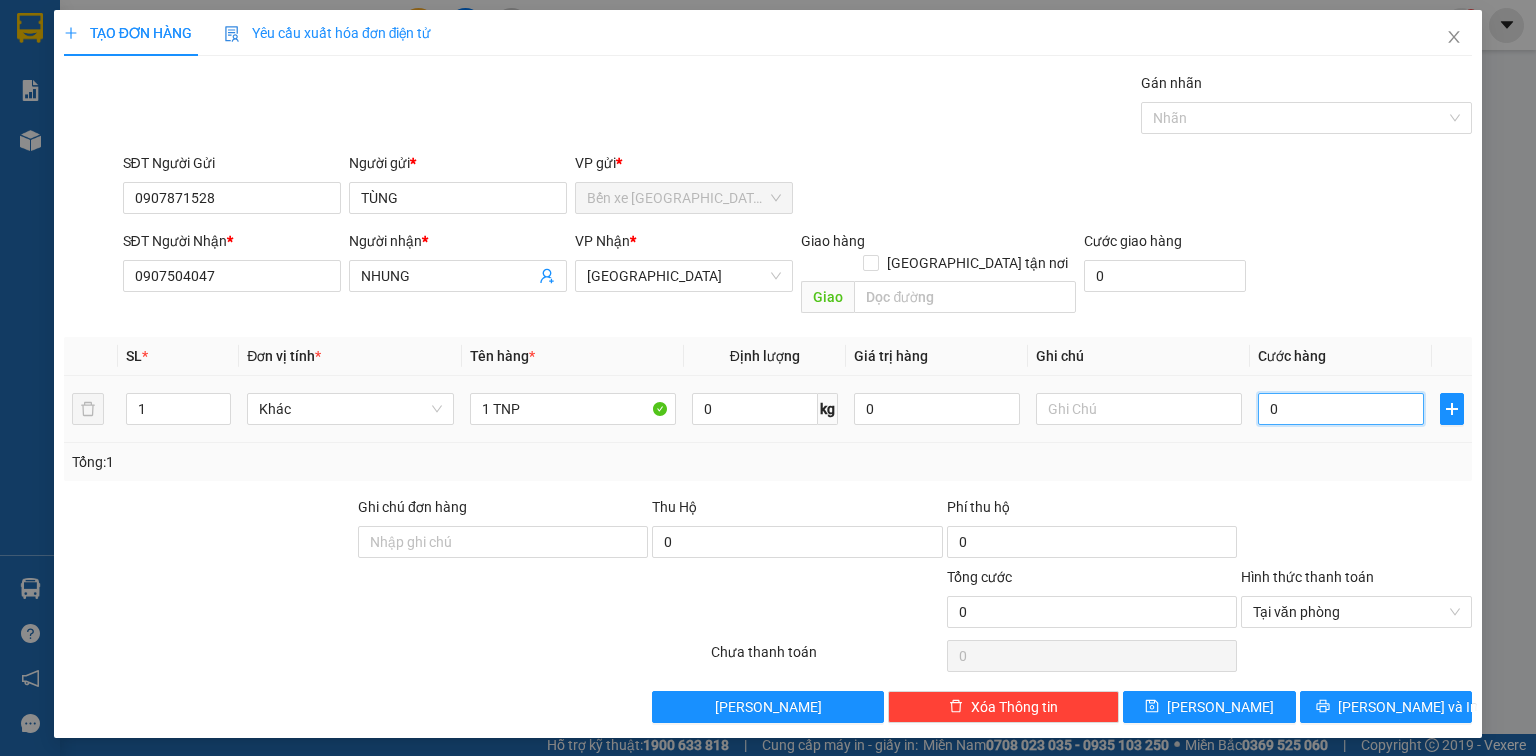 click on "0" at bounding box center (1341, 409) 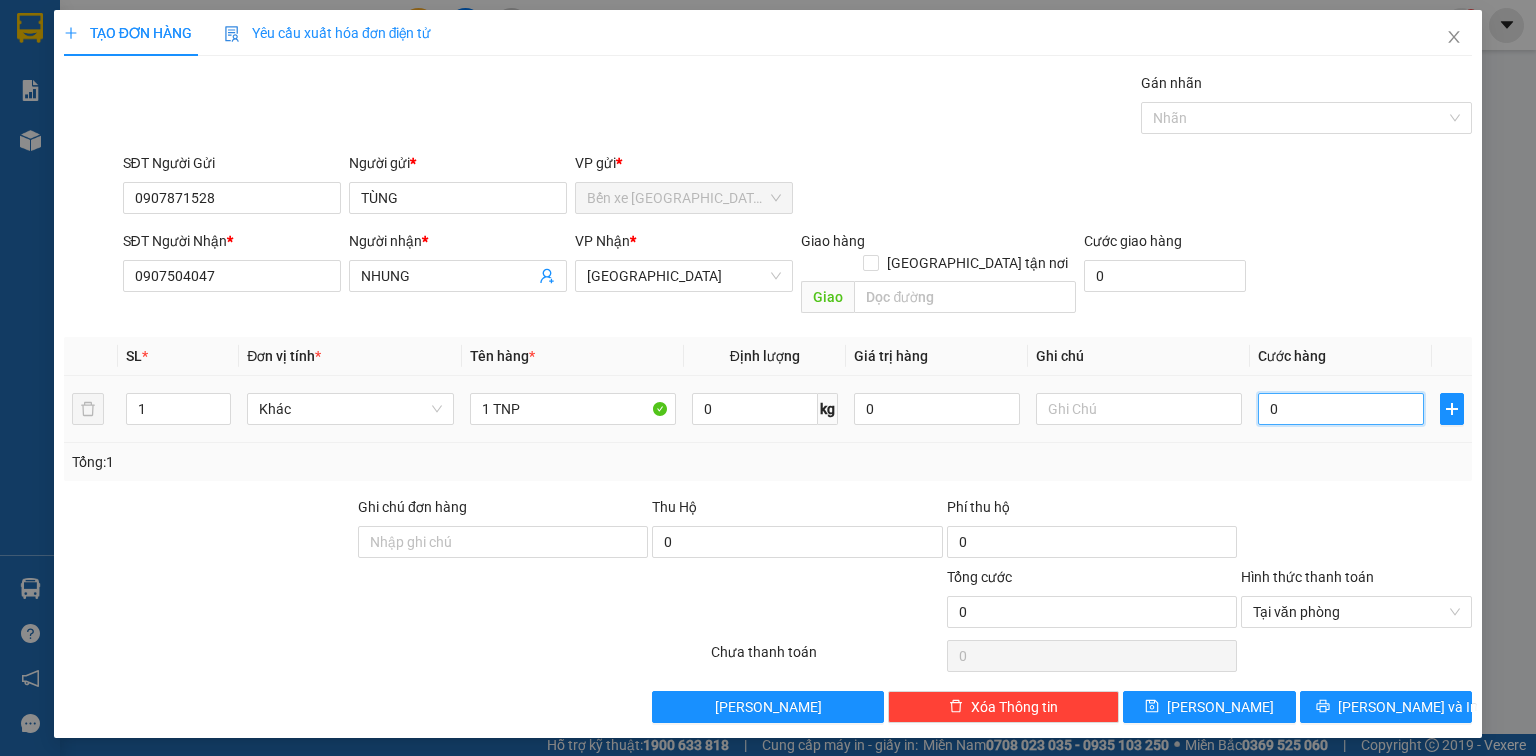 type on "03" 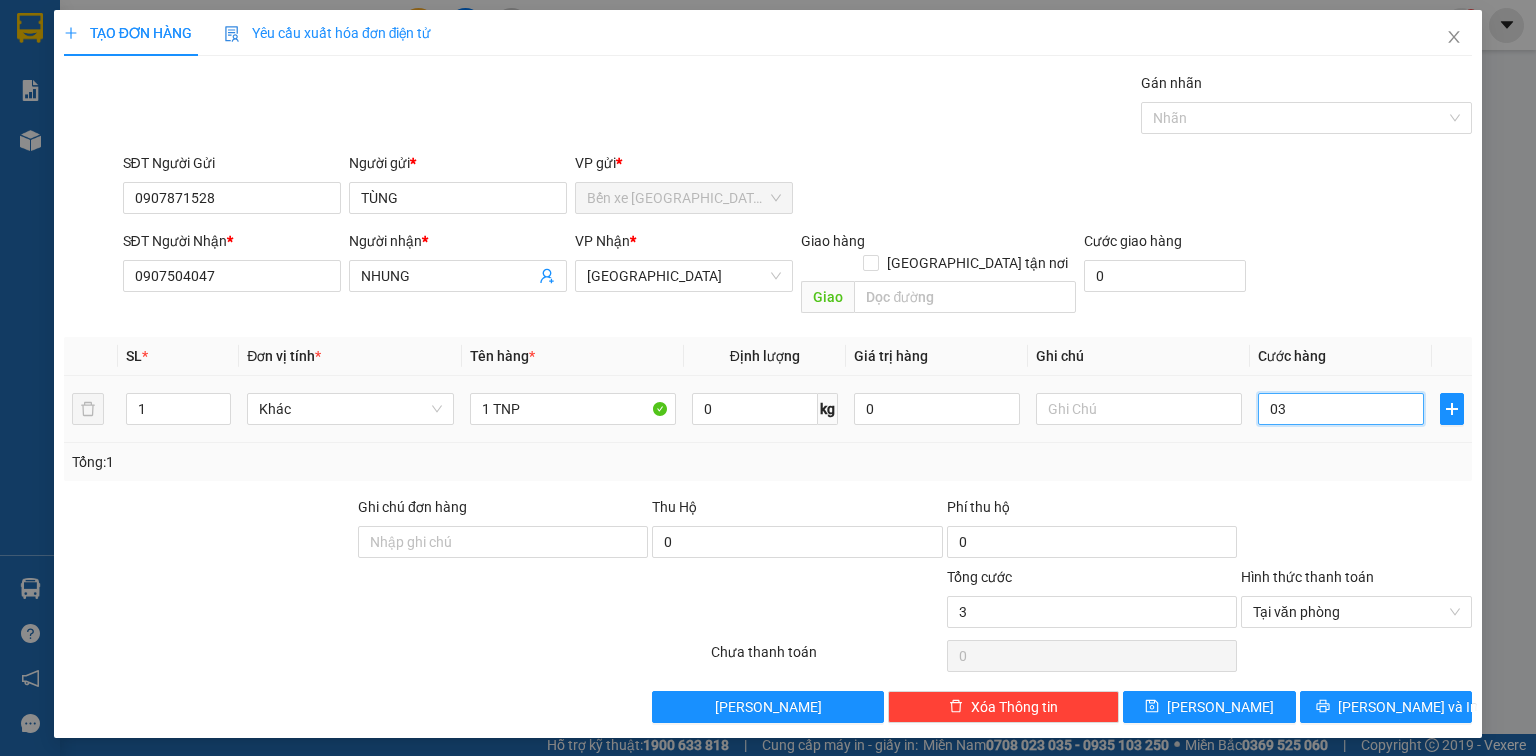 type on "035" 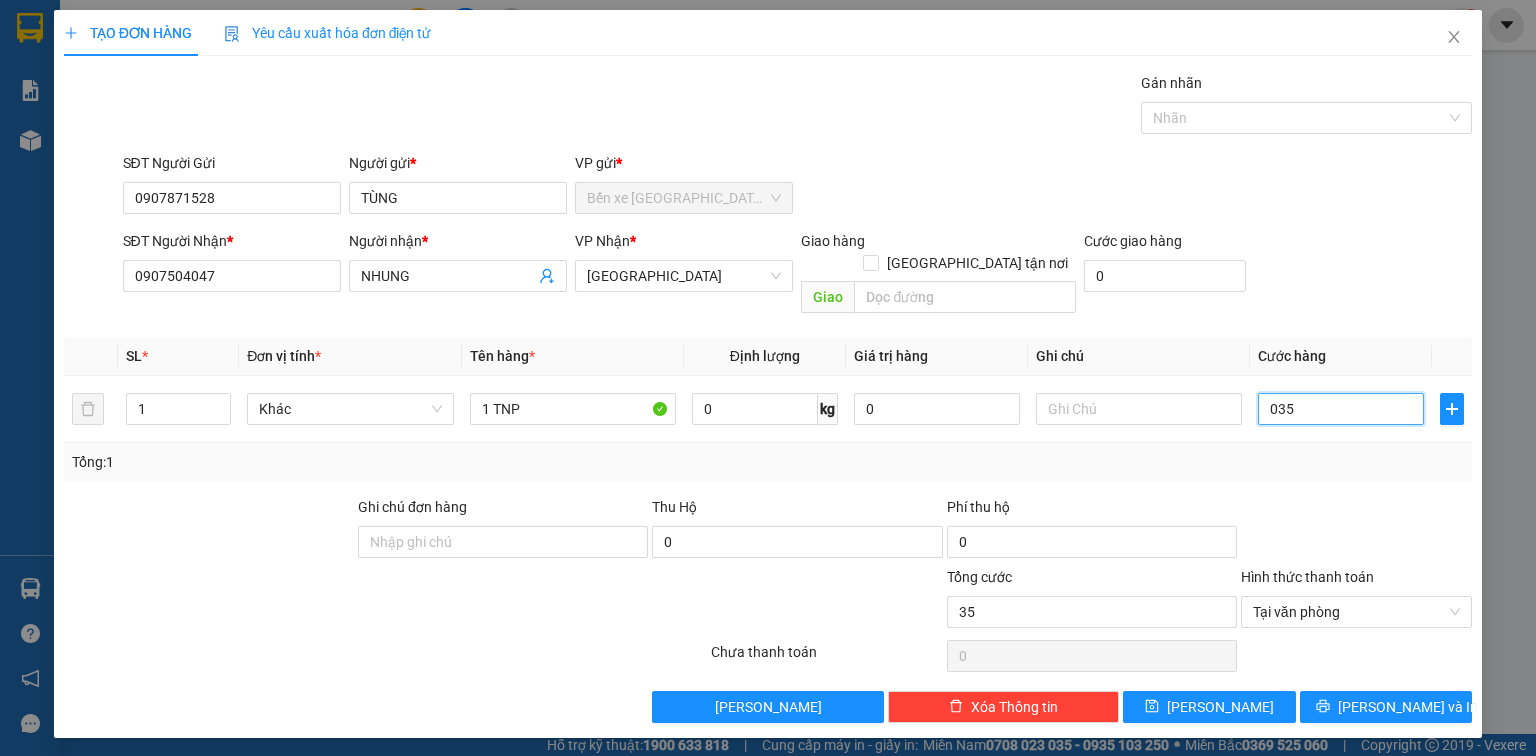 type on "03" 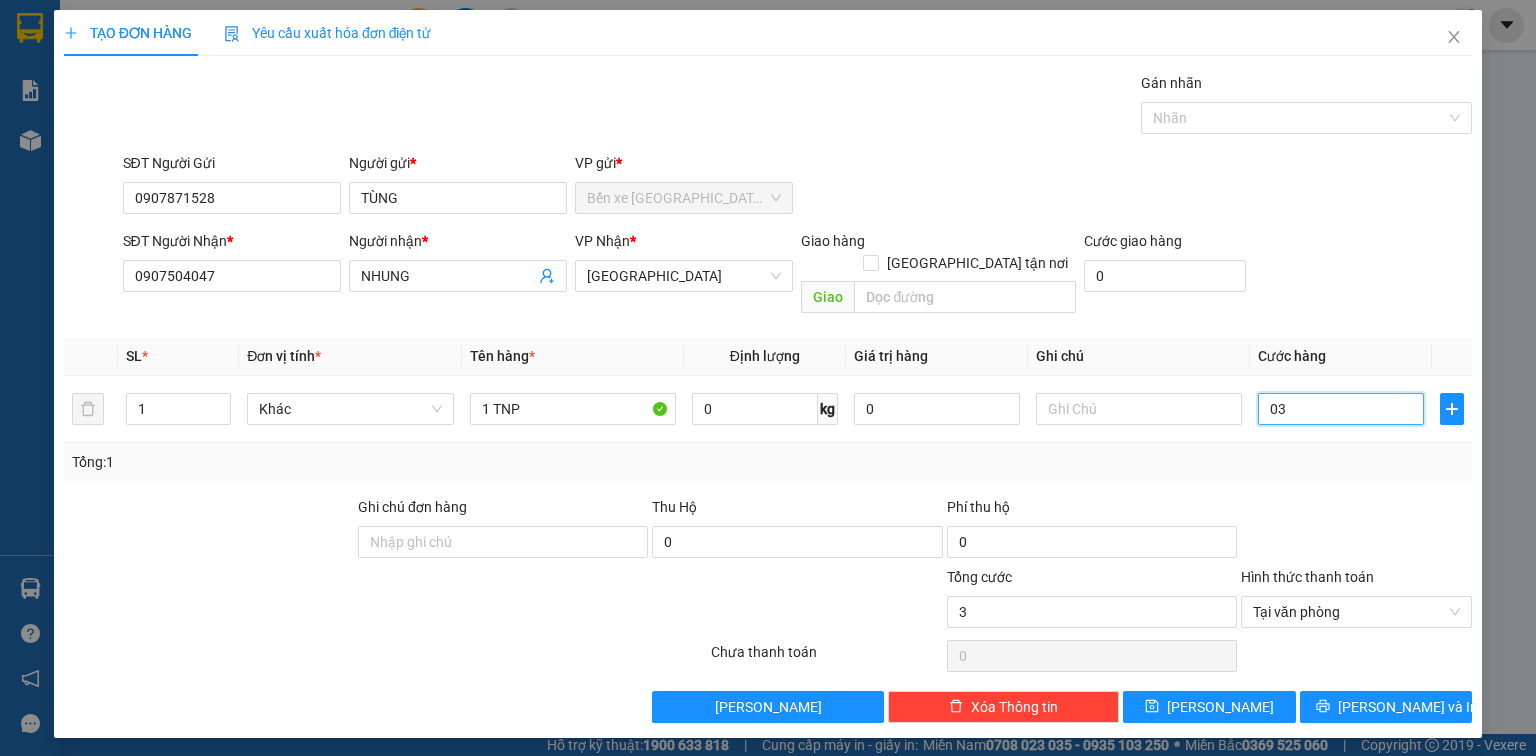 type on "0" 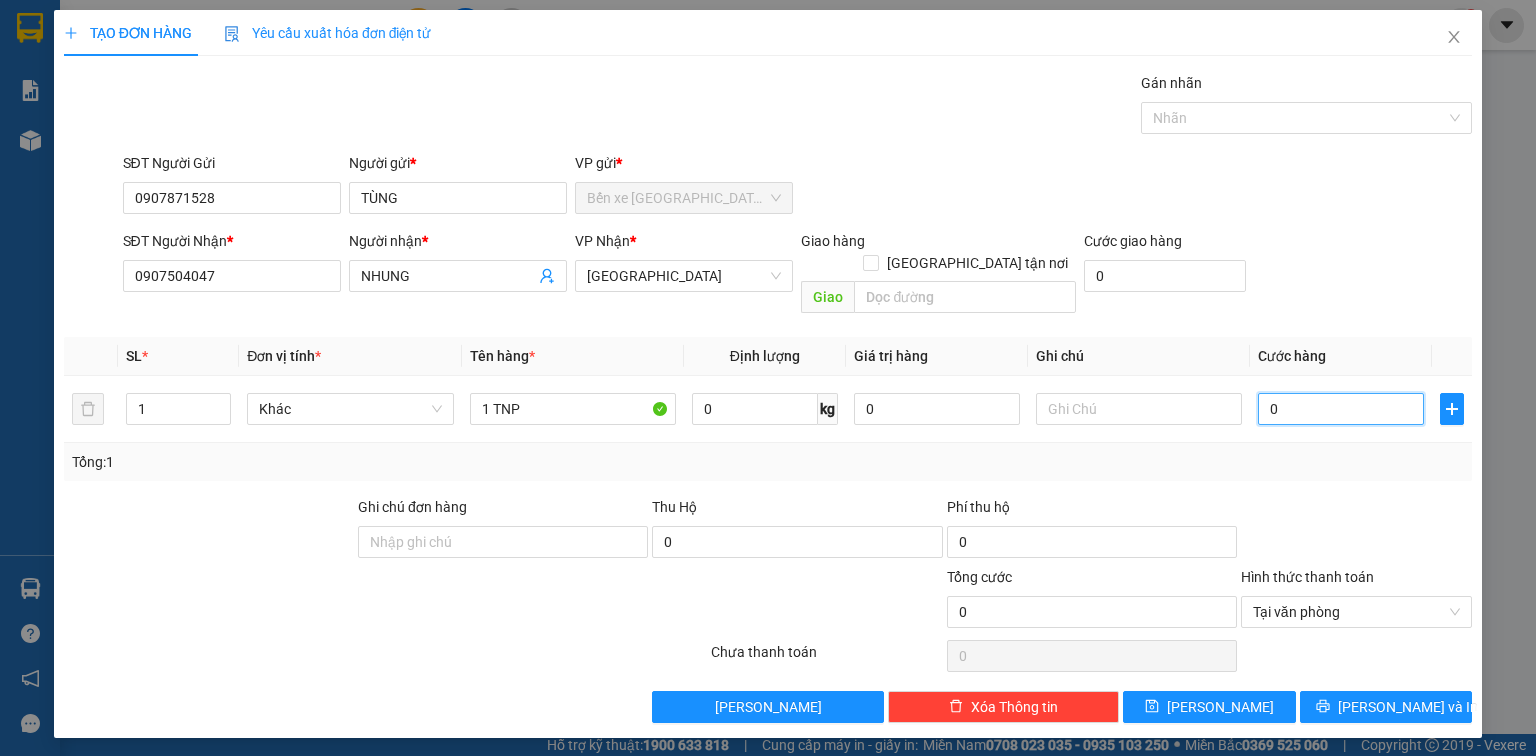 type on "03" 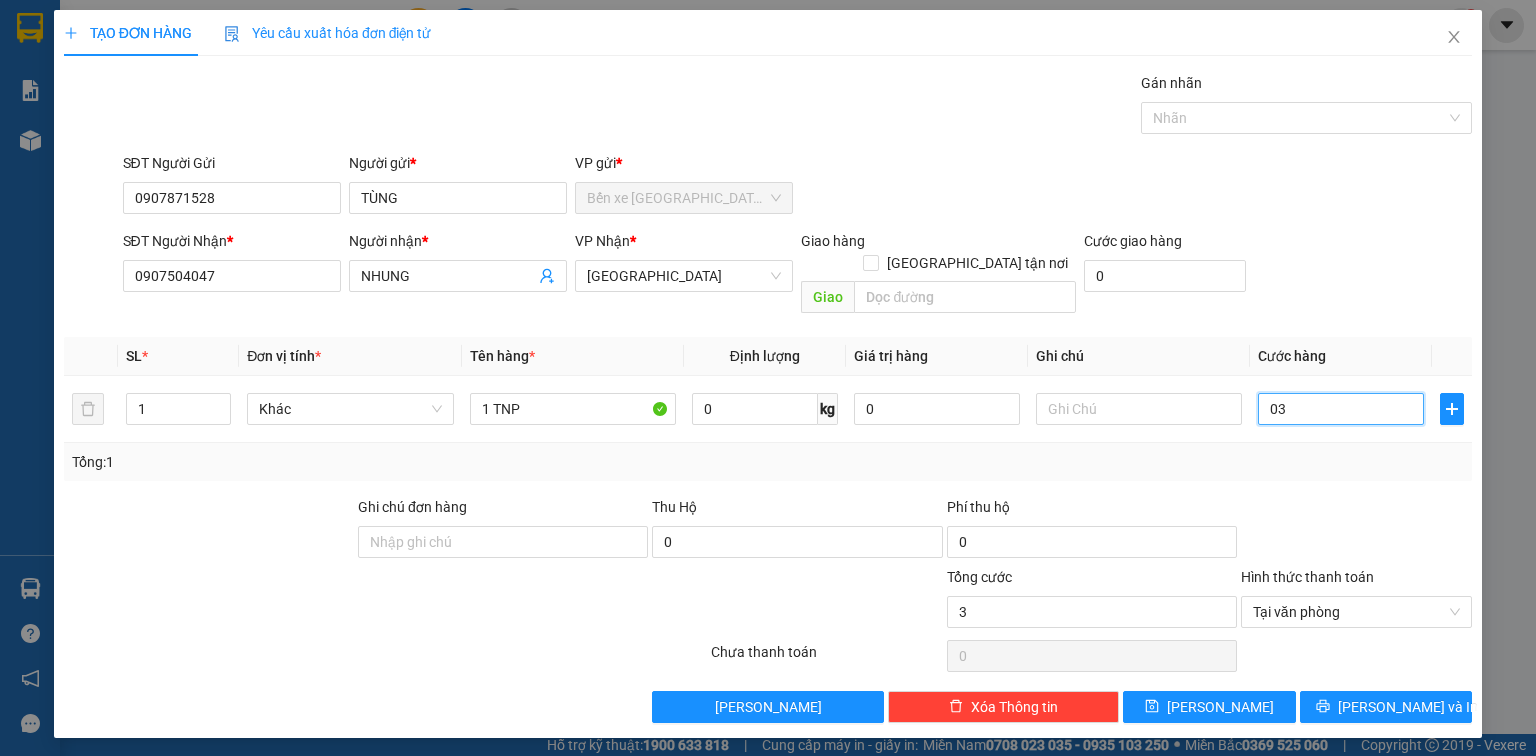 type on "035" 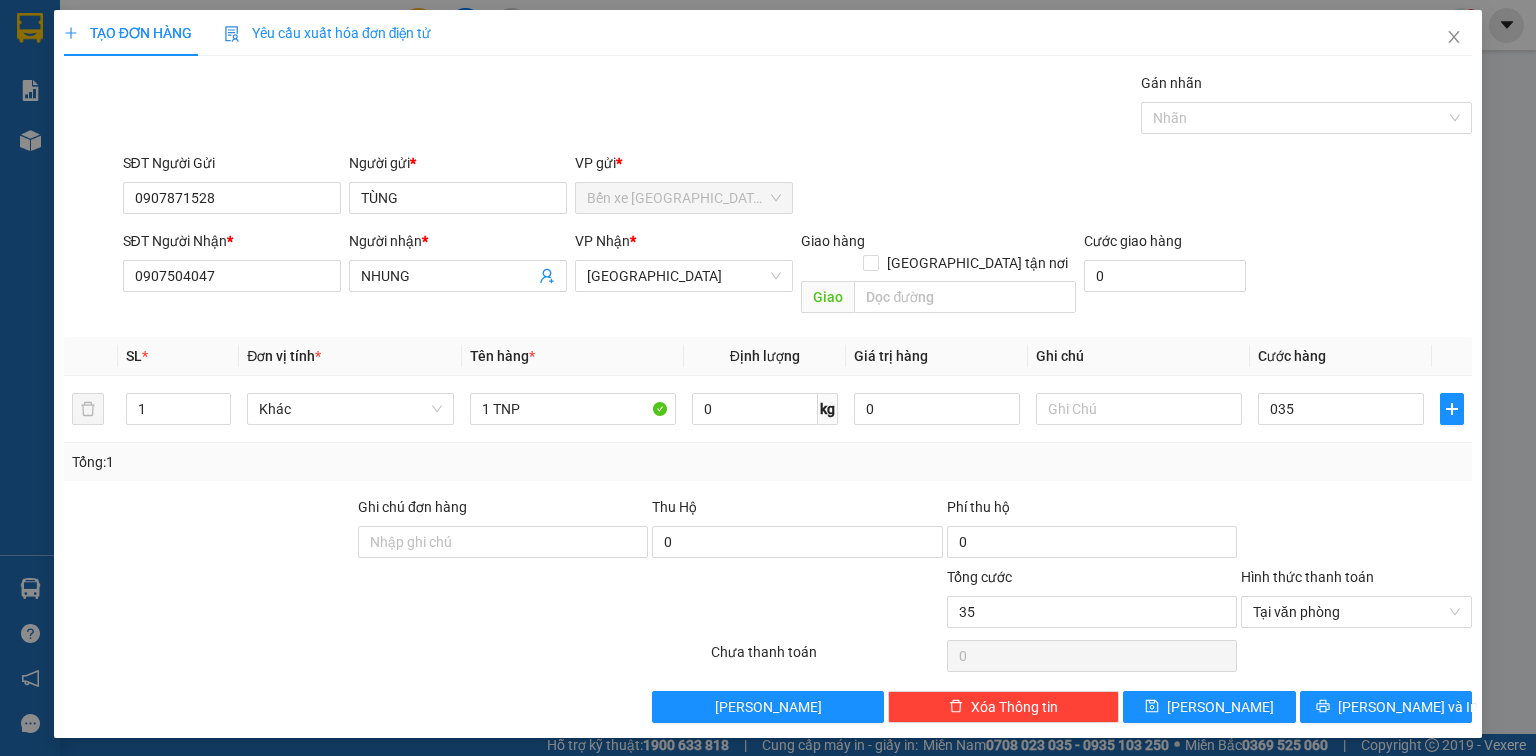 type on "35.000" 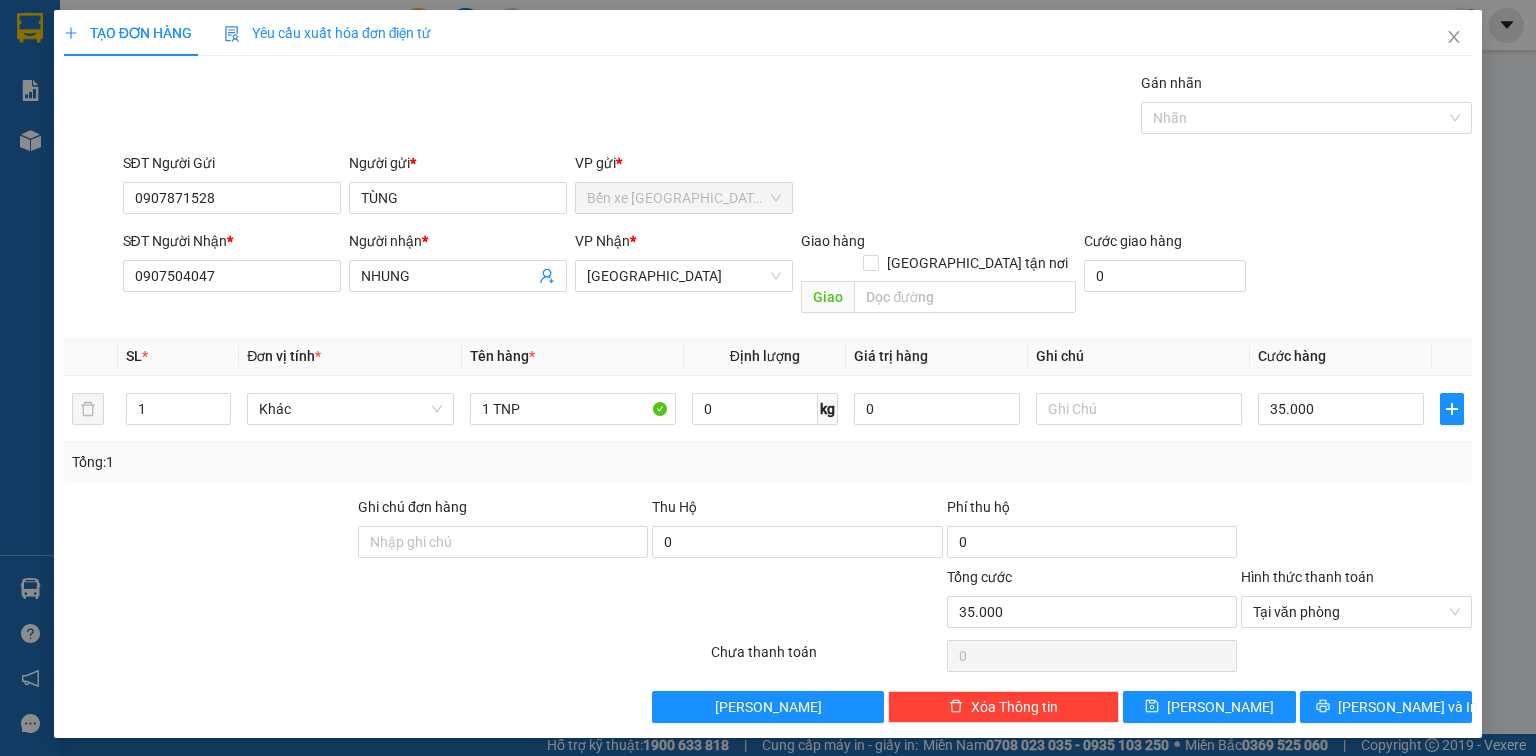 click at bounding box center [1356, 531] 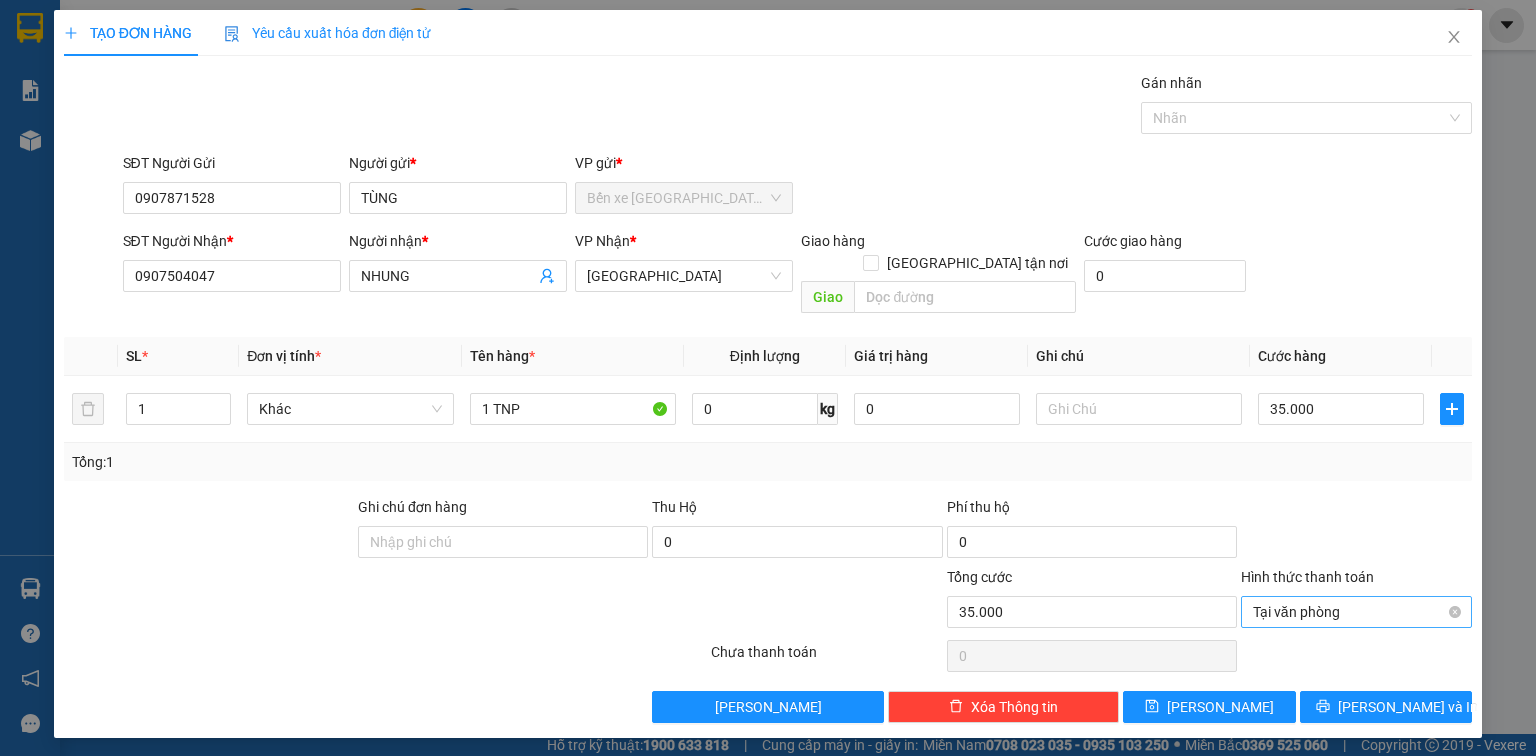 type on "35.000" 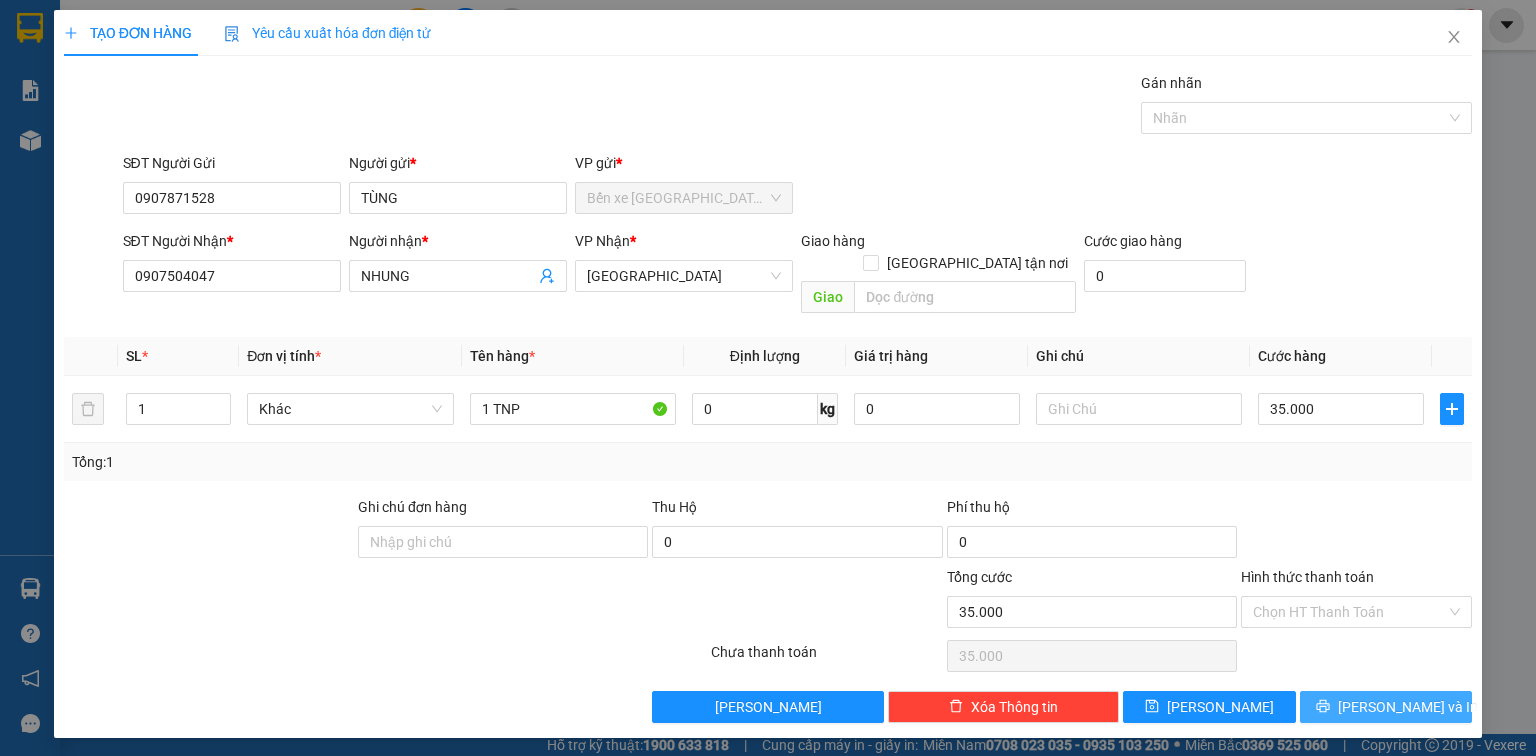 click on "[PERSON_NAME] và In" at bounding box center (1408, 707) 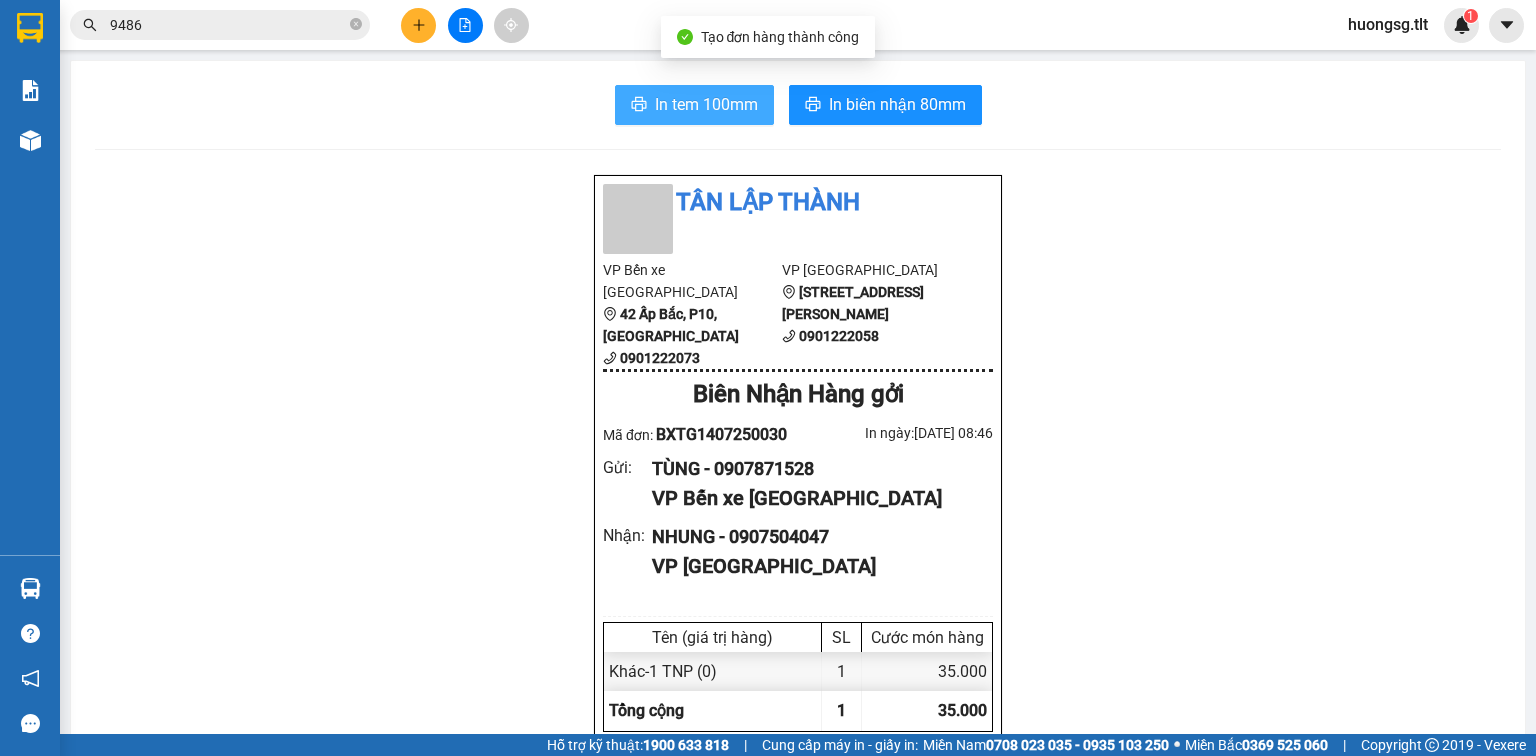 click on "In tem 100mm" at bounding box center (706, 104) 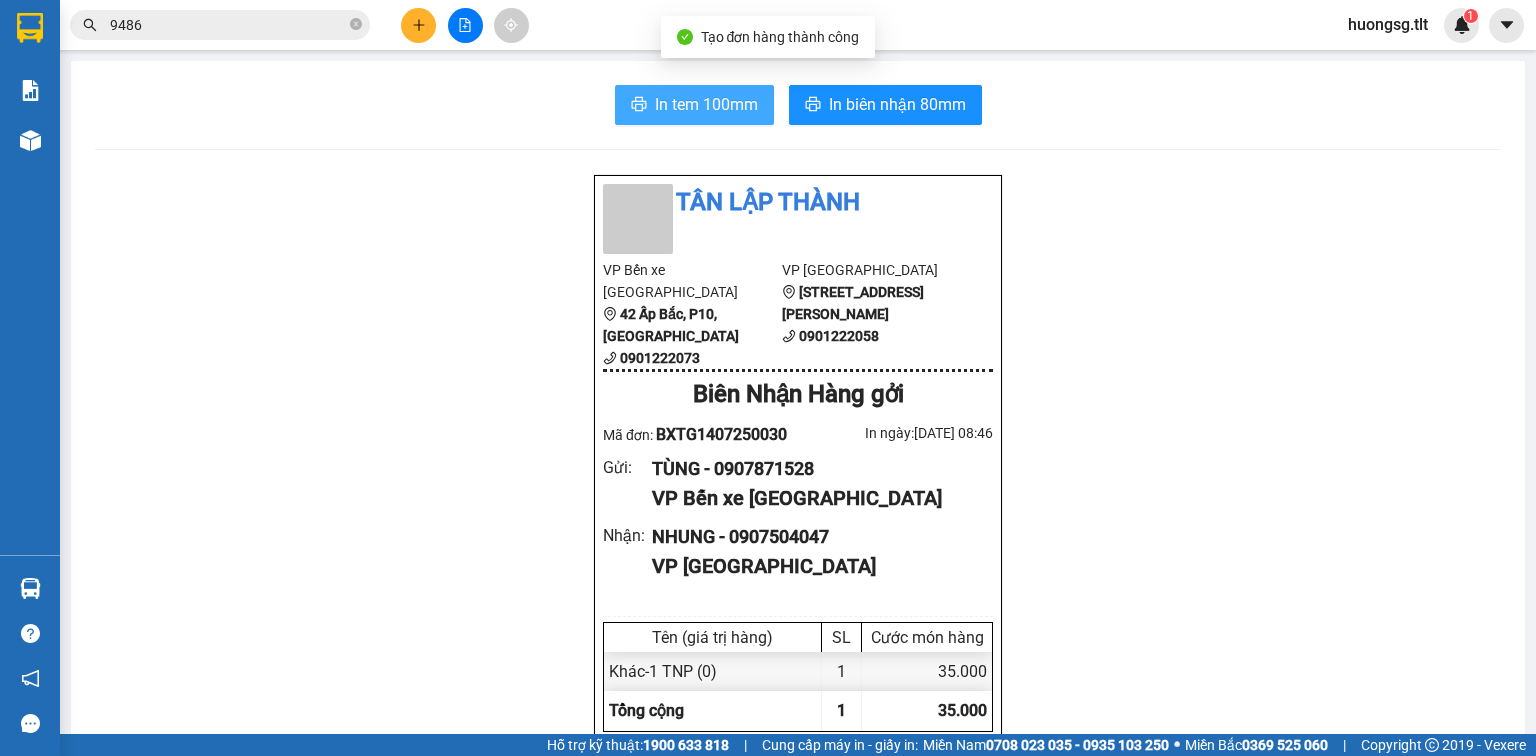 scroll, scrollTop: 0, scrollLeft: 0, axis: both 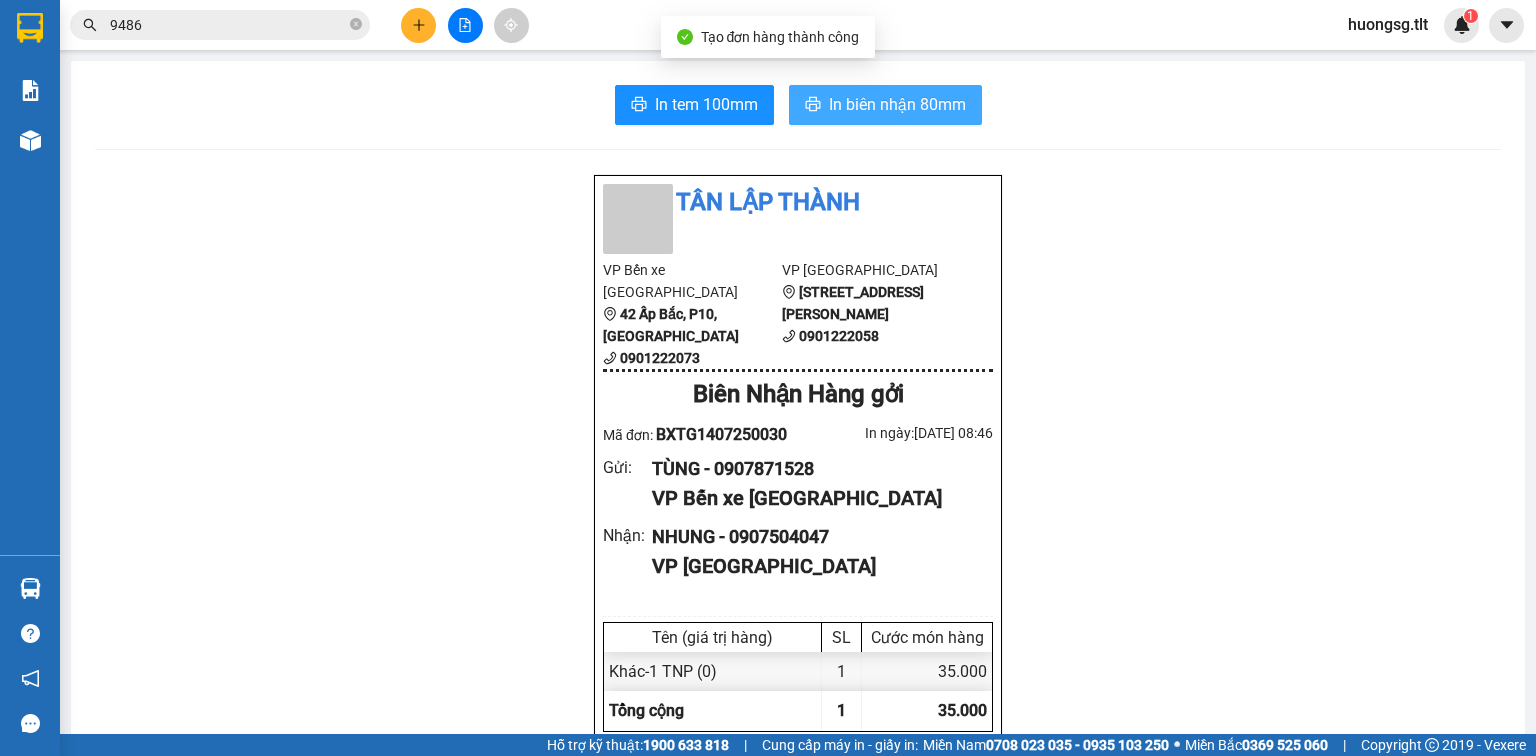 click on "In biên nhận 80mm" at bounding box center (897, 104) 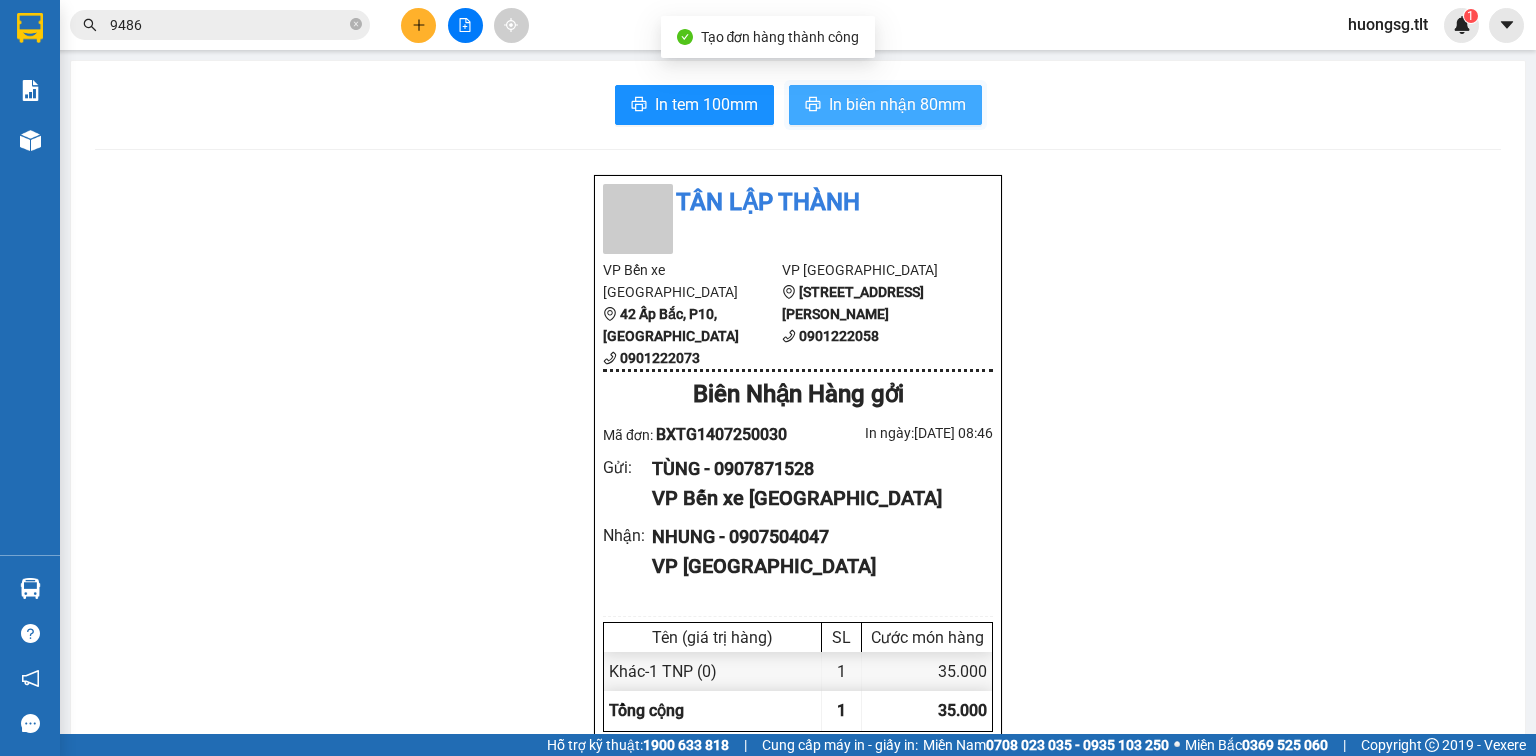 scroll, scrollTop: 0, scrollLeft: 0, axis: both 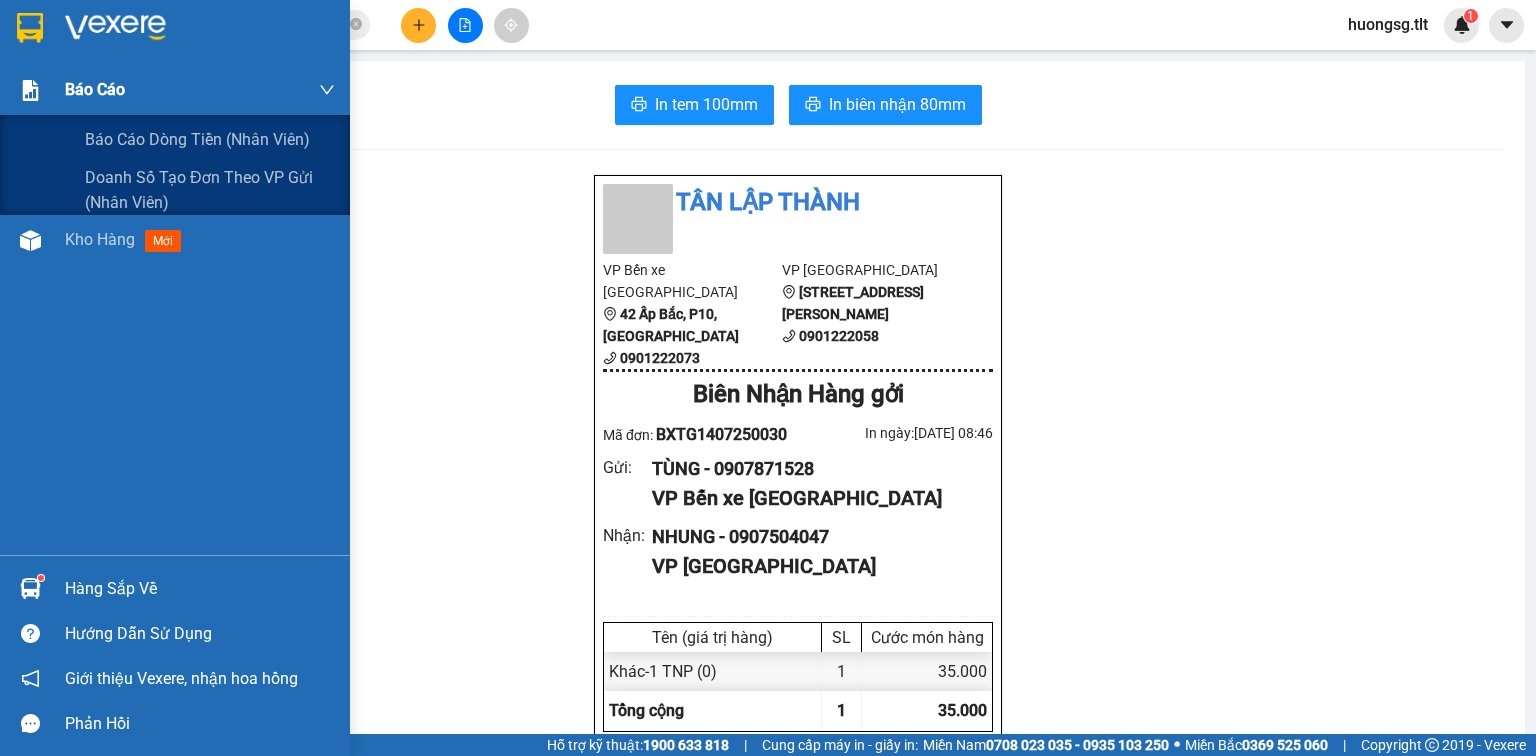 click on "Báo cáo" at bounding box center [95, 89] 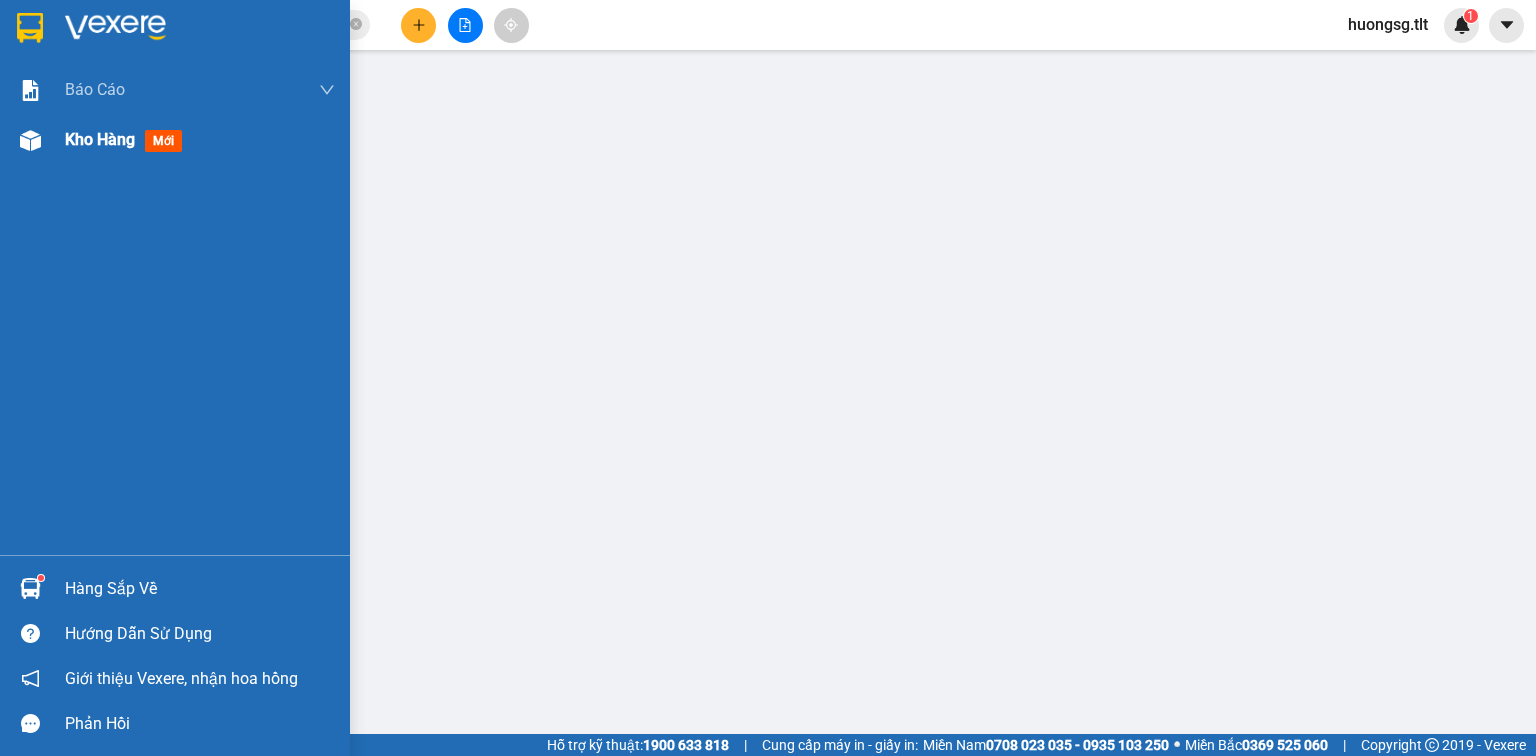 click on "Kho hàng mới" at bounding box center [200, 140] 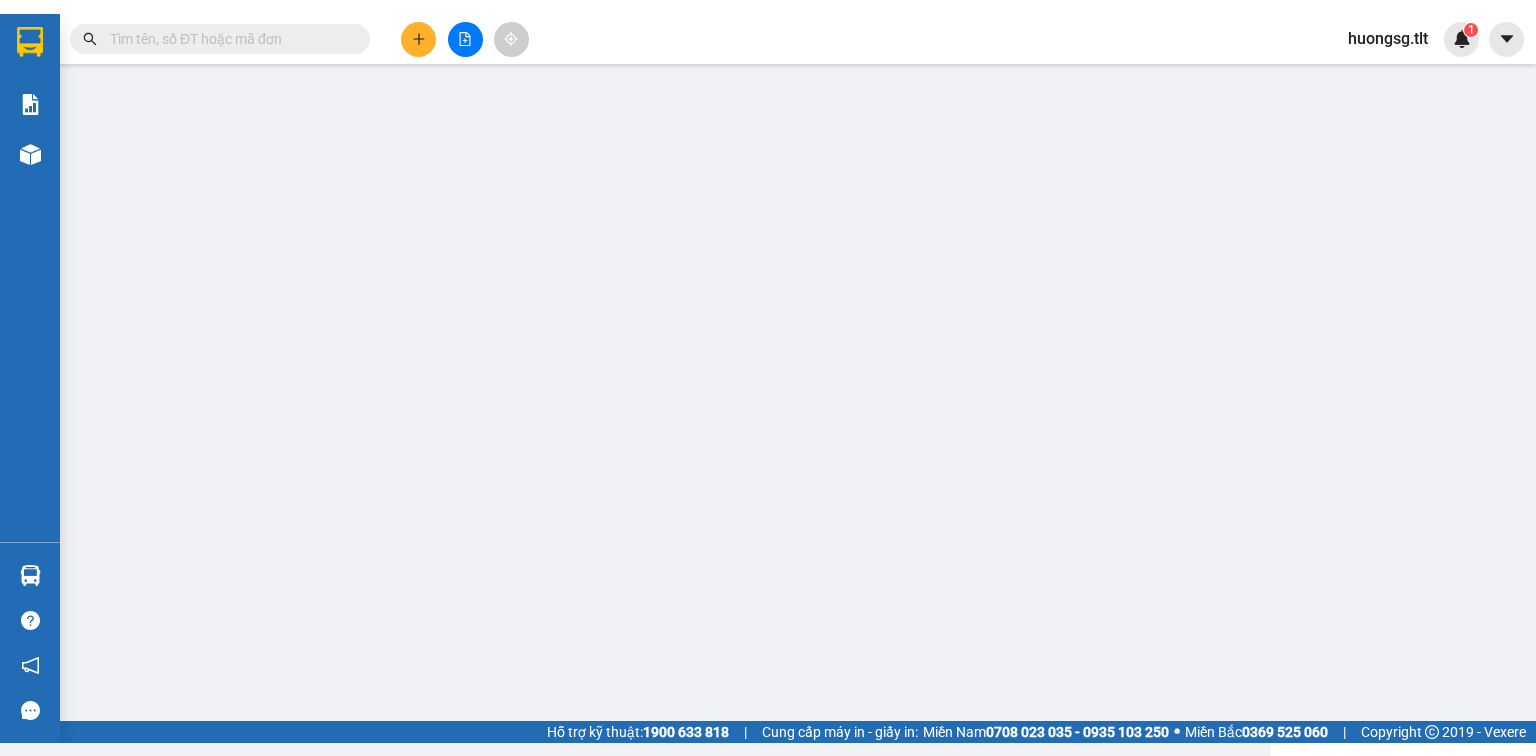 scroll, scrollTop: 0, scrollLeft: 0, axis: both 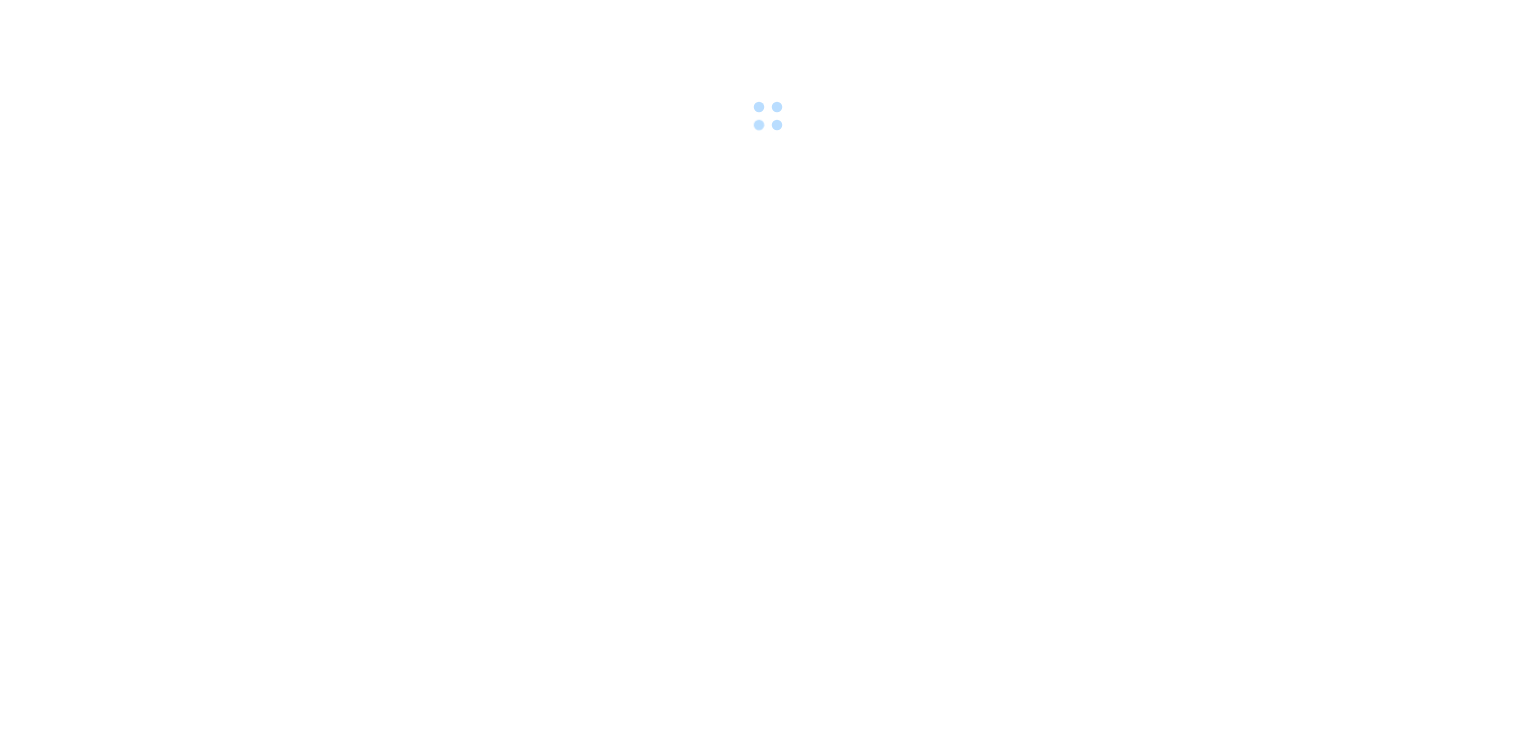 click at bounding box center (768, 378) 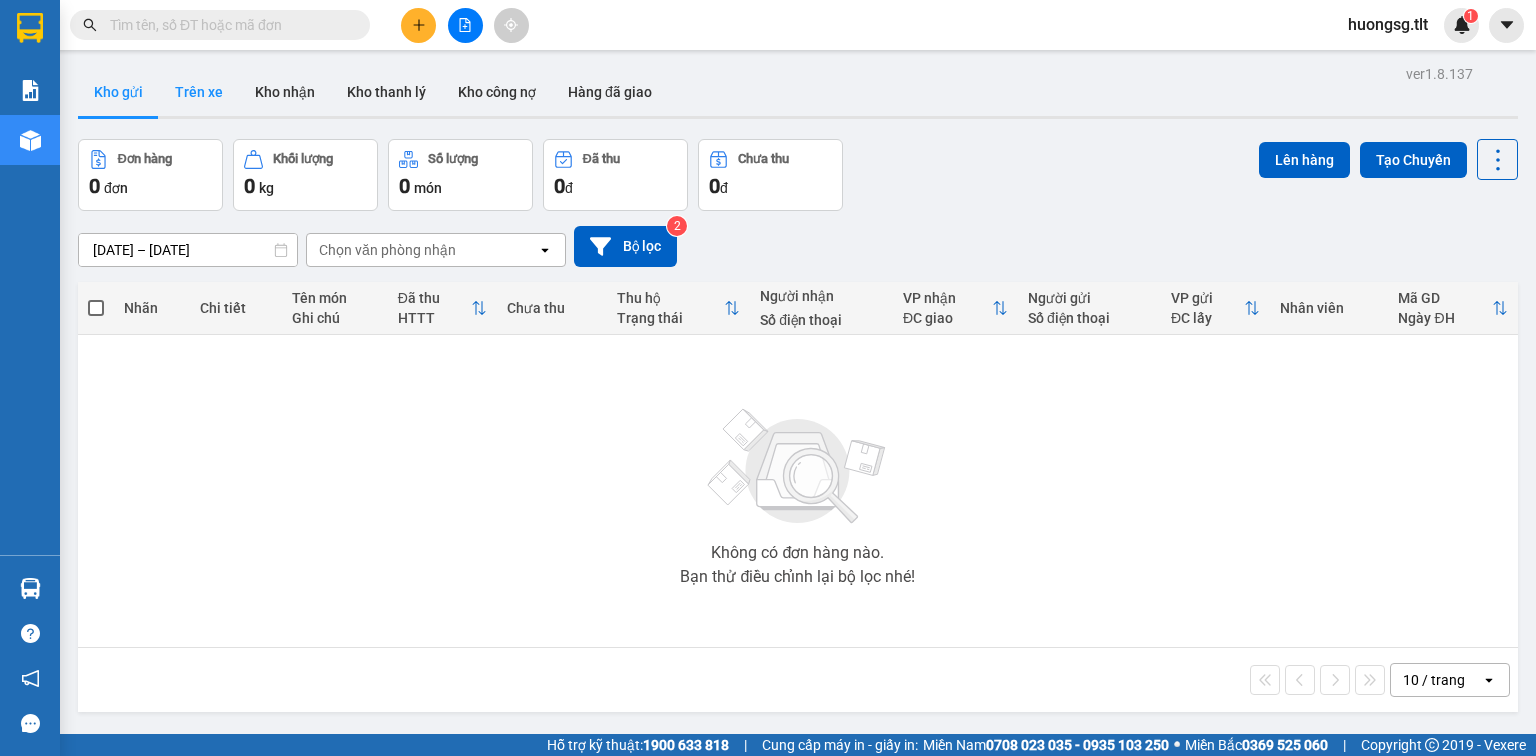 click on "Trên xe" at bounding box center [199, 92] 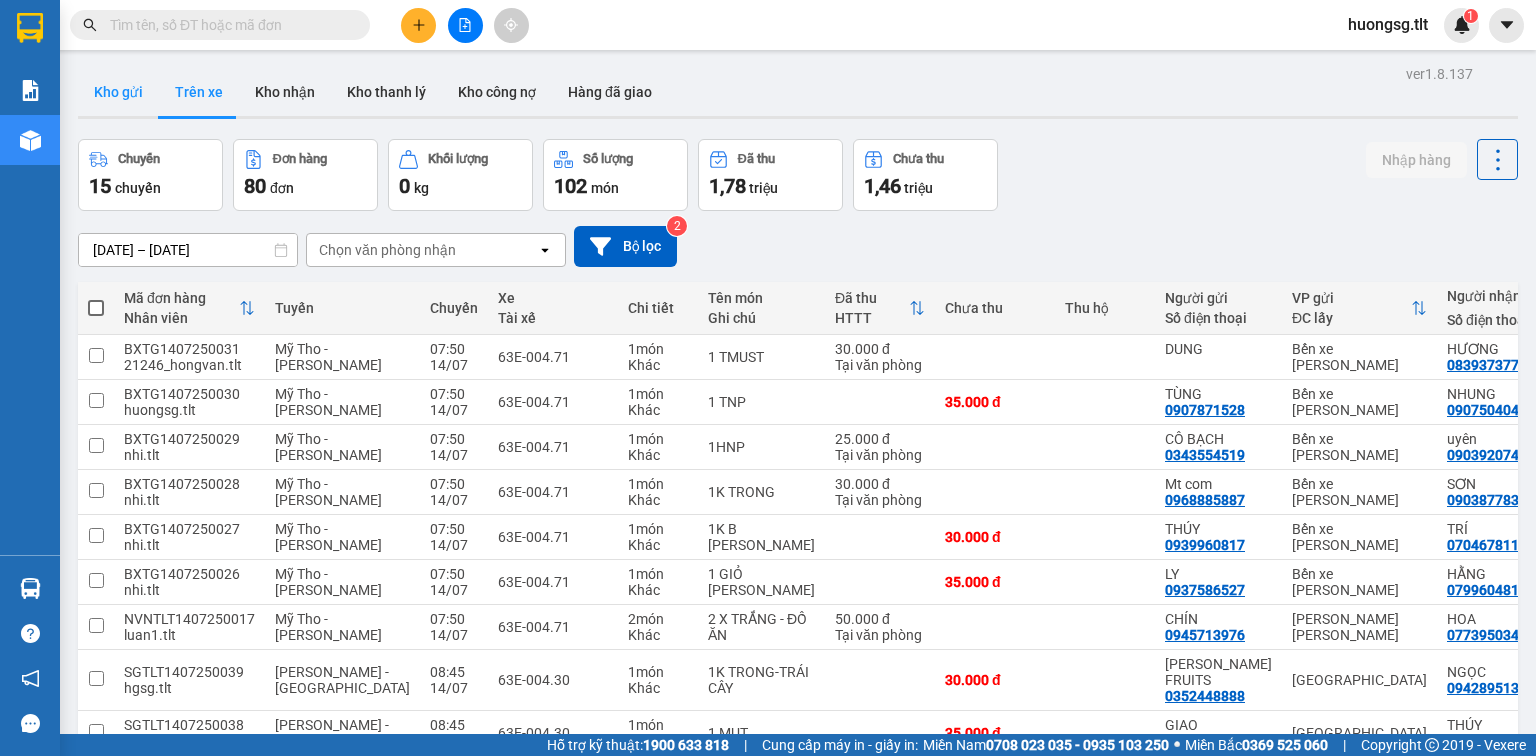 click on "Kho gửi" at bounding box center [118, 92] 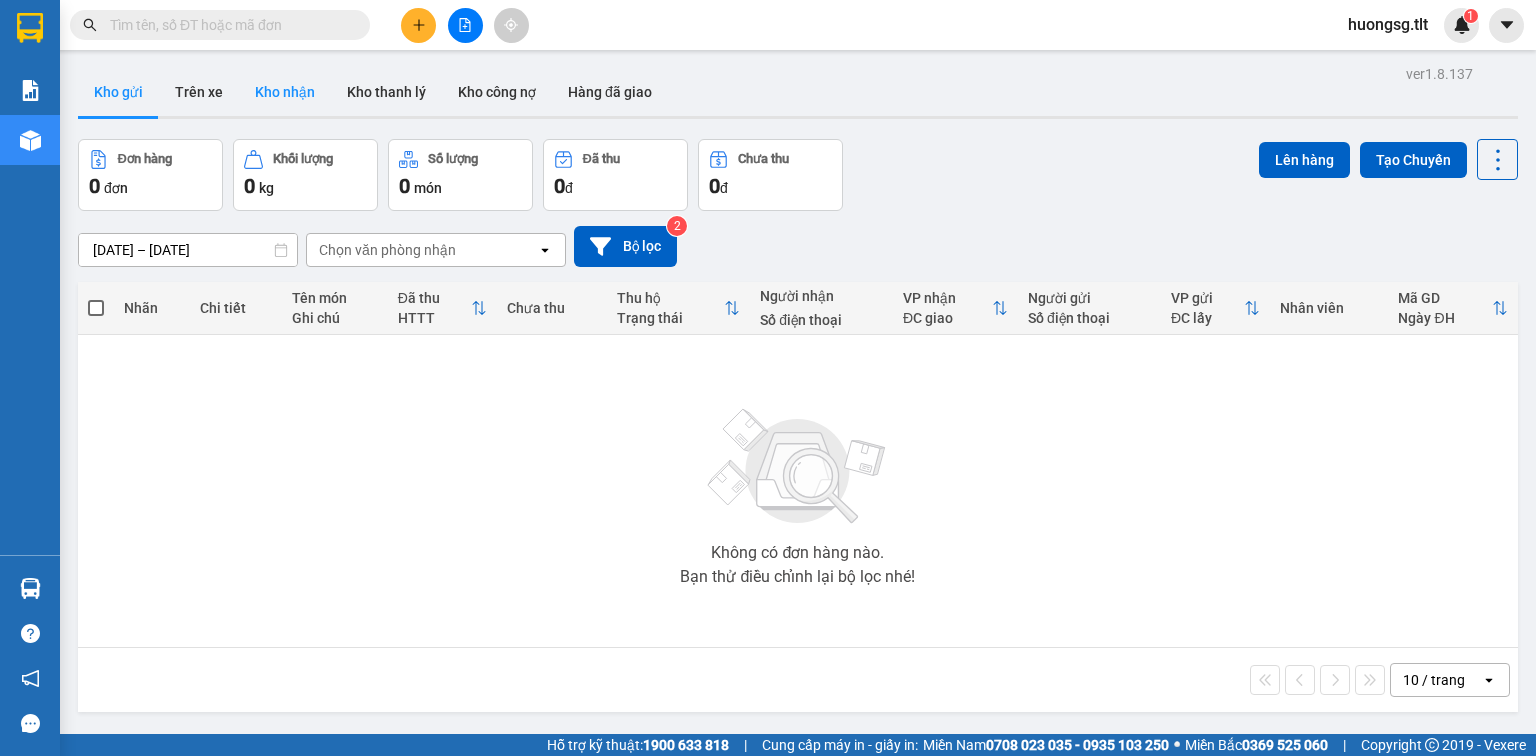 click on "Kho nhận" at bounding box center (285, 92) 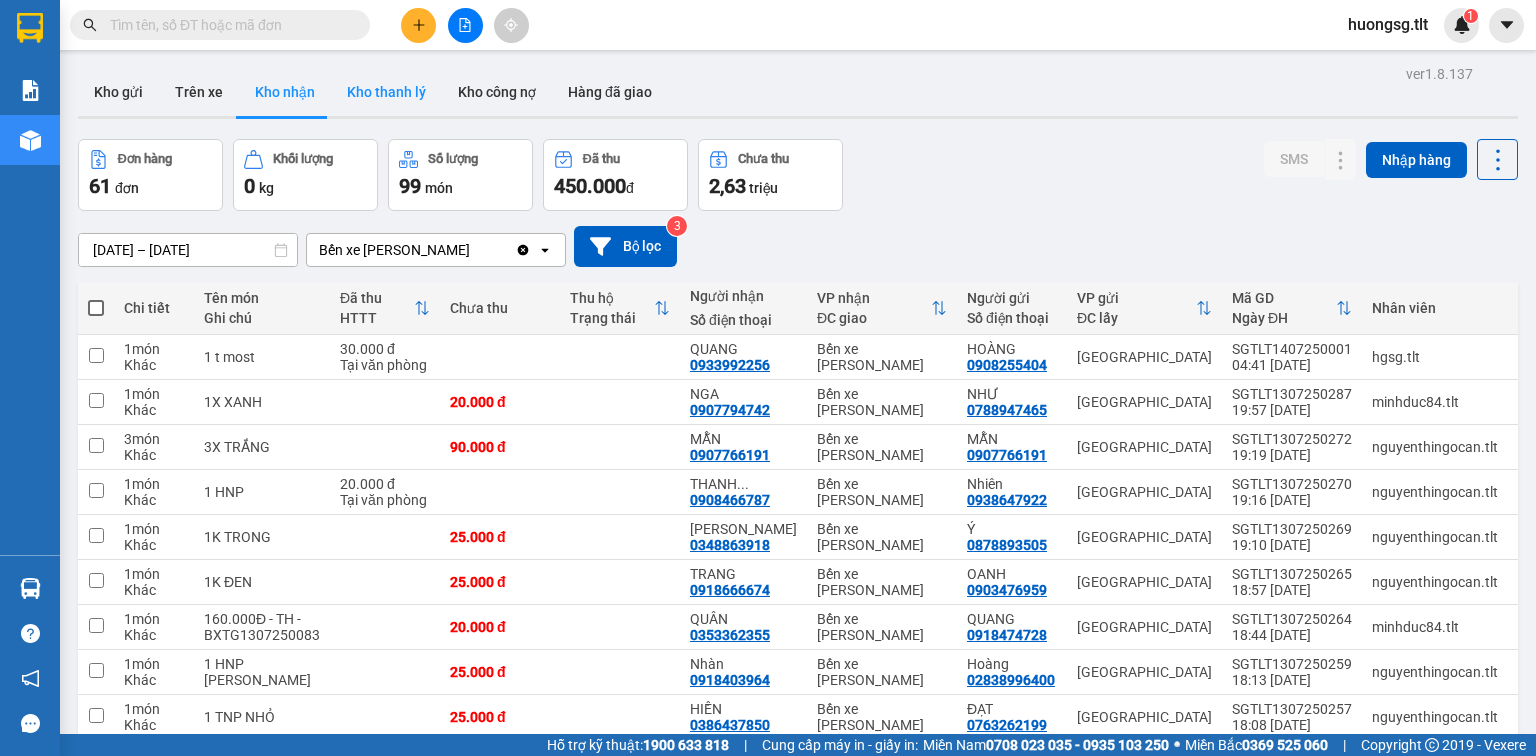 click on "Kho thanh lý" at bounding box center (386, 92) 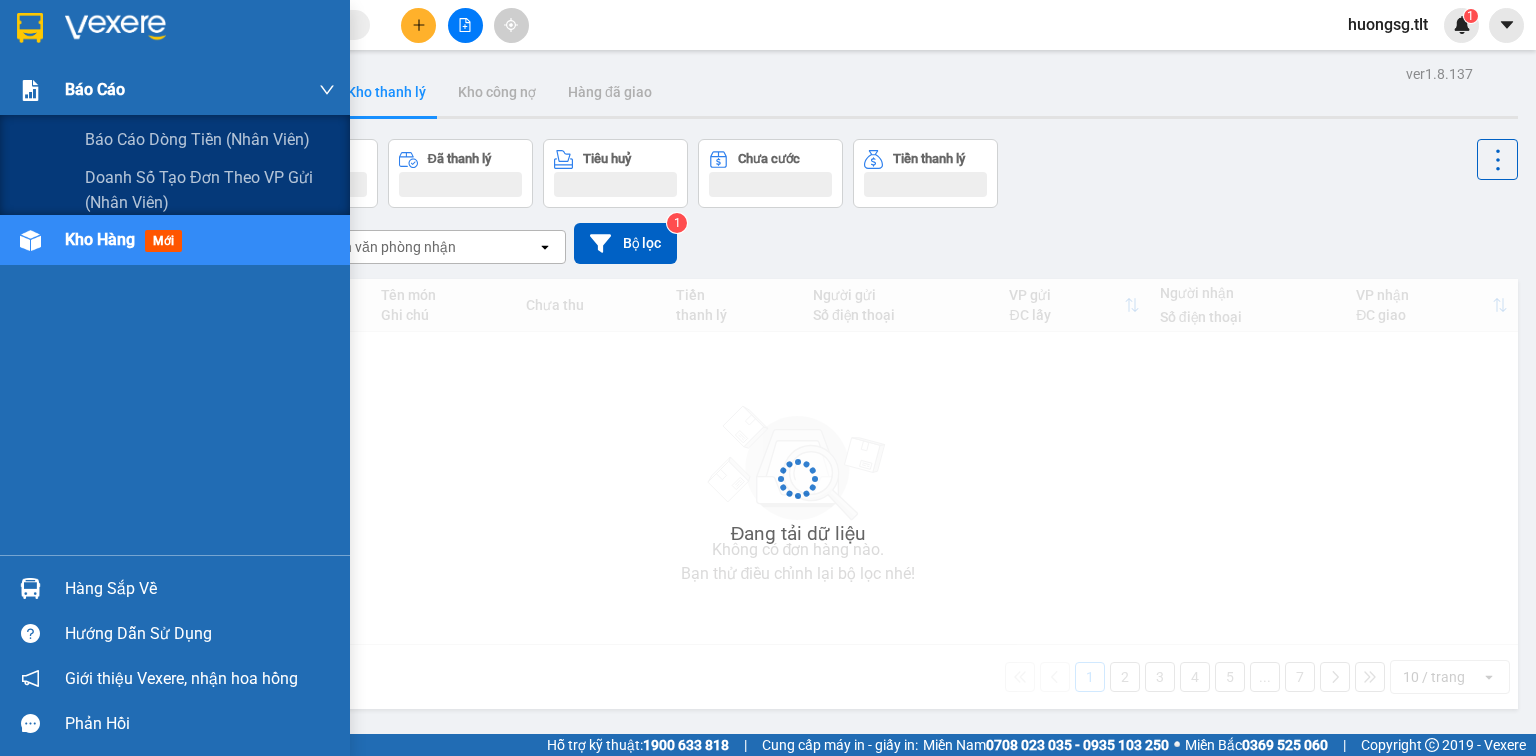 click at bounding box center [30, 90] 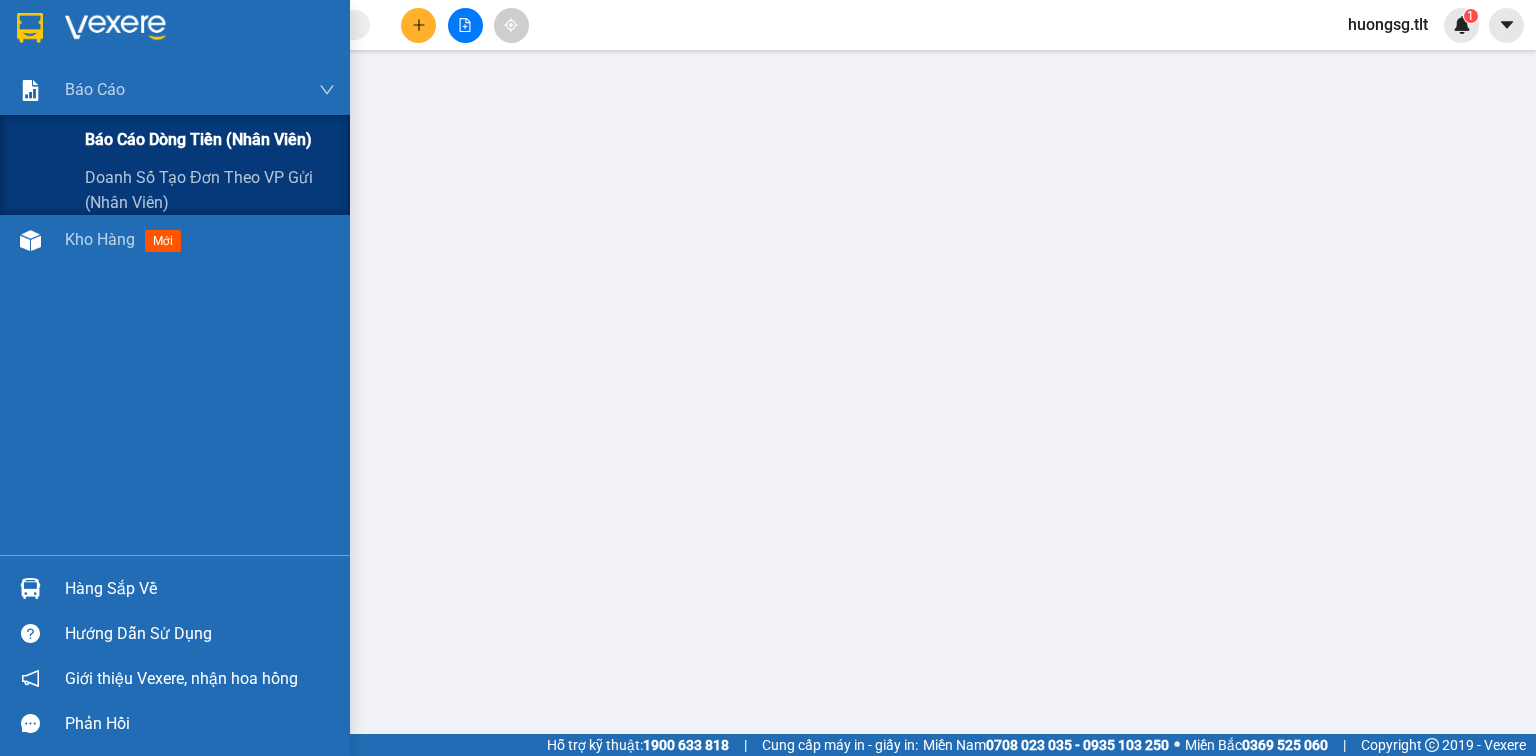 click on "Báo cáo dòng tiền (Nhân Viên)" at bounding box center [210, 140] 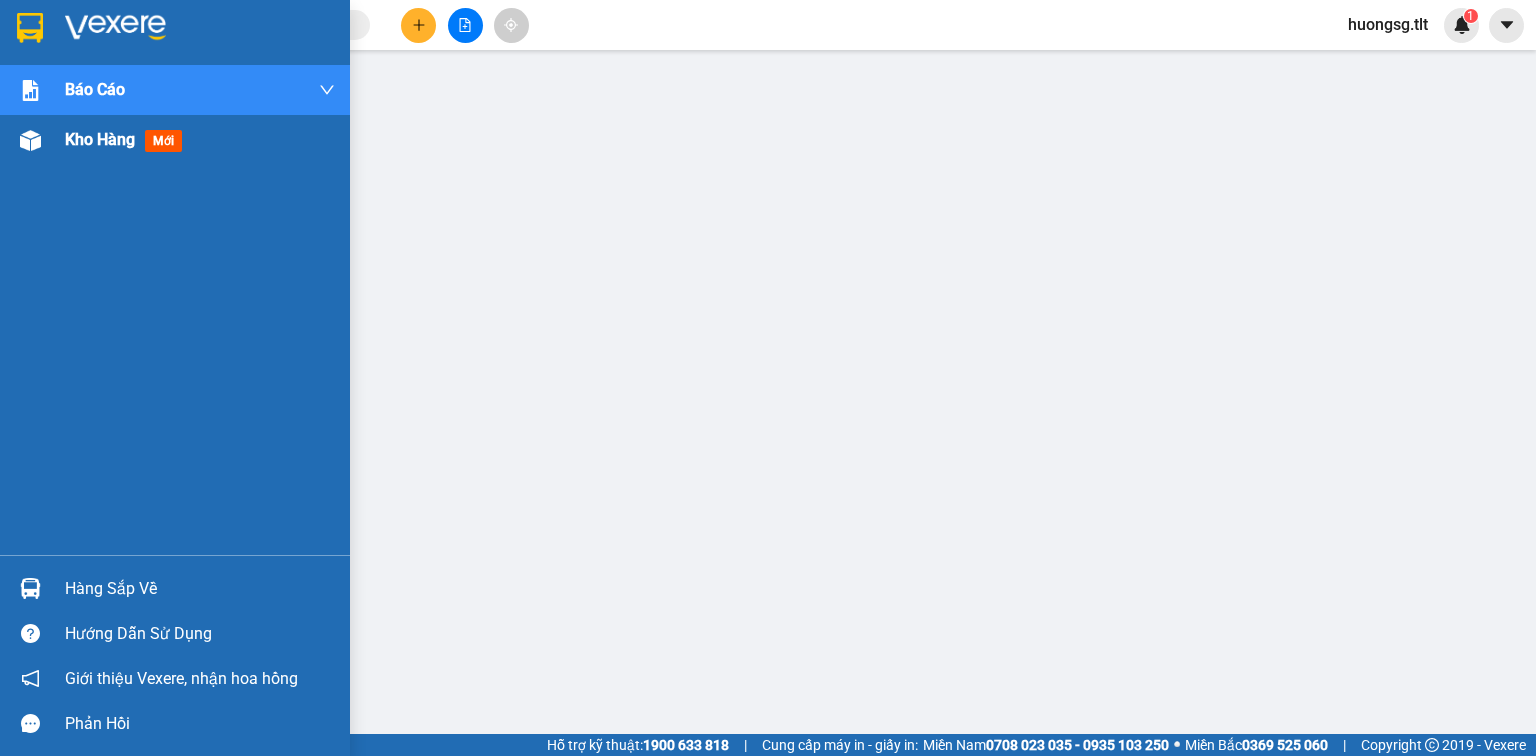 drag, startPoint x: 108, startPoint y: 120, endPoint x: 109, endPoint y: 136, distance: 16.03122 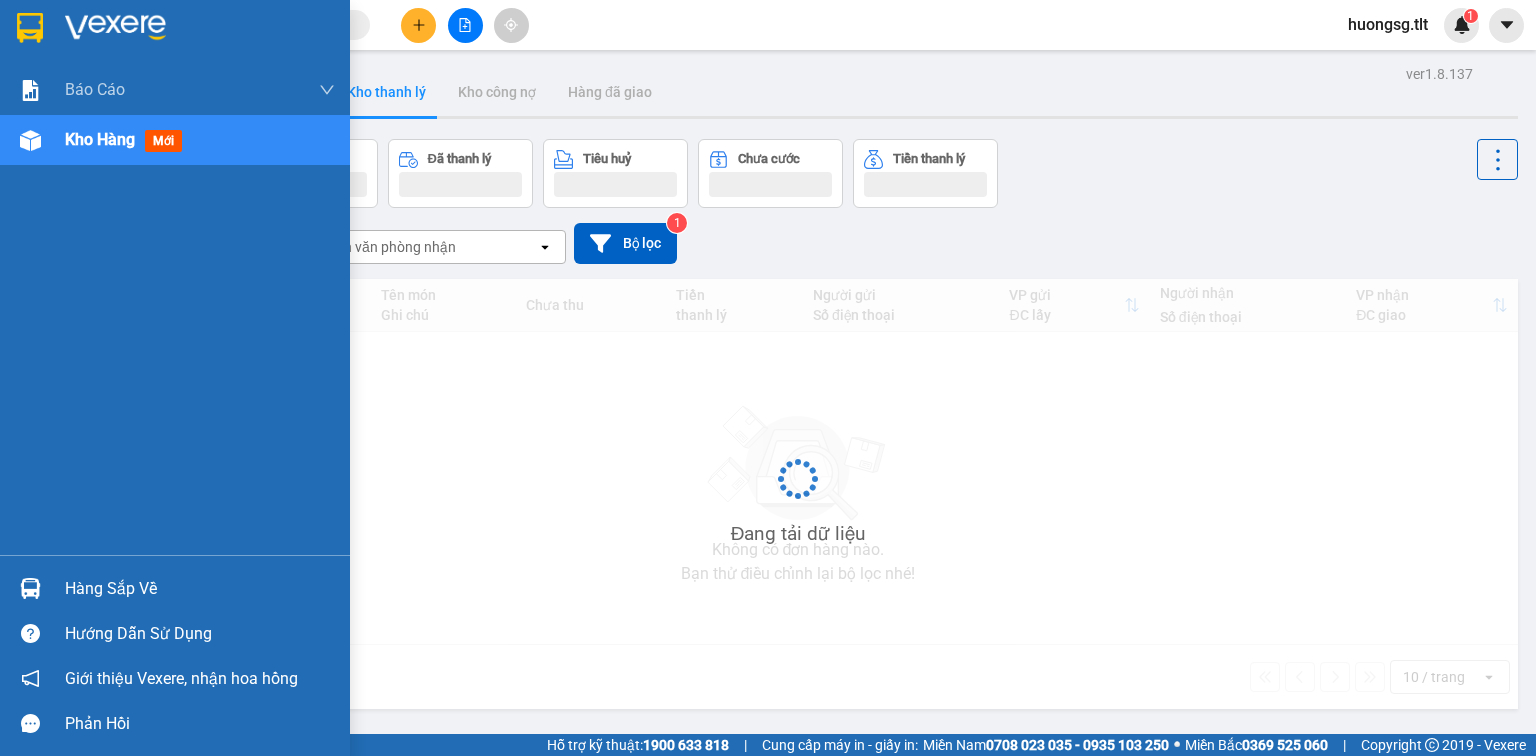 click on "Kho hàng" at bounding box center [100, 139] 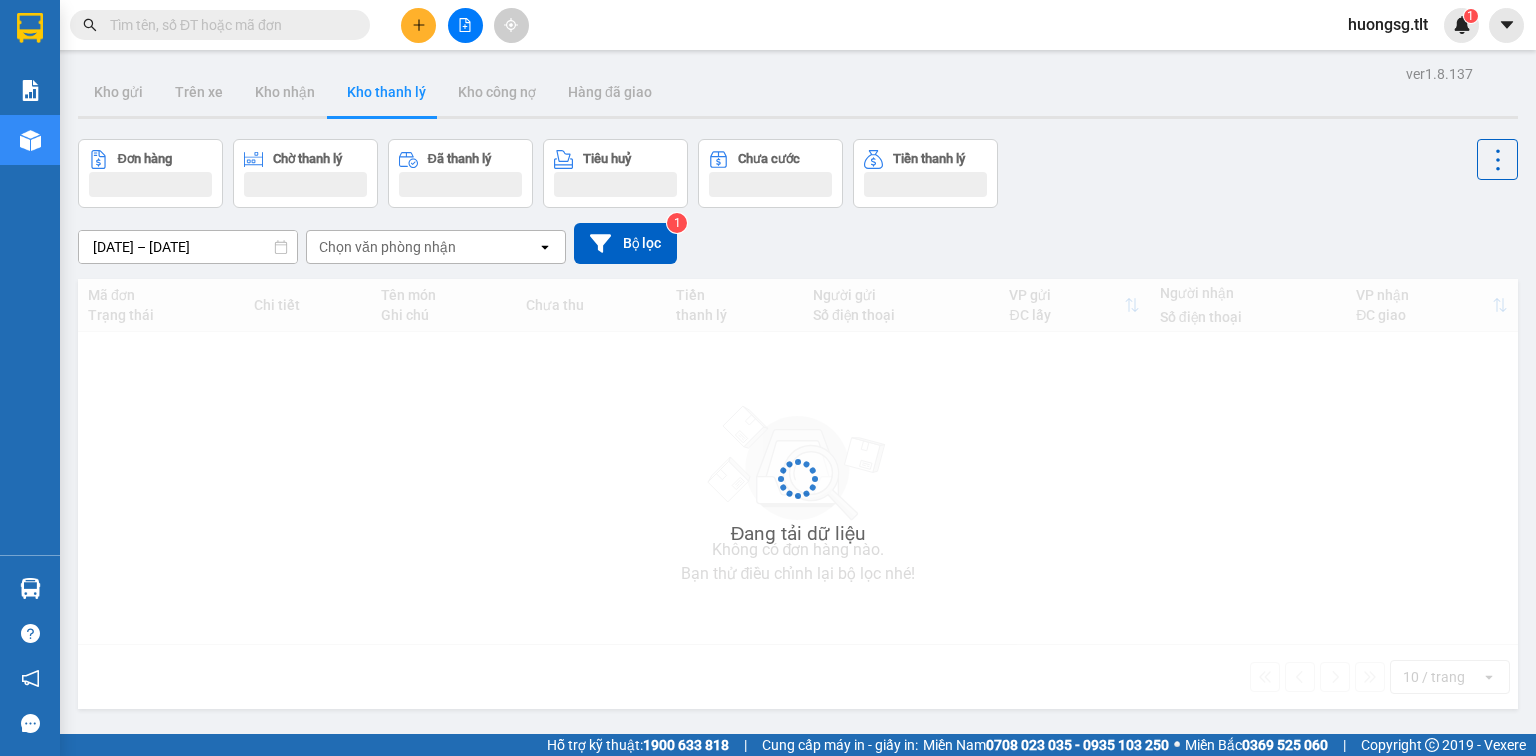 click on "07/07/2025 – 14/07/2025 Press the down arrow key to interact with the calendar and select a date. Press the escape button to close the calendar. Selected date range is from 07/07/2025 to 14/07/2025. Chọn văn phòng nhận open Bộ lọc 1" at bounding box center (798, 243) 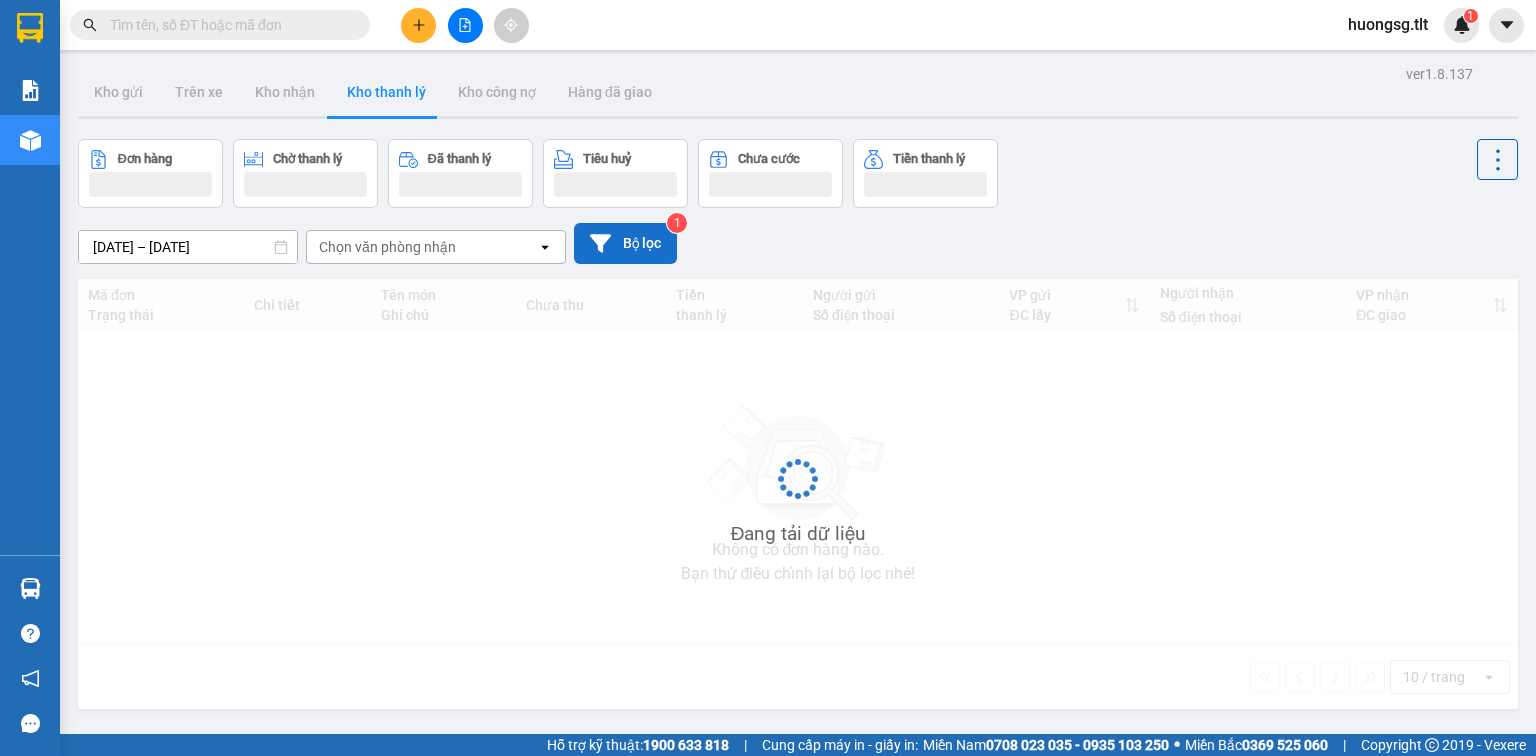 click on "Bộ lọc" at bounding box center (625, 243) 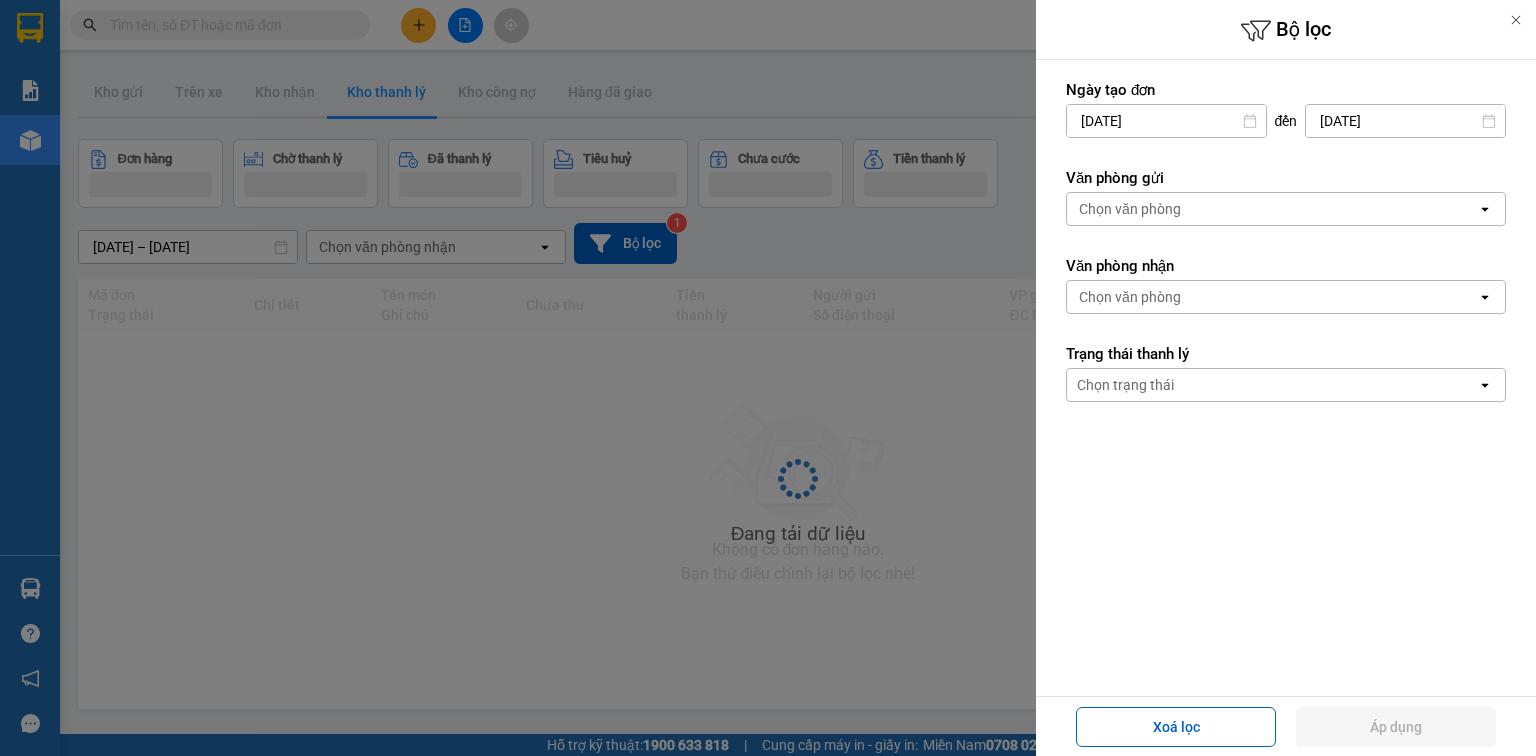 click at bounding box center (768, 378) 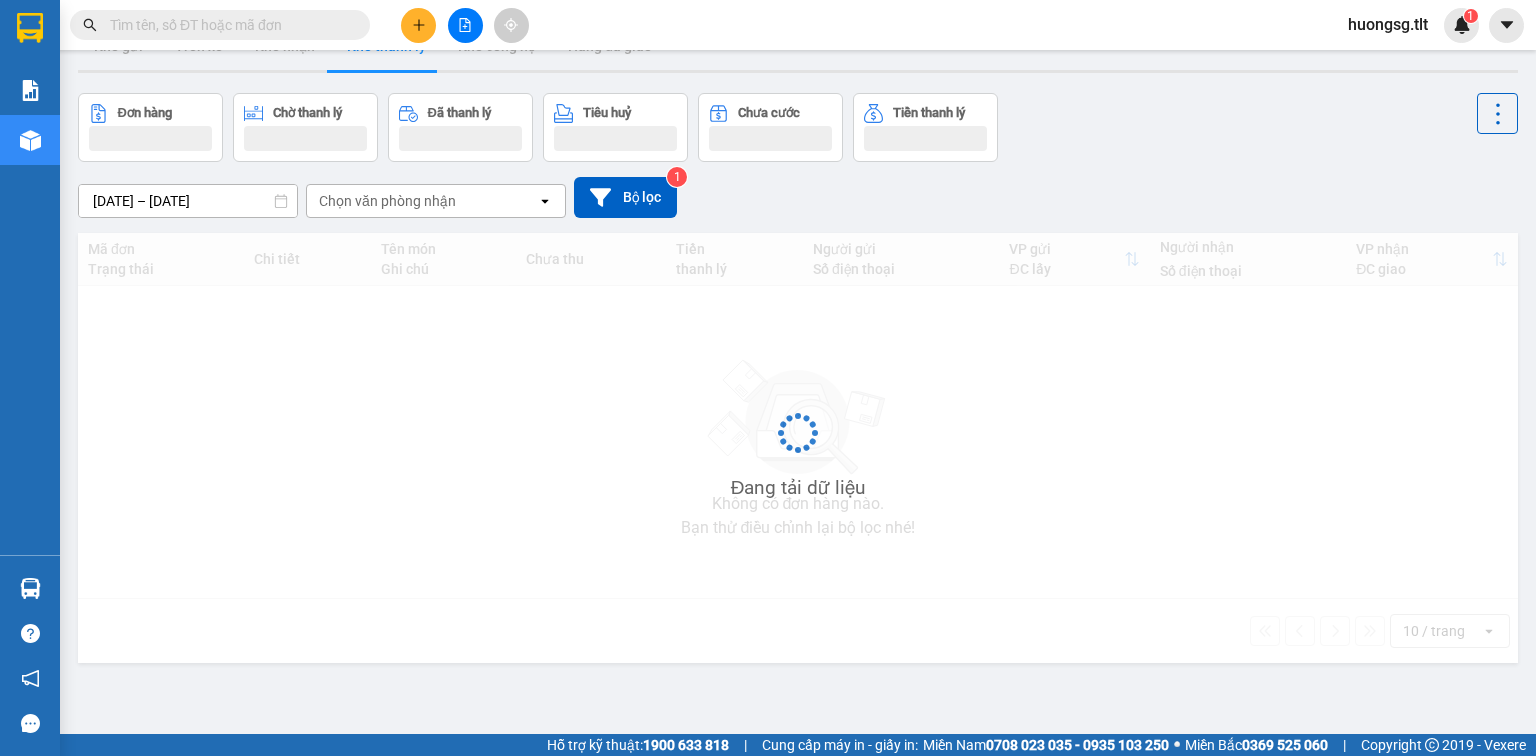 scroll, scrollTop: 92, scrollLeft: 0, axis: vertical 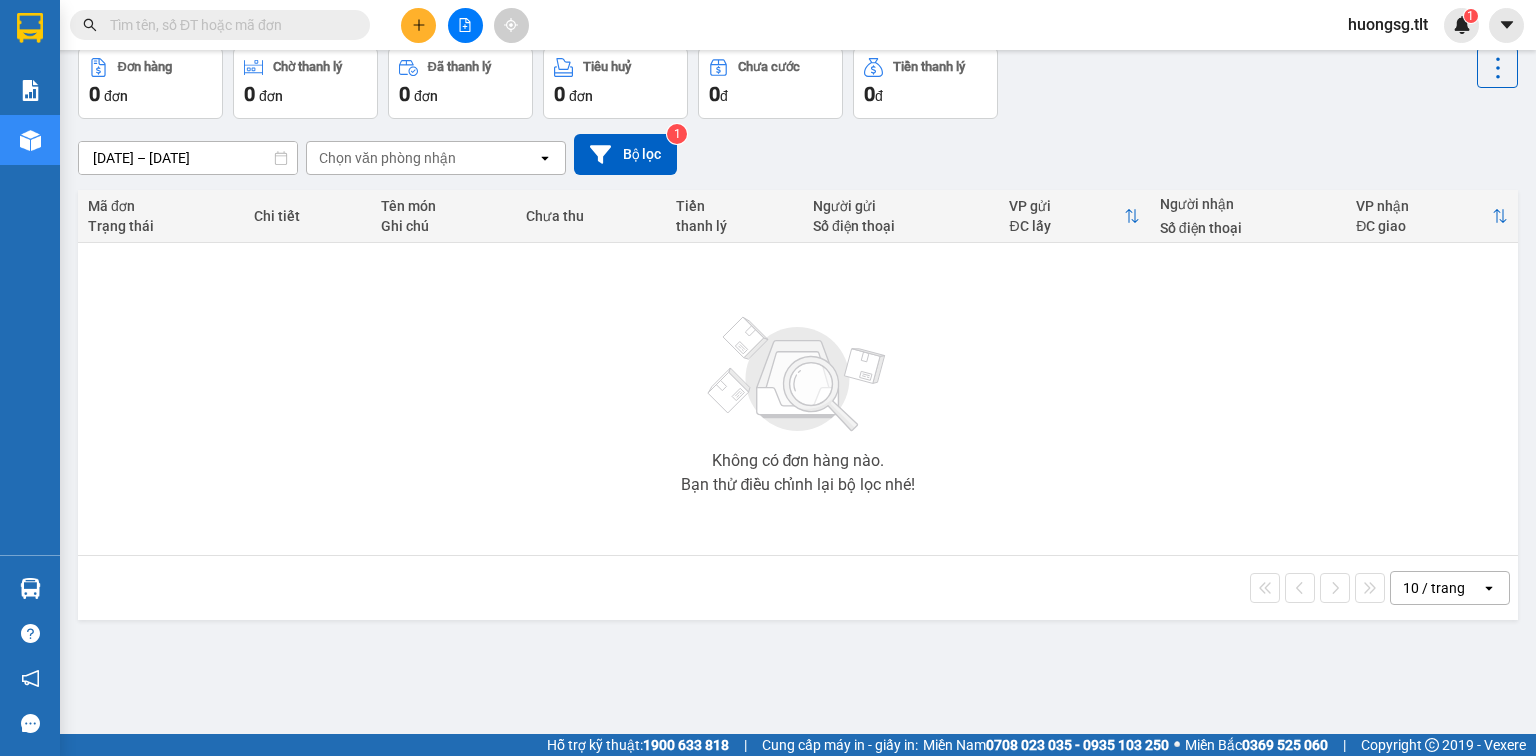 click at bounding box center [228, 25] 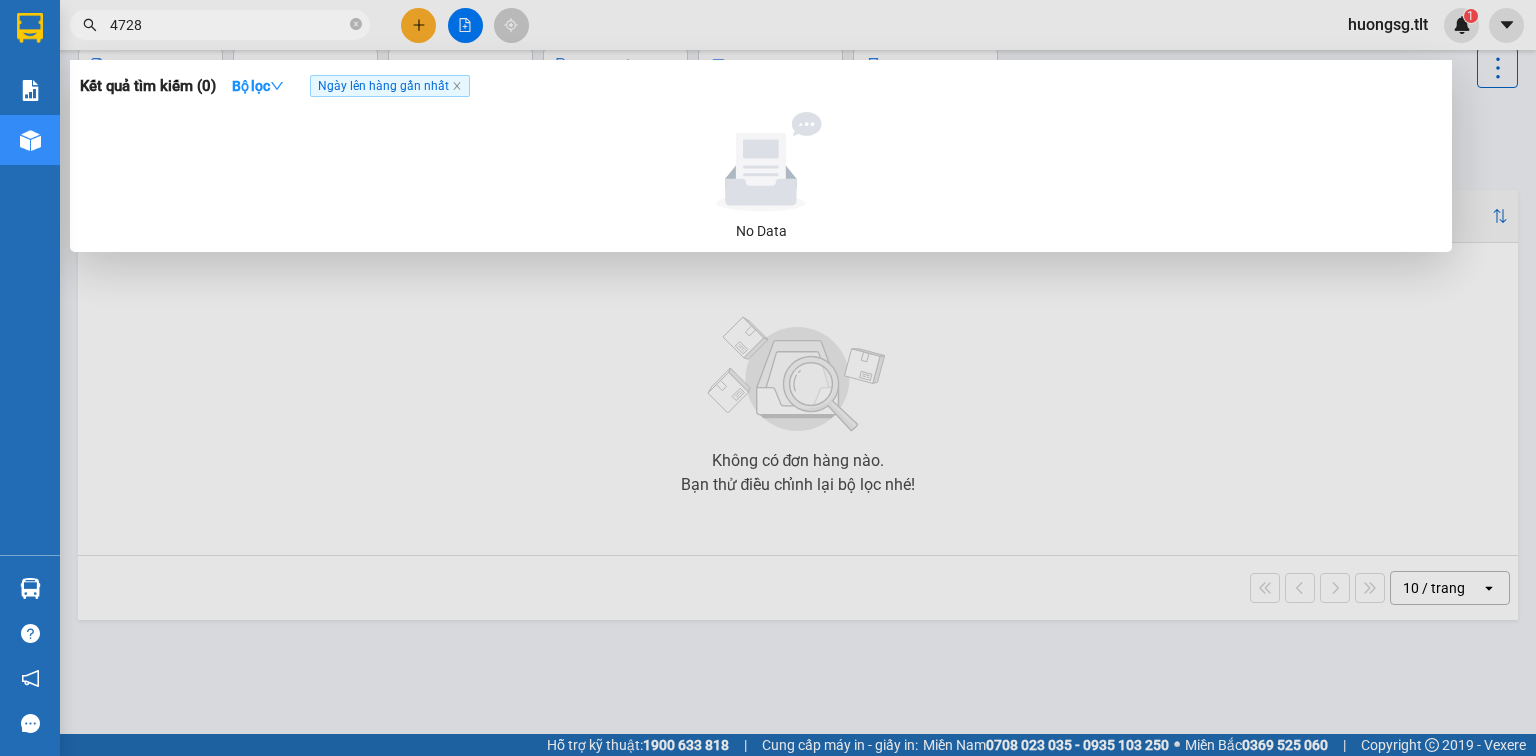 type on "4728" 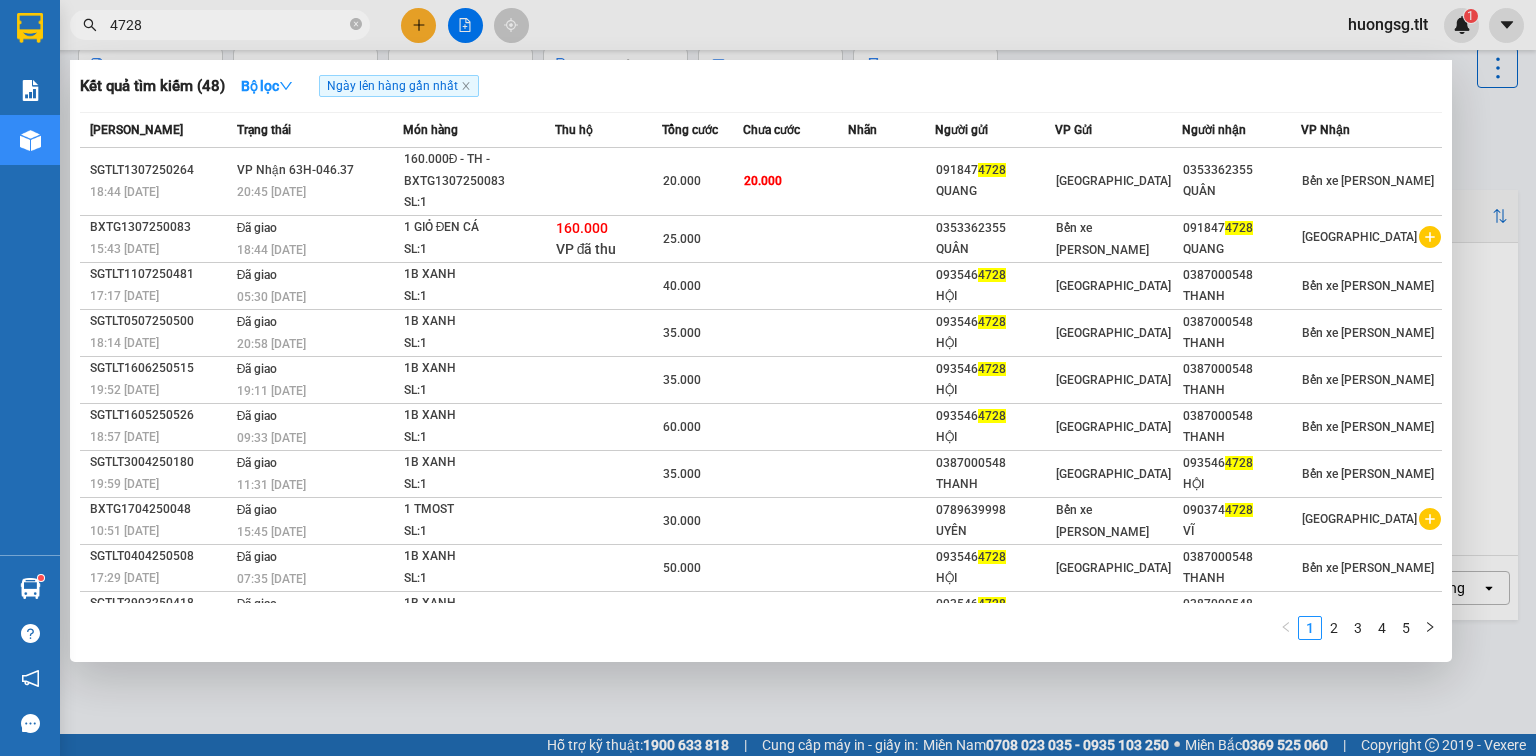 click at bounding box center (768, 378) 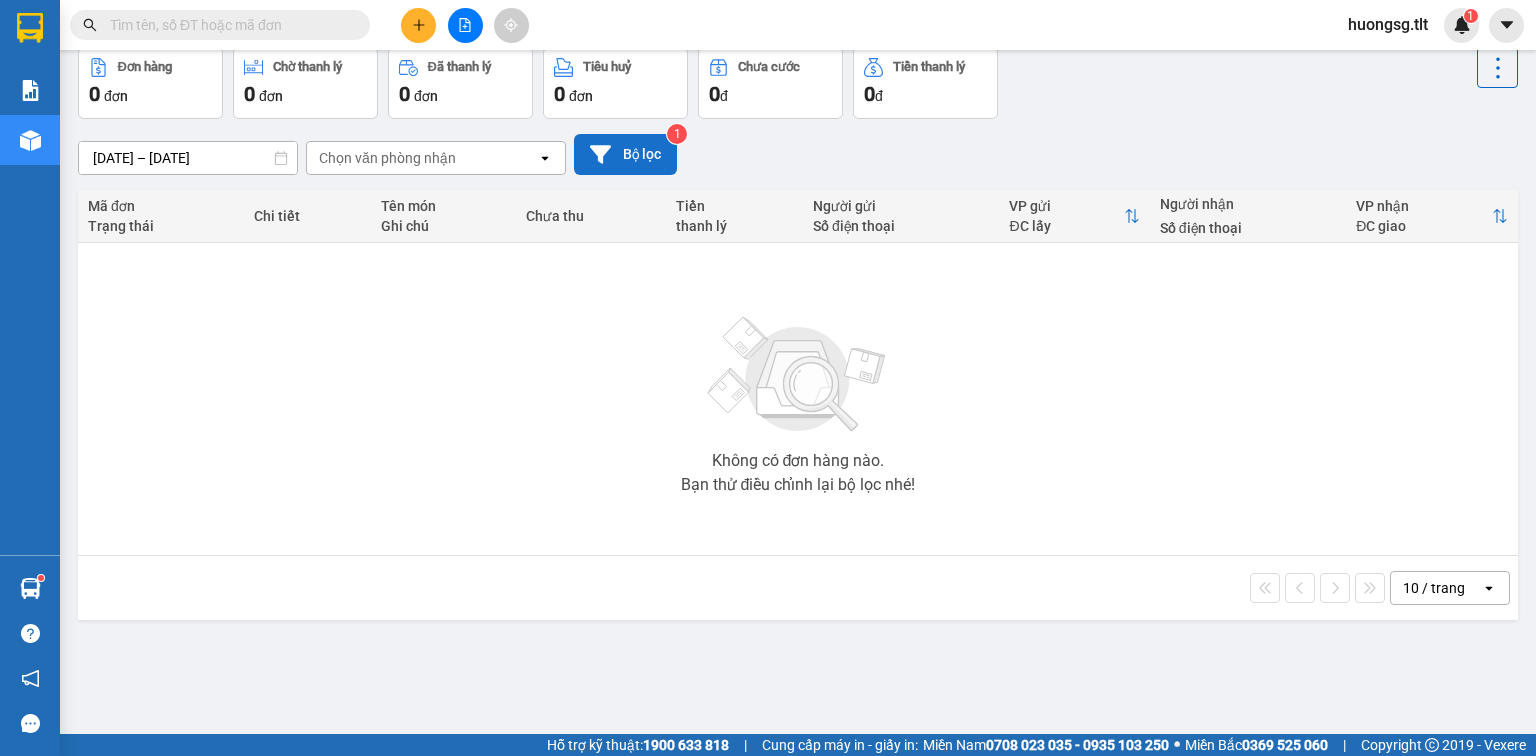 click on "Bộ lọc" at bounding box center [625, 154] 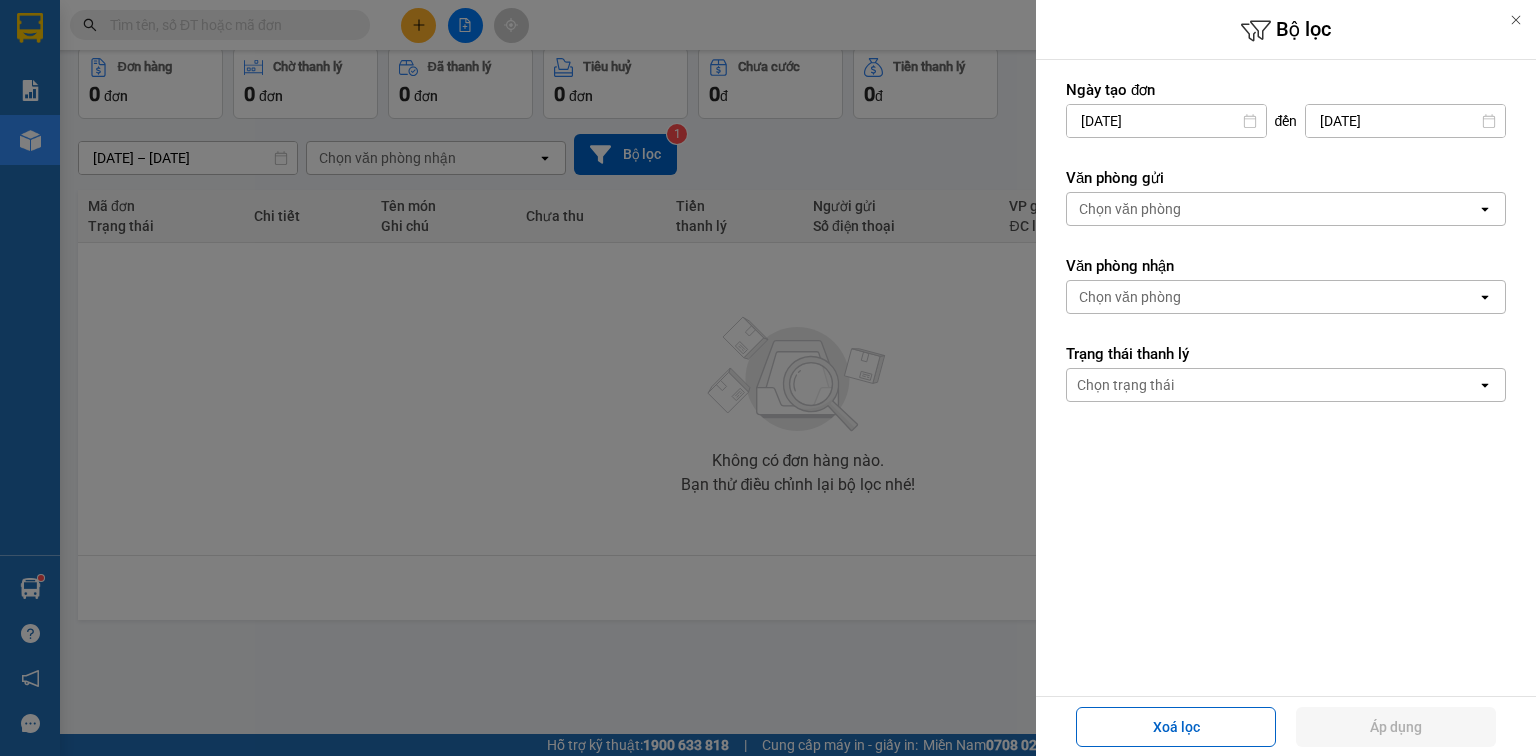 click at bounding box center [768, 378] 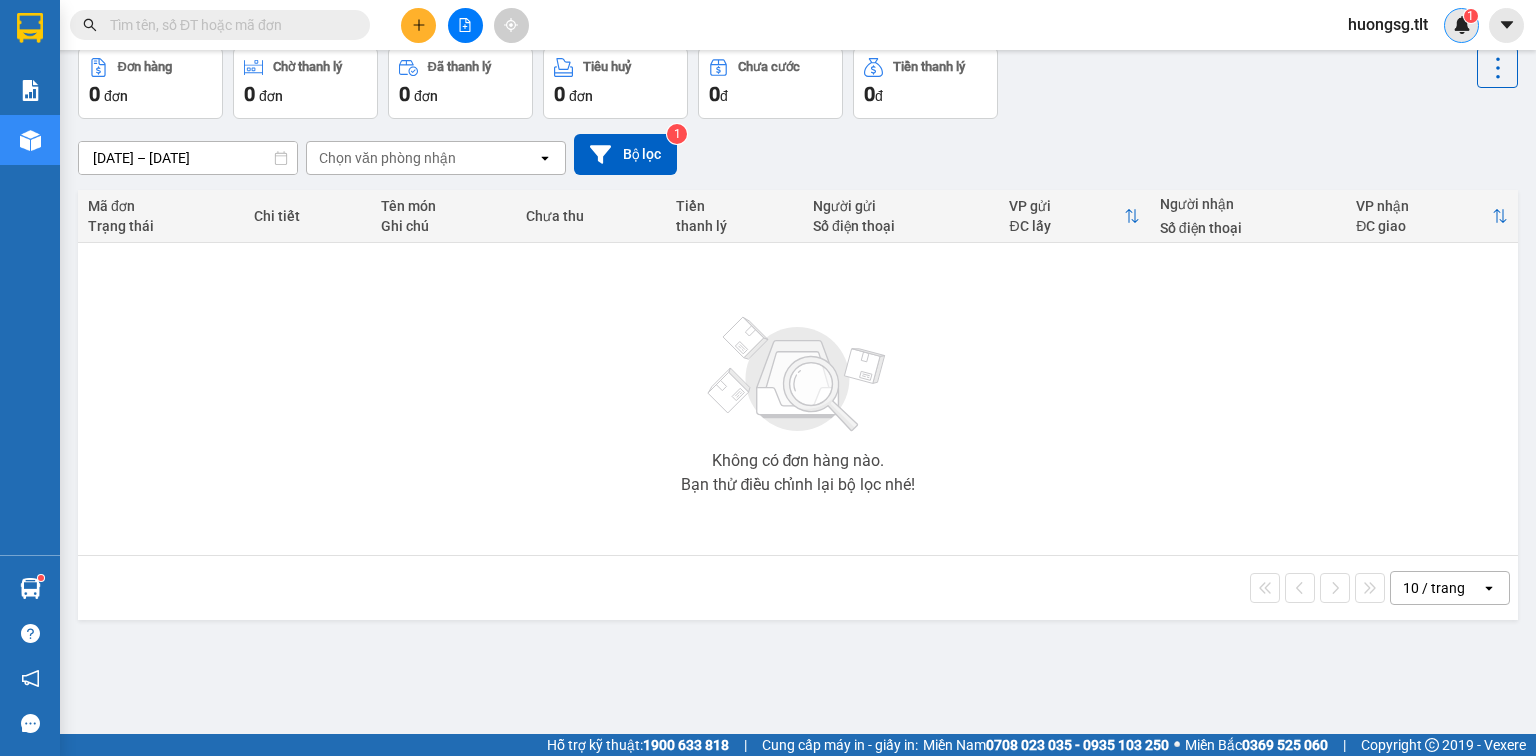 click at bounding box center [1462, 25] 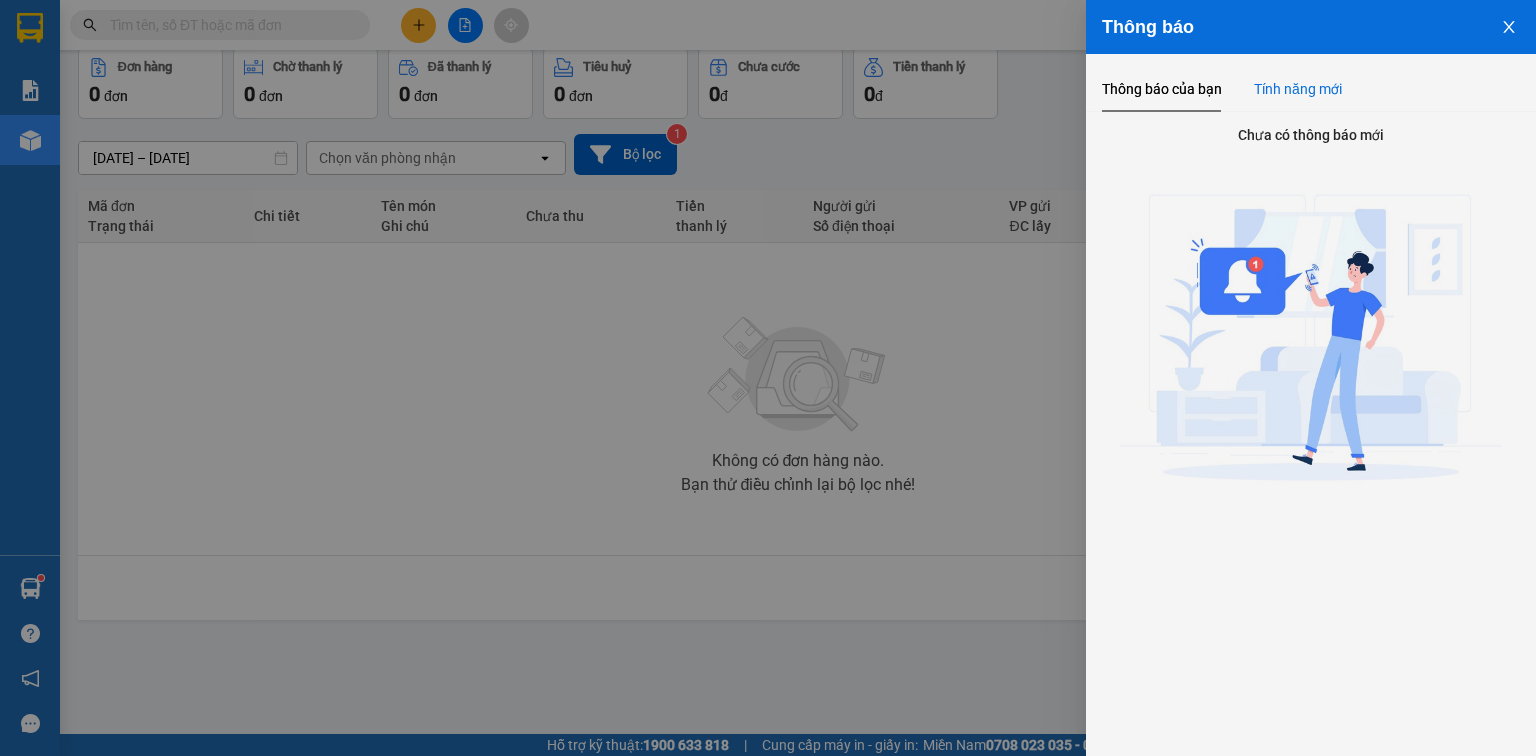click on "Tính năng mới" at bounding box center (1298, 89) 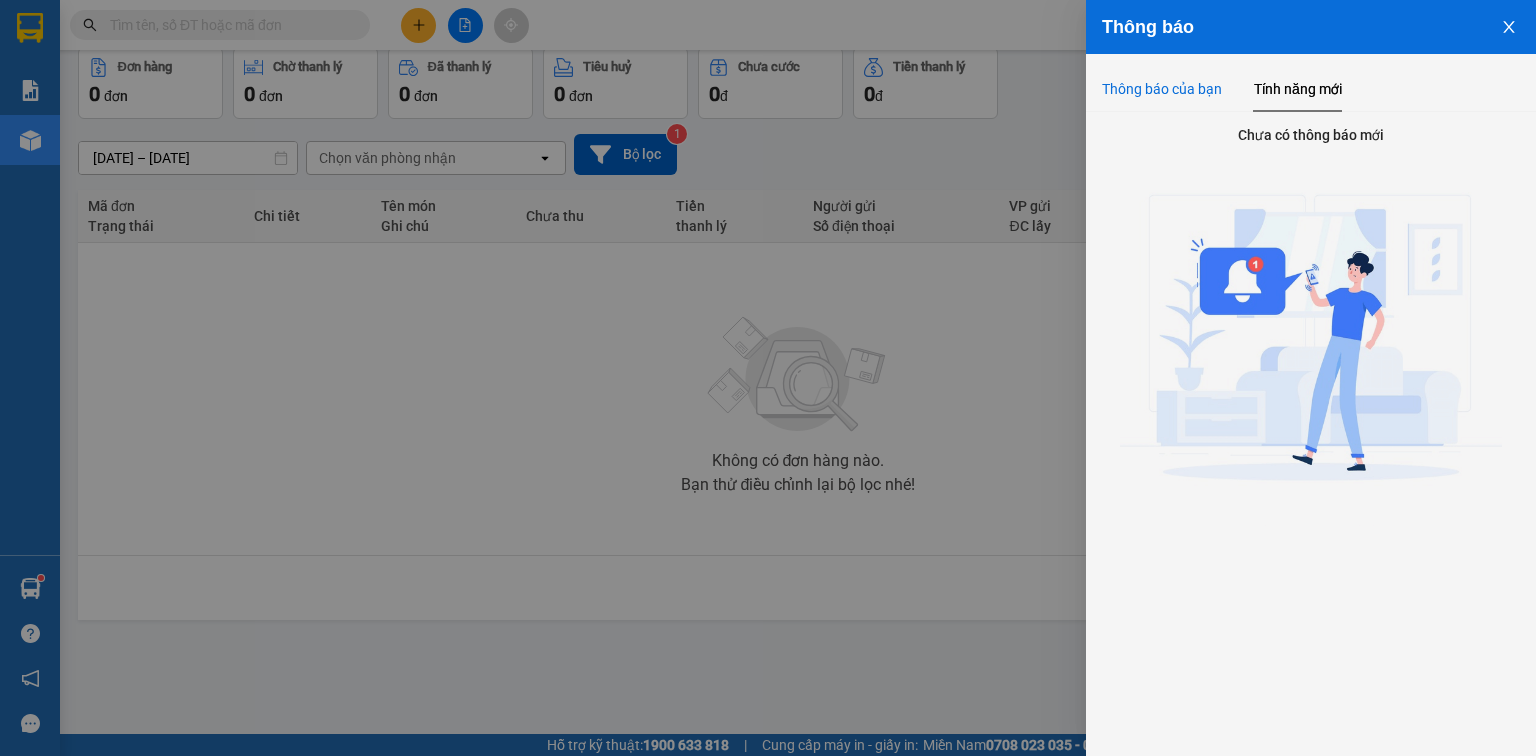 click on "Thông báo của bạn" at bounding box center (1162, 89) 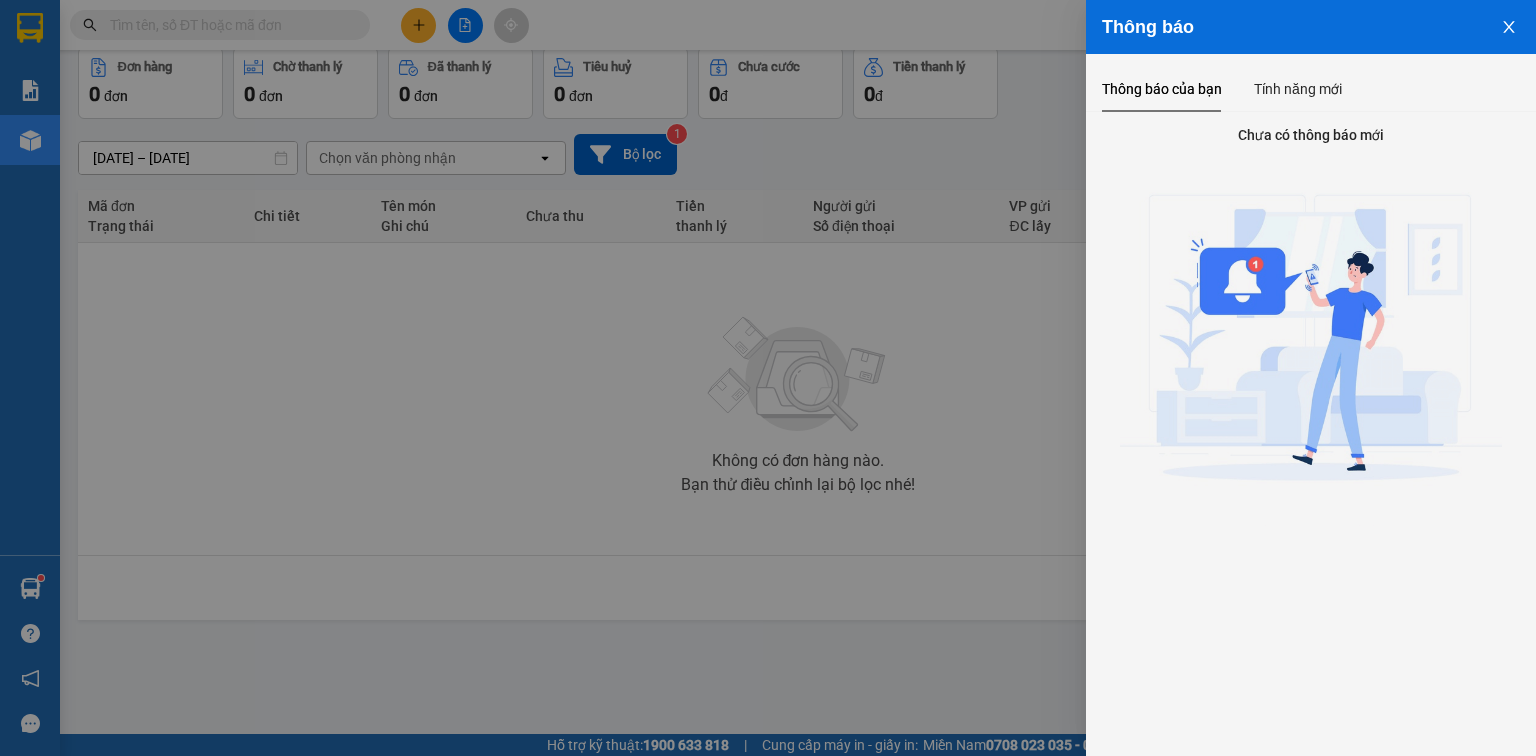 click at bounding box center (1311, 344) 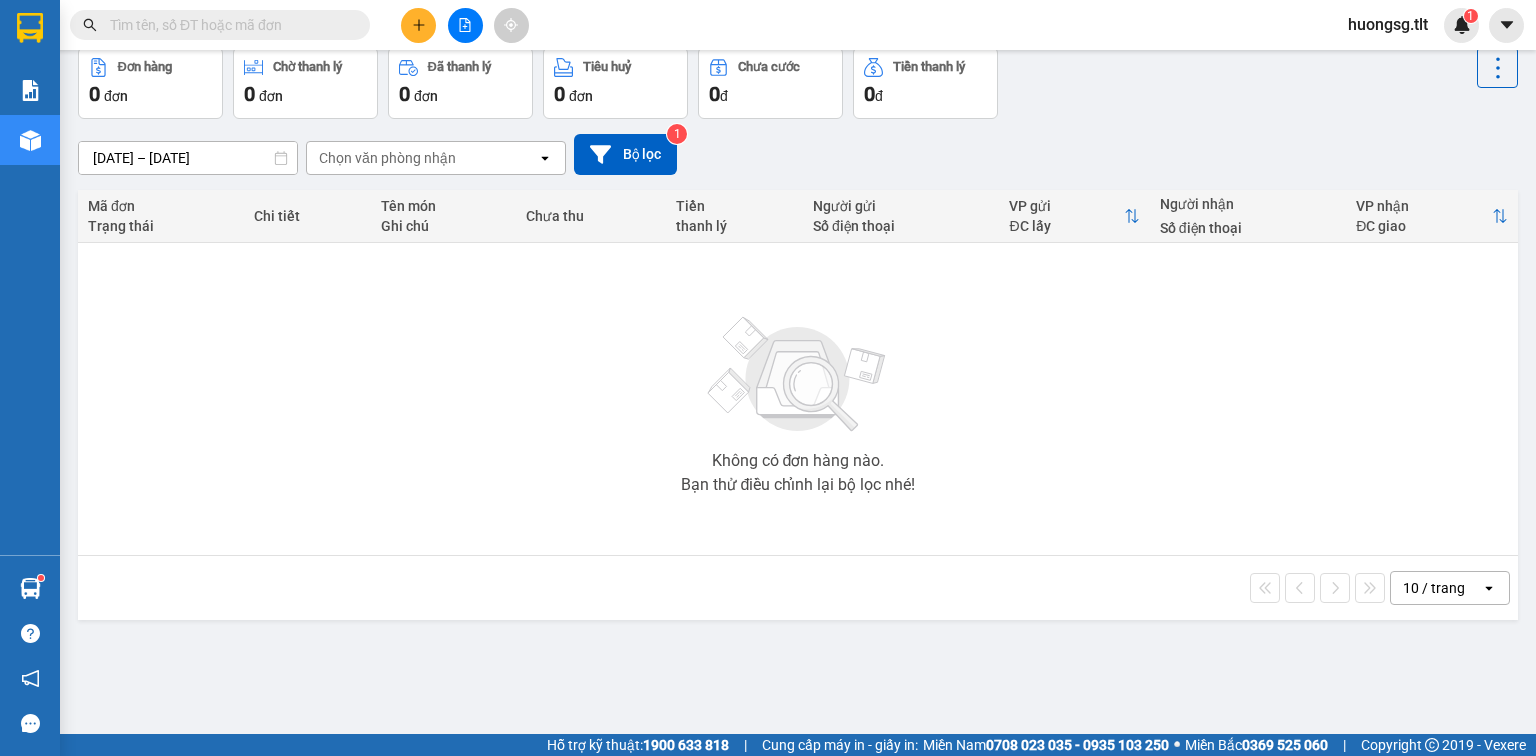 click at bounding box center (228, 25) 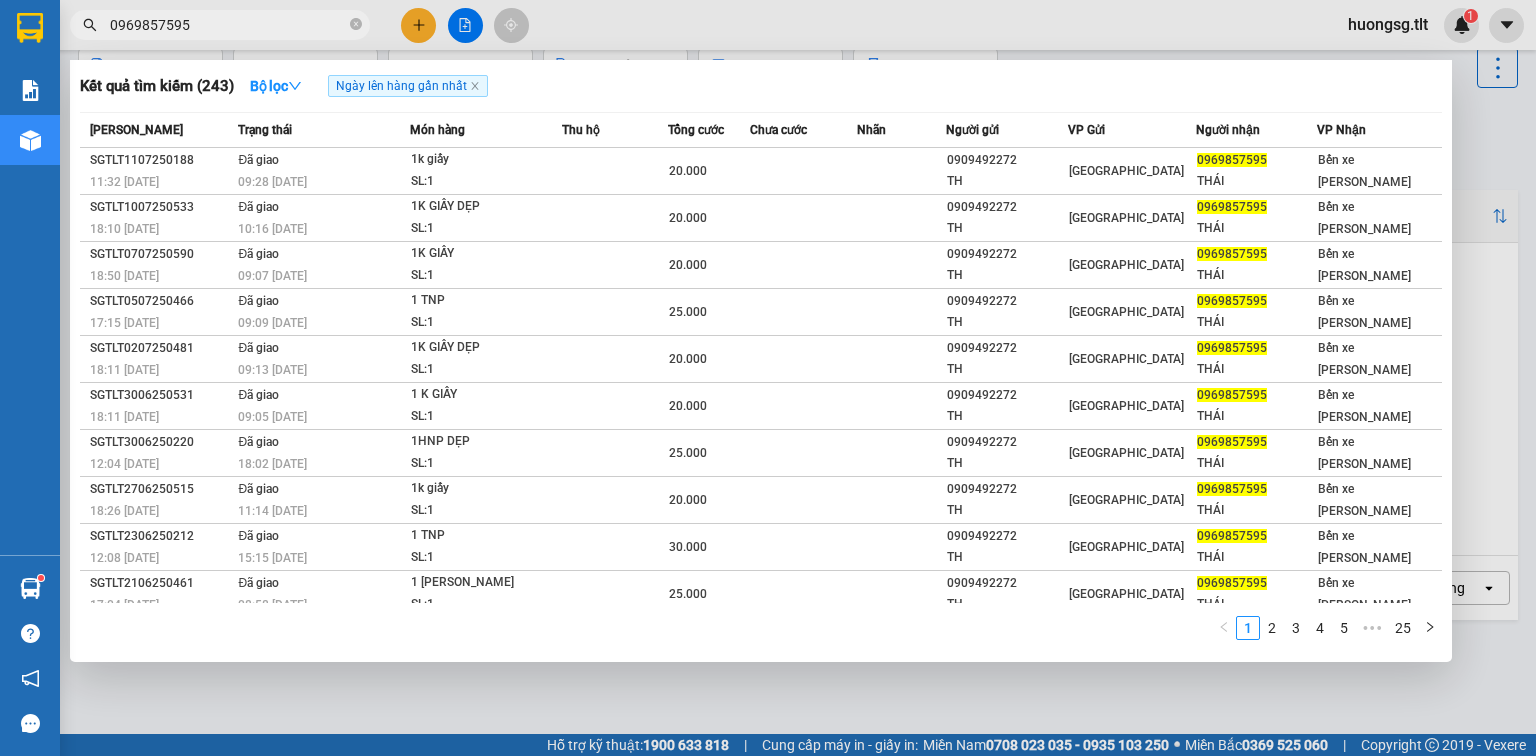 type on "0969857595" 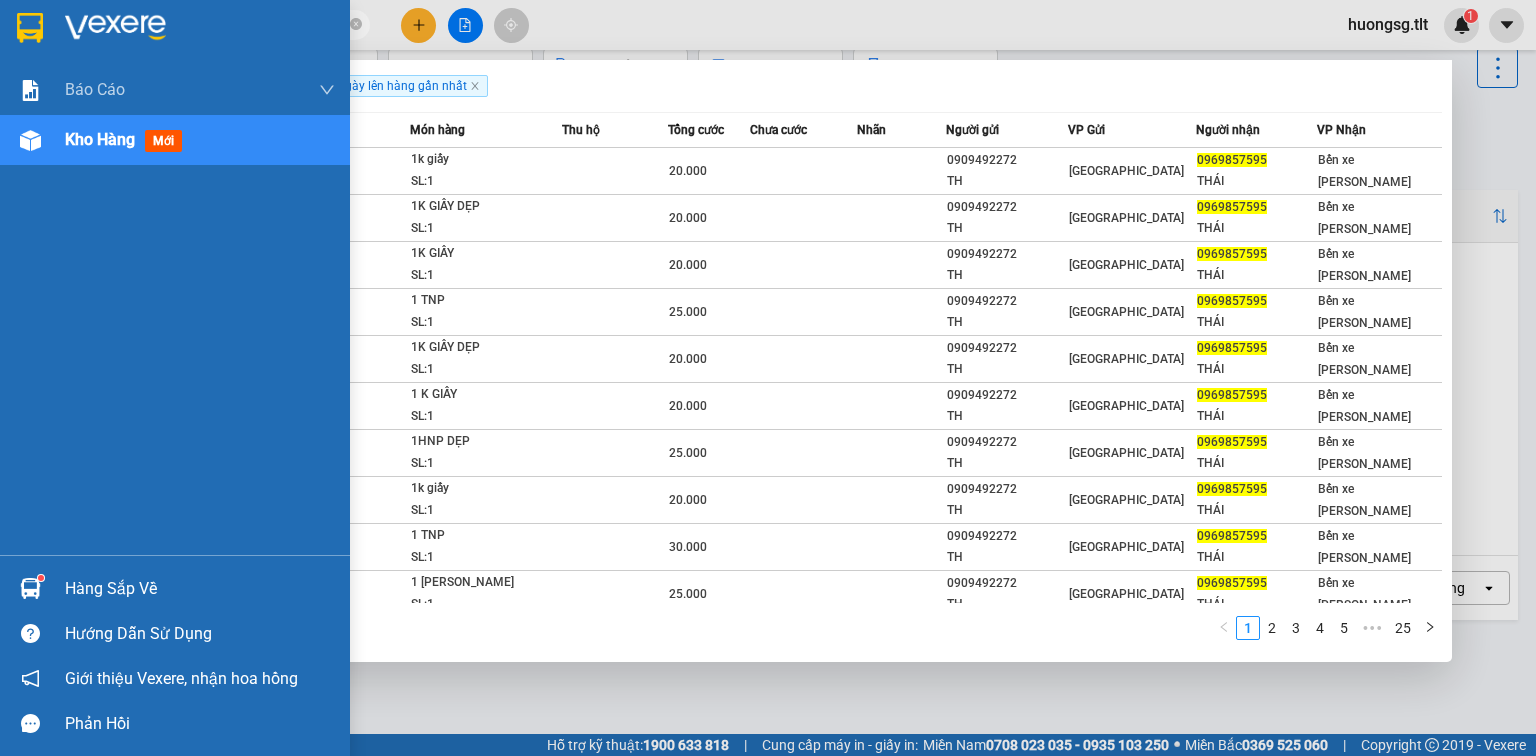click on "Hàng sắp về" at bounding box center (200, 589) 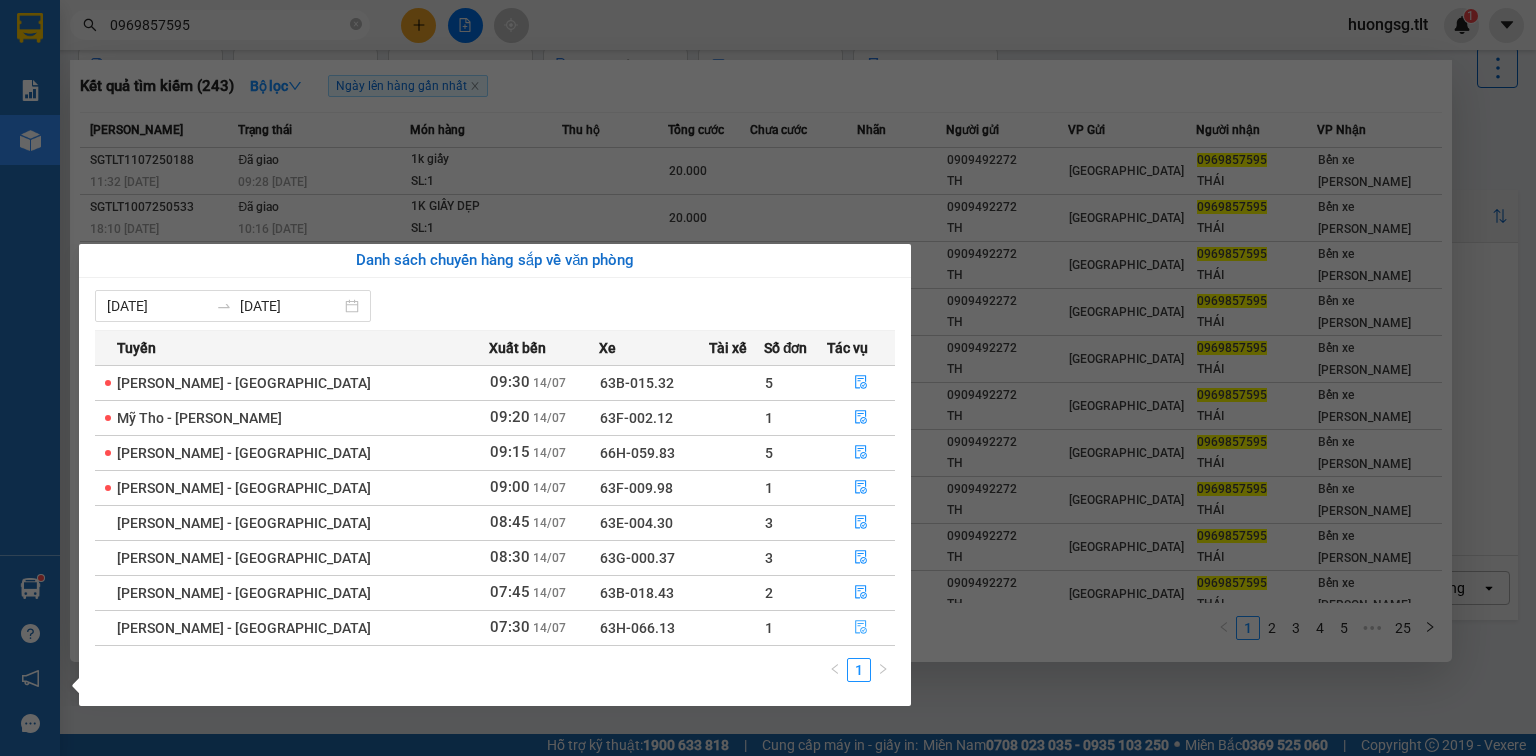 drag, startPoint x: 854, startPoint y: 621, endPoint x: 851, endPoint y: 636, distance: 15.297058 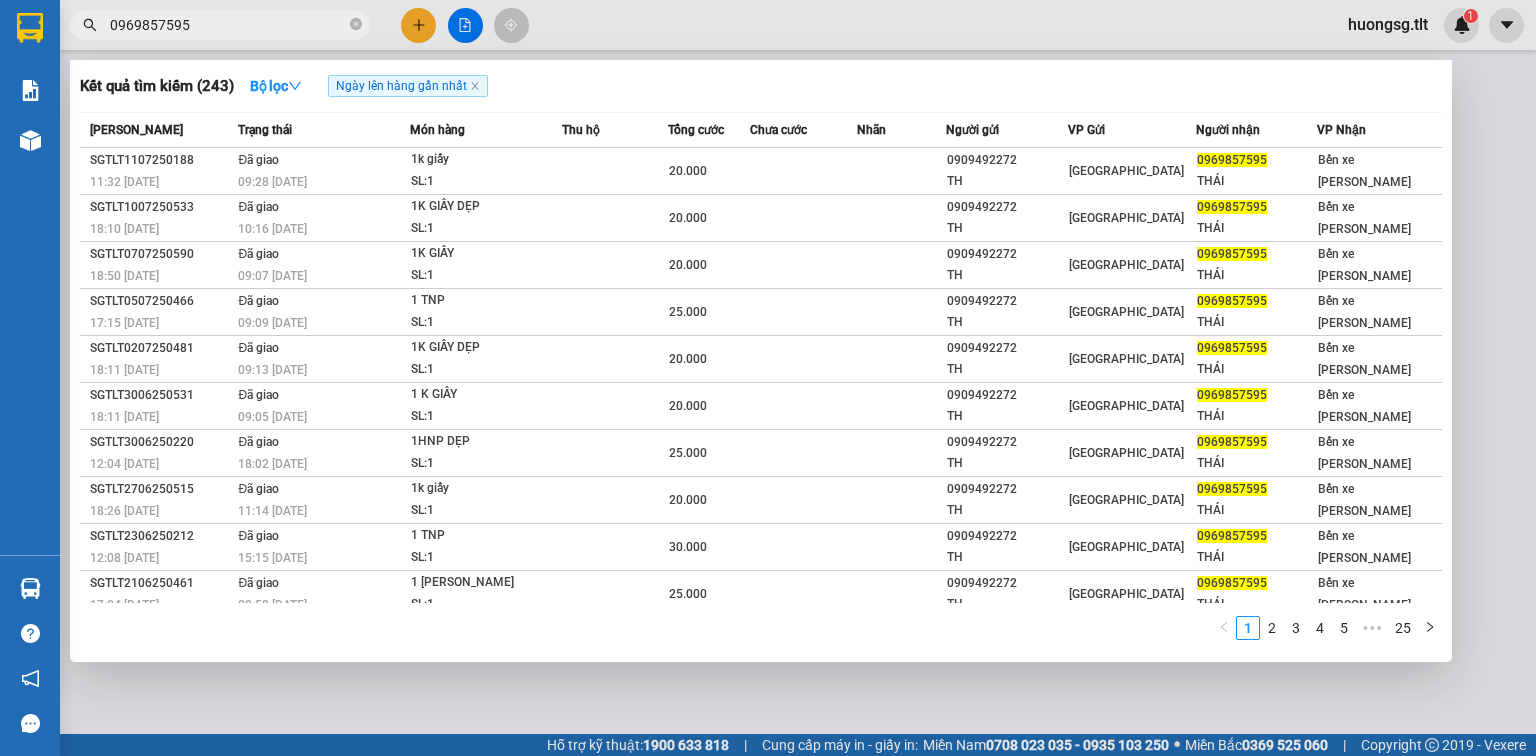 scroll, scrollTop: 0, scrollLeft: 0, axis: both 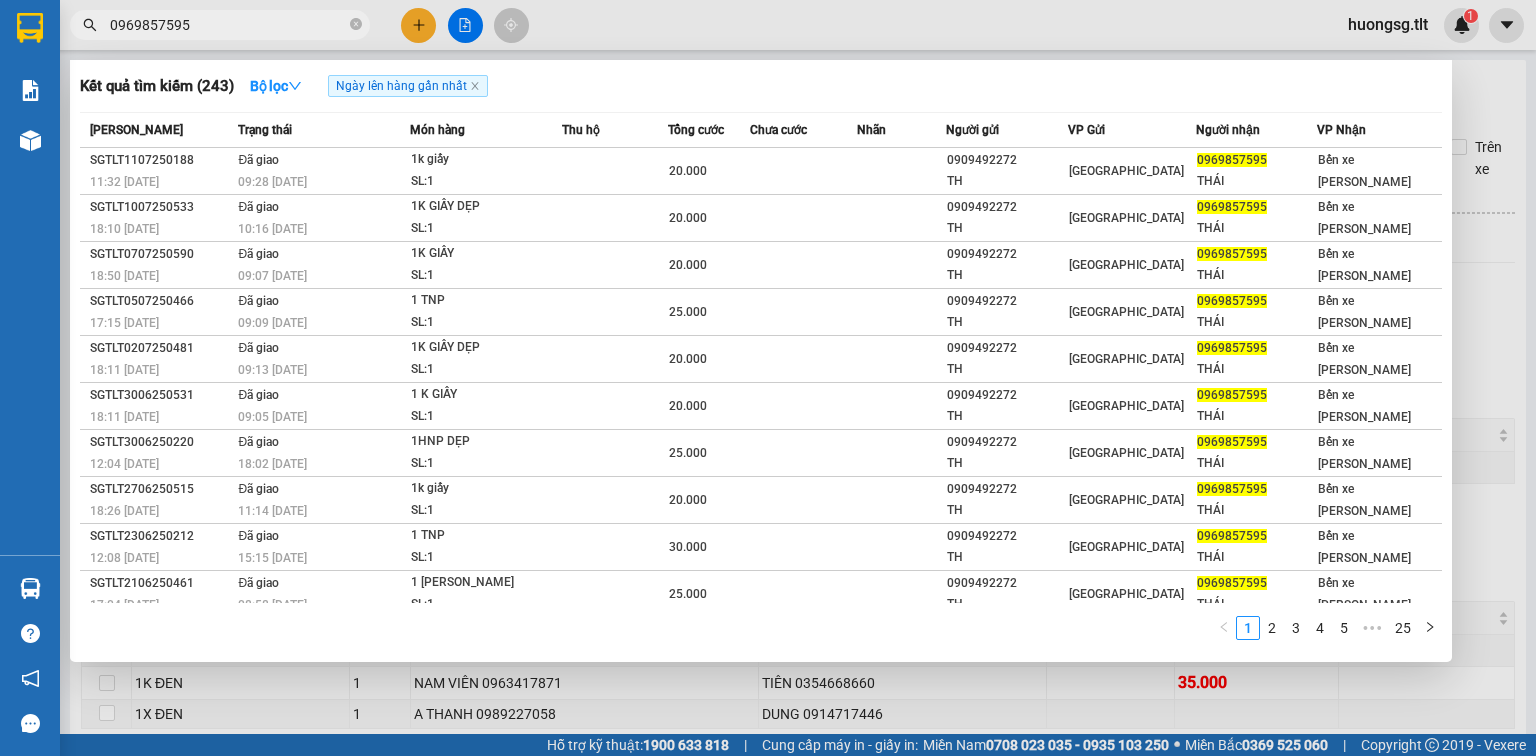 click at bounding box center [768, 378] 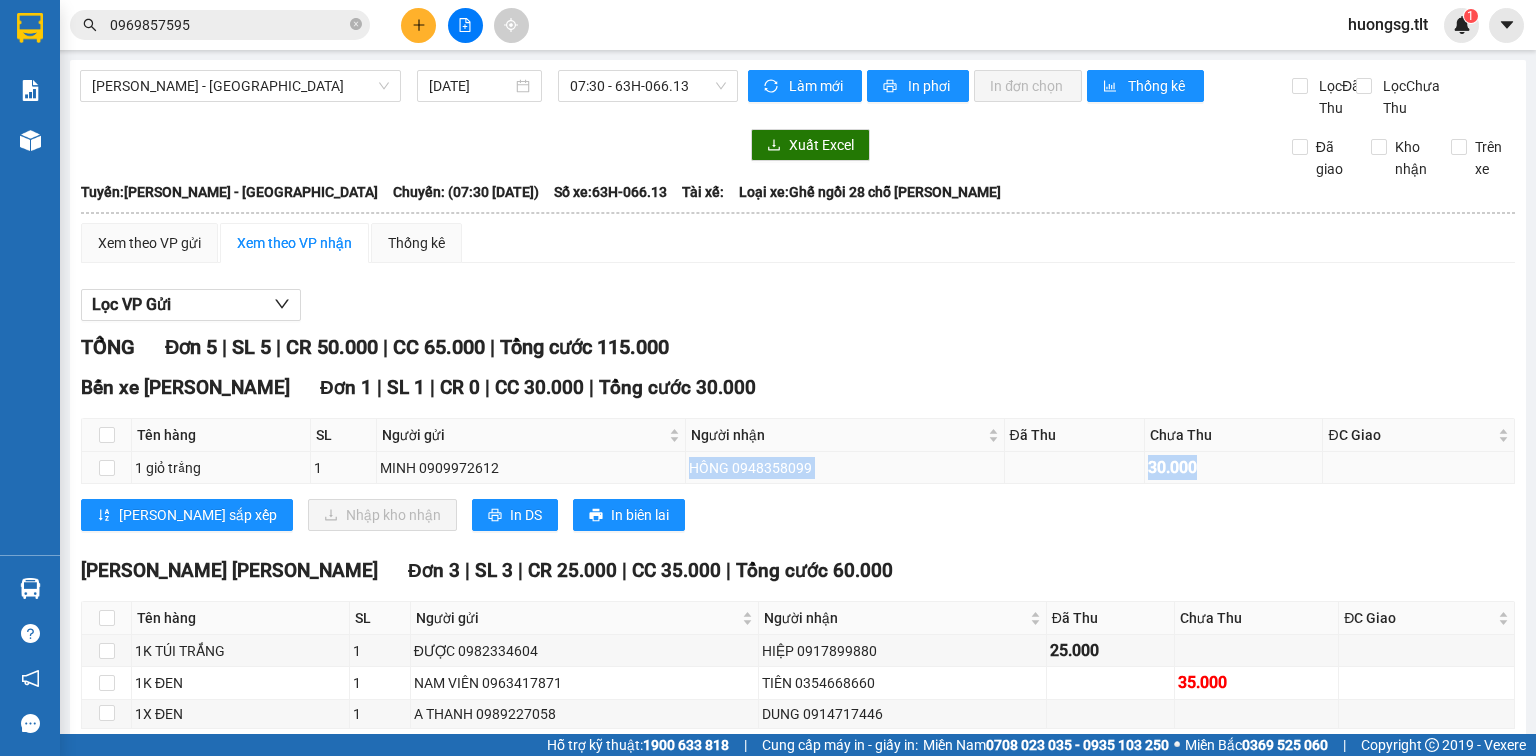 drag, startPoint x: 1216, startPoint y: 490, endPoint x: 671, endPoint y: 495, distance: 545.02295 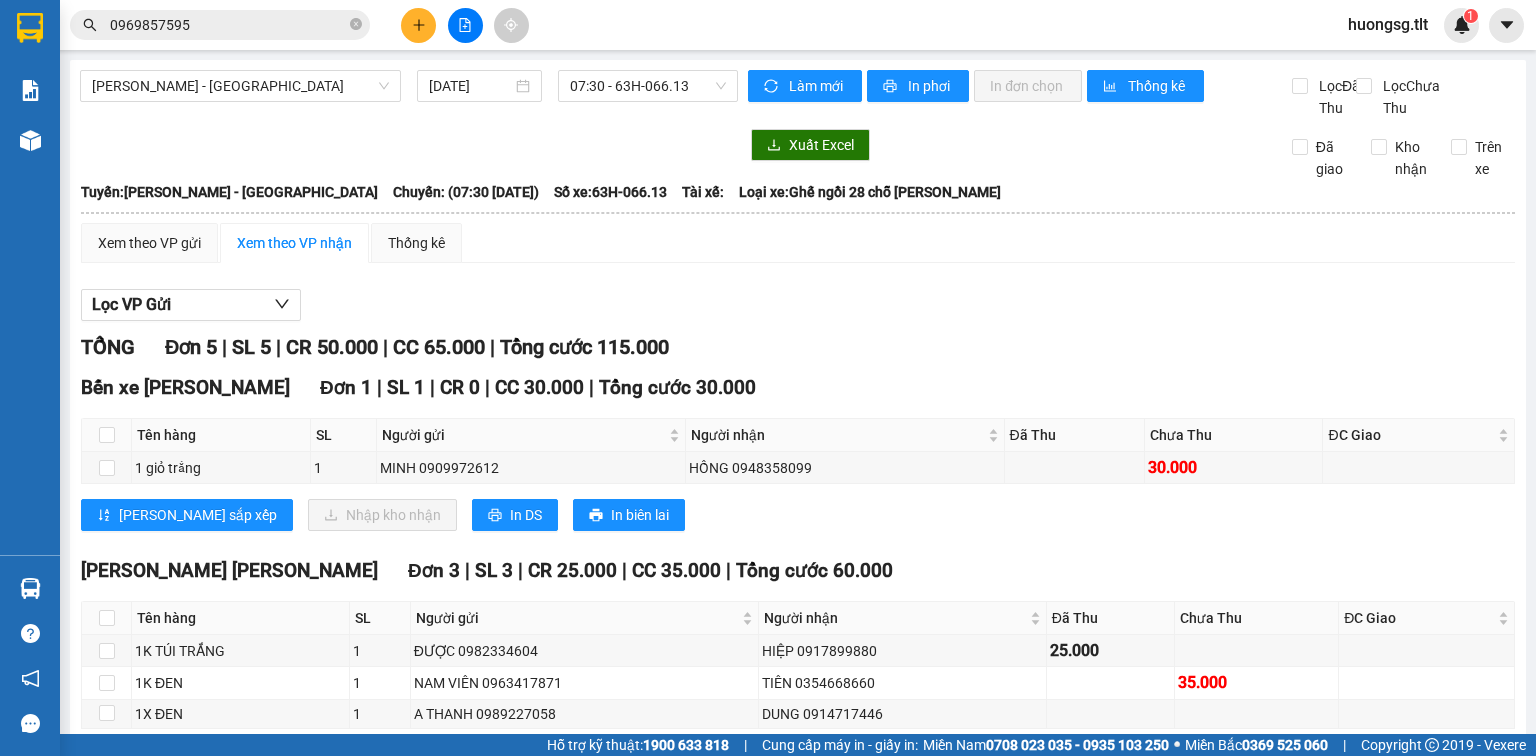 click on "TỔNG Đơn   5 | SL   5 | CR   50.000 | CC   65.000 | Tổng cước   115.000" at bounding box center (798, 347) 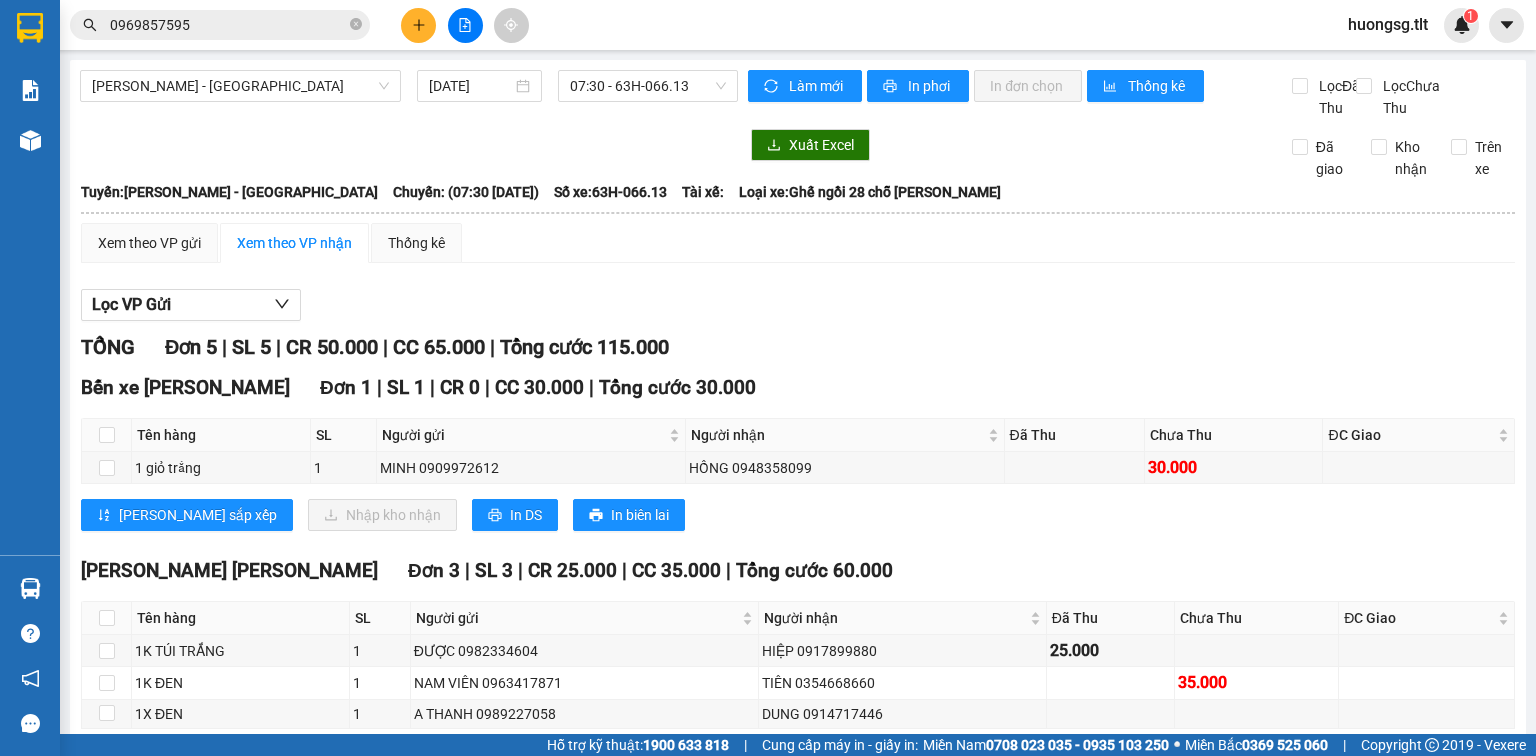 drag, startPoint x: 1207, startPoint y: 480, endPoint x: 1196, endPoint y: 526, distance: 47.296936 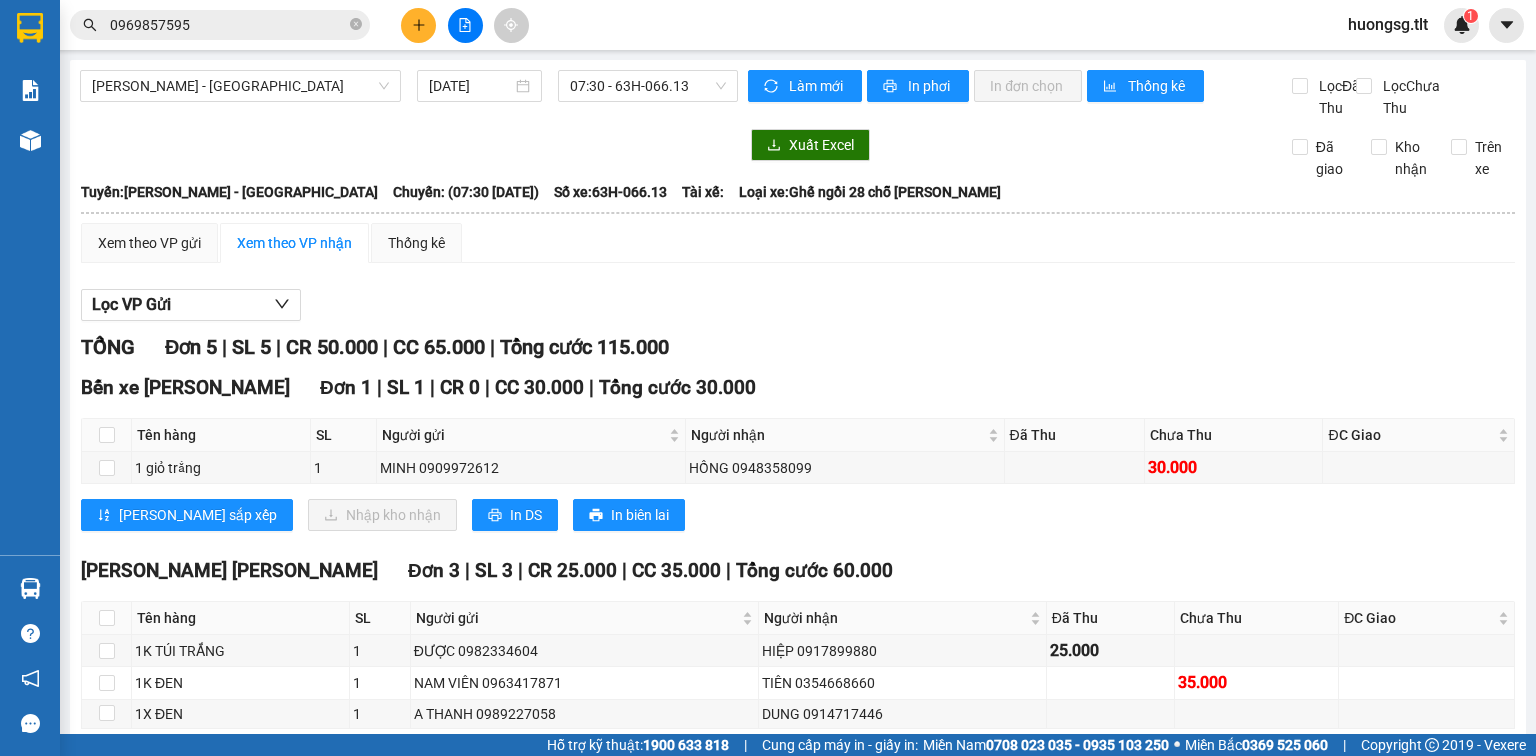 click on "TỔNG Đơn   5 | SL   5 | CR   50.000 | CC   65.000 | Tổng cước   115.000 Bến xe Tiền Giang Đơn   1 | SL   1 | CR   0 | CC   30.000 | Tổng cước   30.000 Tên hàng SL Người gửi Người nhận Đã Thu Chưa Thu ĐC Giao Ký nhận                   1 giỏ trắng 1 MINH 0909972612 HỒNG 0948358099 30.000 Lưu sắp xếp Nhập kho nhận In DS In biên lai Tân Lập Thành Bến xe Tiền Giang  -  09:48 - 14/07/2025 Tuyến:  Hồ Chí Minh - Mỹ Tho Chuyến:   (07:30 - 14/07/2025) Số xe:  63H-066.13   Loại xe:  Ghế ngồi 28 chỗ THACO Tên hàng SL Người gửi Người nhận Đã Thu Chưa Thu ĐC Giao Ký nhận Bến xe Tiền Giang Đơn   1 | SL   1 | CR   0 | CC   30.000 | Tổng cước   30.000 1 giỏ trắng 1 MINH 0909972612 HỒNG 0948358099 30.000 1 0 30.000 VP Gửi (Ký & ghi rõ họ tên) Tài xế (Ký & ghi rõ họ tên) VP Nhận (Ký & ghi rõ họ tên) Nguyễn Văn Nguyễn Đơn   3 | SL   3 | CR   25.000 | CC   35.000 |   60.000" at bounding box center [798, 658] 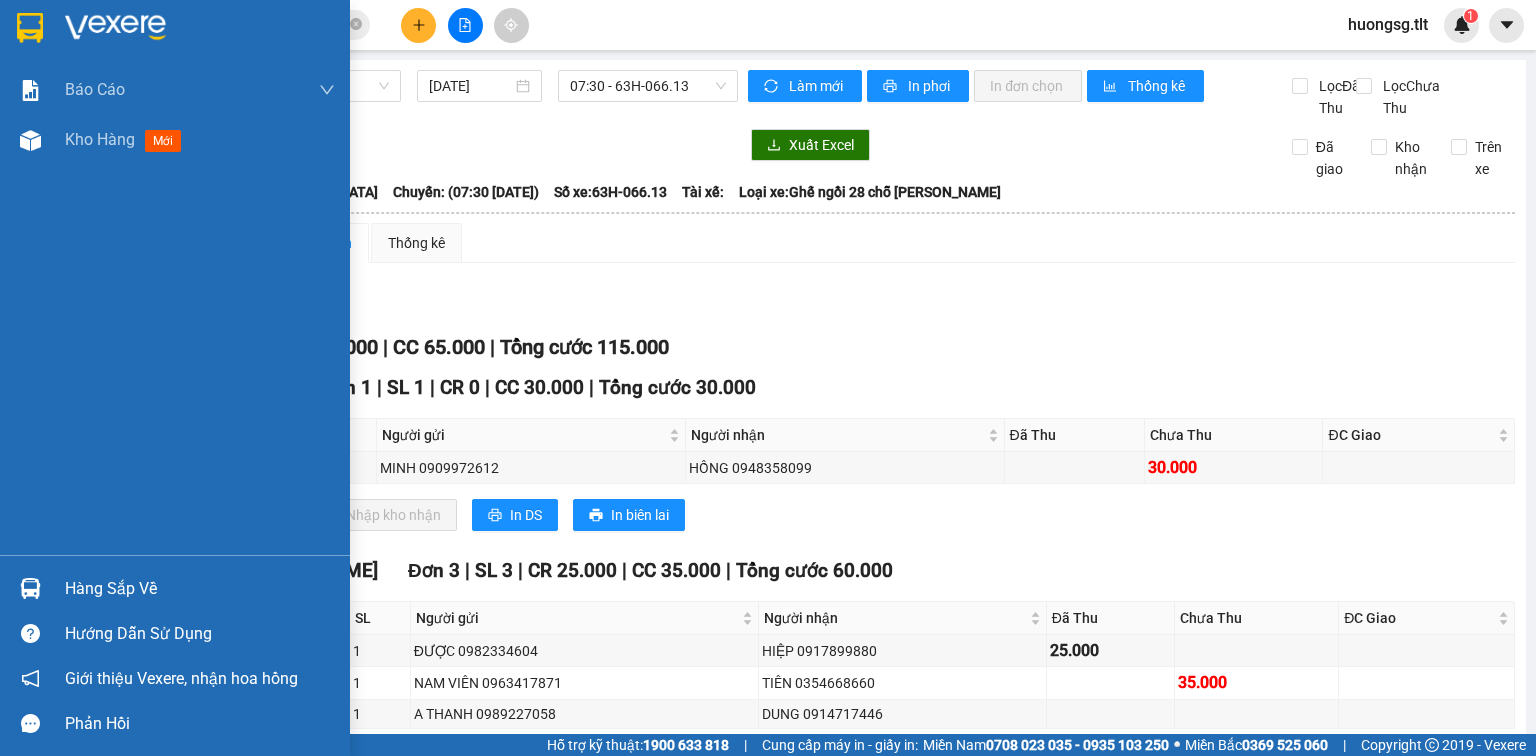 click on "Hàng sắp về" at bounding box center [200, 589] 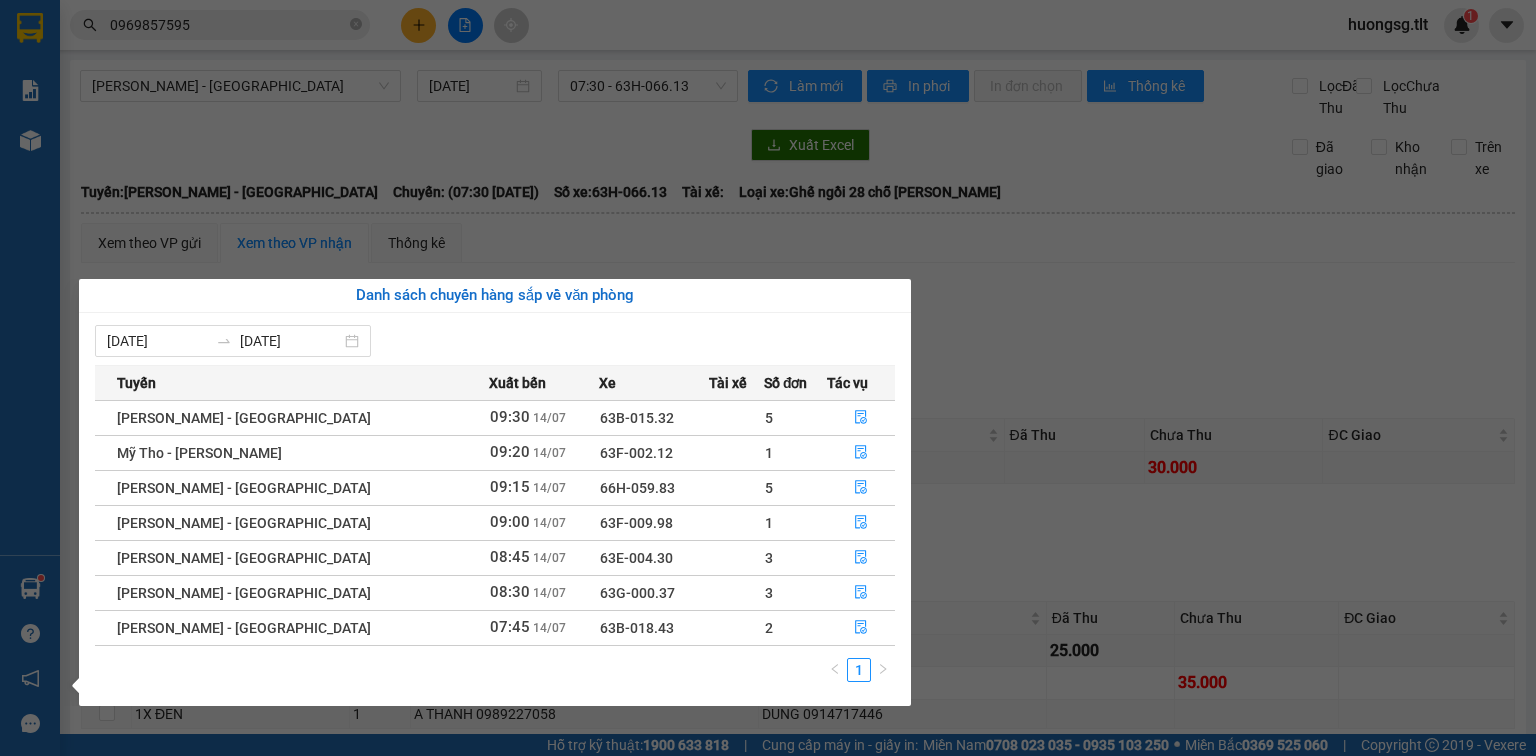 click on "Kết quả tìm kiếm ( 243 )  Bộ lọc  Ngày lên hàng gần nhất Mã ĐH Trạng thái Món hàng Thu hộ Tổng cước Chưa cước Nhãn Người gửi VP Gửi Người nhận VP Nhận SGTLT1107250188 11:32 - 11/07 Đã giao   09:28 - 12/07 1k giấy SL:  1 20.000 0909492272 TH Sài Gòn 0969857595 THÁI Bến xe Tiền Giang SGTLT1007250533 18:10 - 10/07 Đã giao   10:16 - 11/07 1K GIẤY DẸP SL:  1 20.000 0909492272 TH Sài Gòn 0969857595 THÁI Bến xe Tiền Giang SGTLT0707250590 18:50 - 07/07 Đã giao   09:07 - 08/07 1K GIẤY SL:  1 20.000 0909492272 TH Sài Gòn 0969857595 THÁI Bến xe Tiền Giang SGTLT0507250466 17:15 - 05/07 Đã giao   09:09 - 07/07 1 TNP SL:  1 25.000 0909492272 TH Sài Gòn 0969857595 THÁI Bến xe Tiền Giang SGTLT0207250481 18:11 - 02/07 Đã giao   09:13 - 03/07 1K GIẤY DẸP SL:  1 20.000 0909492272 TH Sài Gòn 0969857595 THÁI Bến xe Tiền Giang SGTLT3006250531 18:11 - 30/06 Đã giao   09:05 - 01/07 1 K GIẤY SL:  1 20.000 0909492272 TH" at bounding box center (768, 378) 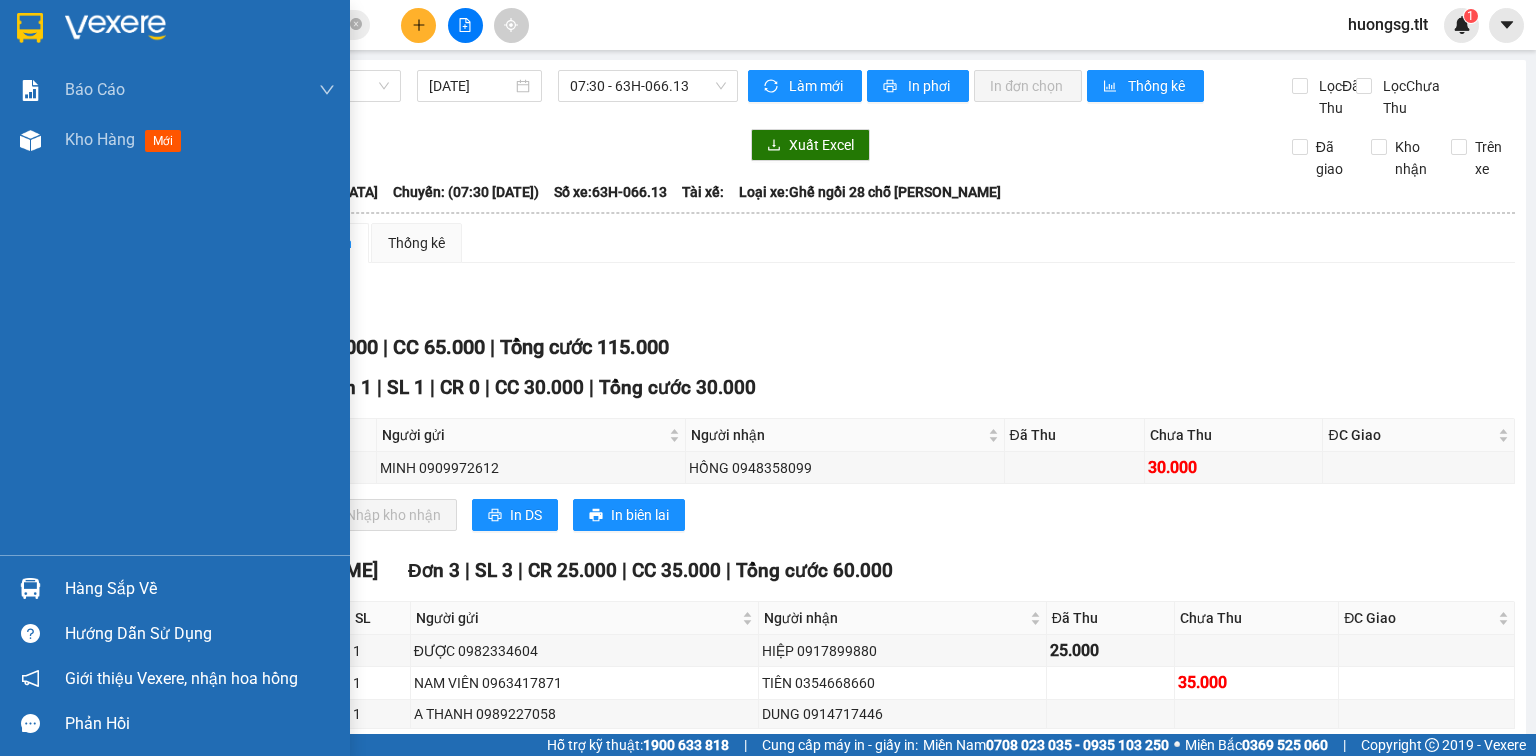 click on "Hàng sắp về" at bounding box center [200, 589] 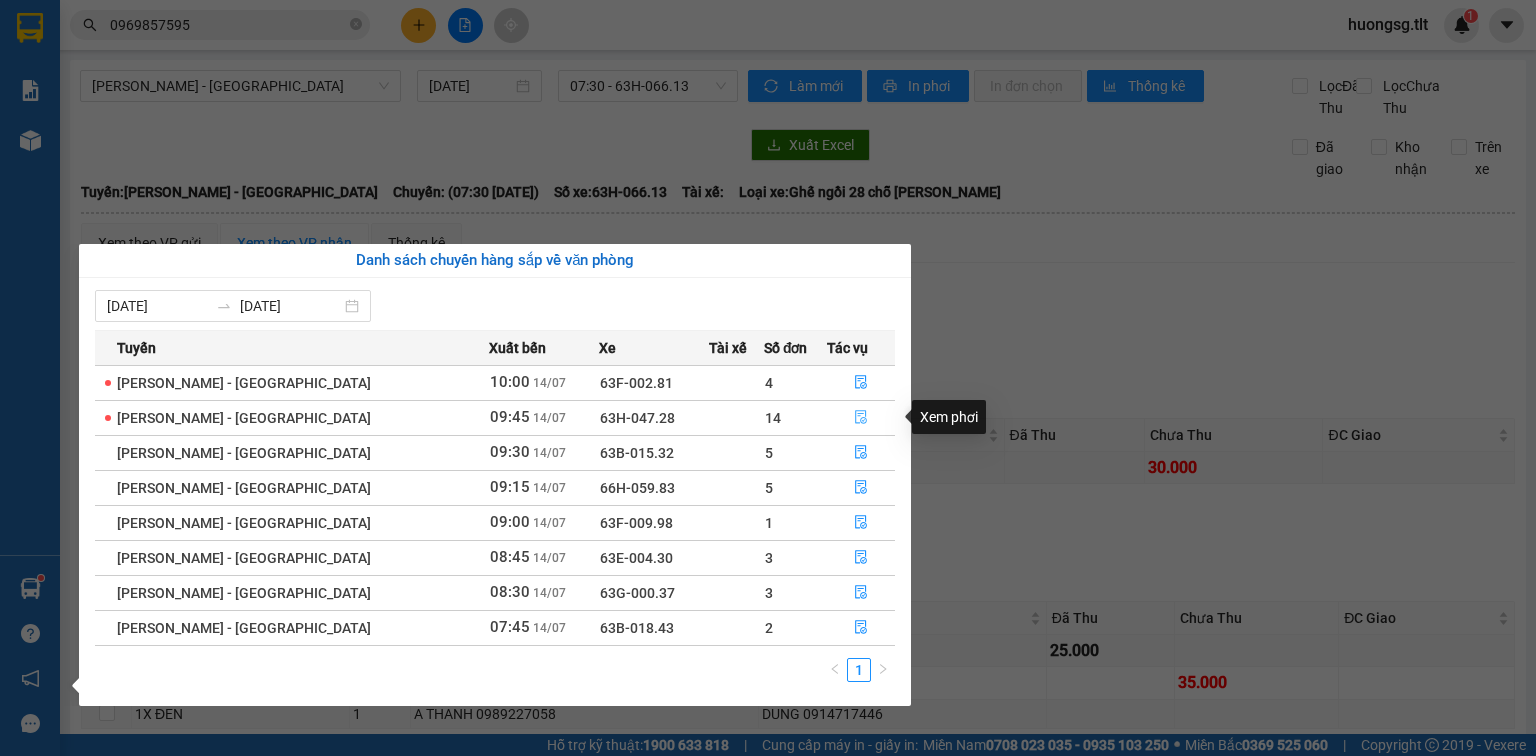click 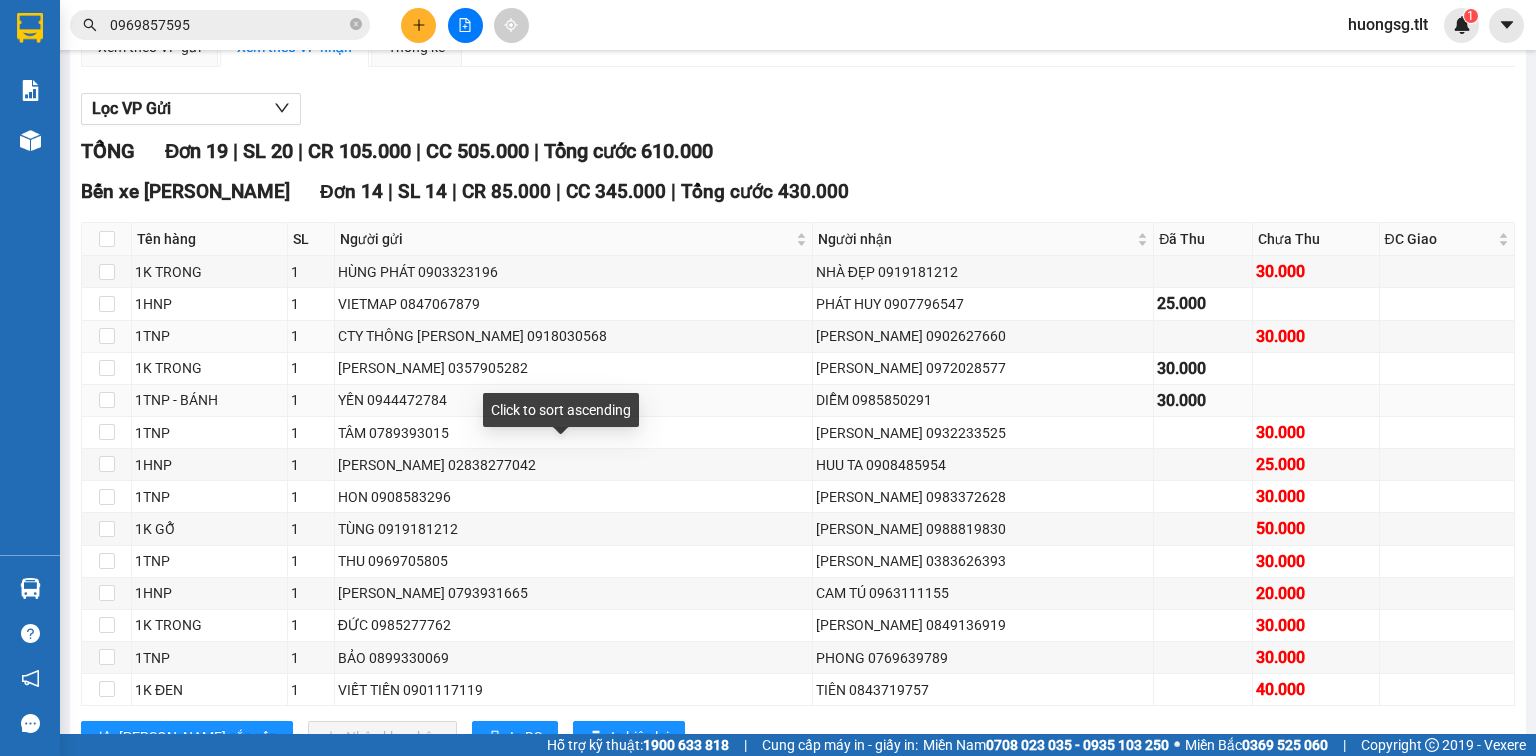 scroll, scrollTop: 240, scrollLeft: 0, axis: vertical 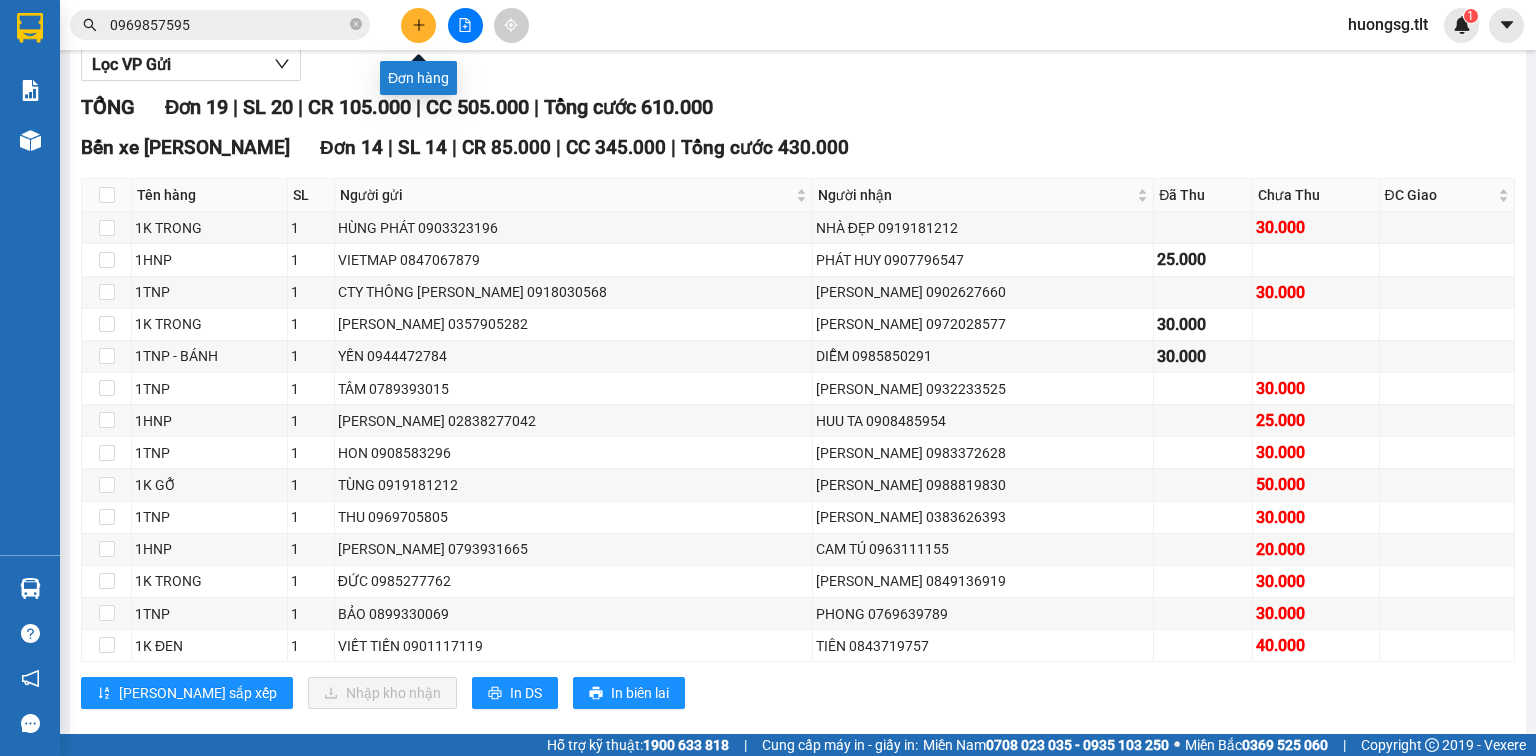 click 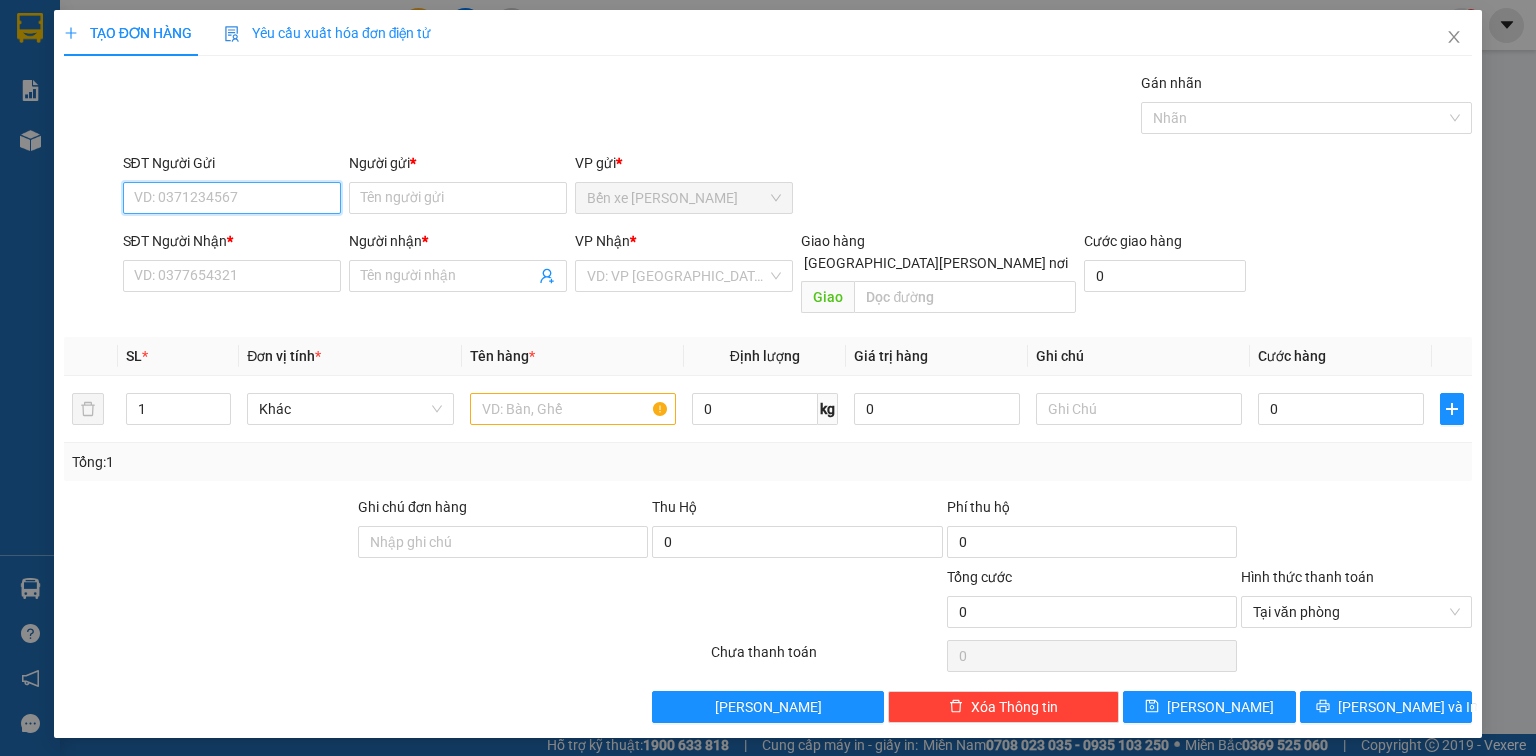 click on "SĐT Người Gửi" at bounding box center [232, 198] 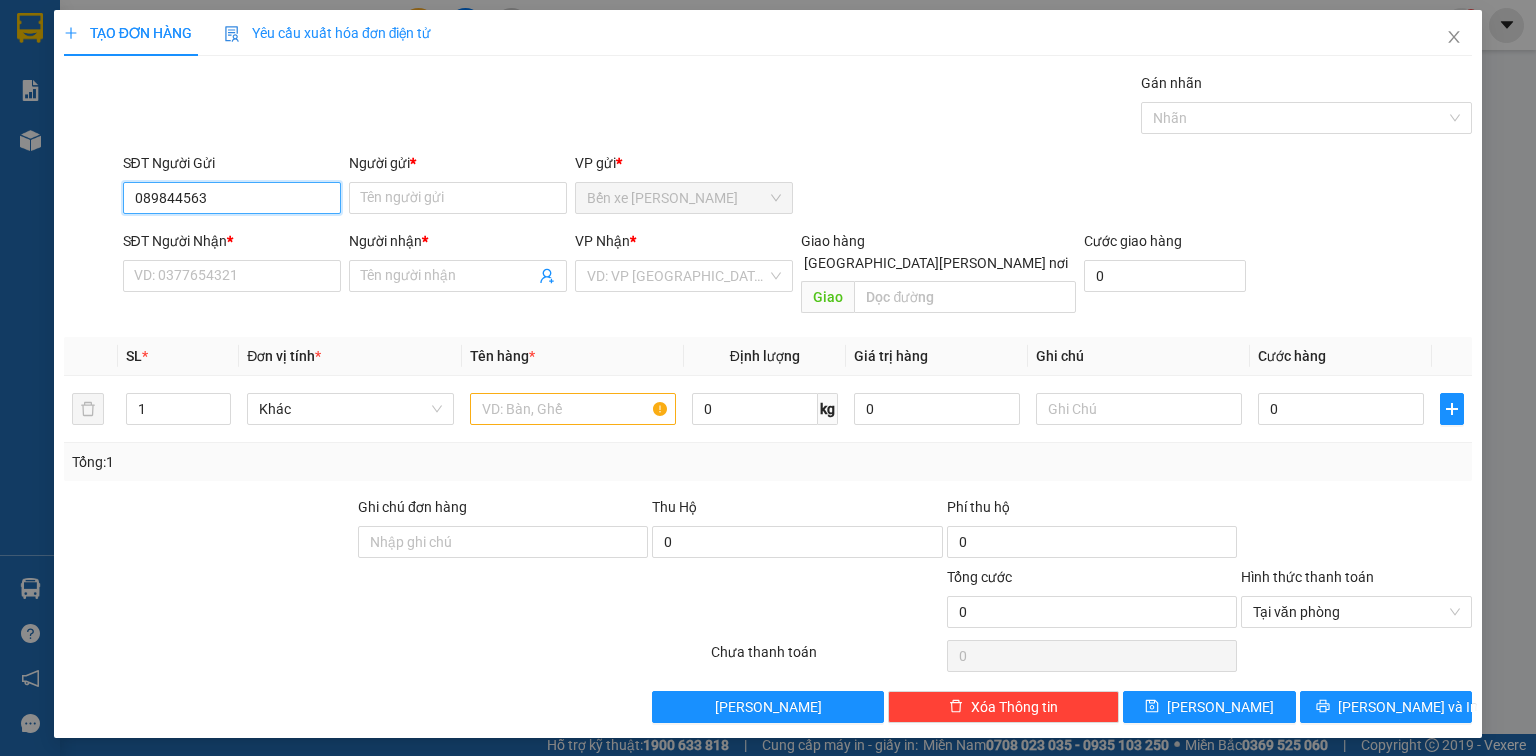 type on "0898445632" 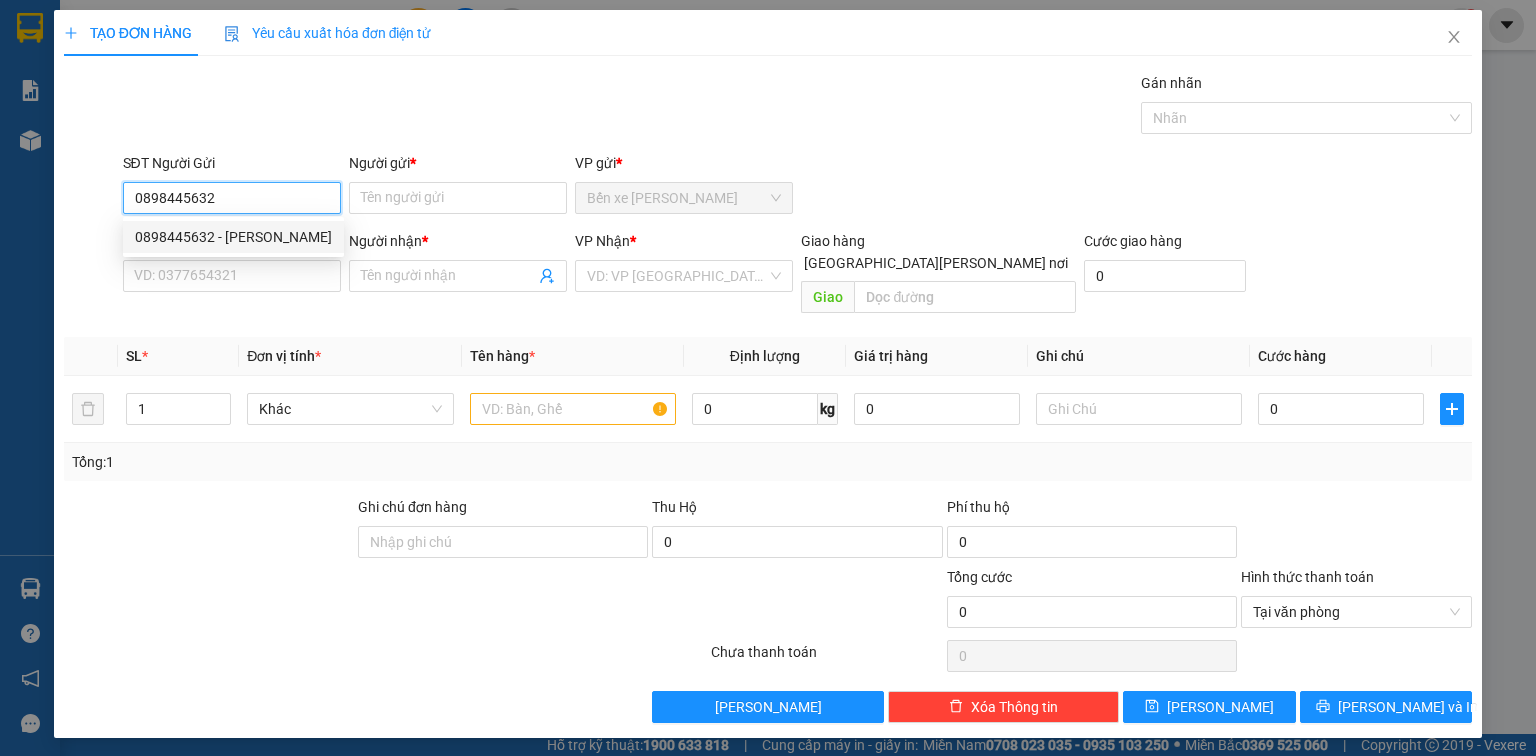click on "0898445632 - NGHỊ" at bounding box center (233, 237) 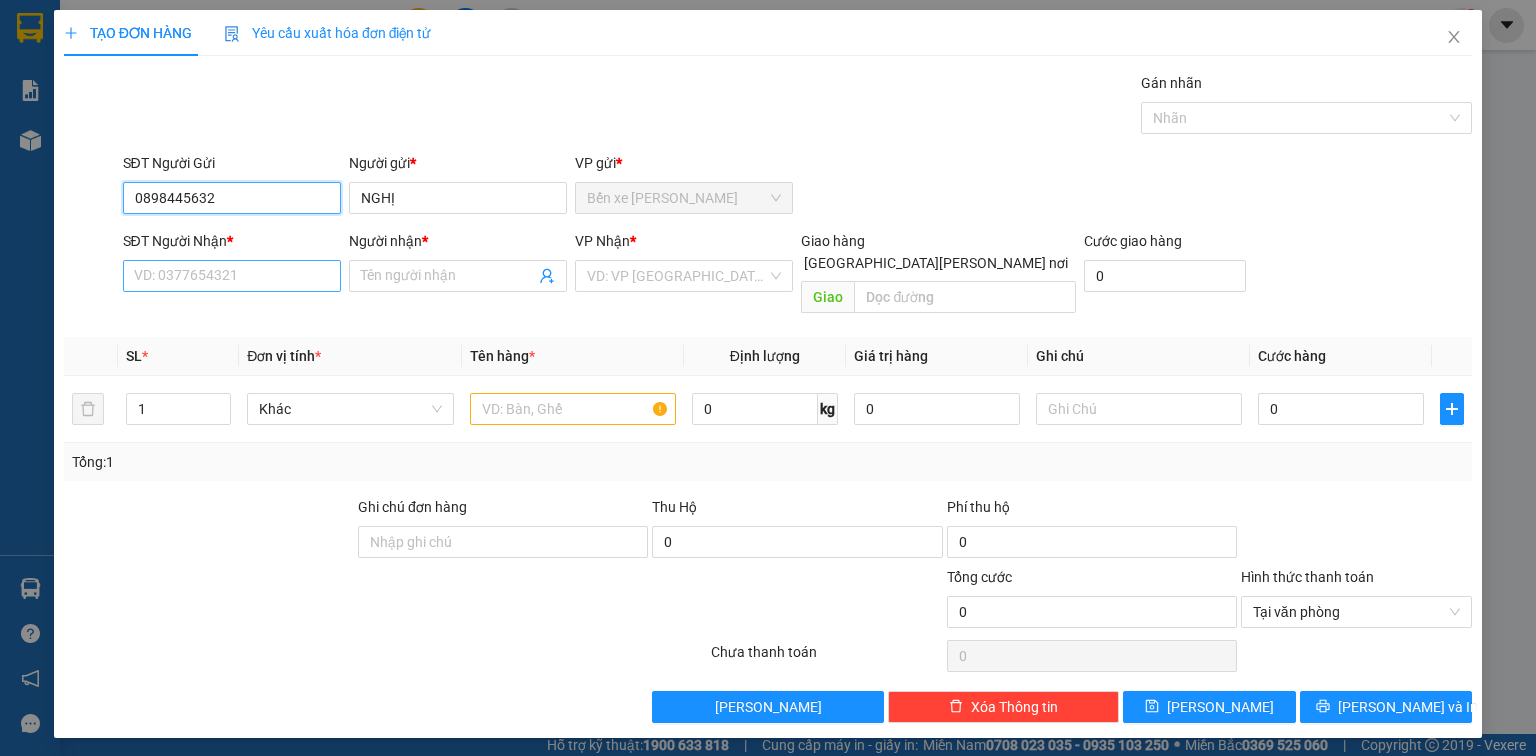 type on "0898445632" 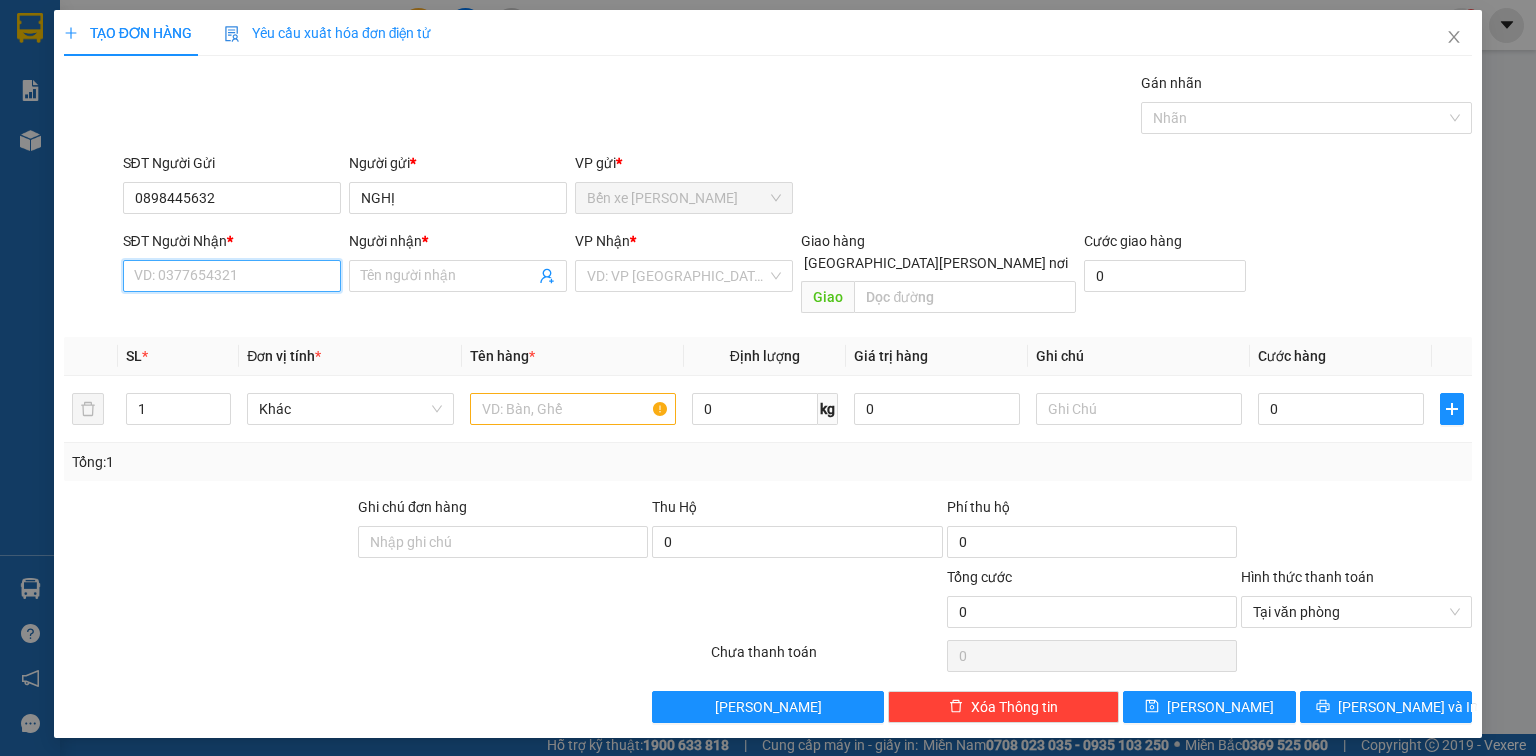 click on "SĐT Người Nhận  *" at bounding box center (232, 276) 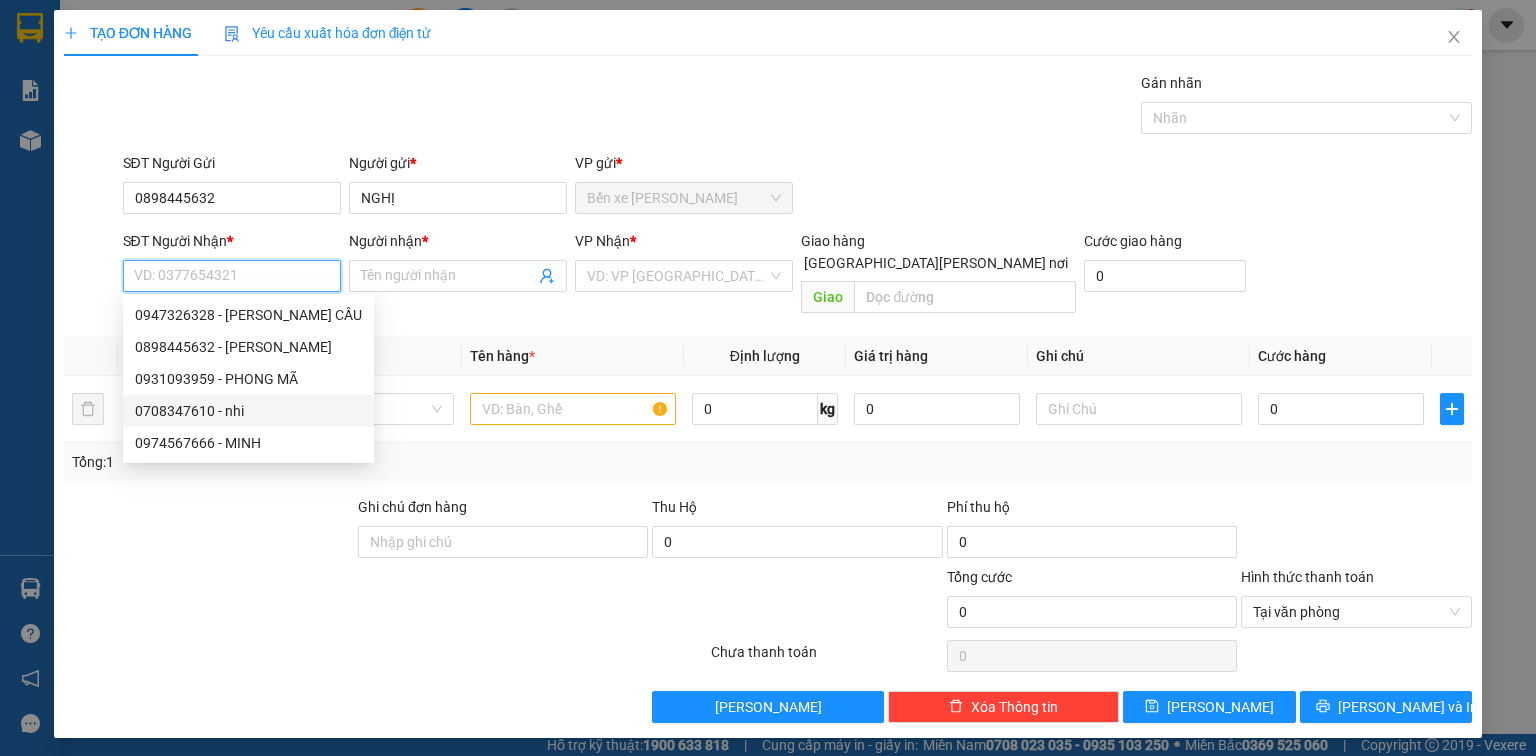 click on "0708347610 - nhi" at bounding box center (248, 411) 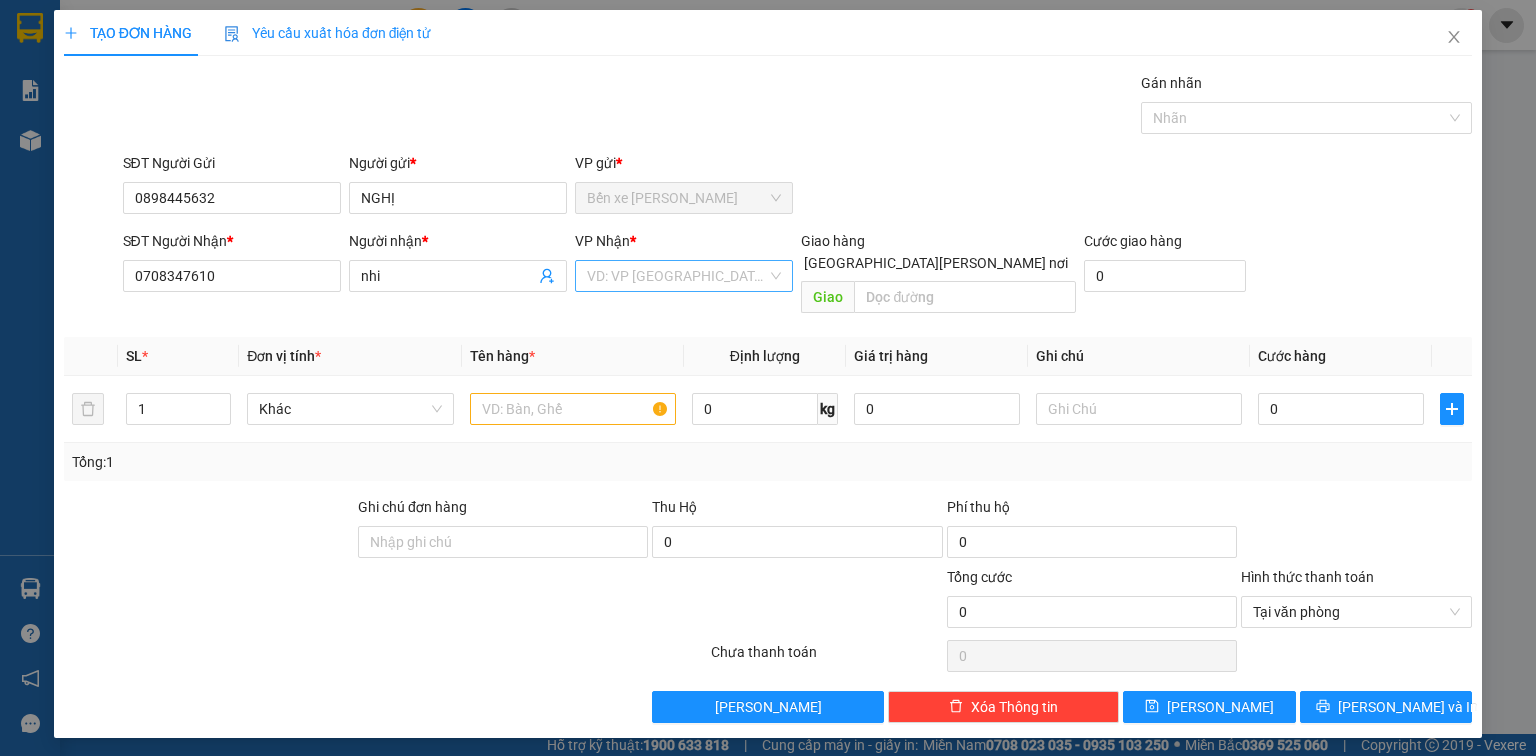 click at bounding box center [677, 276] 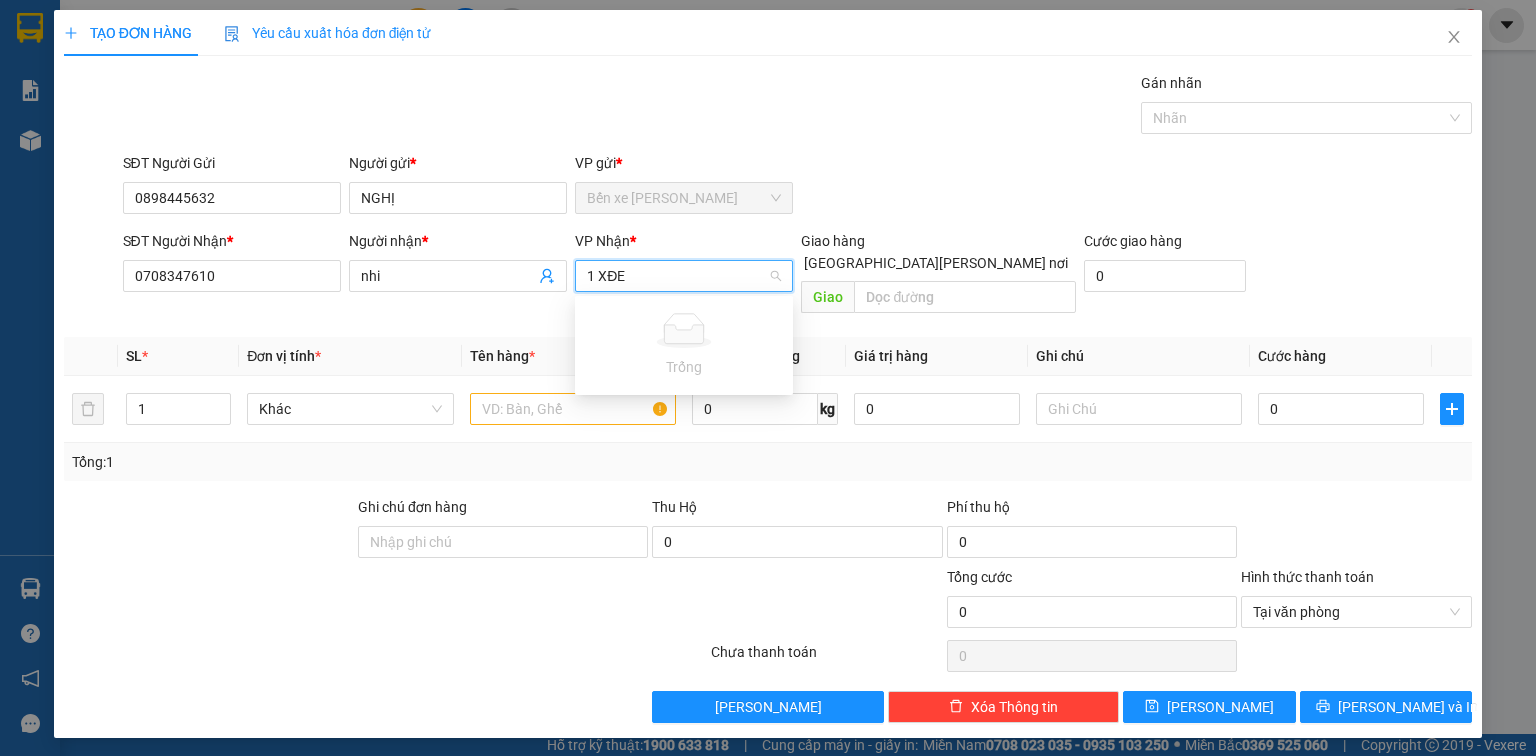 type on "1 XĐEN" 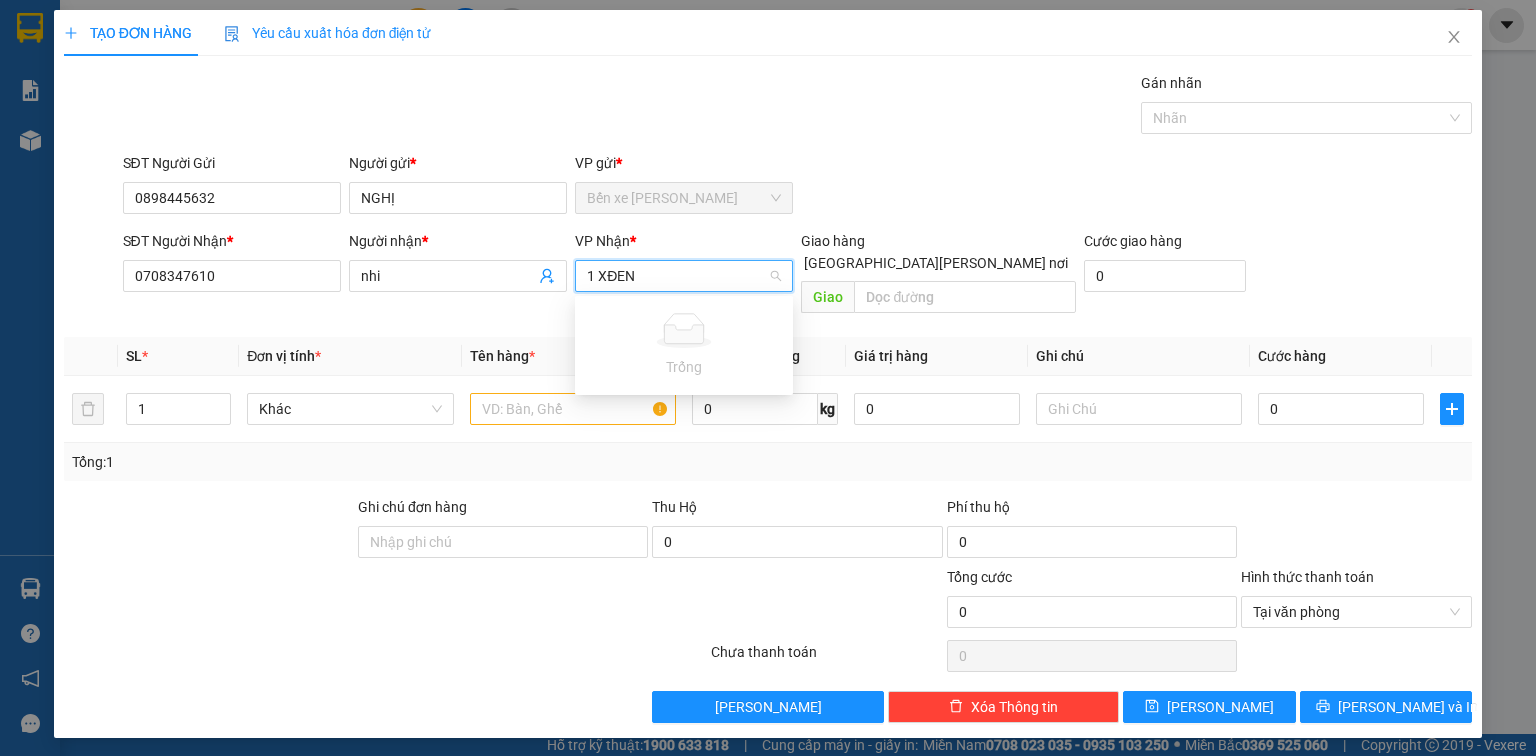 click on "1 XĐEN" at bounding box center (677, 276) 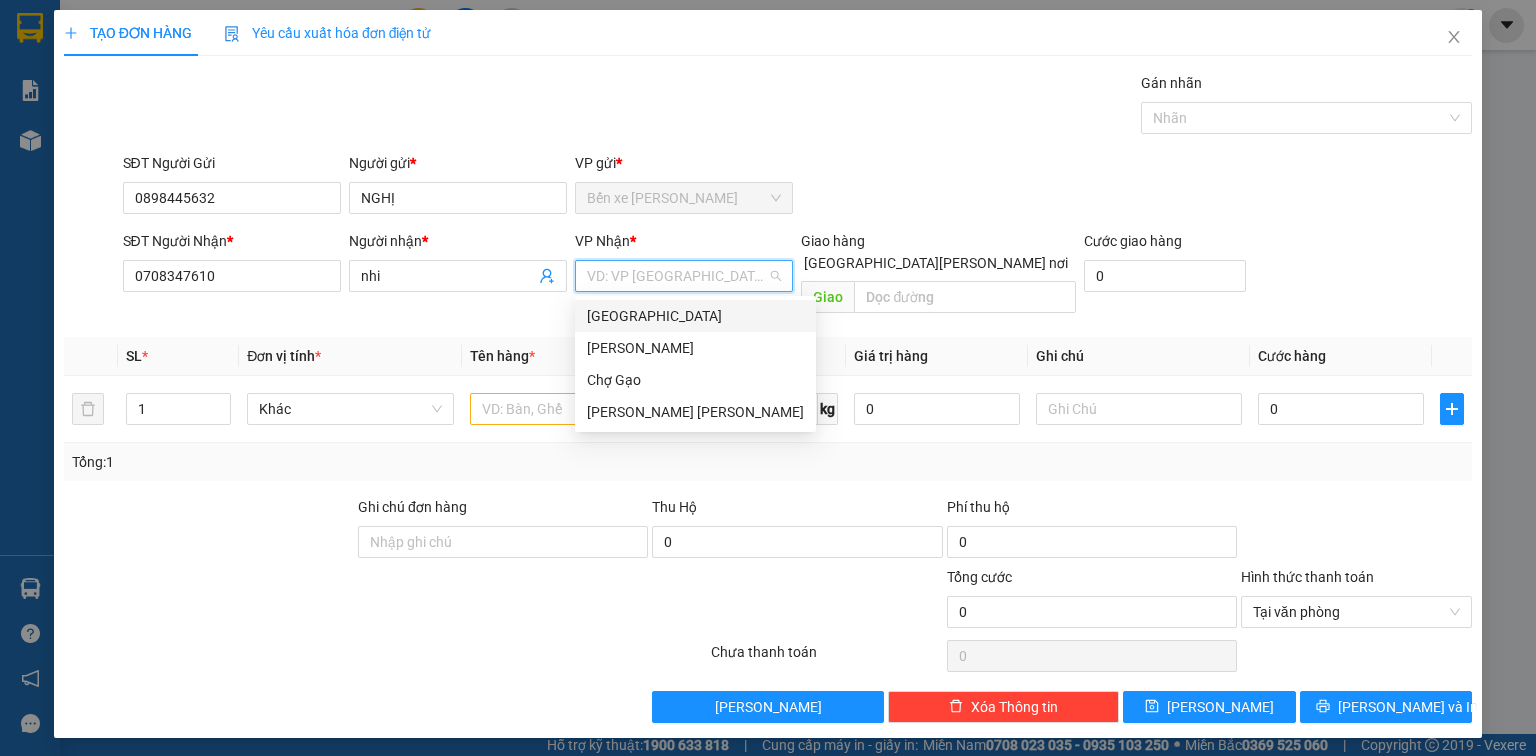 drag, startPoint x: 672, startPoint y: 322, endPoint x: 659, endPoint y: 340, distance: 22.203604 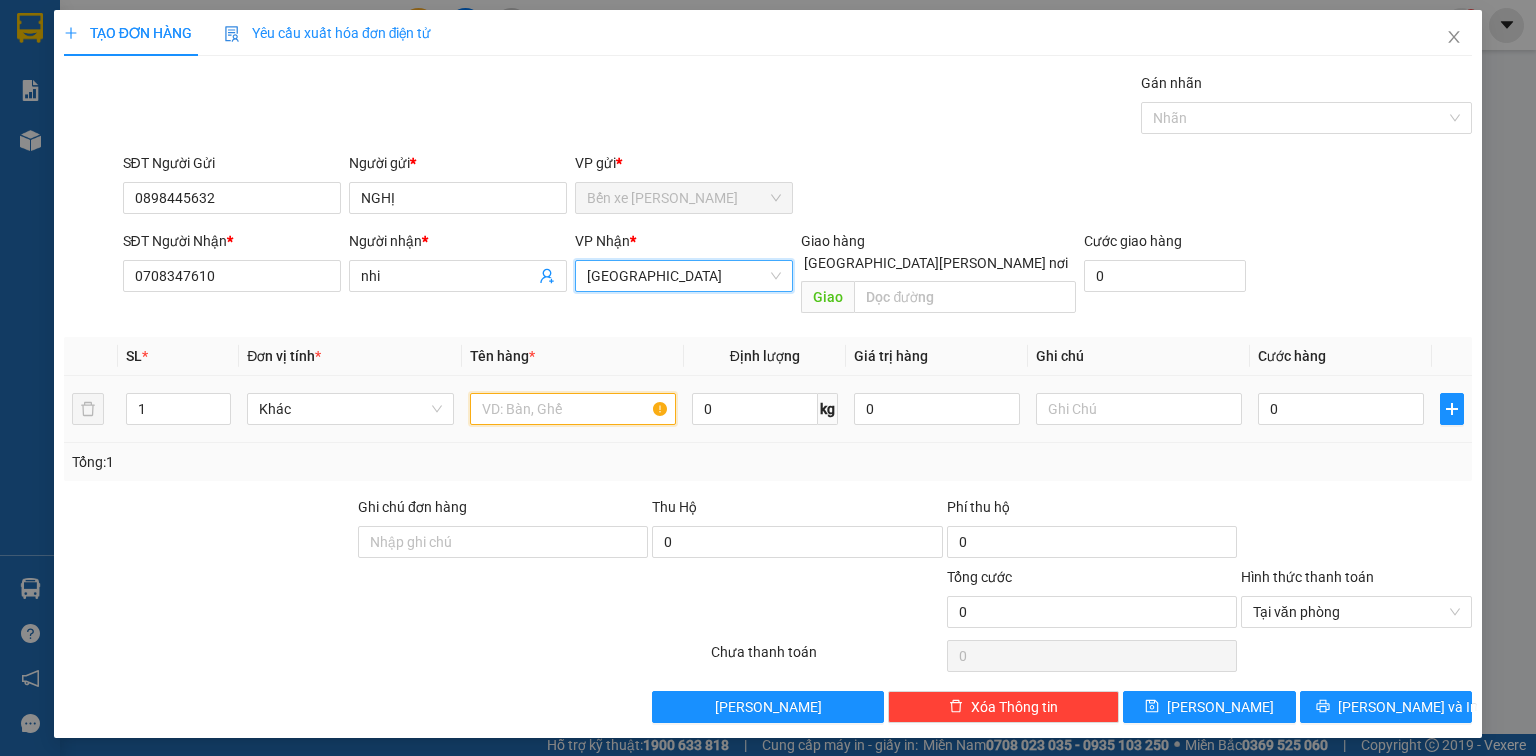 click at bounding box center [573, 409] 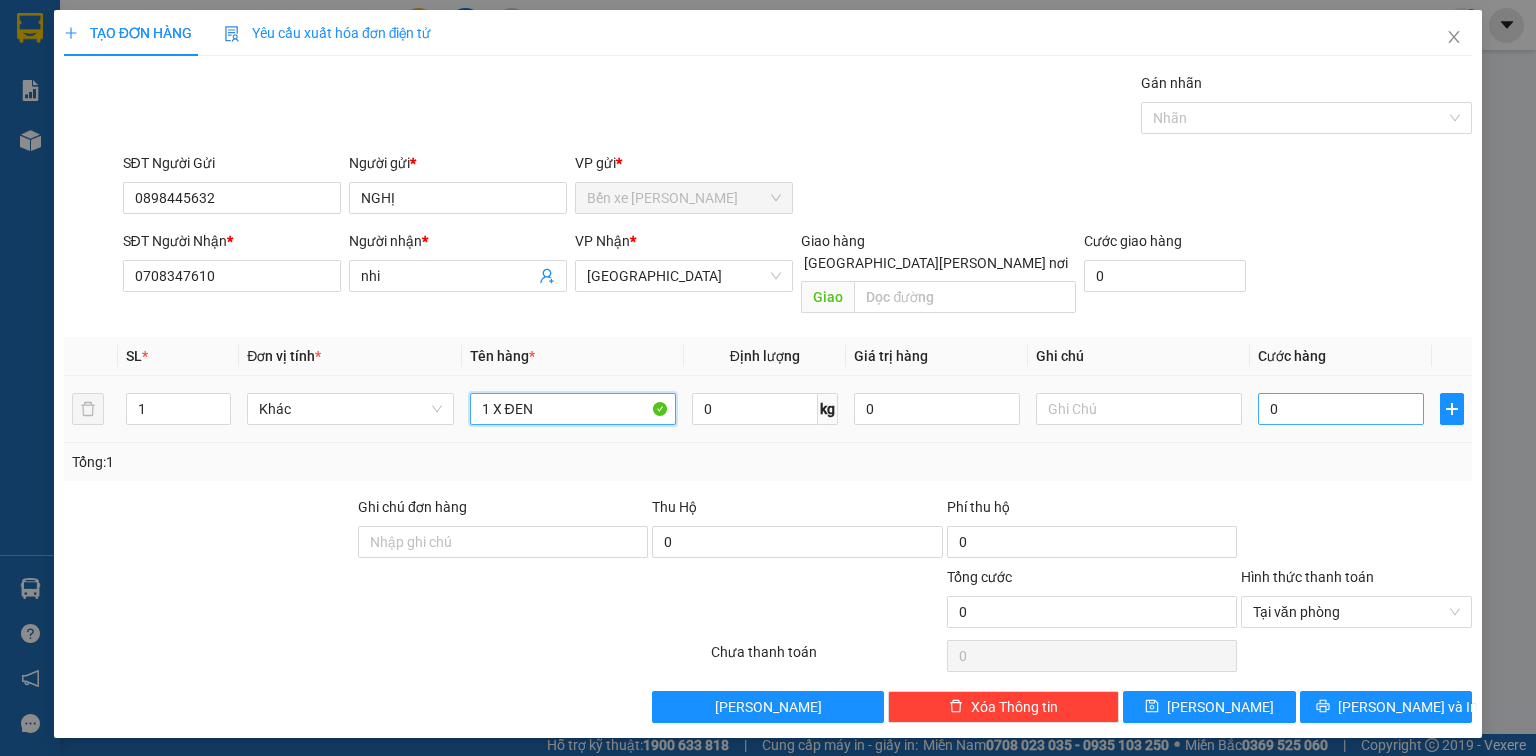type on "1 X ĐEN" 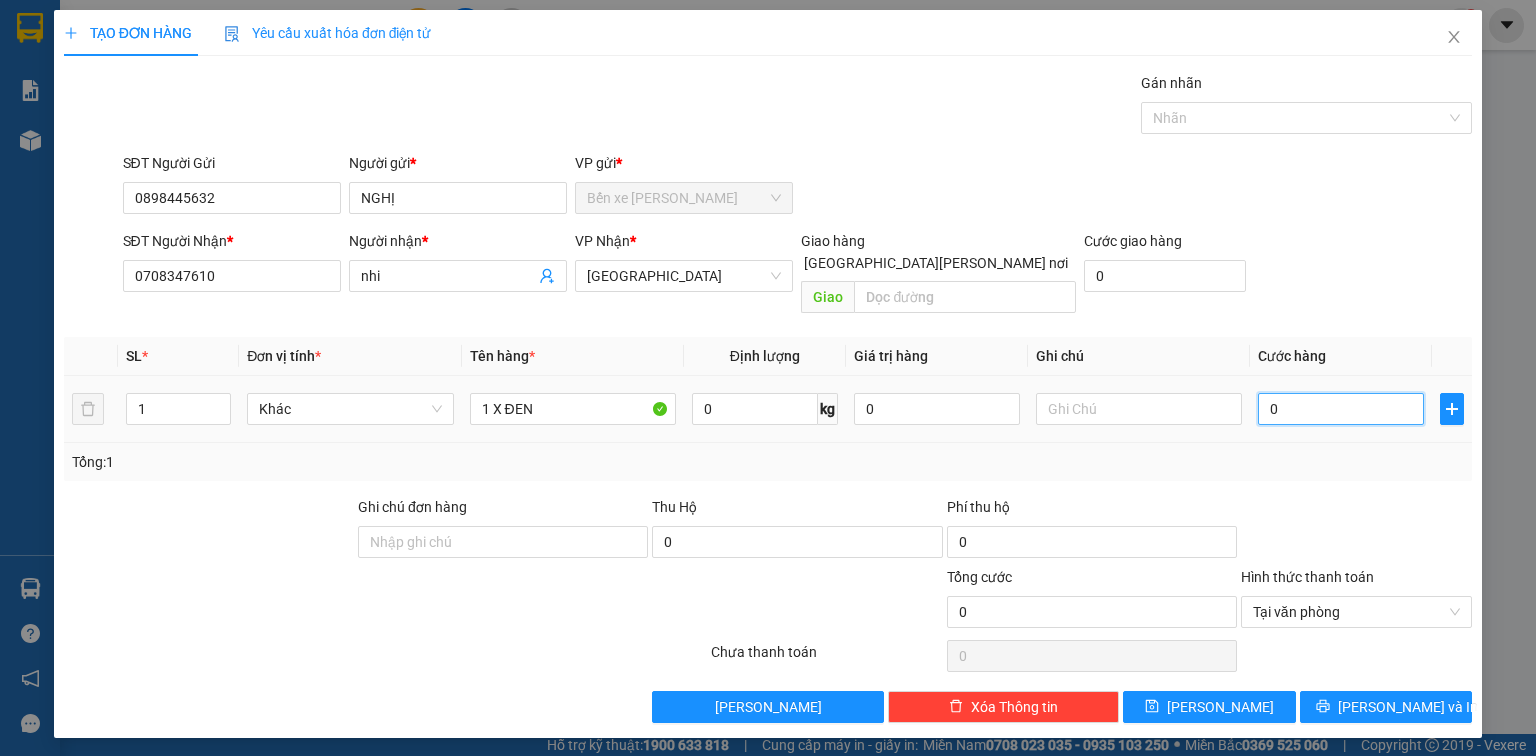 click on "0" at bounding box center [1341, 409] 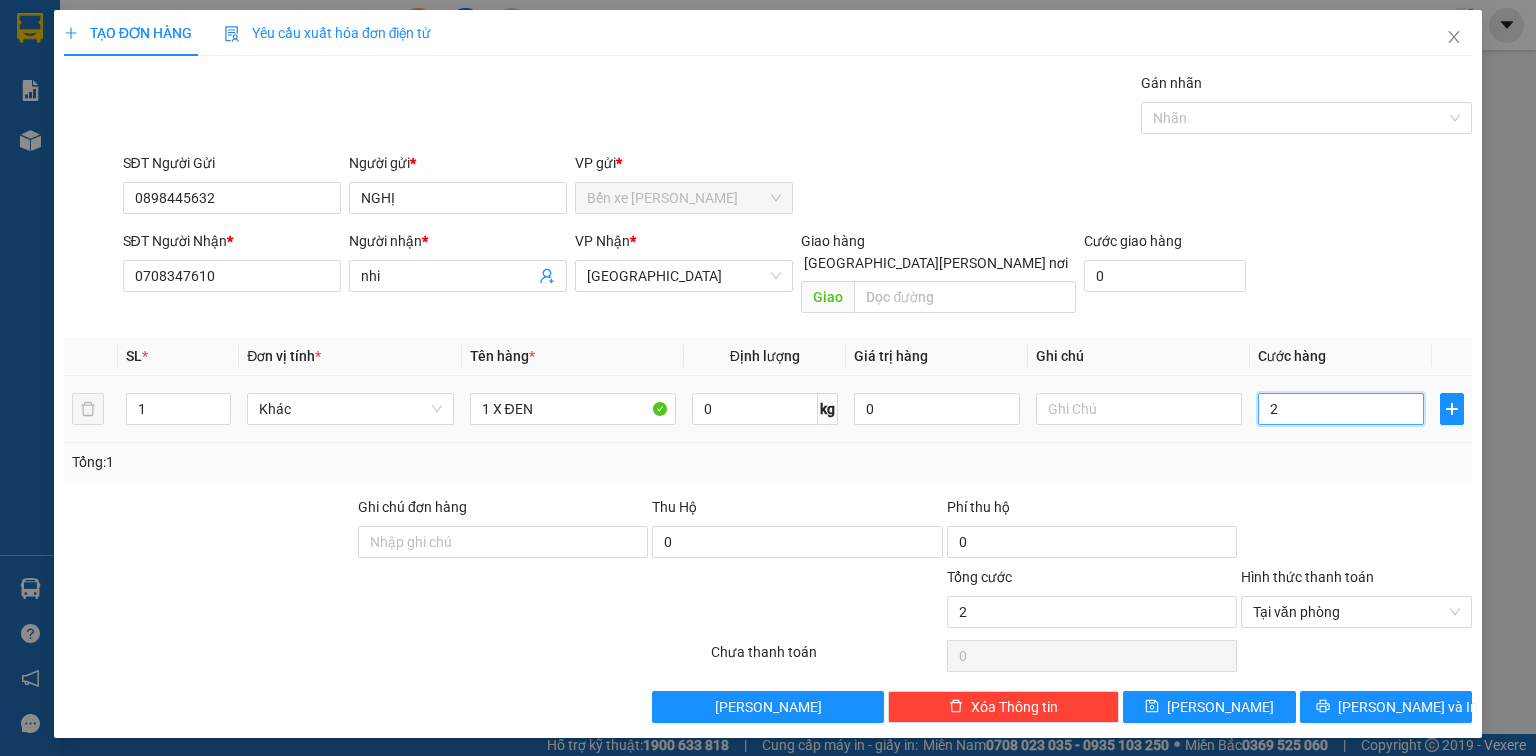 type on "25" 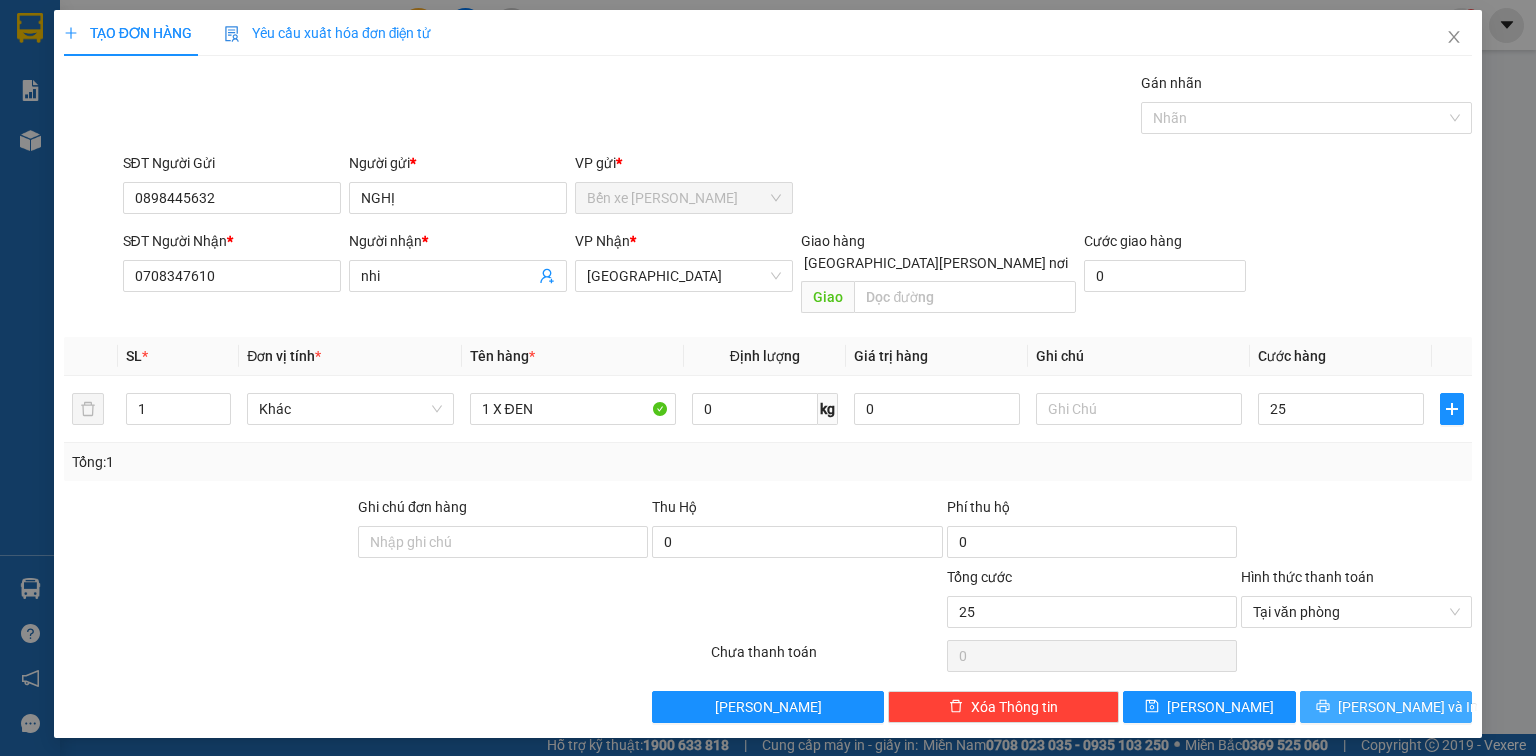 type on "25.000" 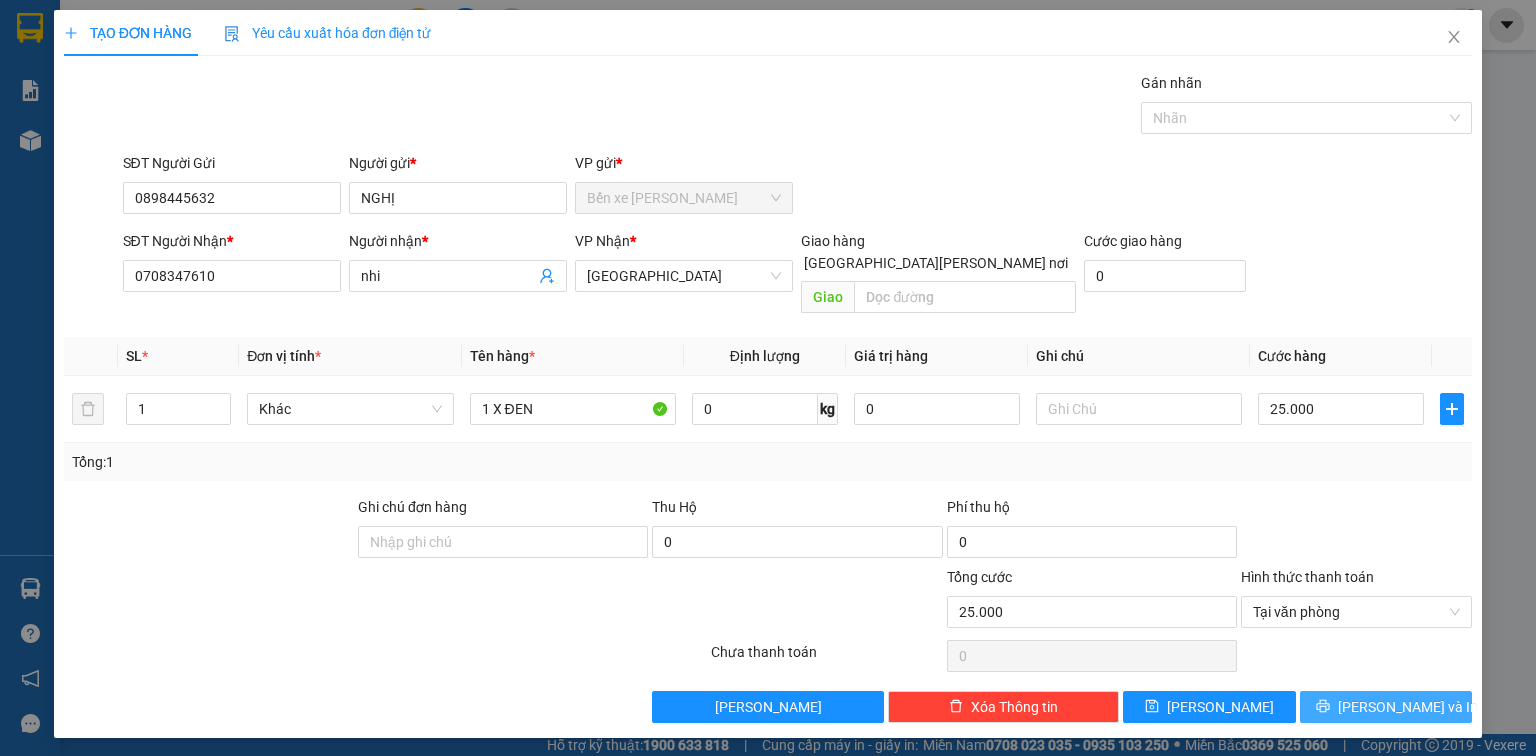 click on "[PERSON_NAME] và In" at bounding box center (1408, 707) 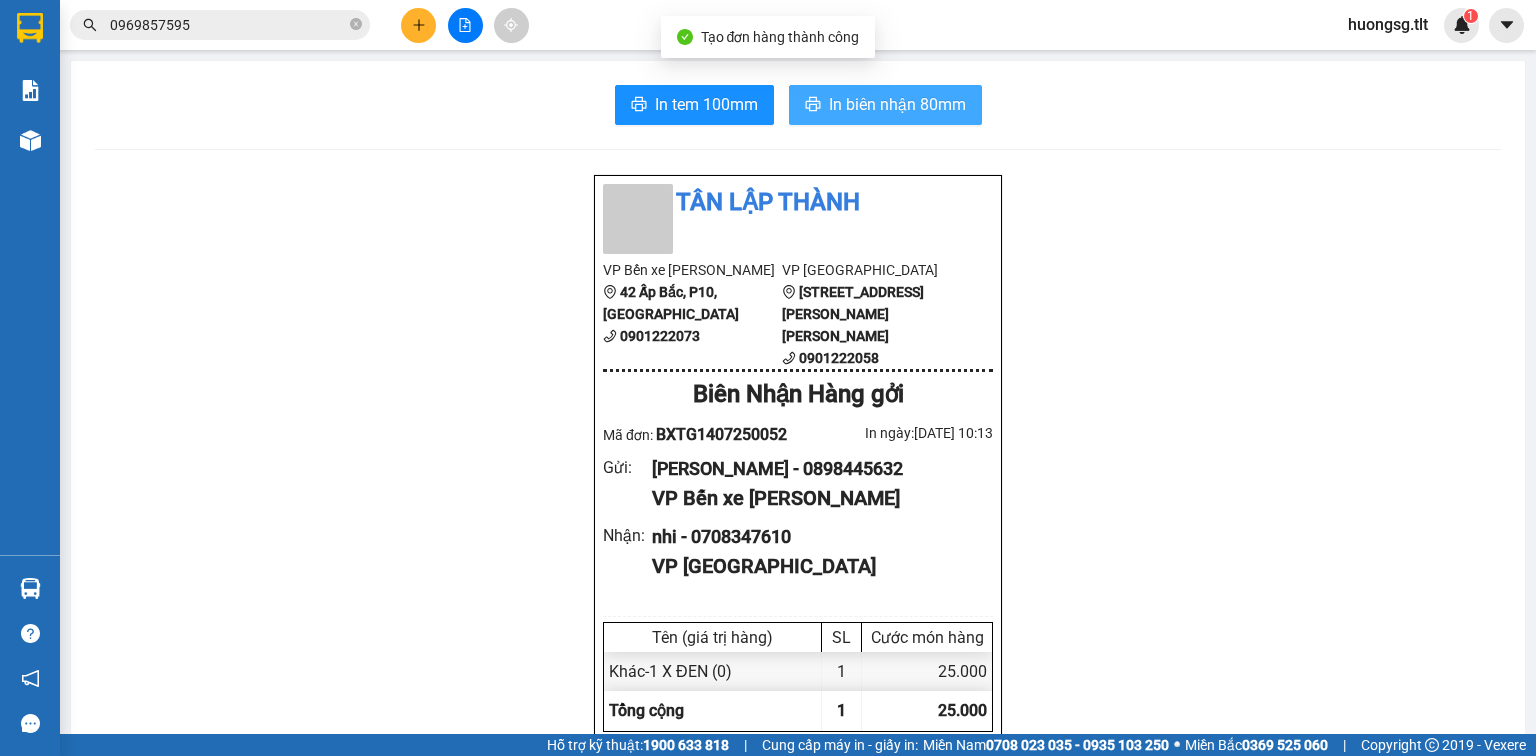 click on "In biên nhận 80mm" at bounding box center [897, 104] 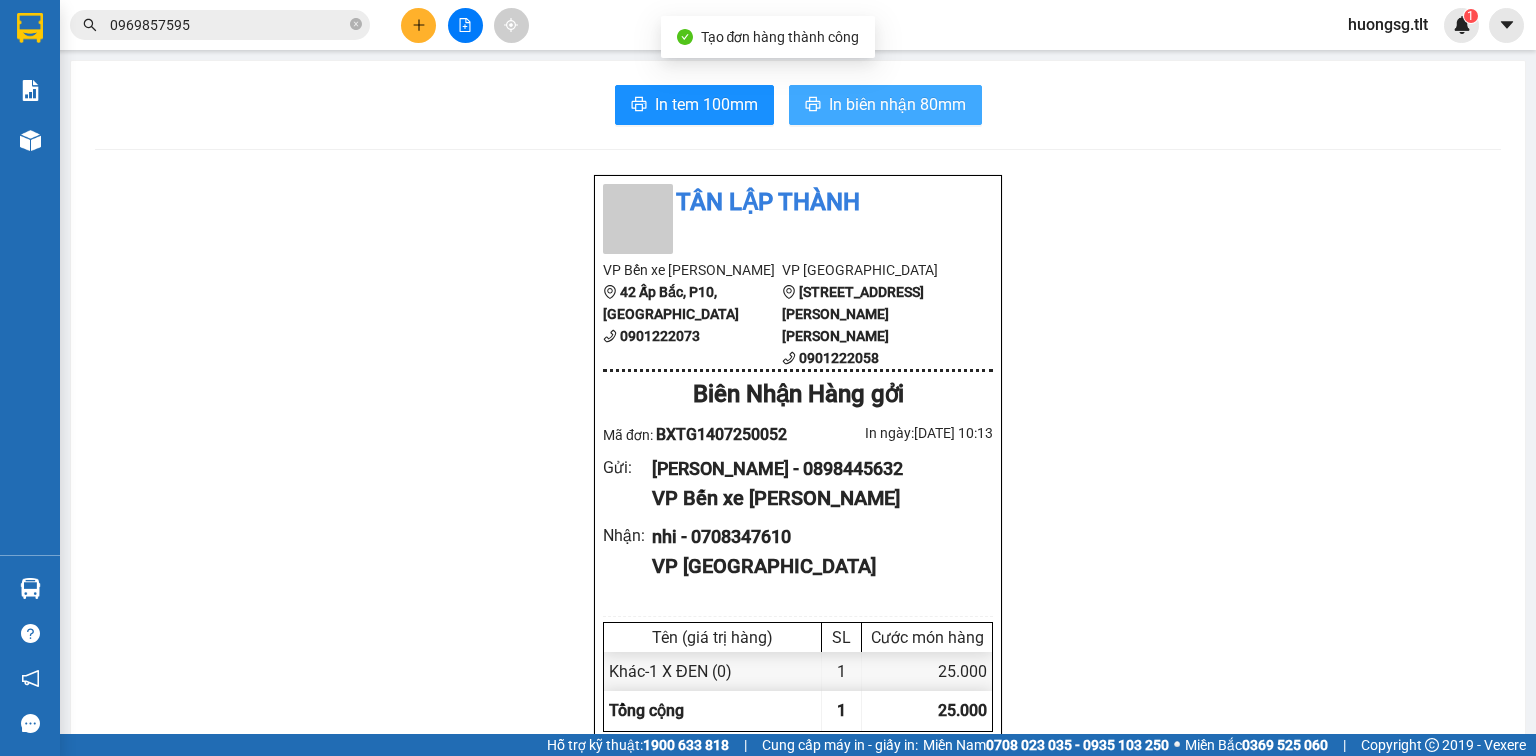 scroll, scrollTop: 0, scrollLeft: 0, axis: both 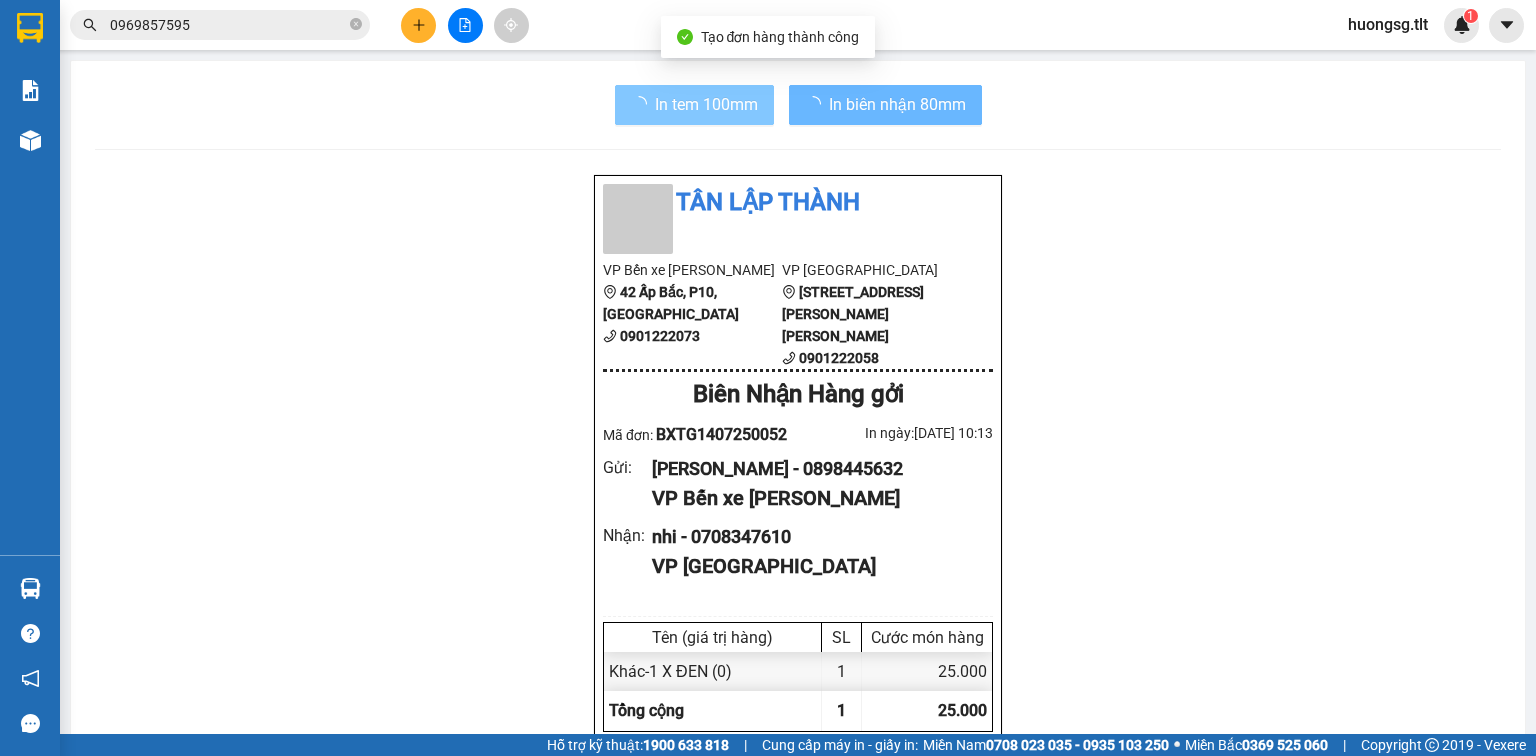 click on "In tem 100mm" at bounding box center [706, 104] 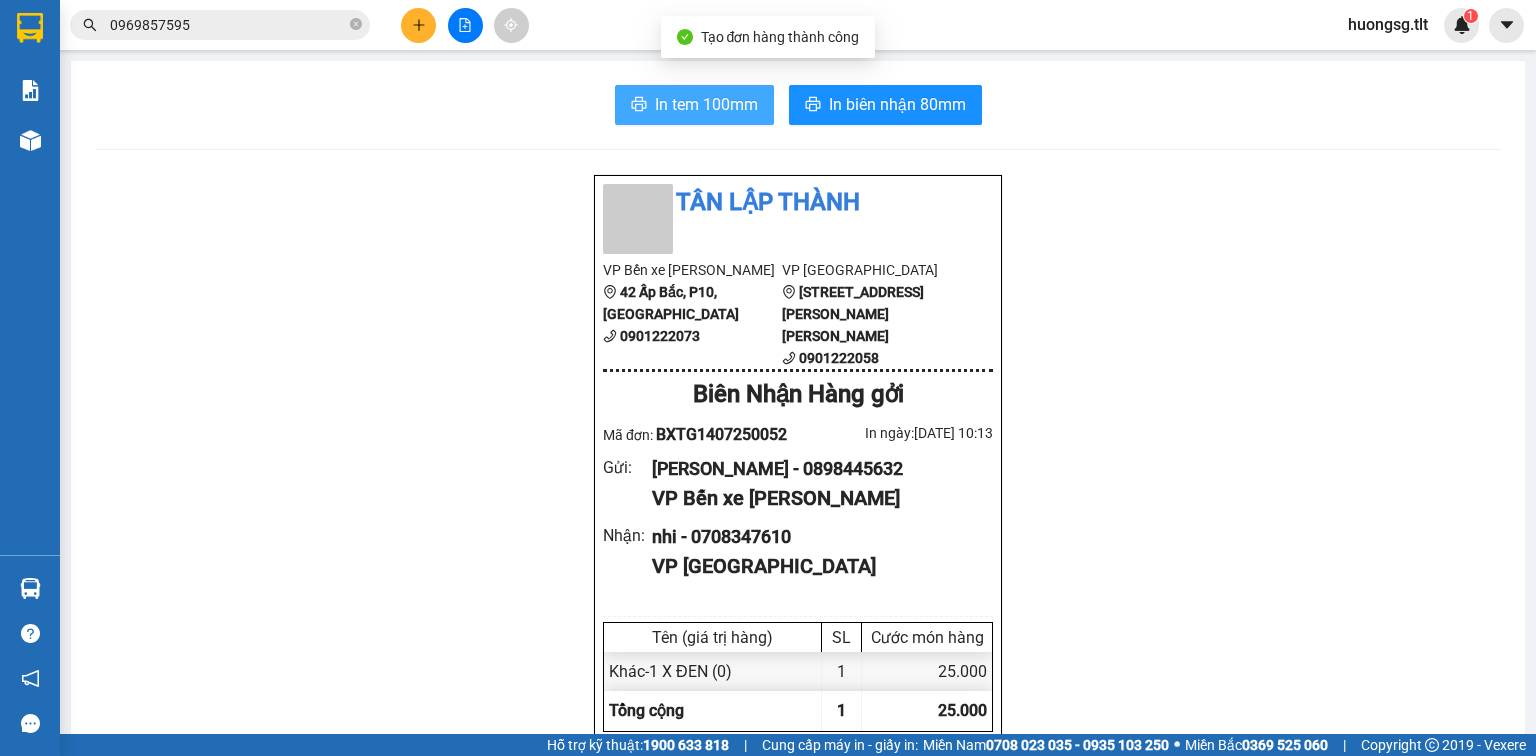 scroll, scrollTop: 0, scrollLeft: 0, axis: both 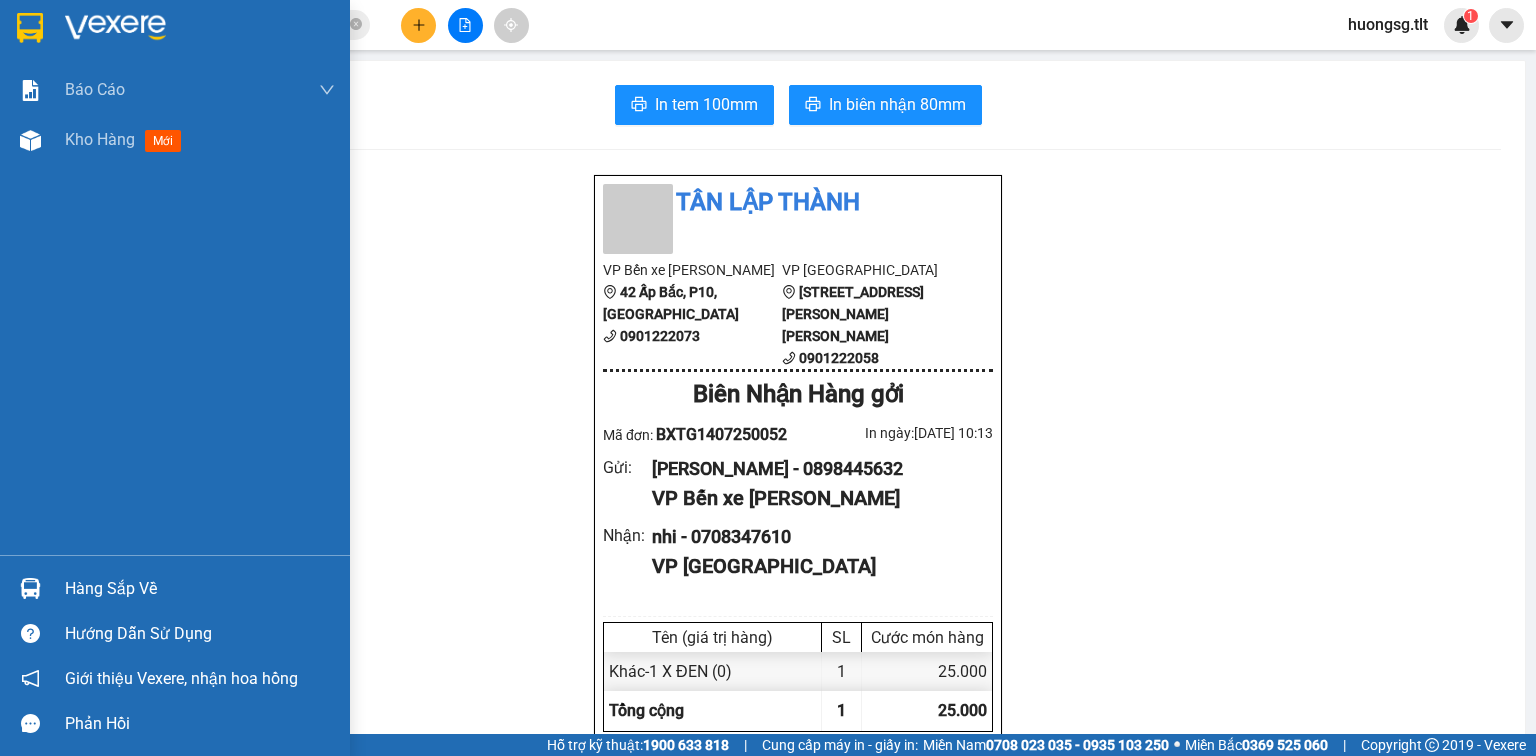 click on "Hàng sắp về" at bounding box center [200, 589] 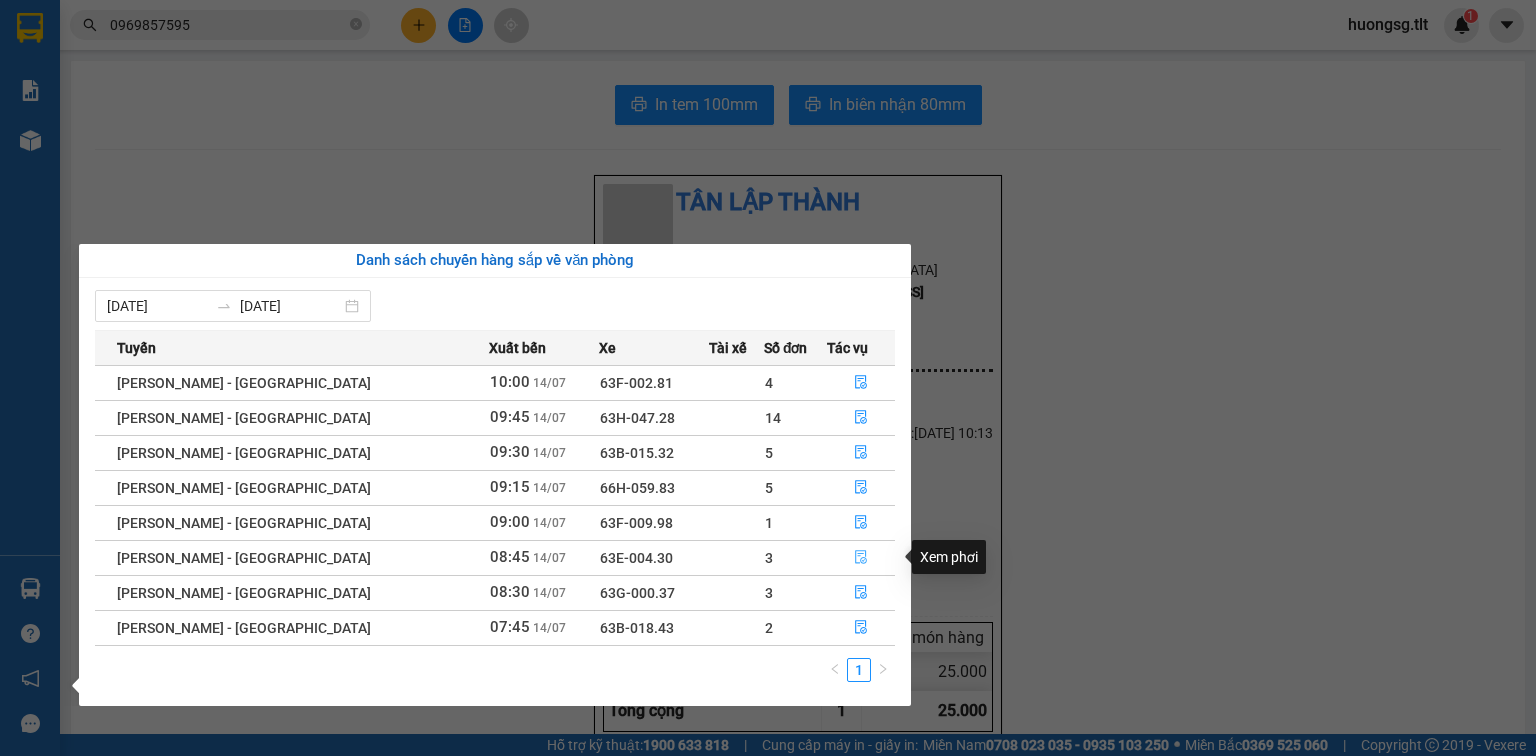 click at bounding box center (861, 558) 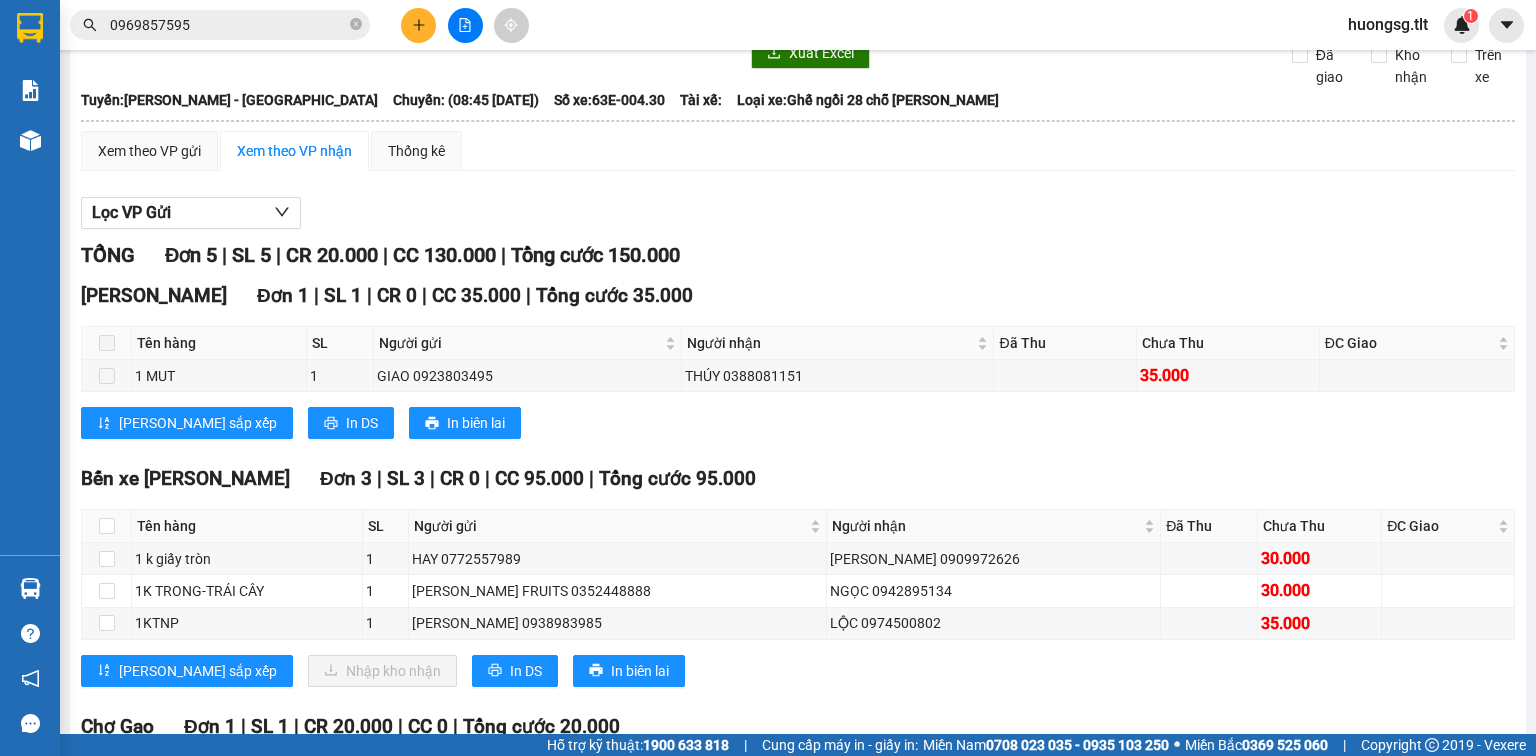 scroll, scrollTop: 160, scrollLeft: 0, axis: vertical 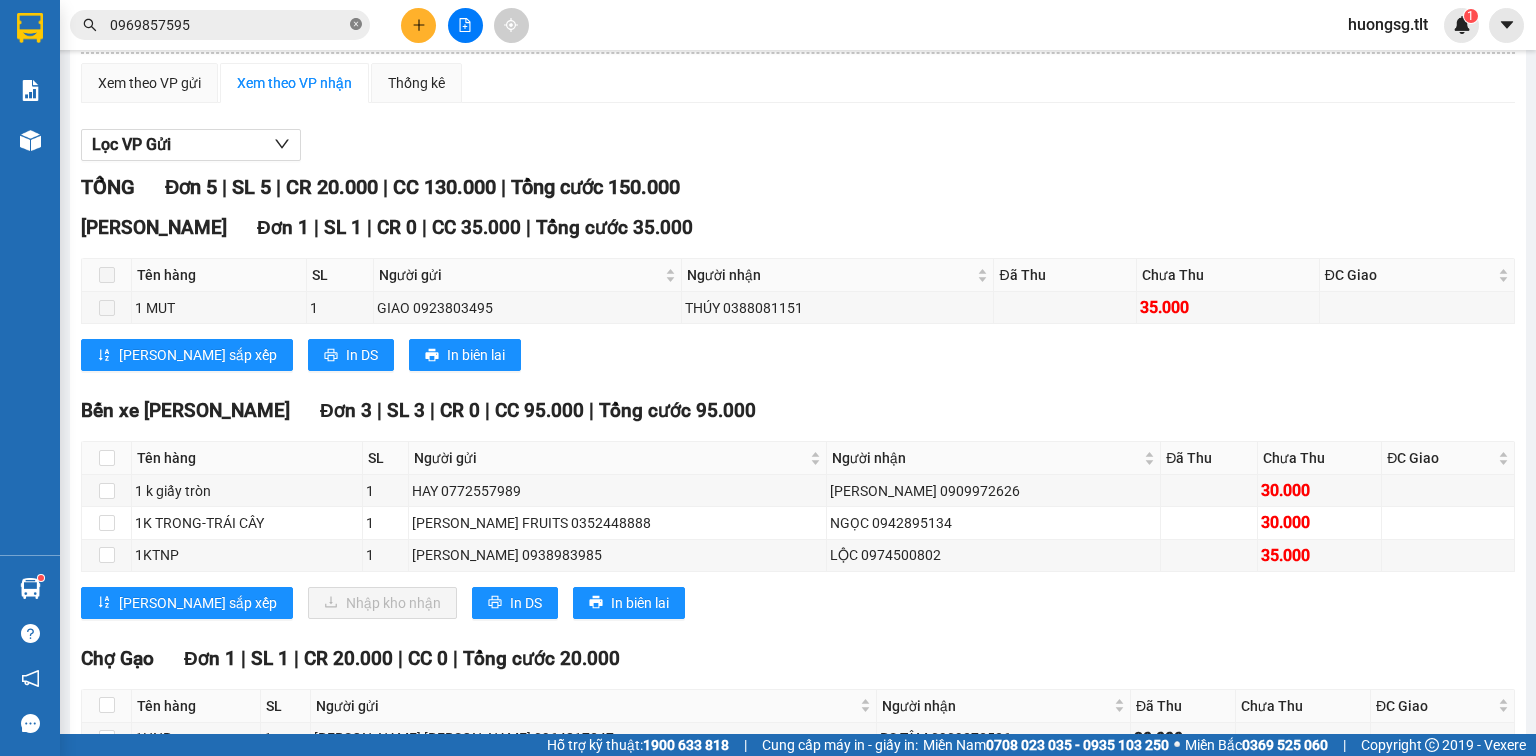 click 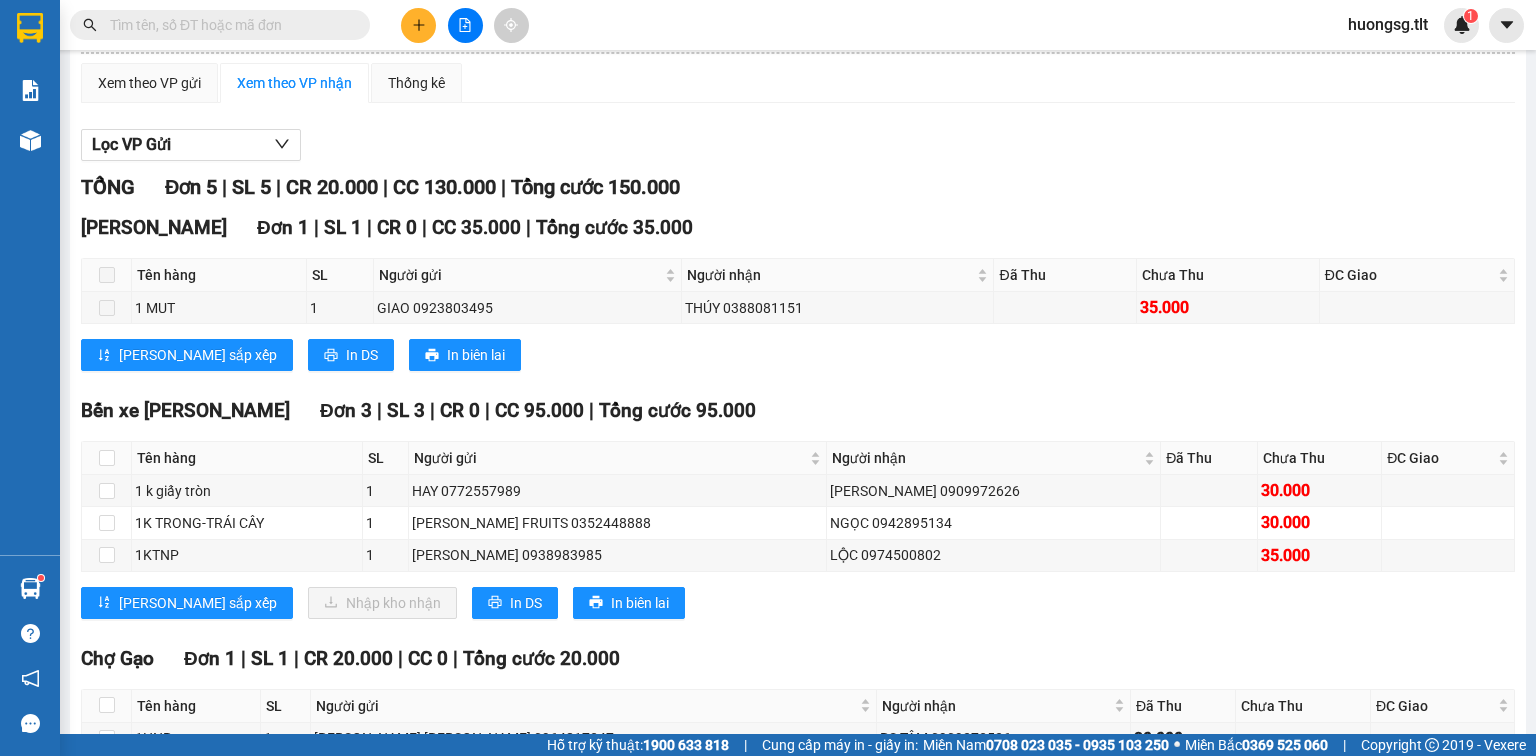 click at bounding box center (228, 25) 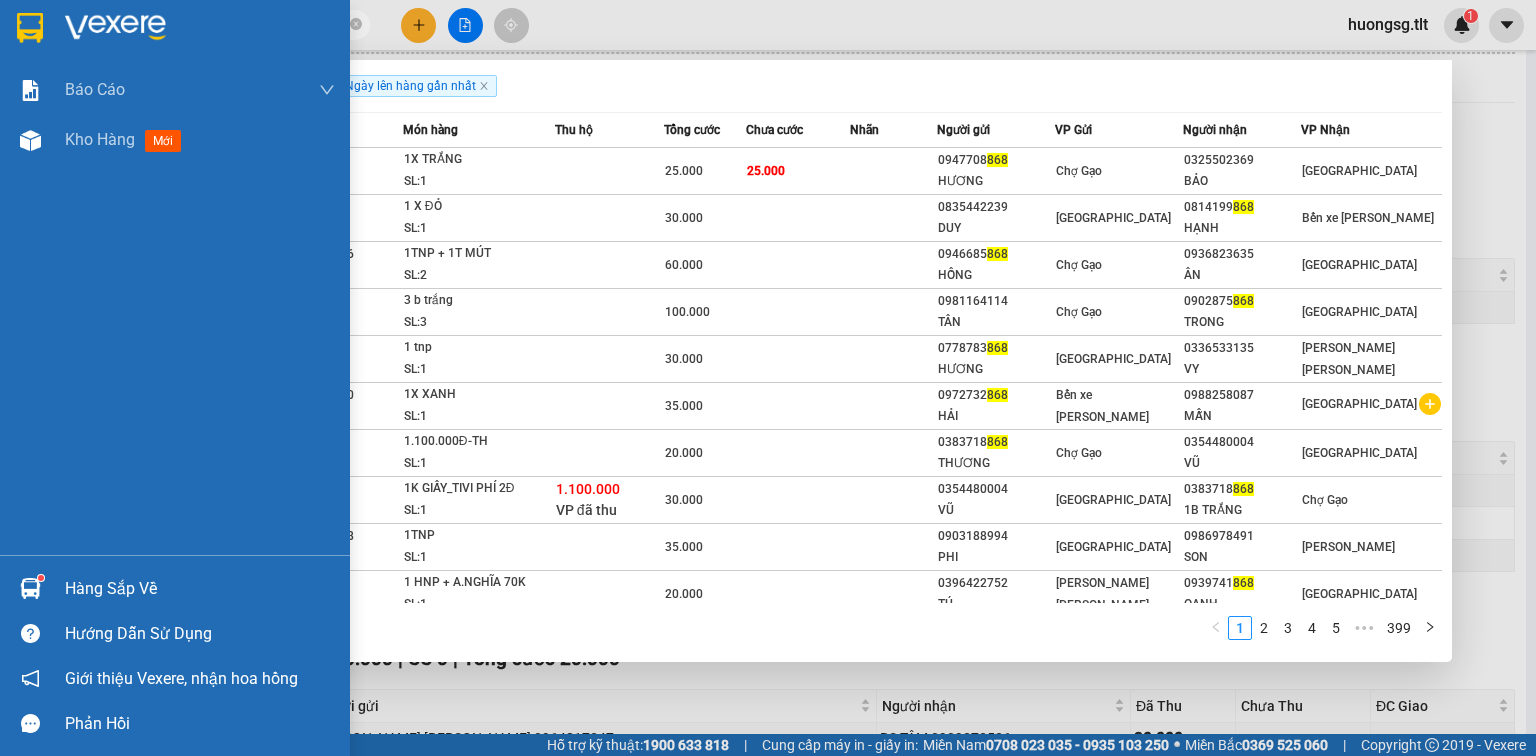 drag, startPoint x: 0, startPoint y: 493, endPoint x: 158, endPoint y: 596, distance: 188.60806 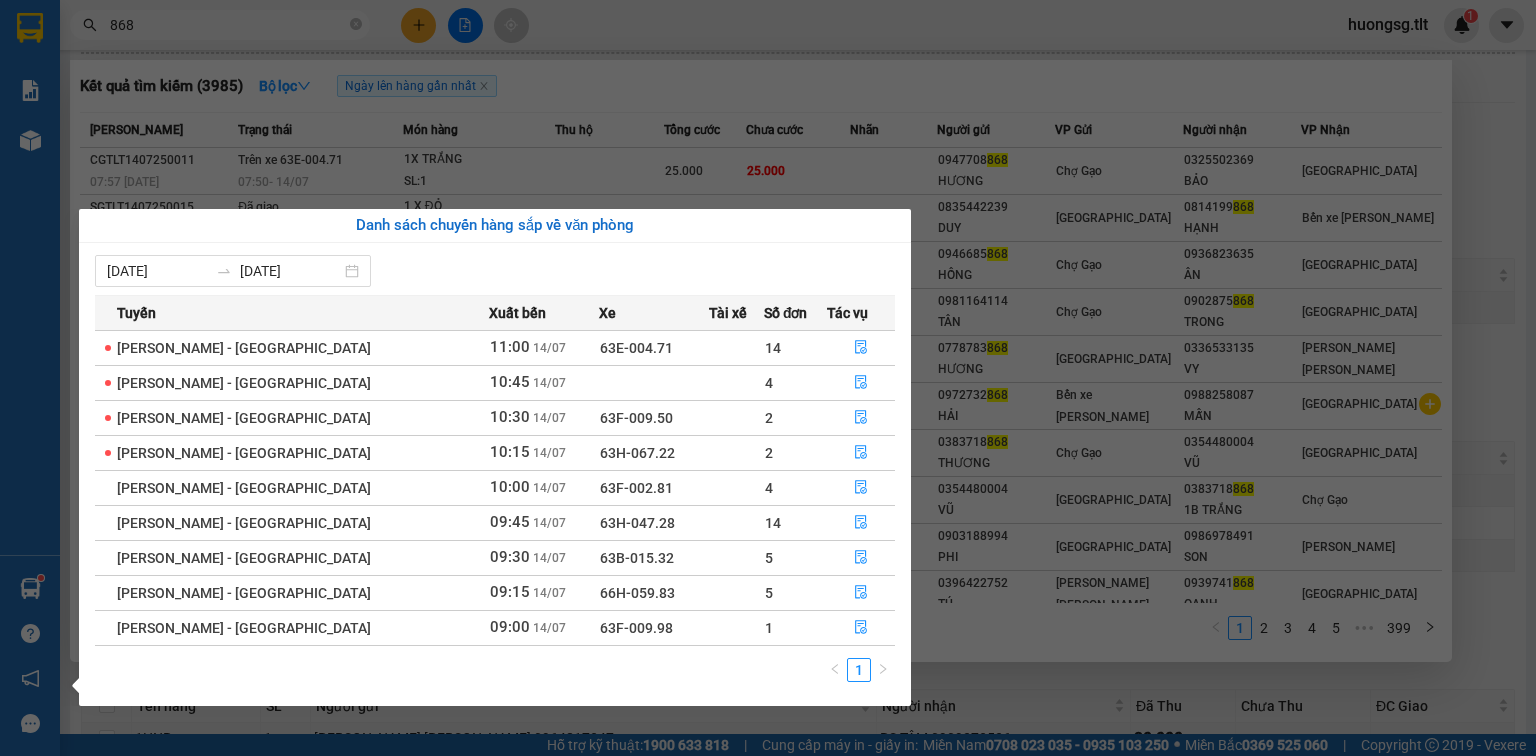 click on "63H-047.28" at bounding box center [653, 522] 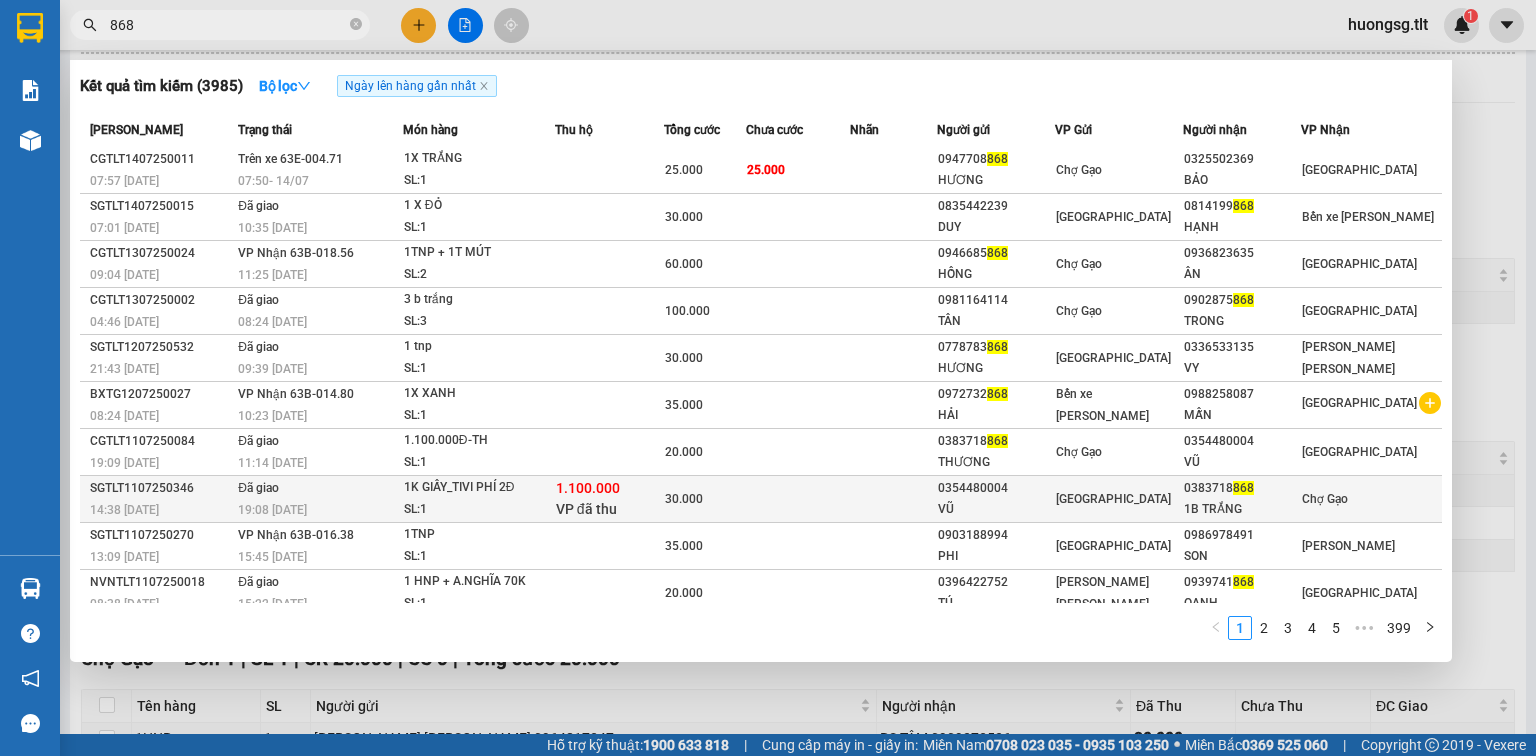 scroll, scrollTop: 0, scrollLeft: 0, axis: both 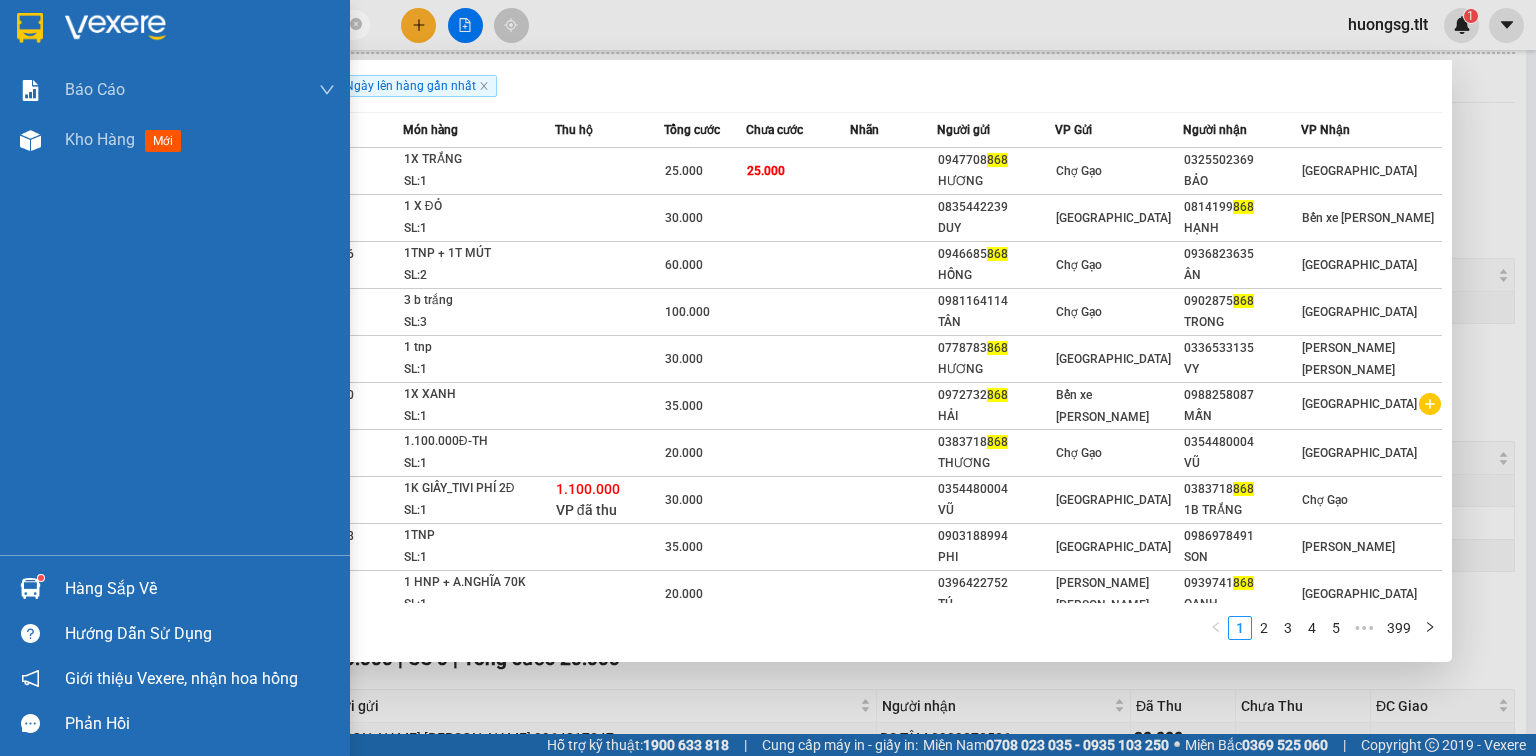 click on "Hàng sắp về" at bounding box center (200, 589) 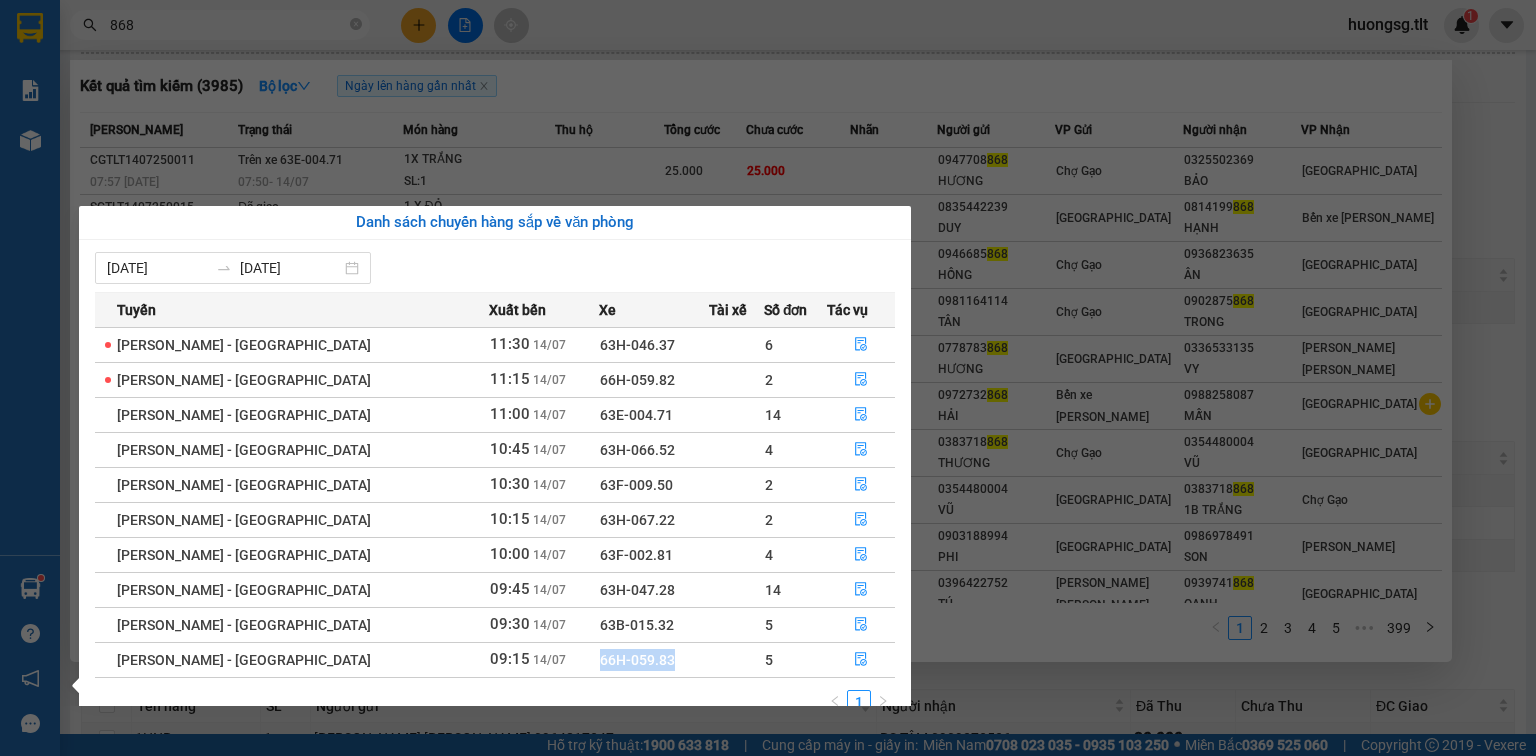 drag, startPoint x: 612, startPoint y: 673, endPoint x: 540, endPoint y: 648, distance: 76.2168 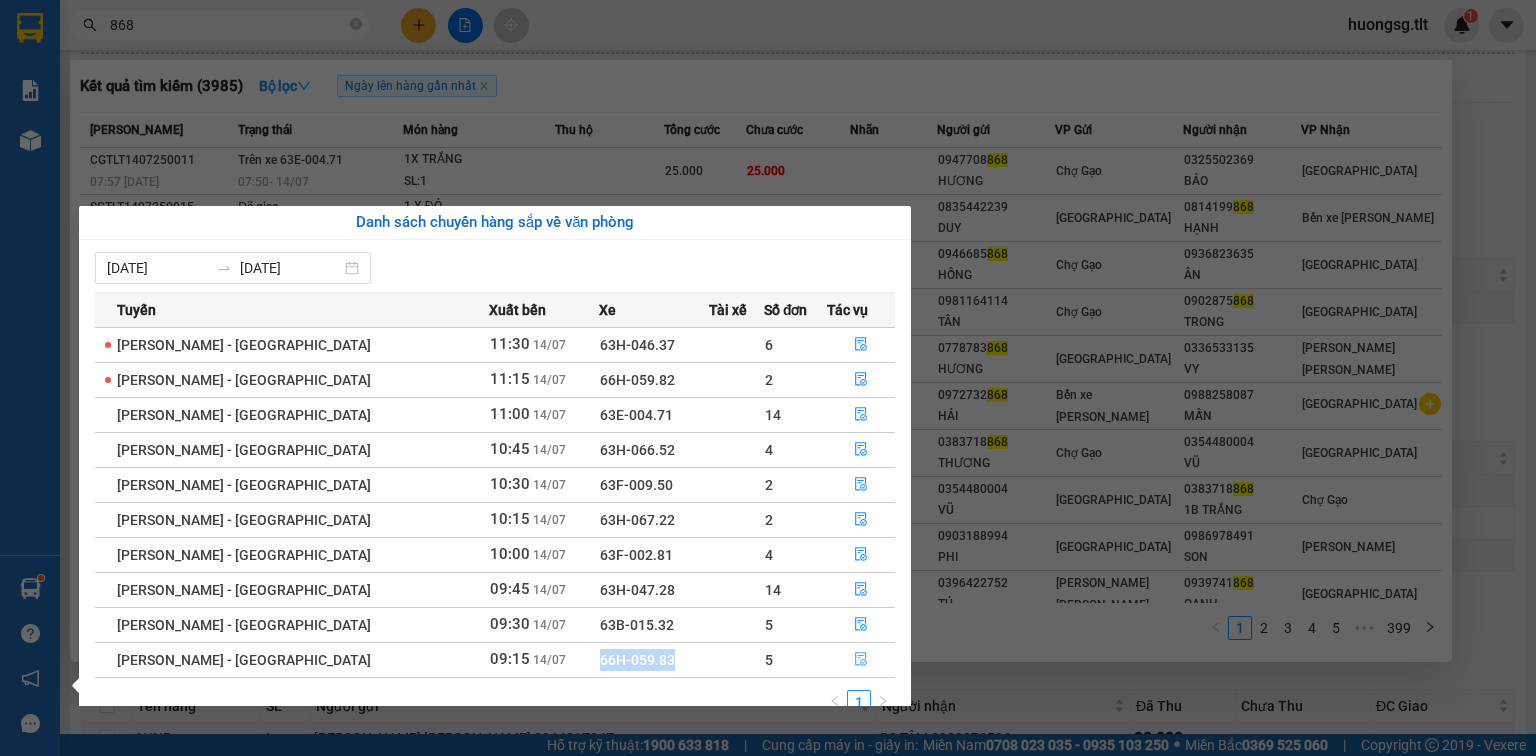 click at bounding box center [861, 660] 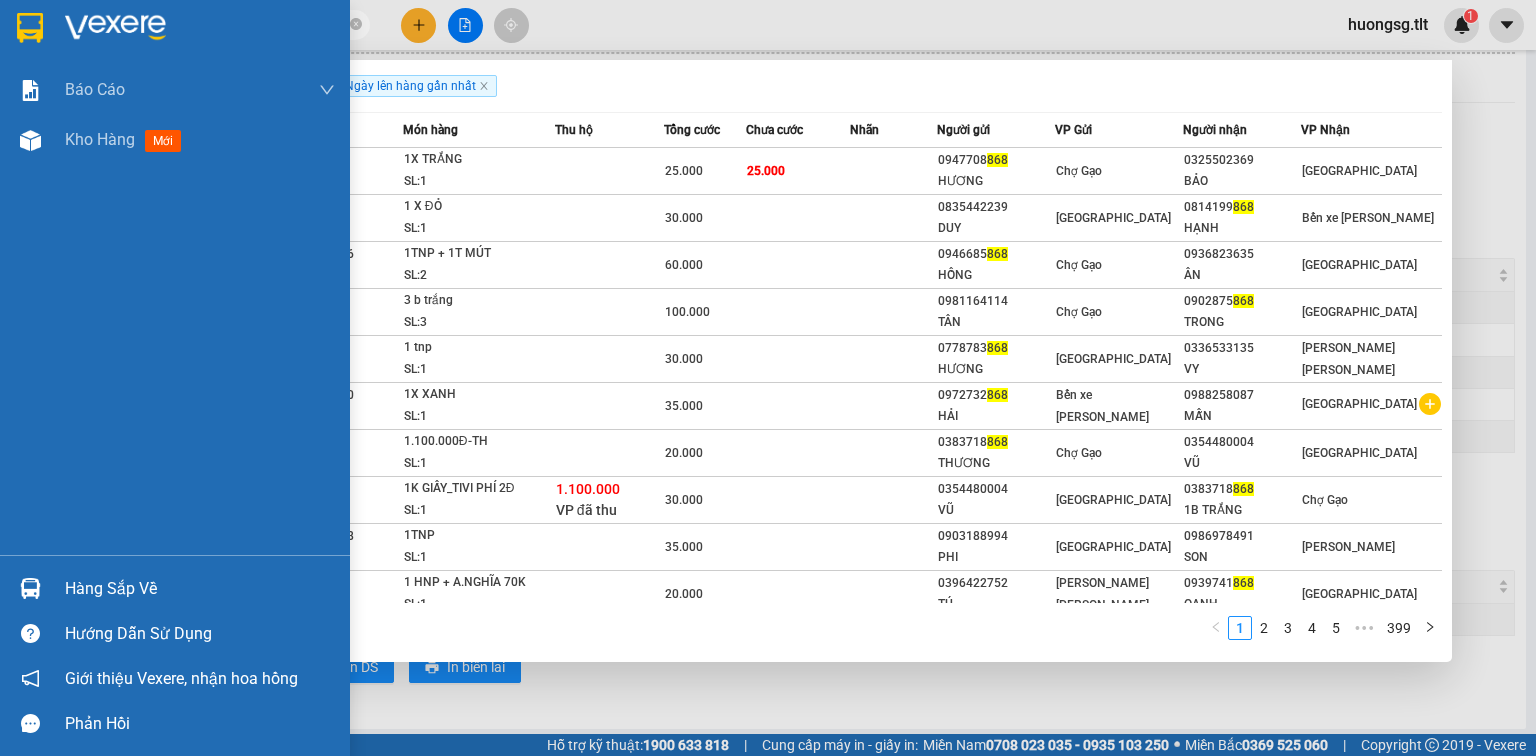click on "Hàng sắp về" at bounding box center [200, 589] 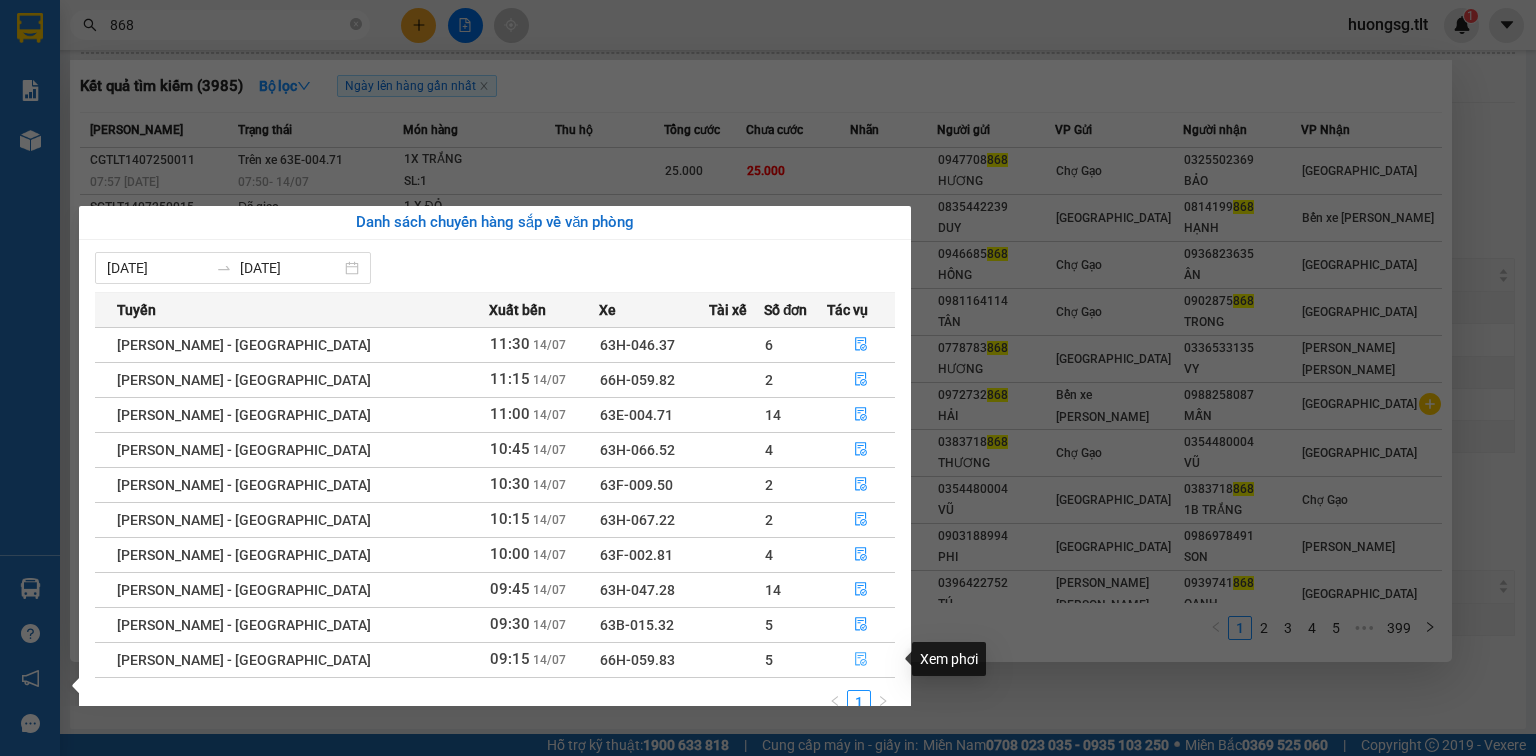 click at bounding box center (861, 660) 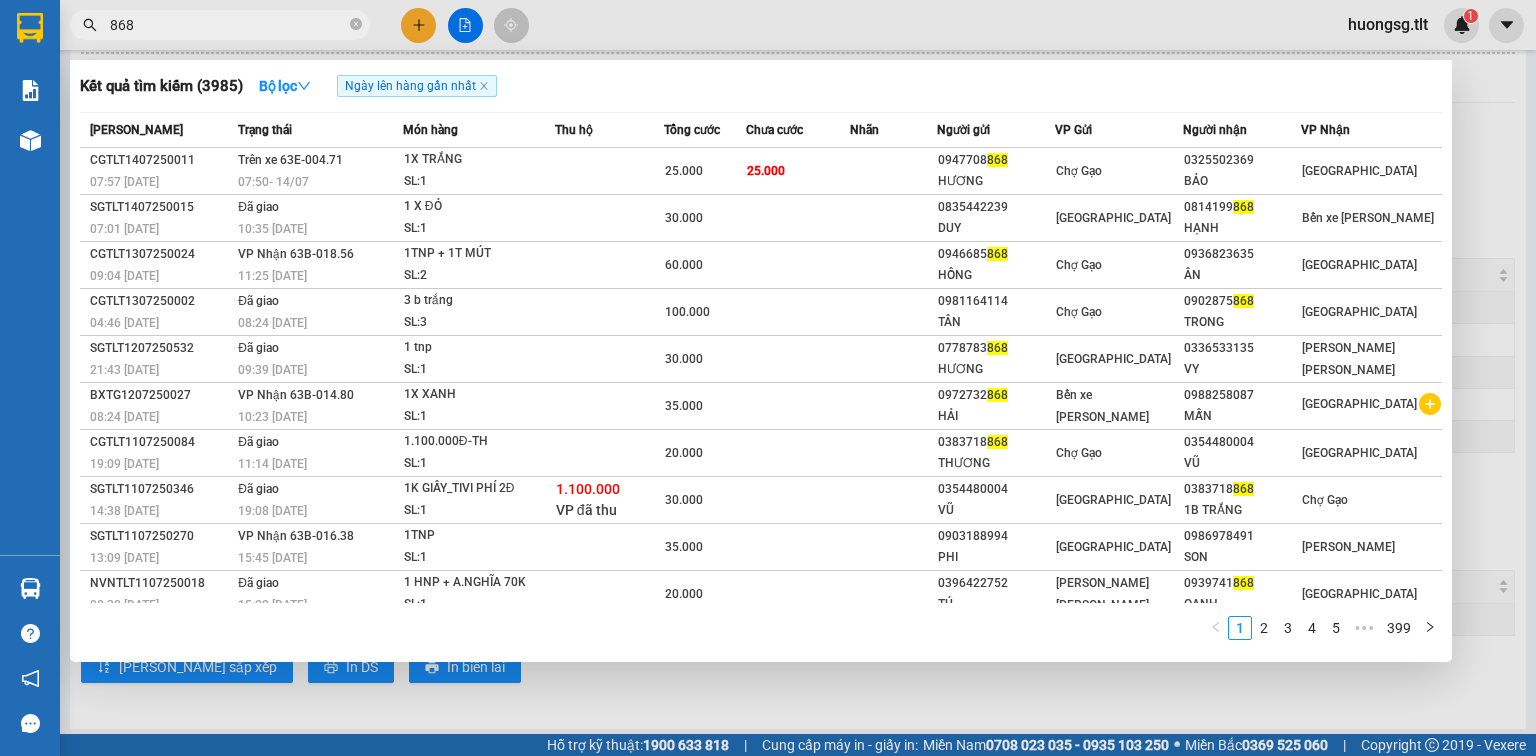 click at bounding box center (768, 378) 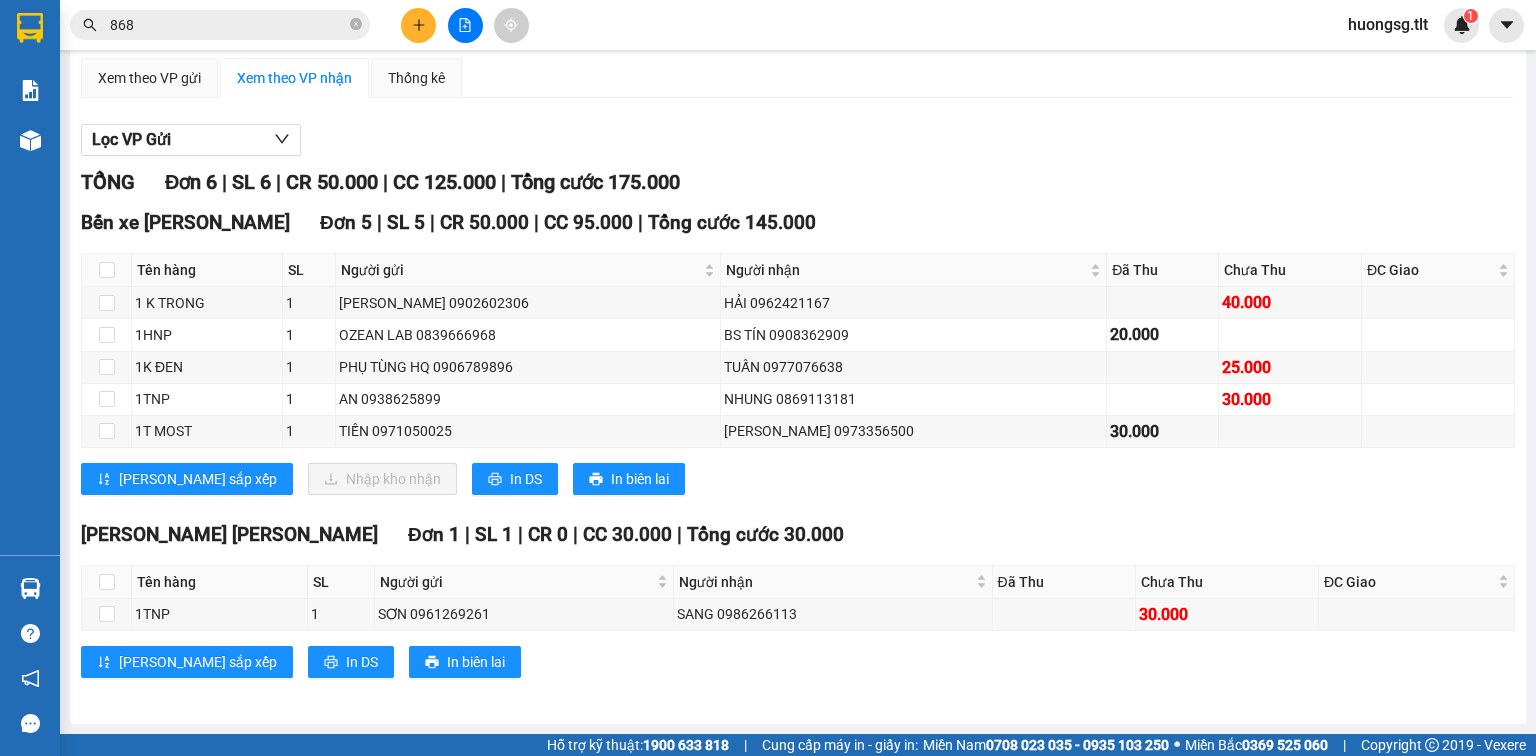 scroll, scrollTop: 184, scrollLeft: 0, axis: vertical 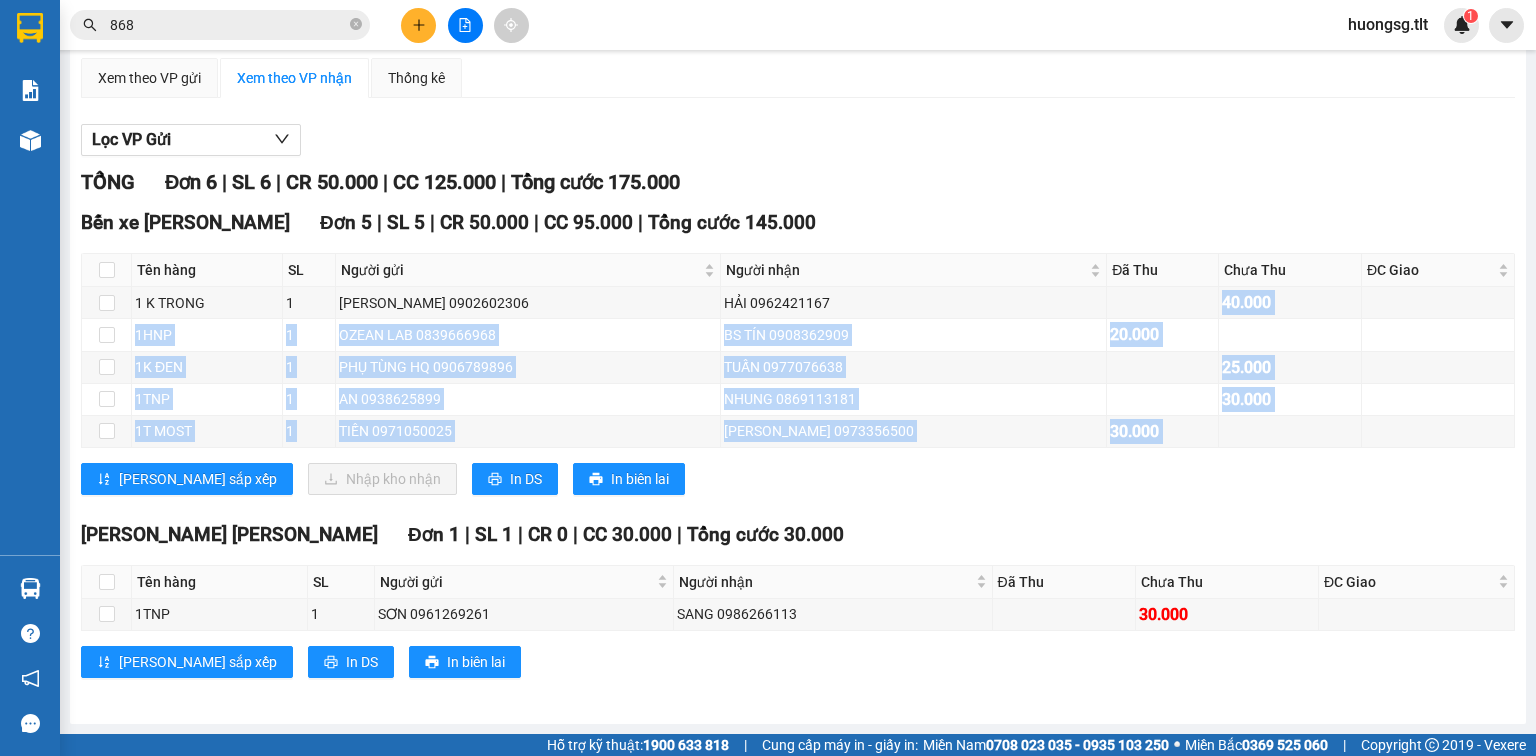 drag, startPoint x: 1152, startPoint y: 468, endPoint x: 1168, endPoint y: 498, distance: 34 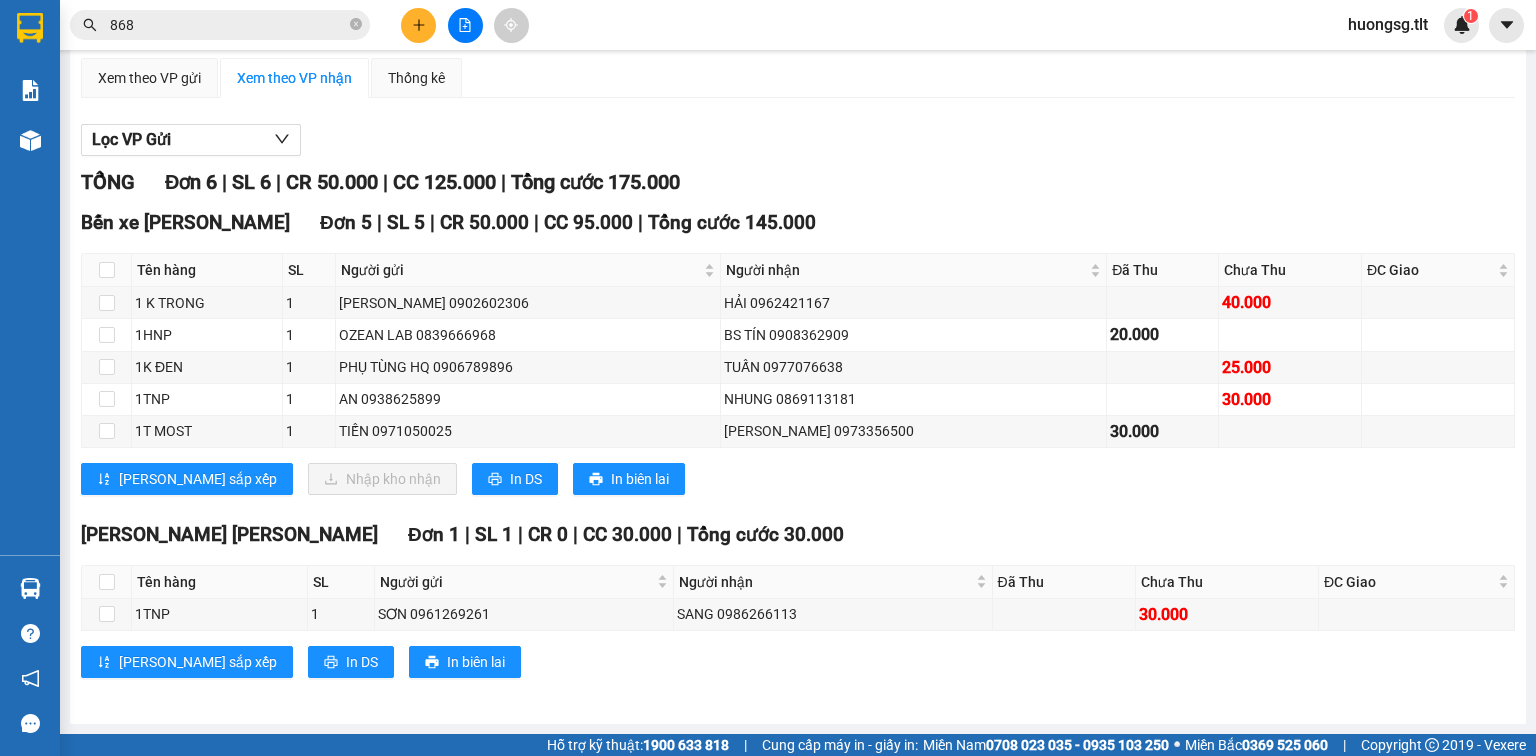 click on "TỔNG Đơn   6 | SL   6 | CR   50.000 | CC   125.000 | Tổng cước   175.000 Bến xe Tiền Giang Đơn   5 | SL   5 | CR   50.000 | CC   95.000 | Tổng cước   145.000 Tên hàng SL Người gửi Người nhận Đã Thu Chưa Thu ĐC Giao Ký nhận                   1 K TRONG 1 HUY 0902602306 HẢI 0962421167 40.000 1HNP 1 OZEAN LAB 0839666968 BS TÍN  0908362909 20.000 1K ĐEN 1 PHỤ TÙNG HQ 0906789896 TUẤN 0977076638 25.000 1TNP 1 AN 0938625899 NHUNG 0869113181 30.000 1T MOST  1 TIẾN 0971050025 TUẤN ANH 0973356500 30.000 Lưu sắp xếp Nhập kho nhận In DS In biên lai Tân Lập Thành Bến xe Tiền Giang  -  11:20 - 14/07/2025 Tuyến:  Hồ Chí Minh - Mỹ Tho Chuyến:   (09:15 - 14/07/2025) Số xe:  66H-059.83   Loại xe:  Ghế ngồi 28 chỗ THACO Tên hàng SL Người gửi Người nhận Đã Thu Chưa Thu ĐC Giao Ký nhận Bến xe Tiền Giang Đơn   5 | SL   5 | CR   50.000 | CC   95.000 | Tổng cước   145.000 1 K TRONG 1 HUY 0902602306 40.000 1" at bounding box center (798, 435) 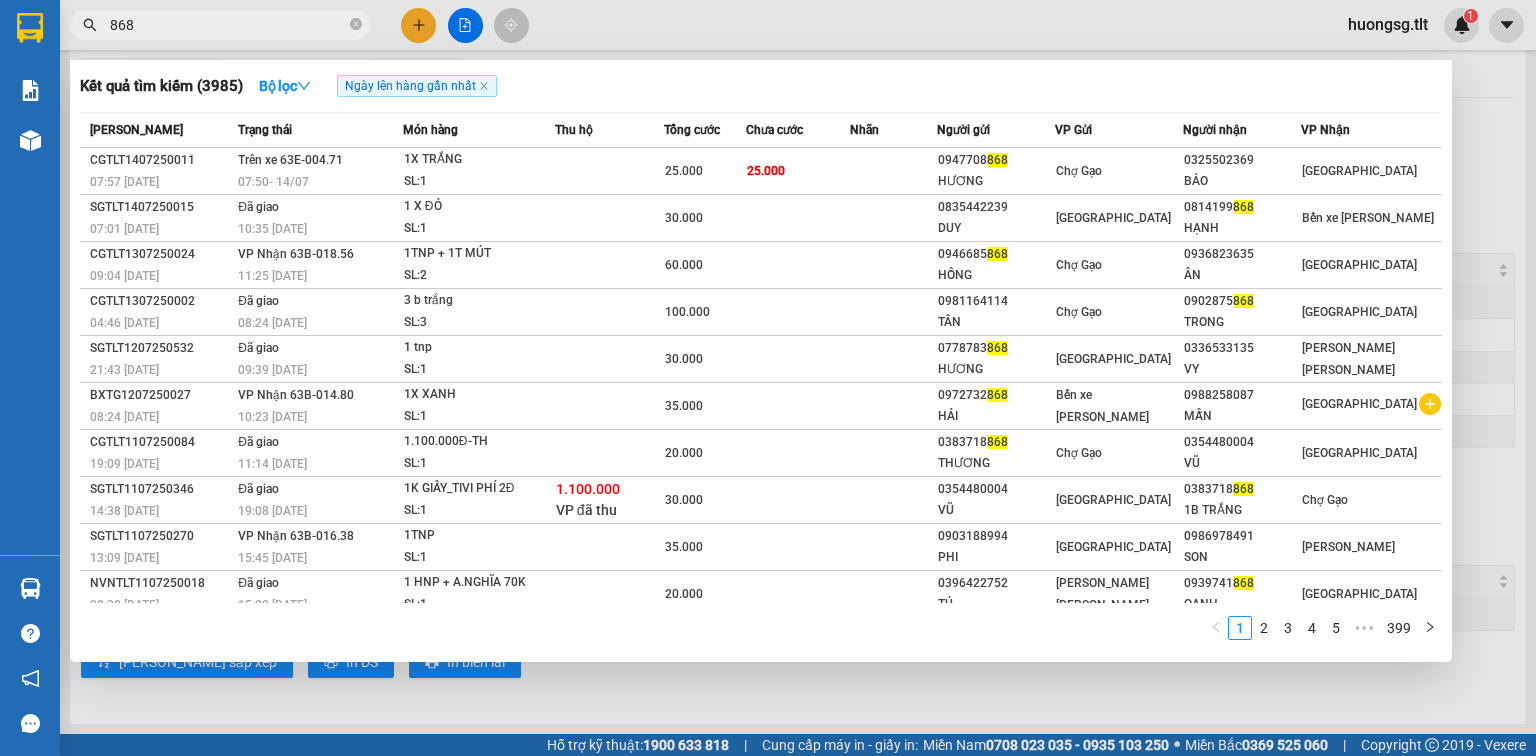 click on "868" at bounding box center [228, 25] 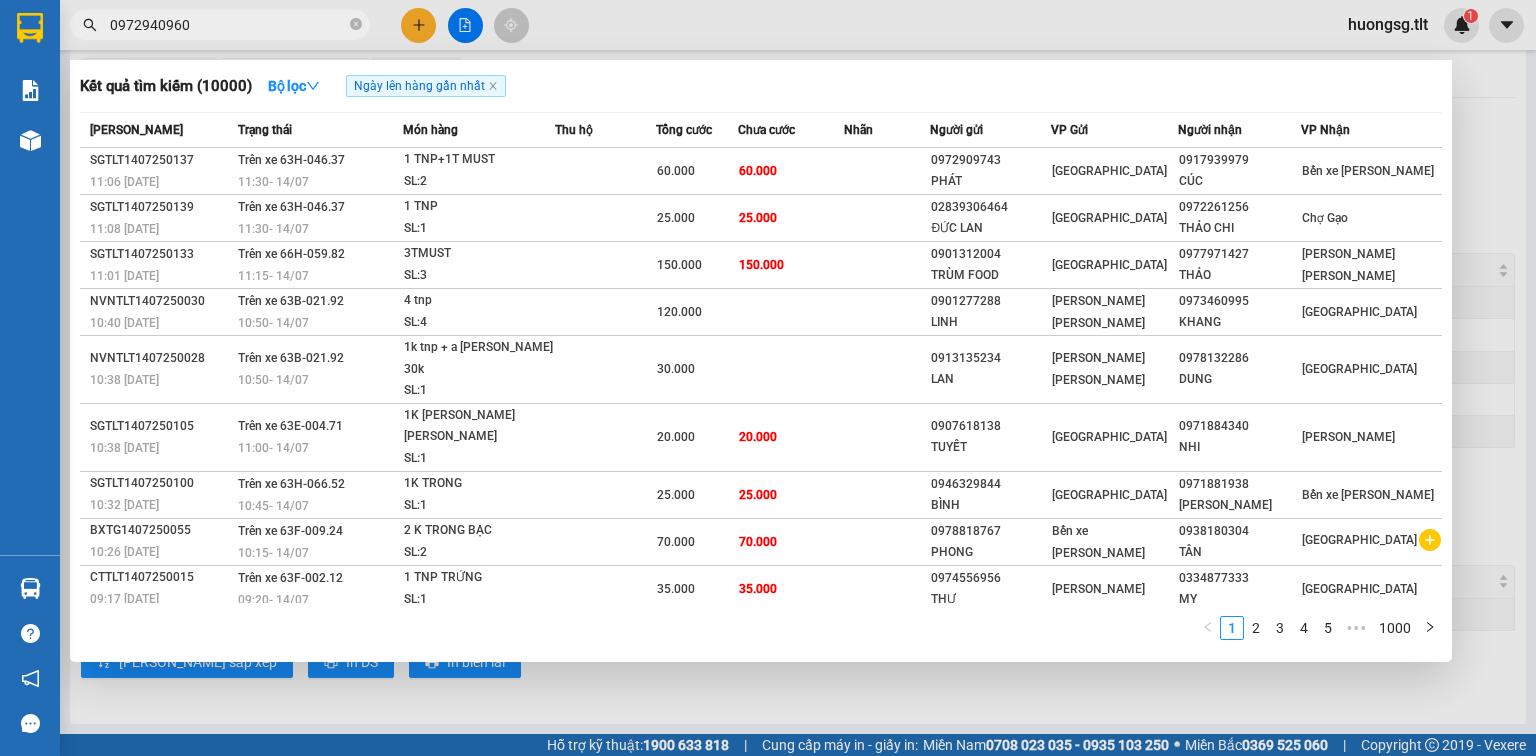 type on "0972940960" 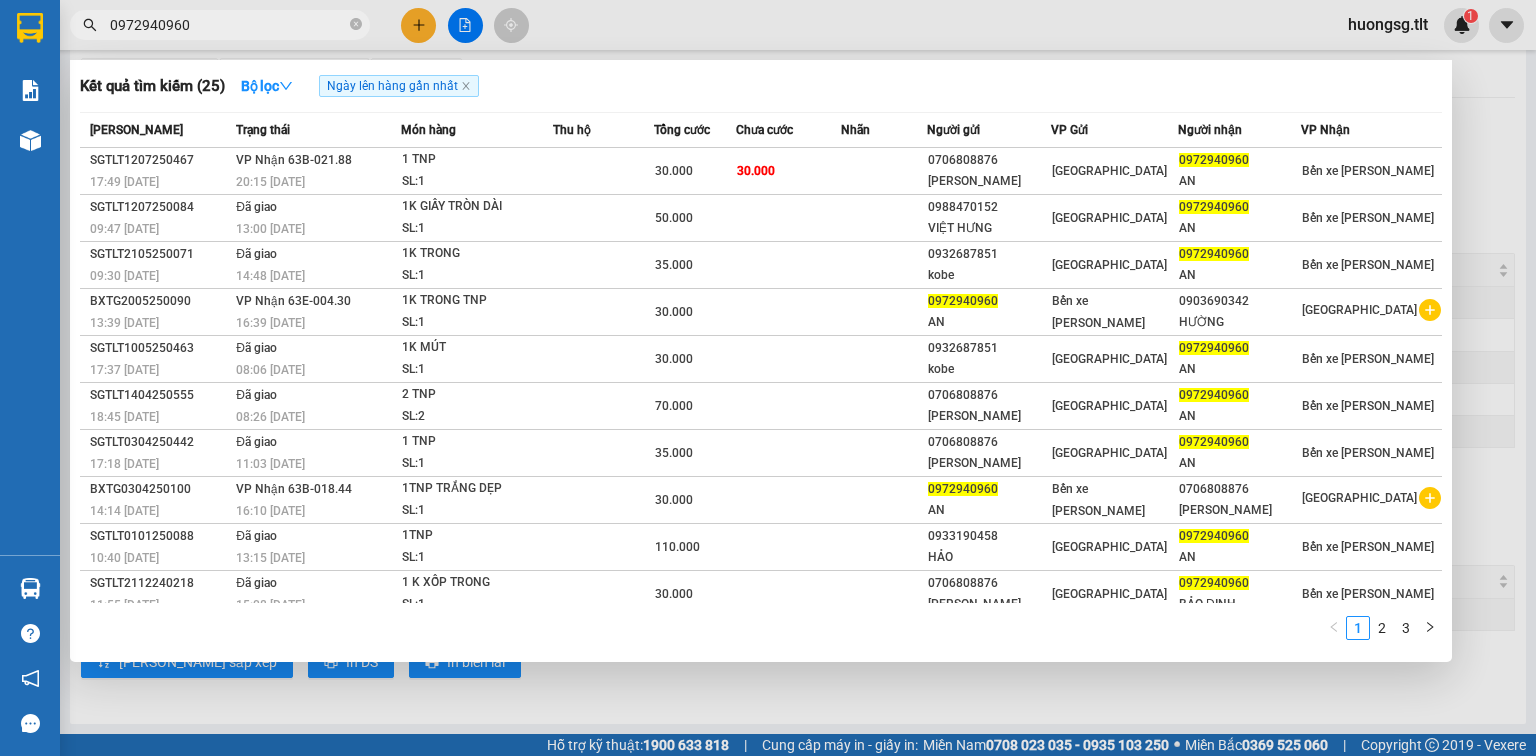 click at bounding box center (768, 378) 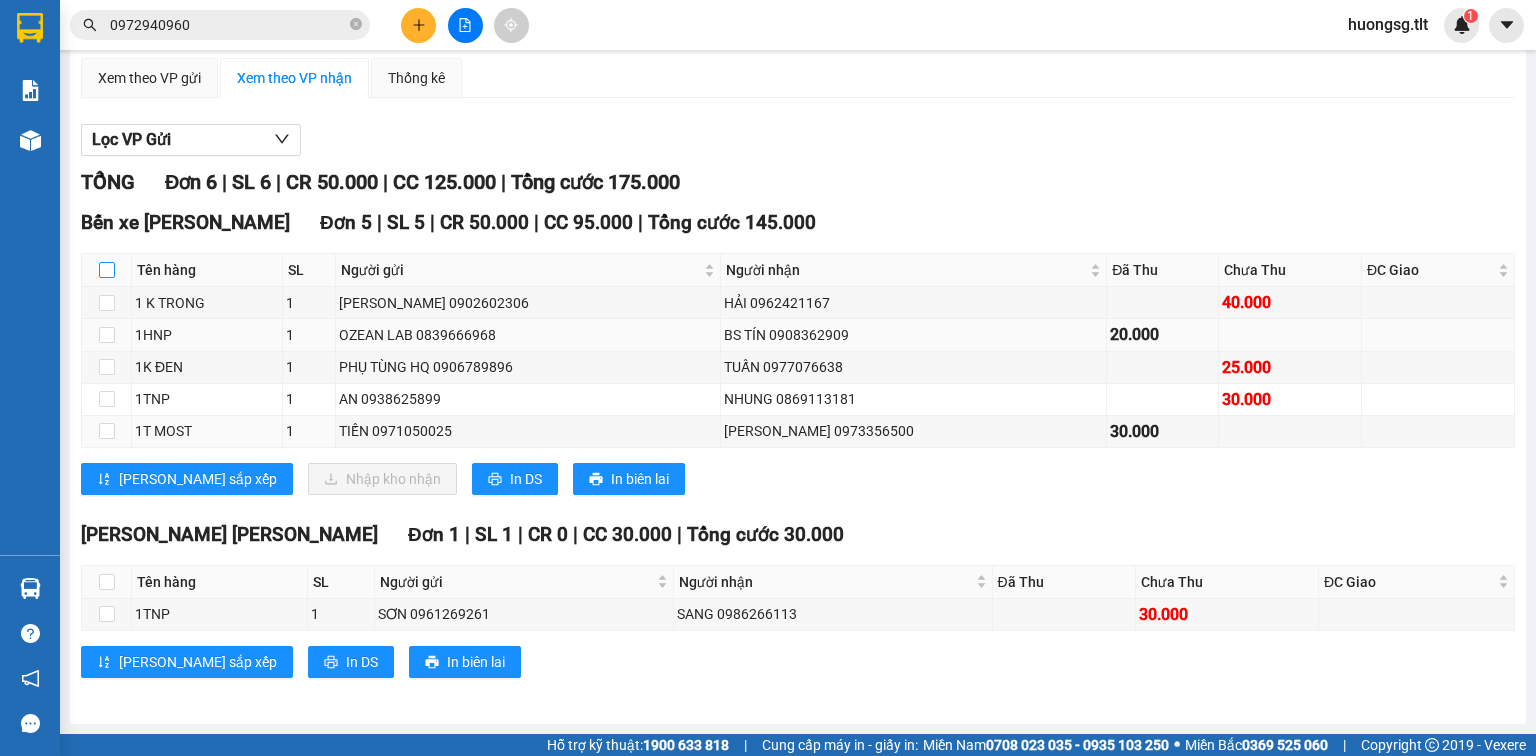 drag, startPoint x: 106, startPoint y: 268, endPoint x: 216, endPoint y: 346, distance: 134.84807 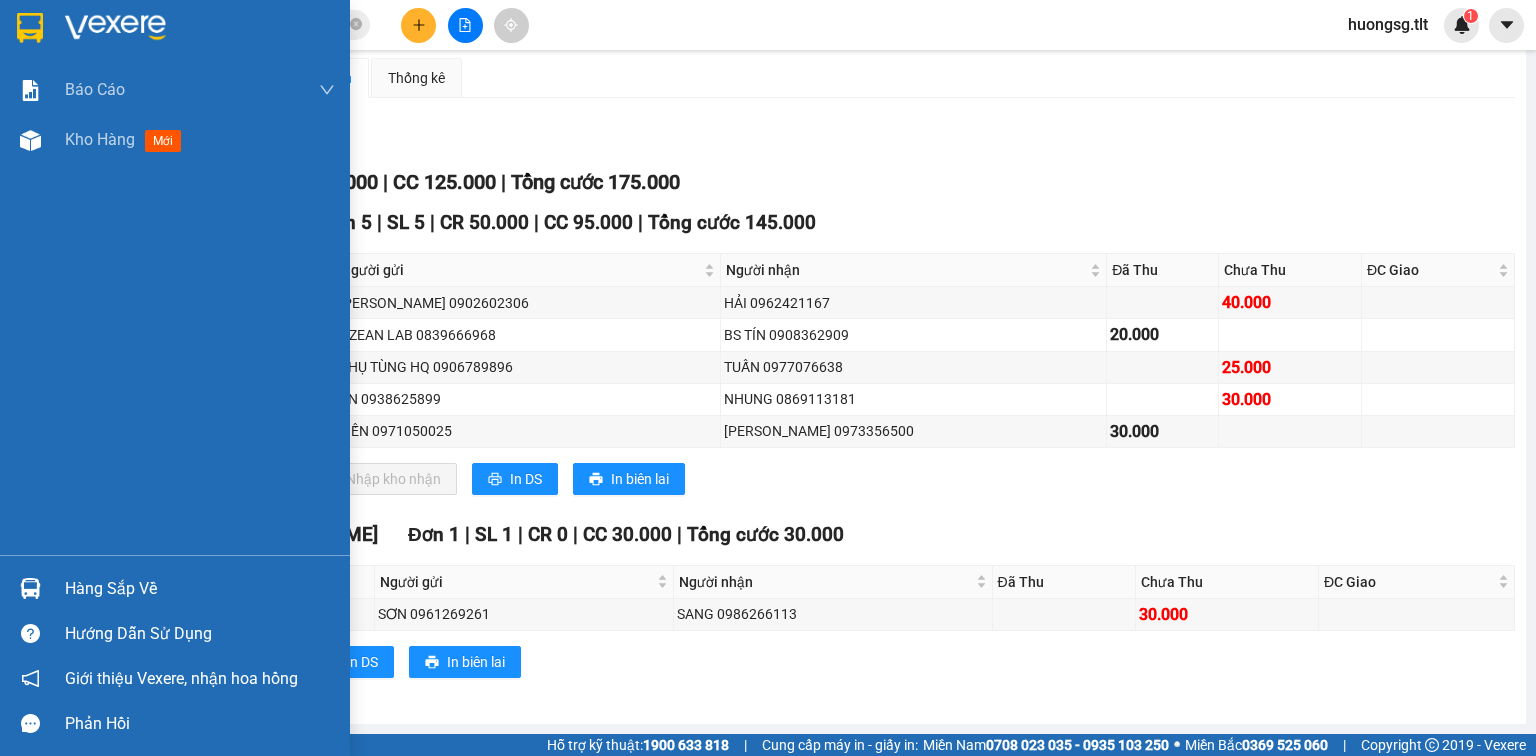 click on "Hàng sắp về" at bounding box center (200, 589) 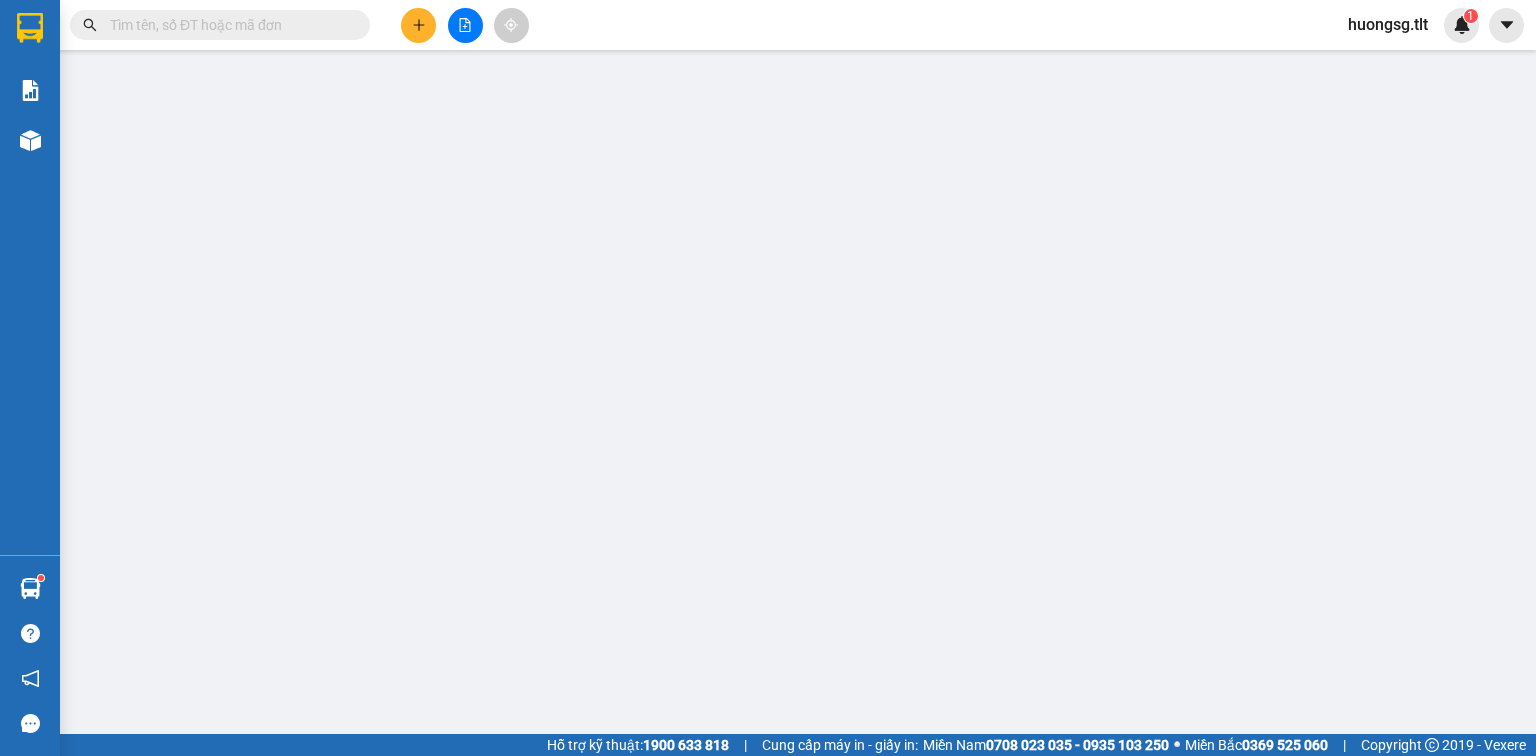 scroll, scrollTop: 0, scrollLeft: 0, axis: both 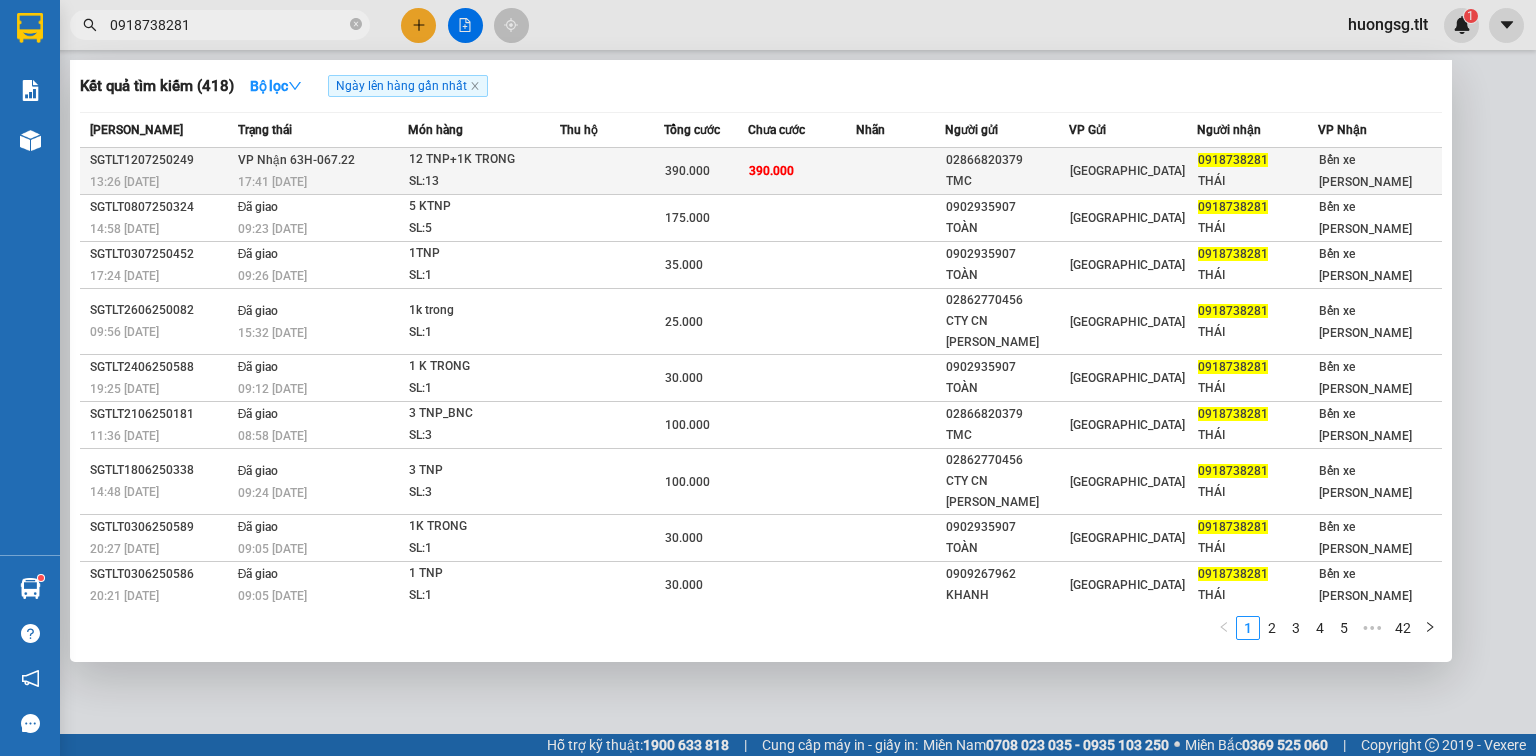 type on "0918738281" 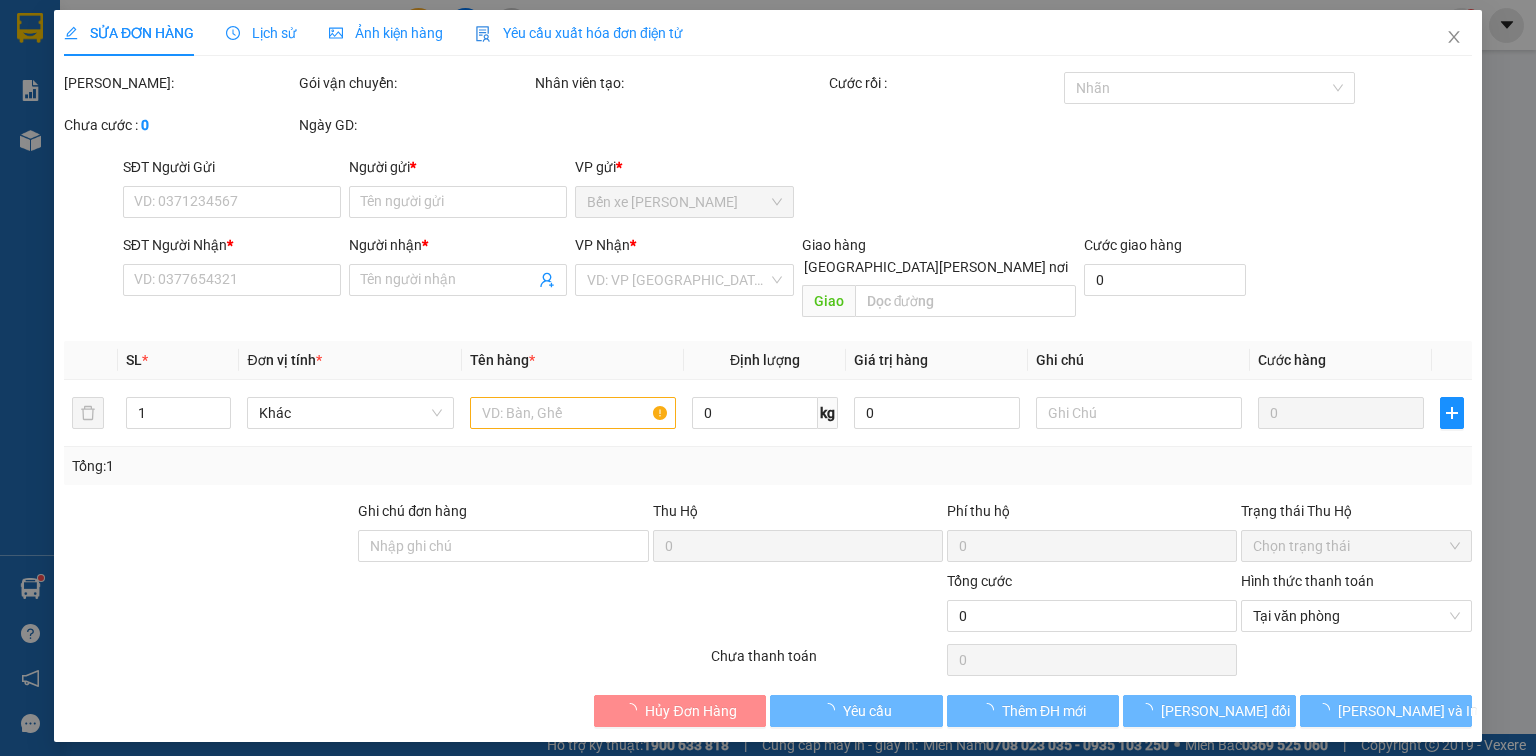type on "02866820379" 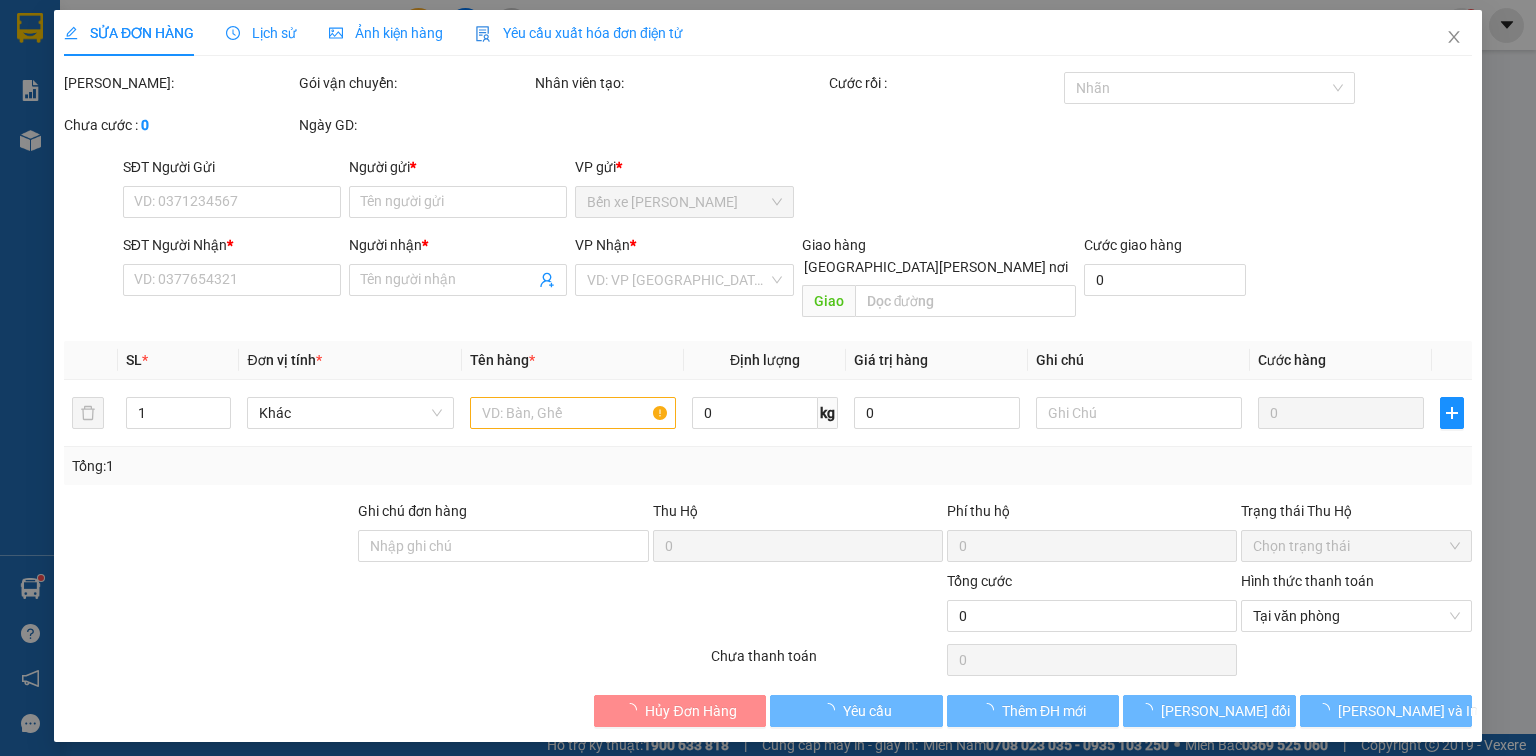 type on "TMC" 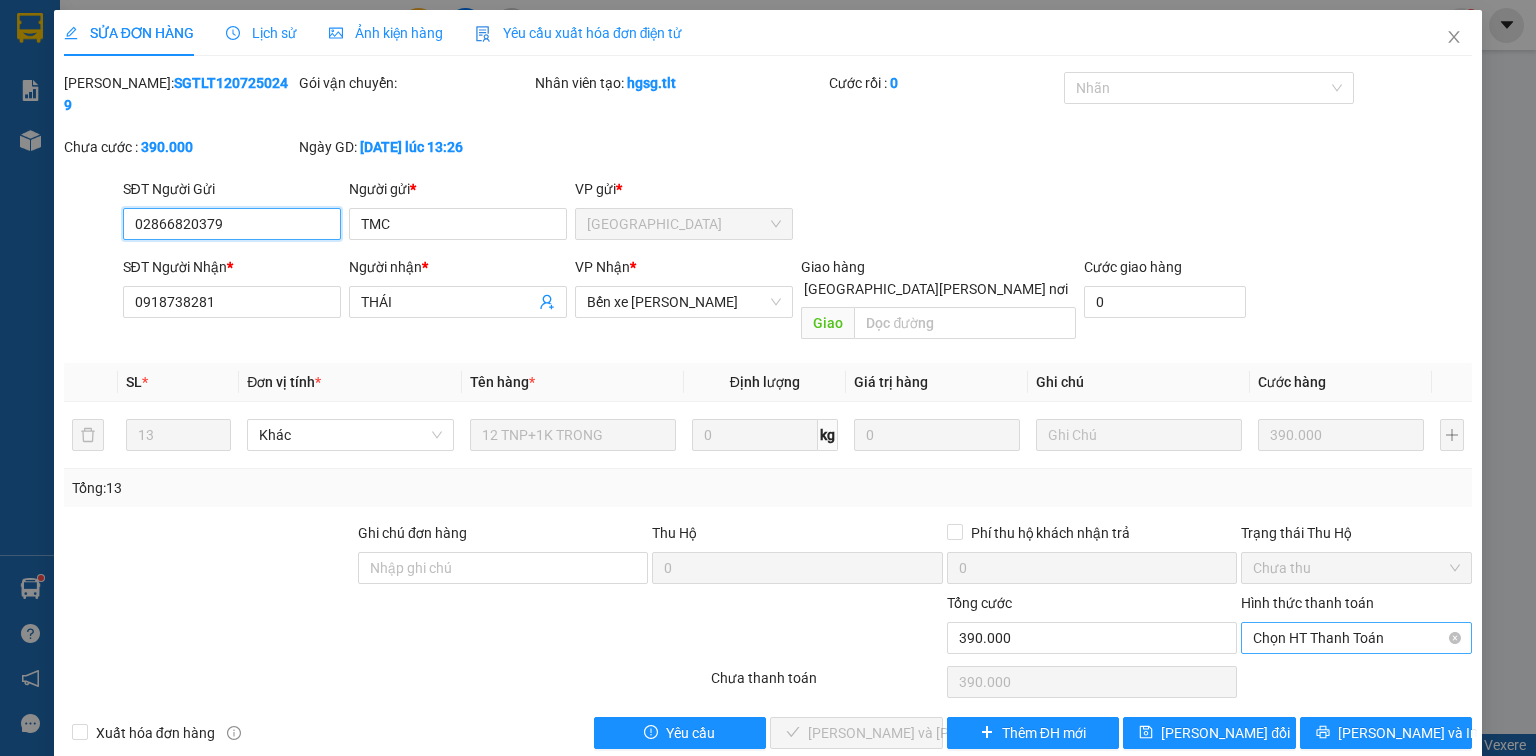 click on "Chọn HT Thanh Toán" at bounding box center [1356, 638] 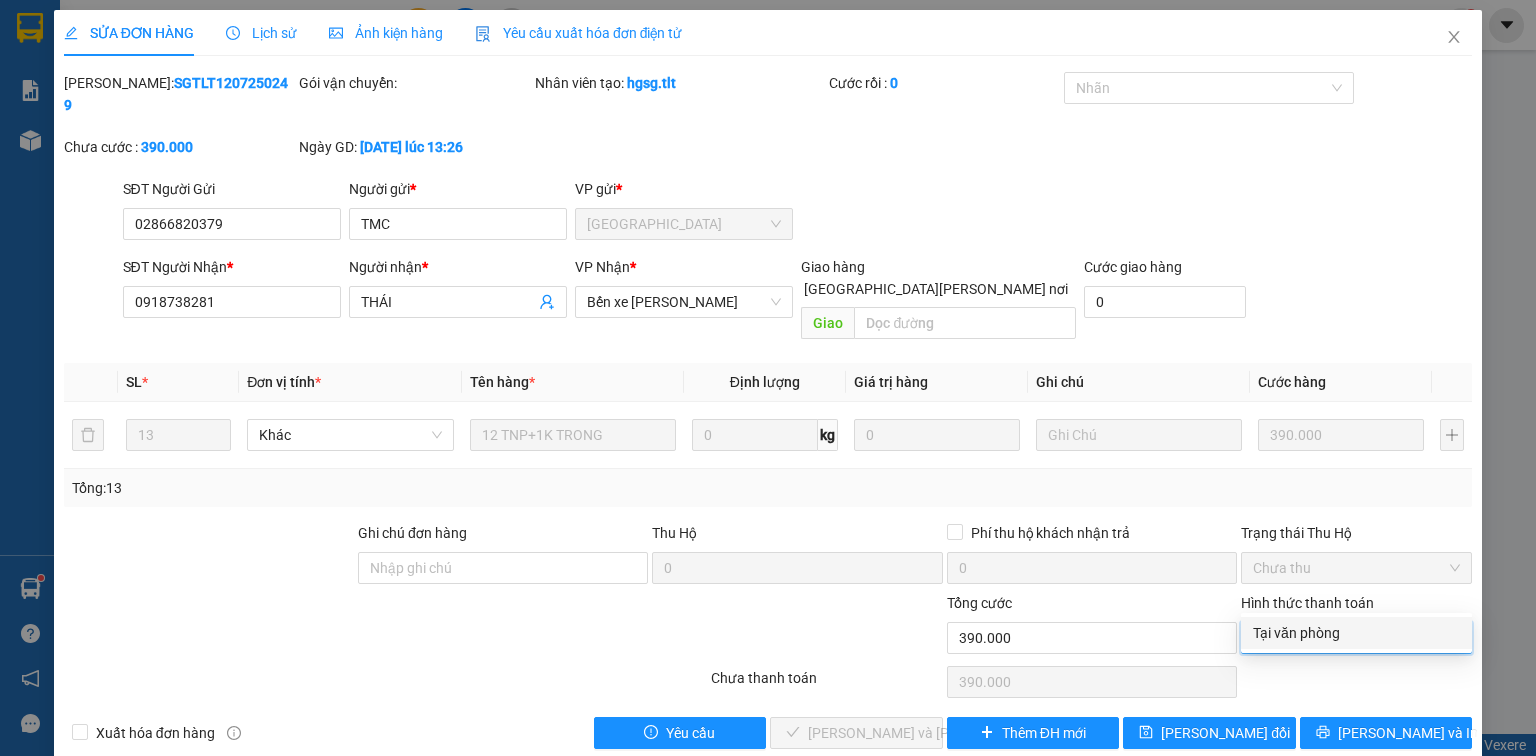 drag, startPoint x: 1274, startPoint y: 633, endPoint x: 993, endPoint y: 655, distance: 281.8599 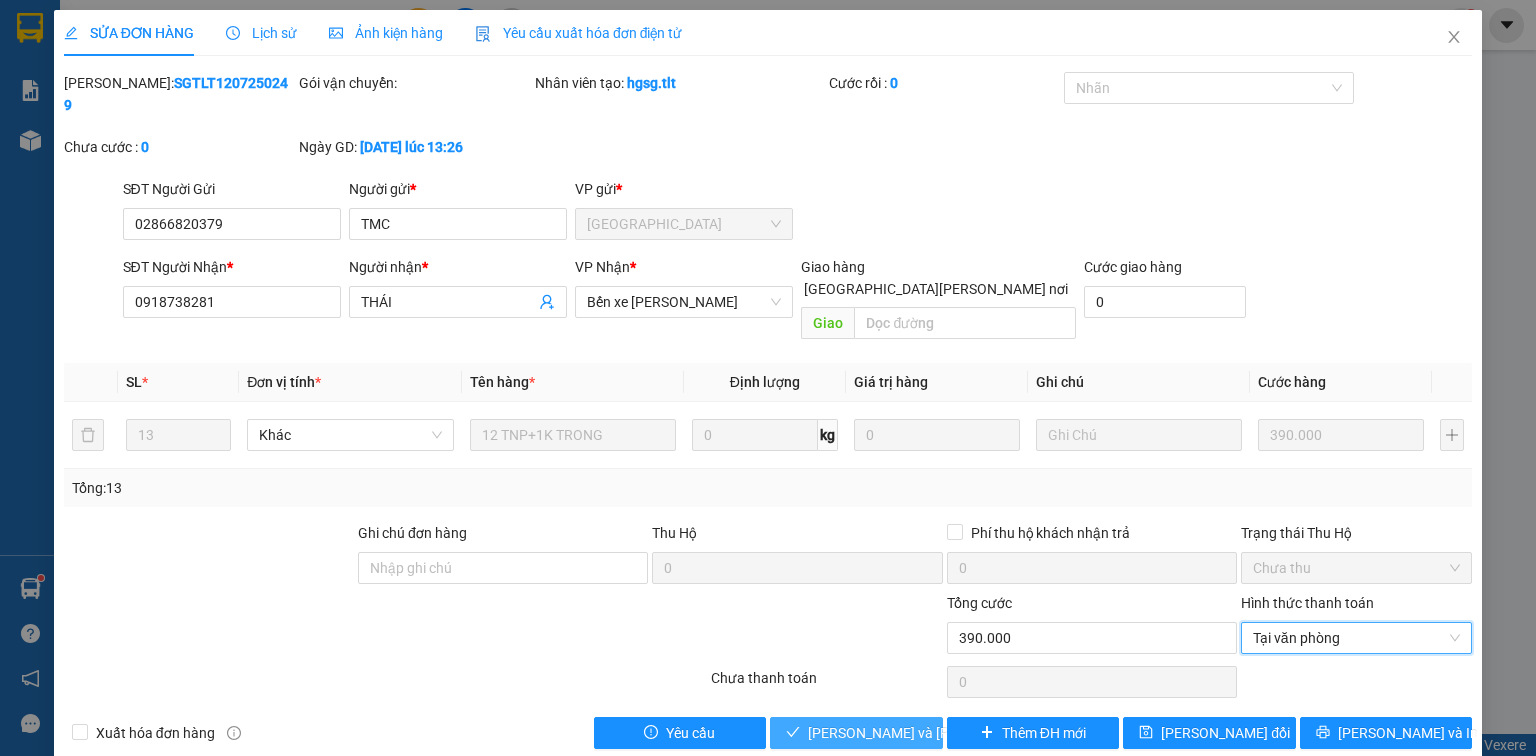 drag, startPoint x: 892, startPoint y: 684, endPoint x: 912, endPoint y: 640, distance: 48.332184 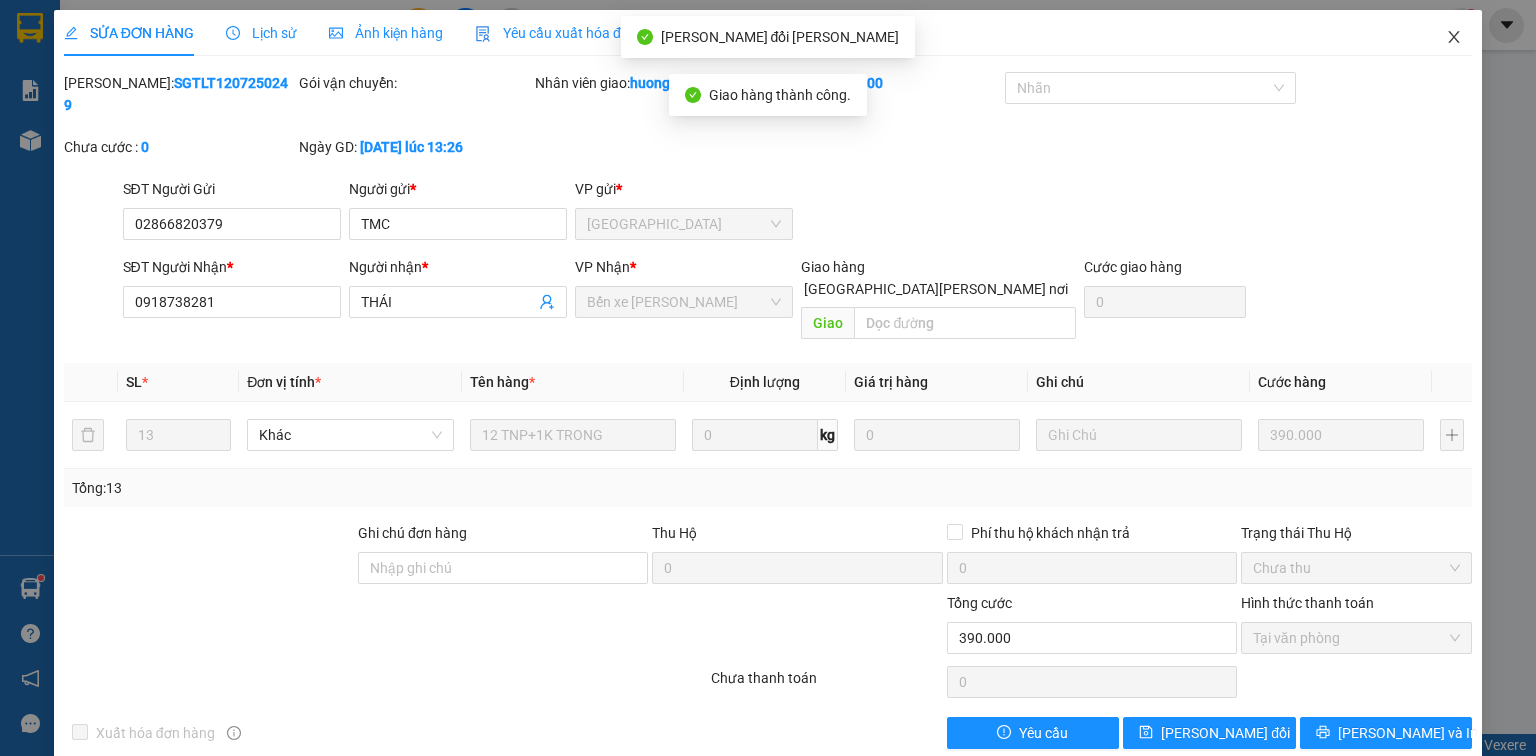 click 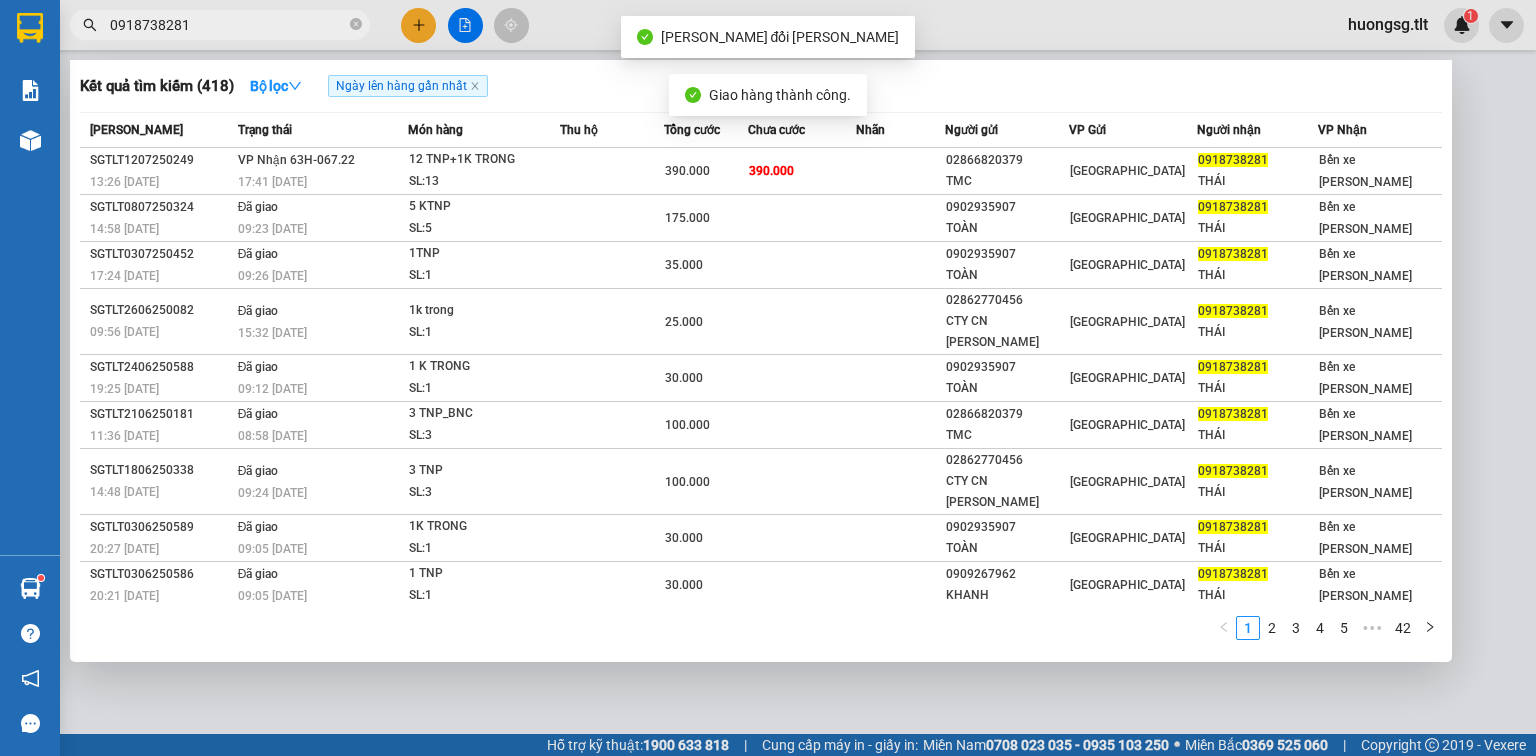 click on "0918738281" at bounding box center [228, 25] 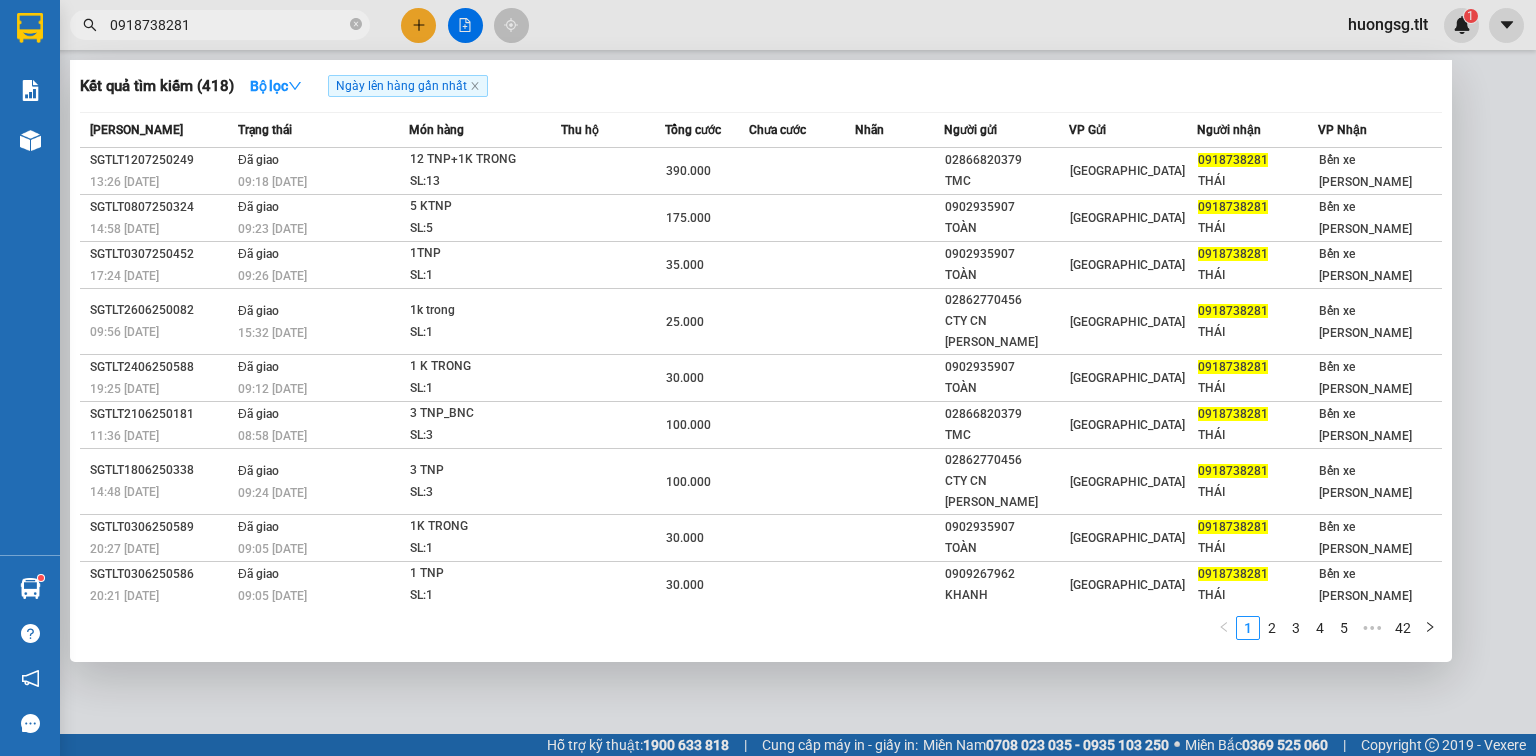 click on "0918738281" at bounding box center (228, 25) 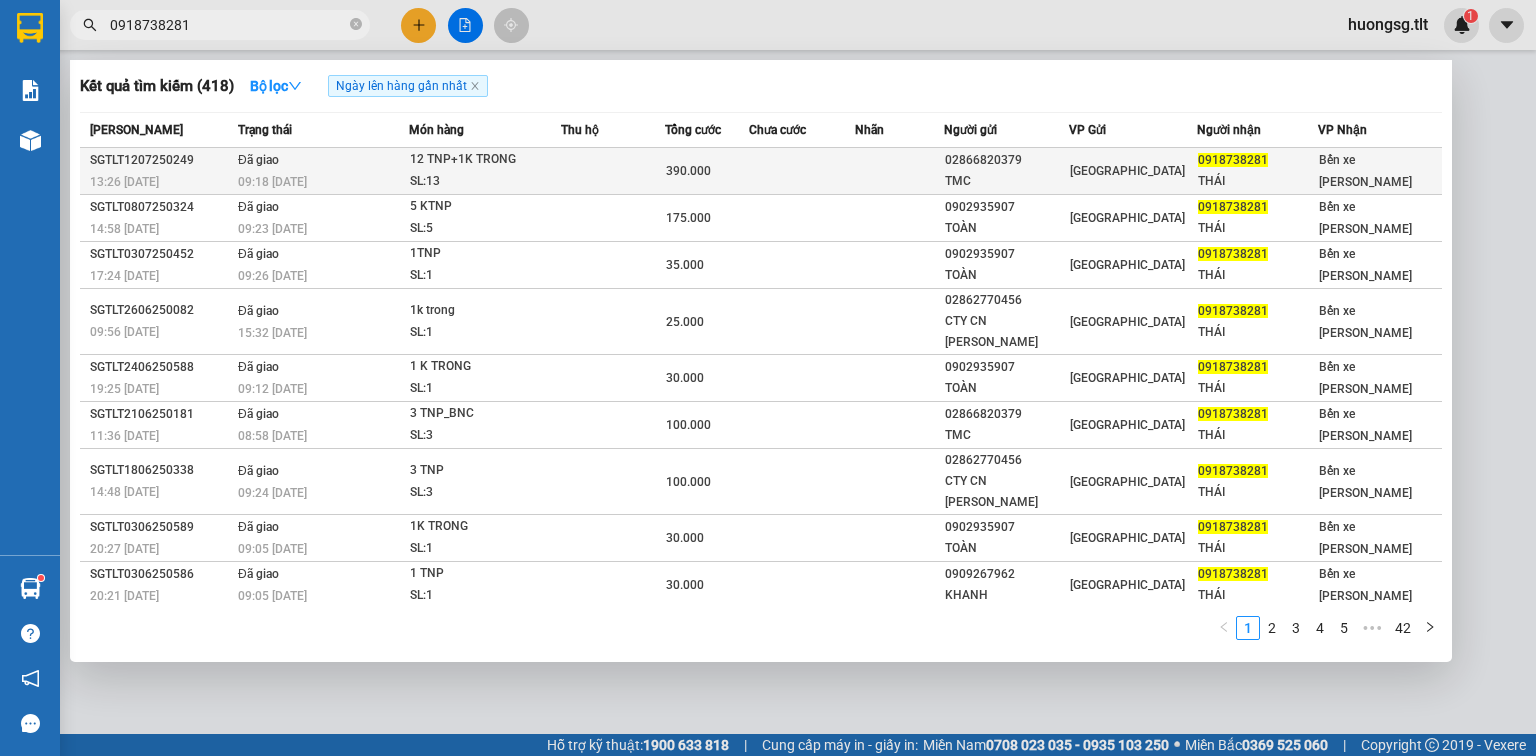 click on "12 TNP+1K TRONG" at bounding box center (485, 160) 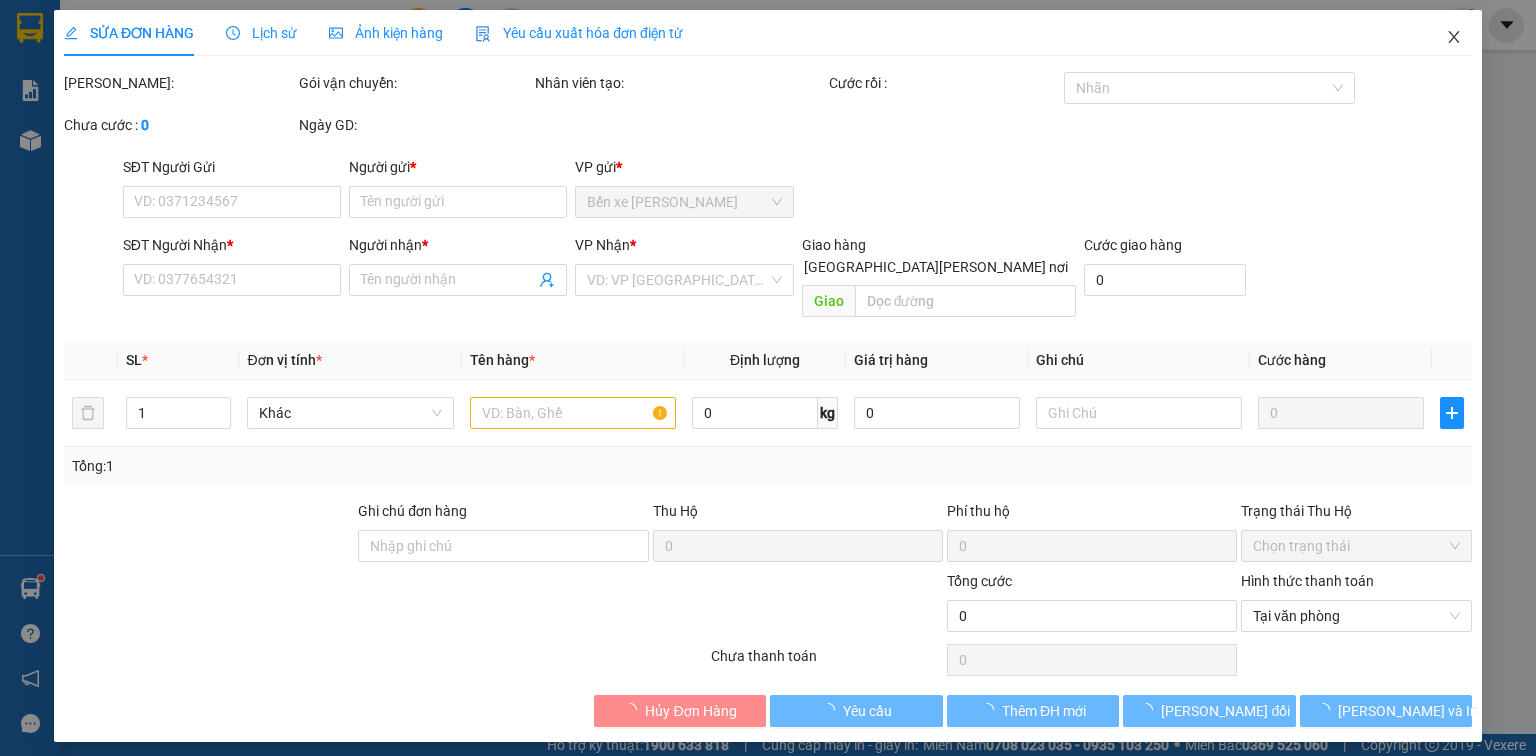type on "02866820379" 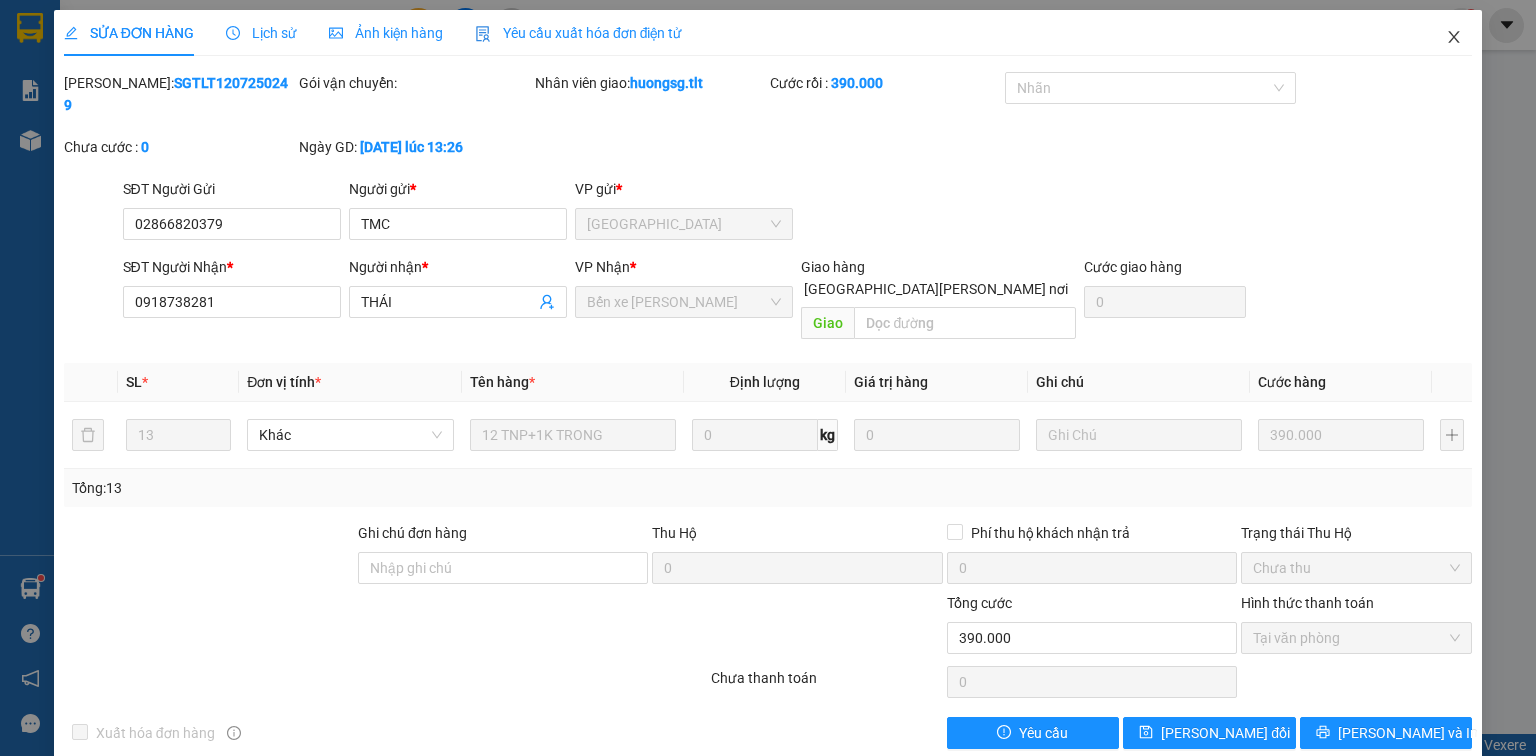 click 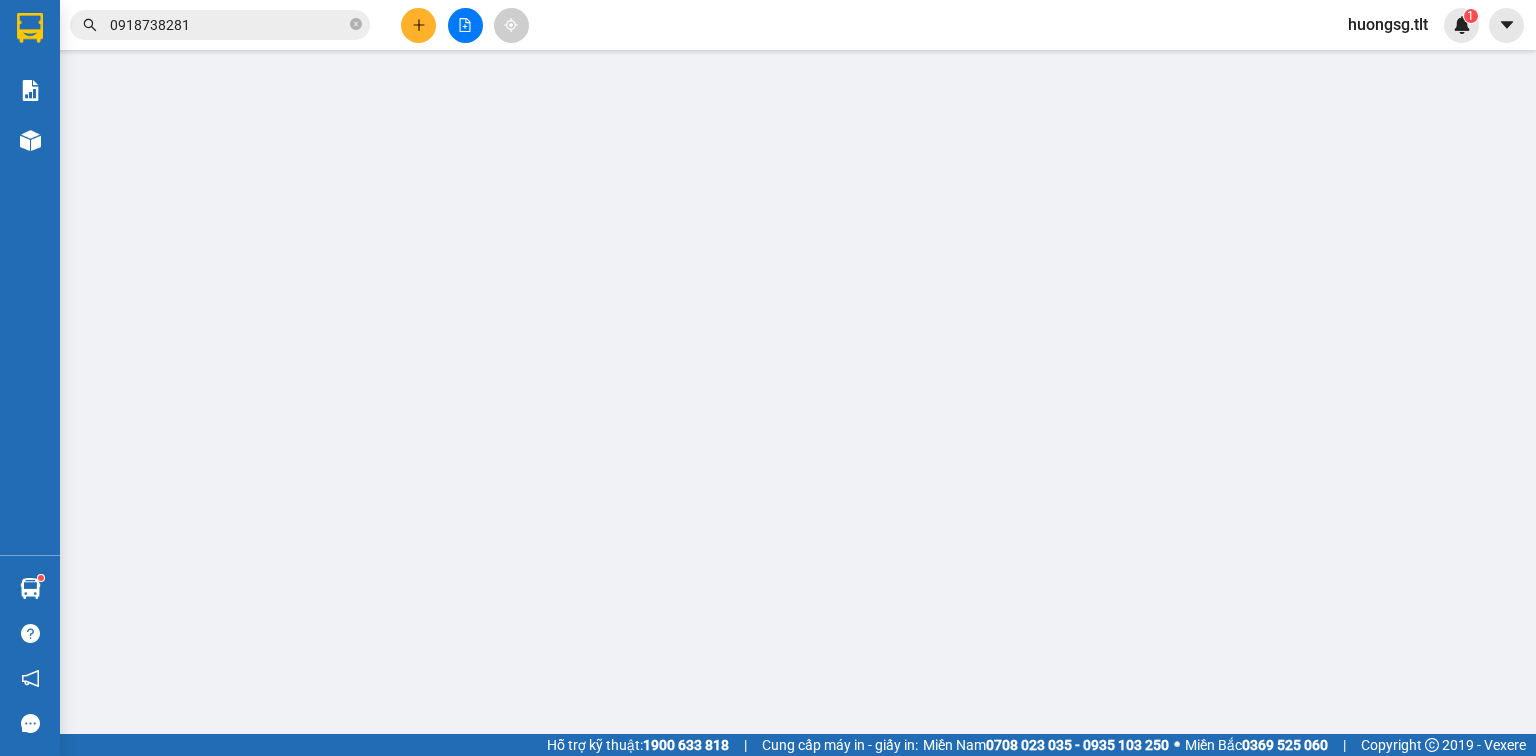 click on "0918738281" at bounding box center [228, 25] 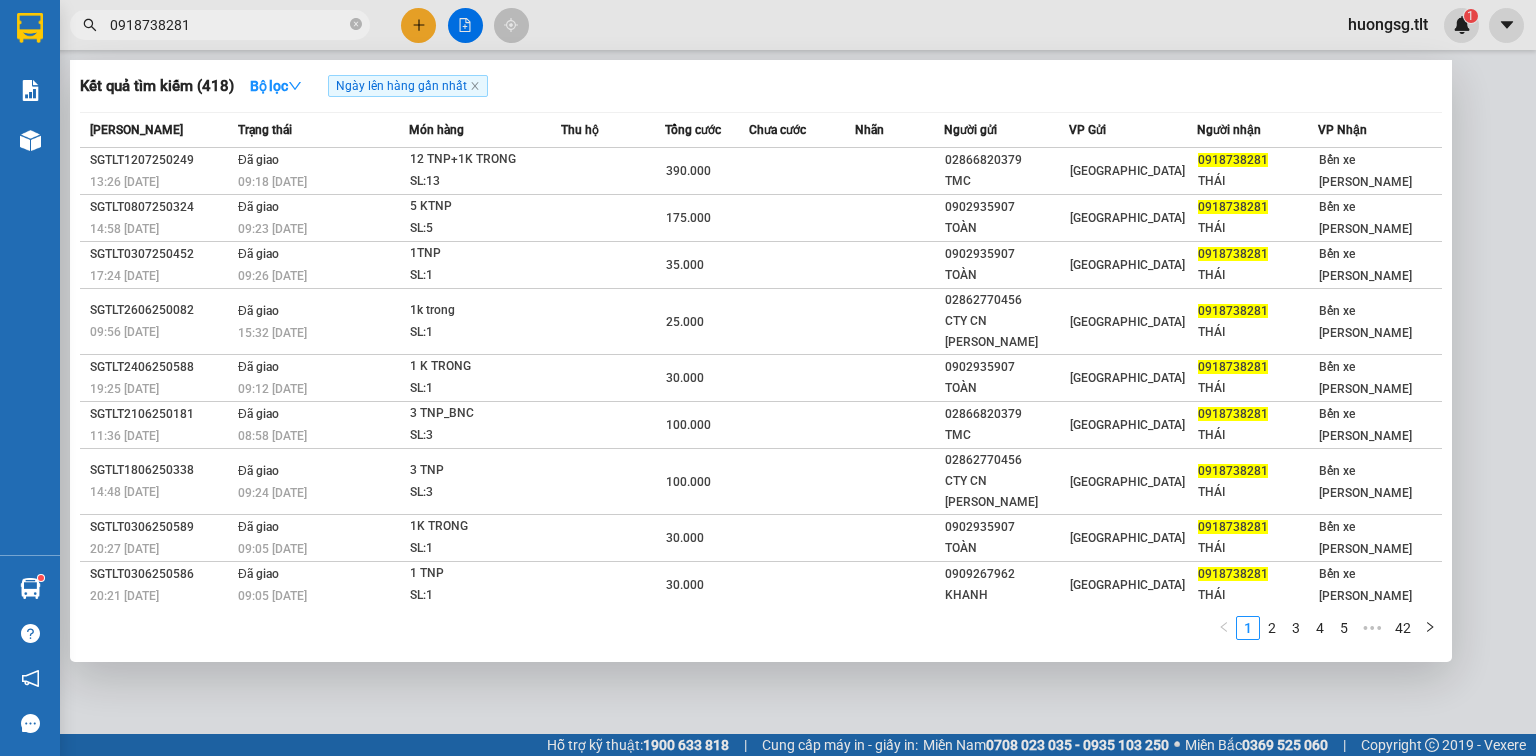 click at bounding box center [768, 378] 